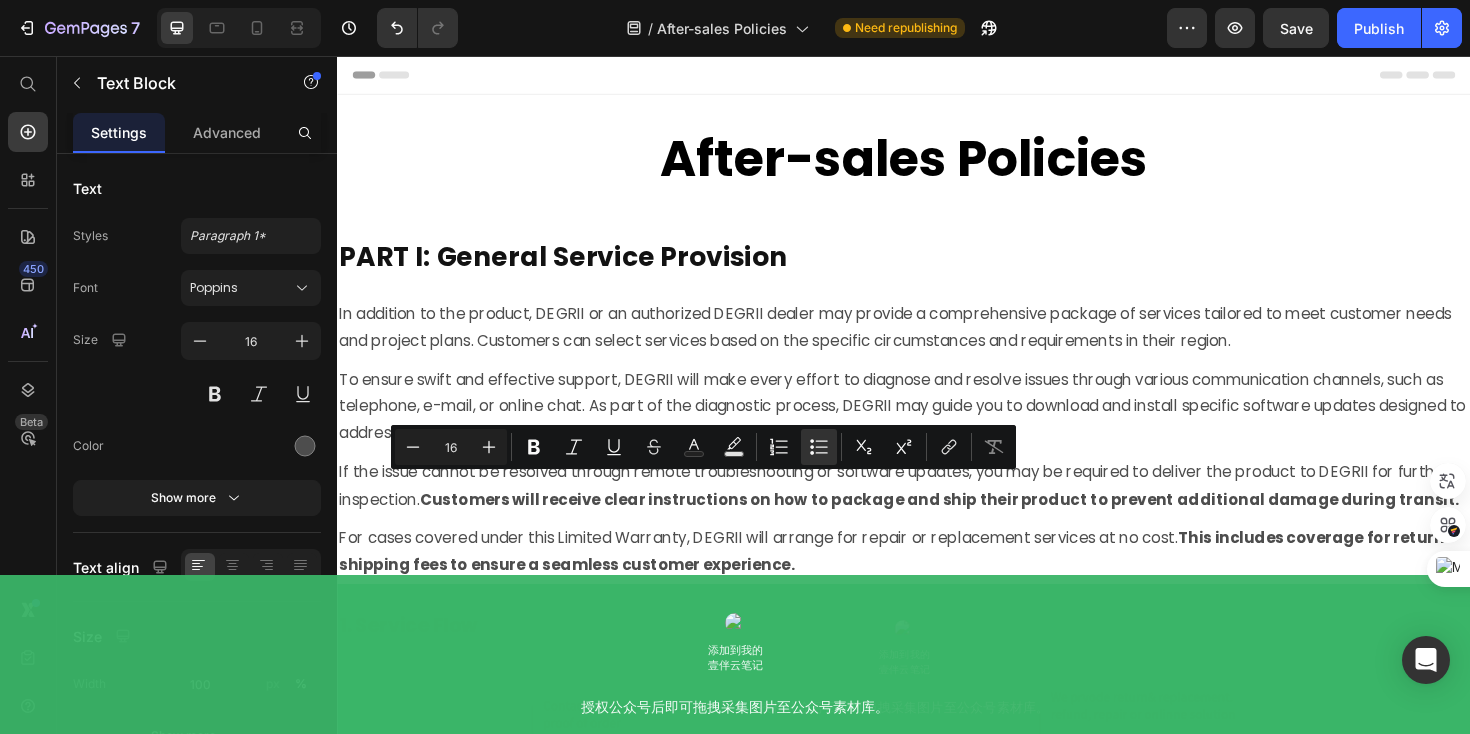 scroll, scrollTop: 6746, scrollLeft: 0, axis: vertical 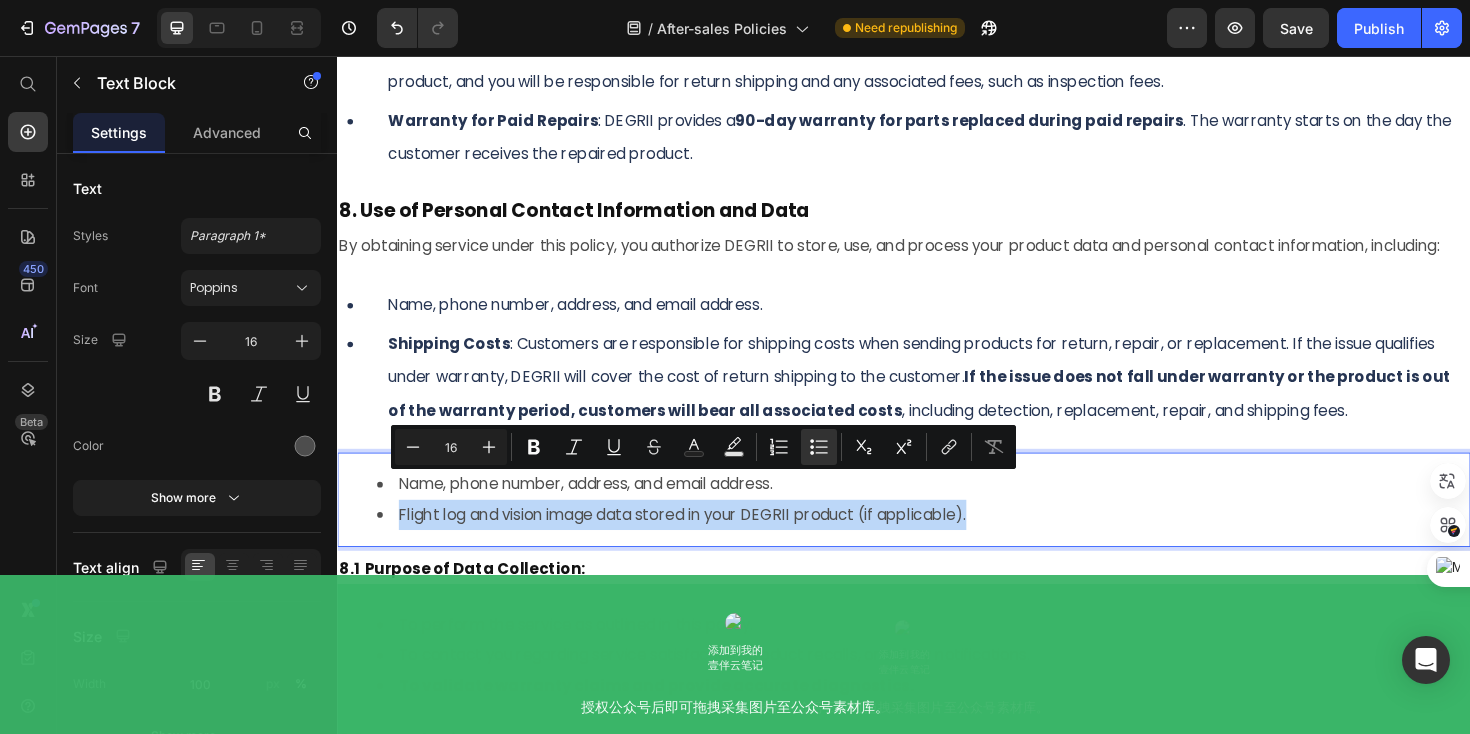 click on "Flight log and vision image data stored in your DEGRII product (if applicable)." at bounding box center (957, 542) 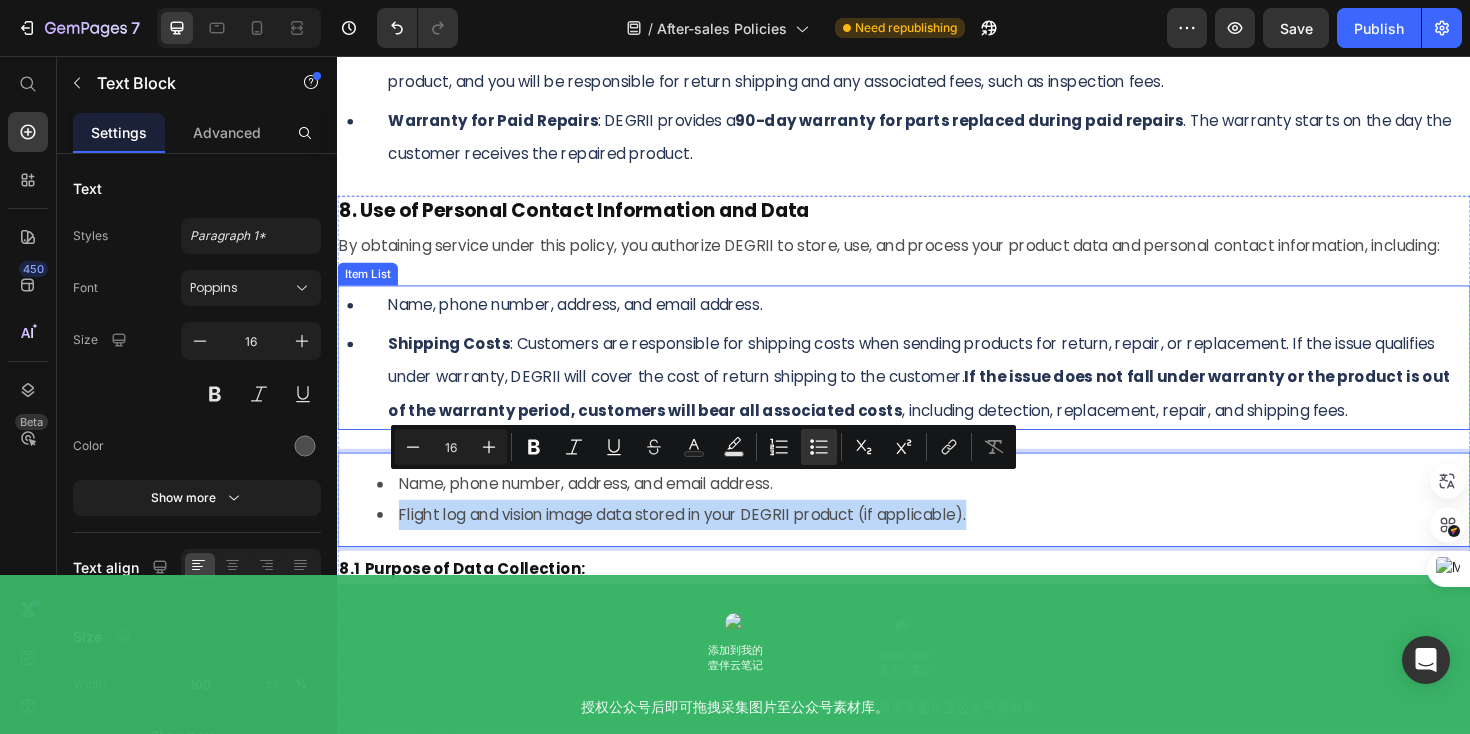 click on "Shipping Costs : Customers are responsible for shipping costs when sending products for return, repair, or replacement. If the issue qualifies under warranty, DEGRII will cover the cost of return shipping to the customer.  If the issue does not fall under warranty or the product is out of the warranty period, customers will bear all associated costs , including detection, replacement, repair, and shipping fees." at bounding box center (962, 396) 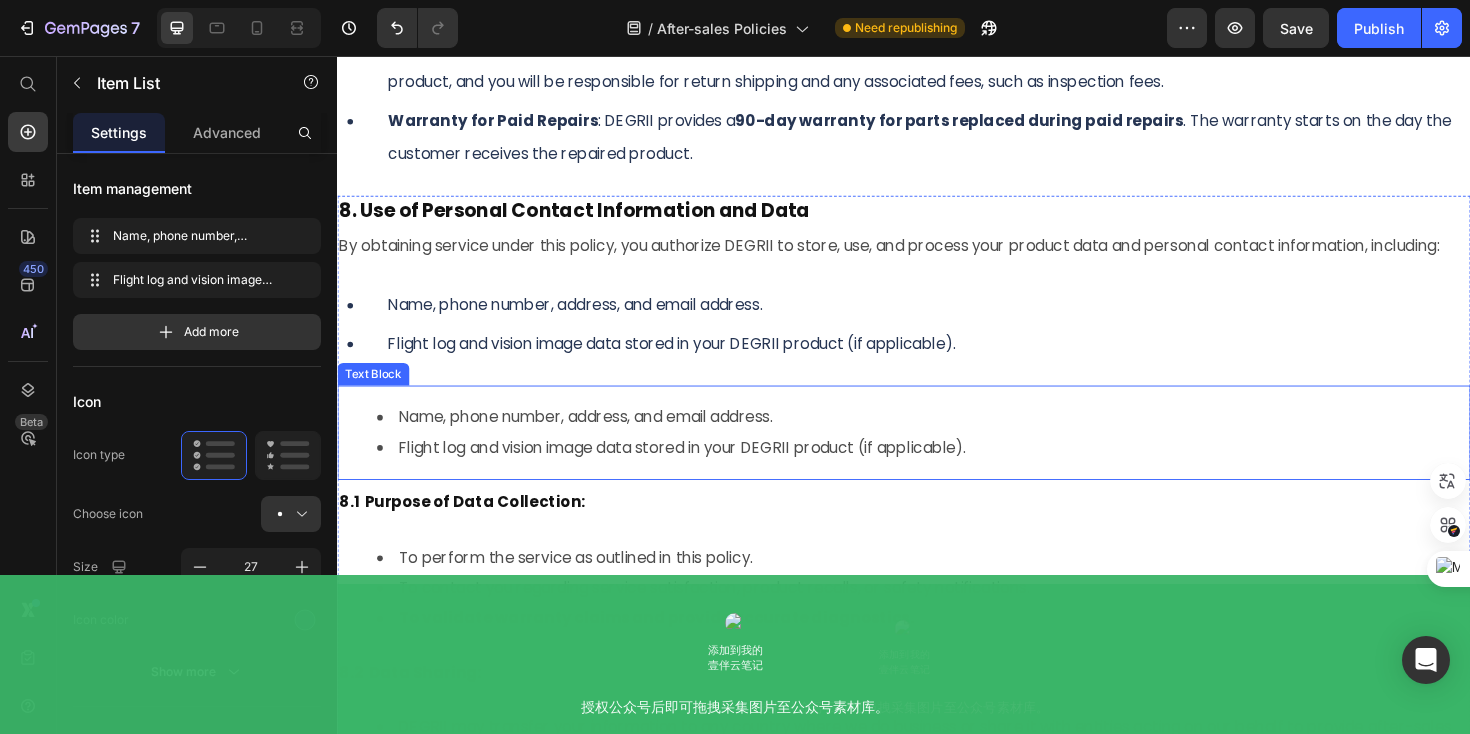 click on "Name, phone number, address, and email address. Flight log and vision image data stored in your DEGRII product (if applicable)." at bounding box center [937, 455] 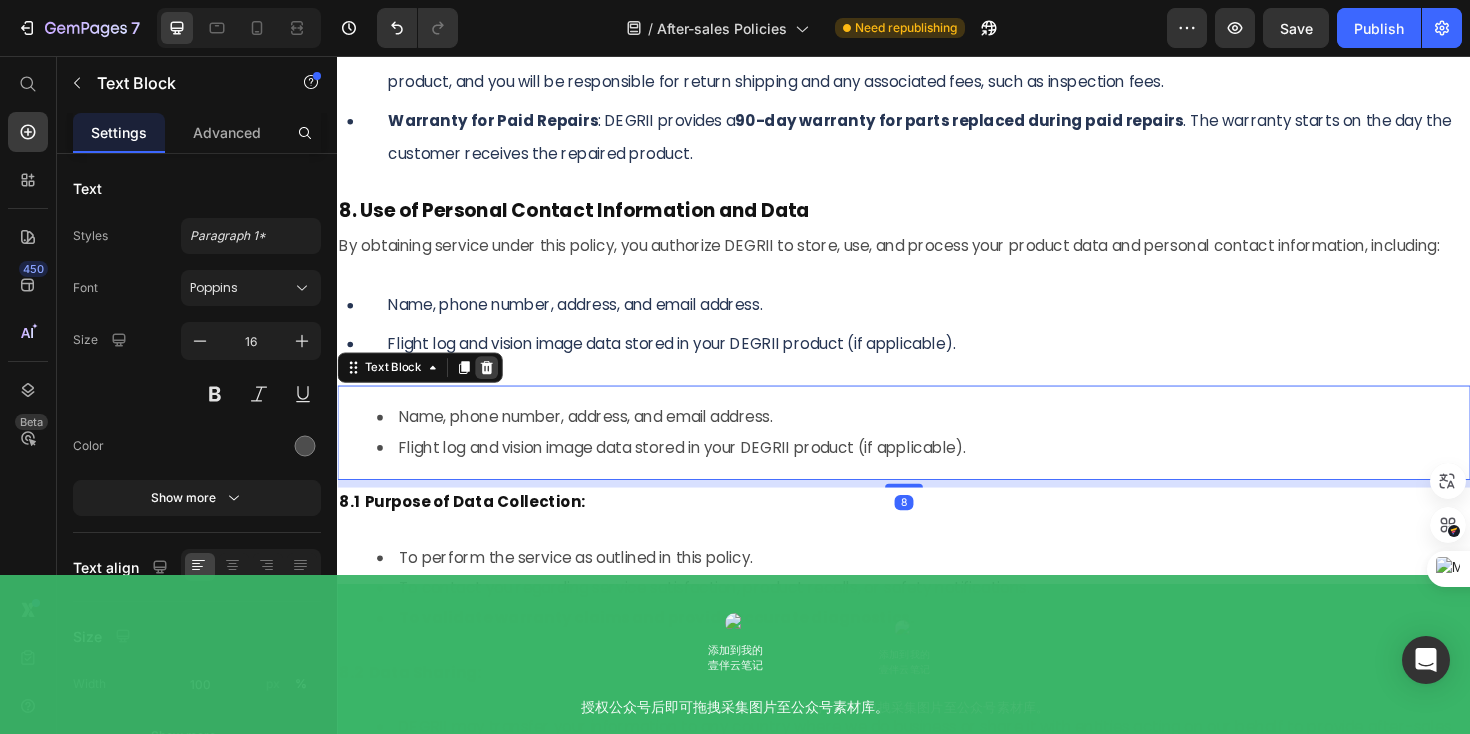 click 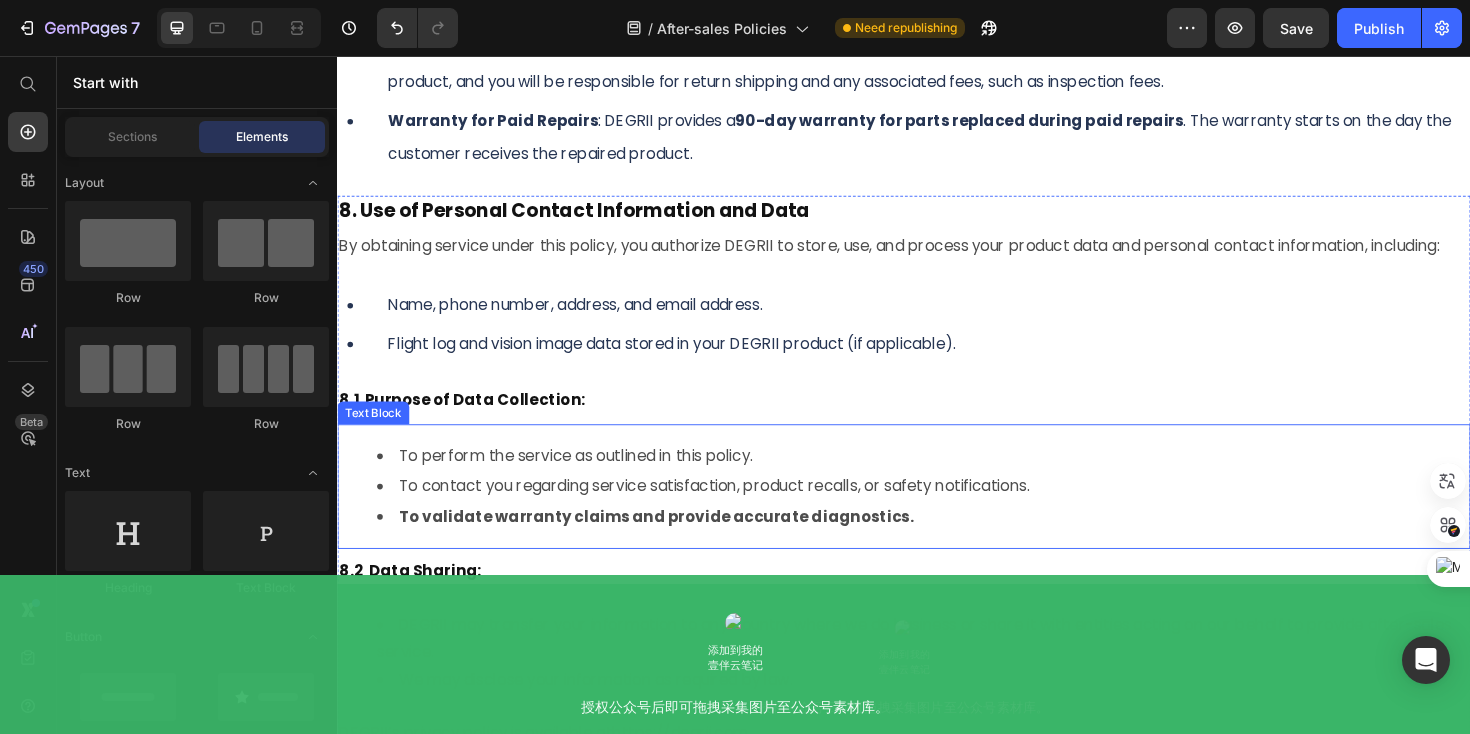 click on "To perform the service as outlined in this policy." at bounding box center [589, 479] 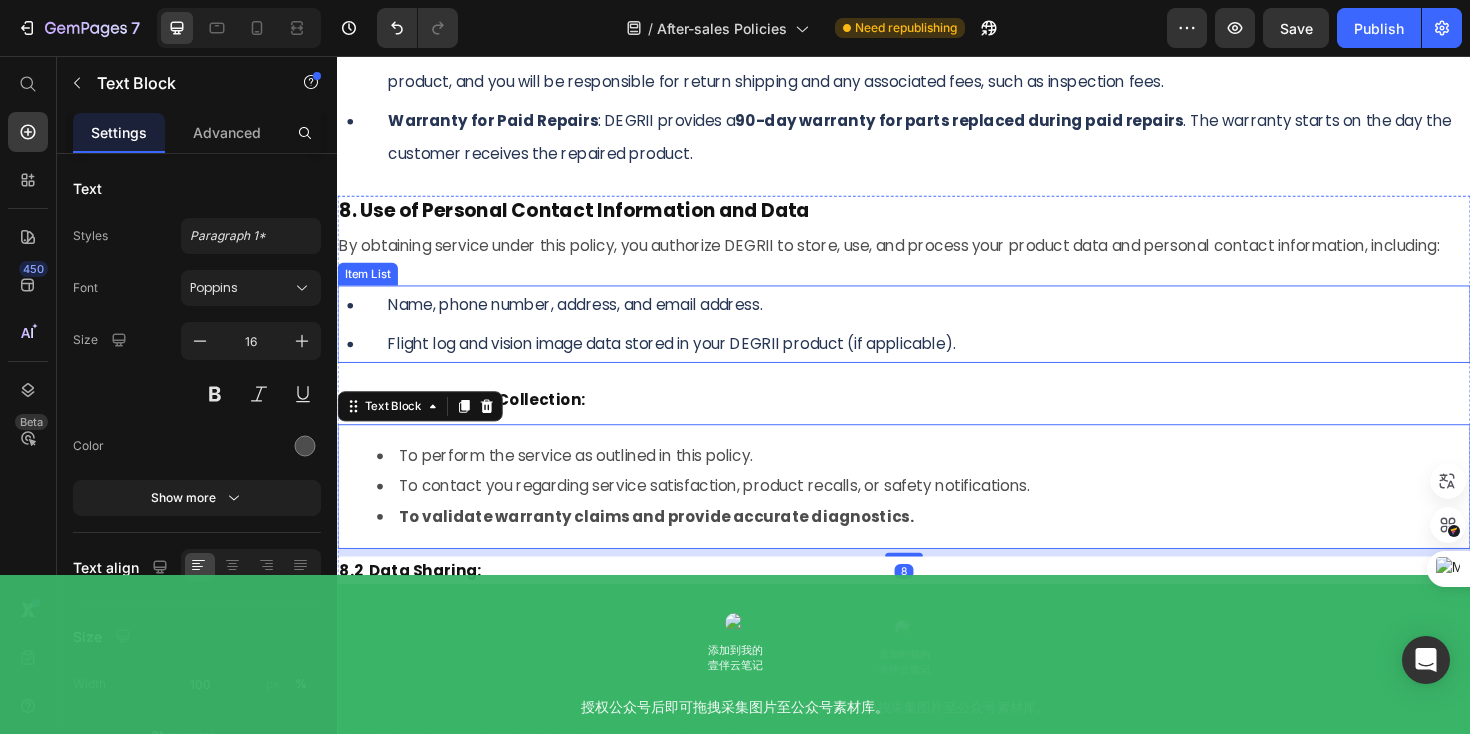 click on "Name, phone number, address, and email address." at bounding box center (691, 319) 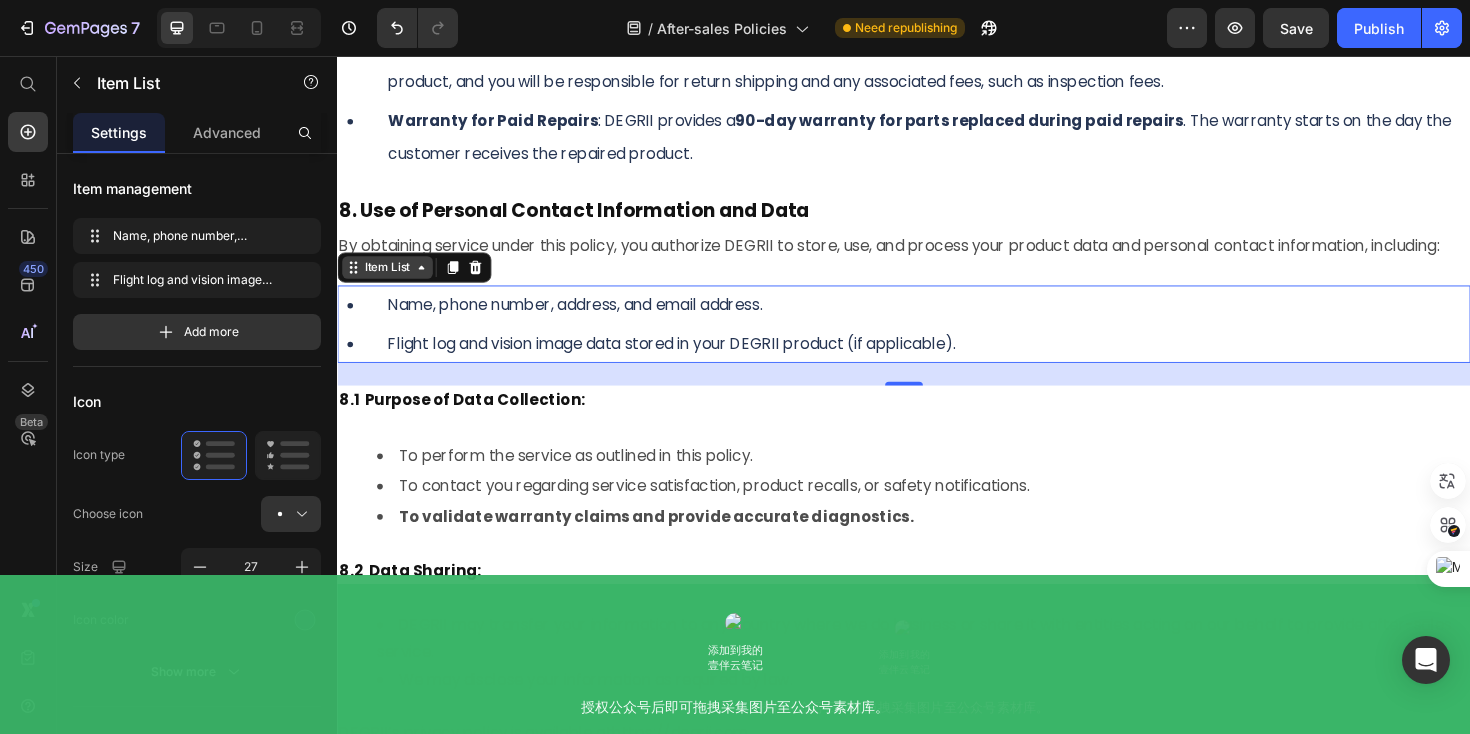 click on "Item List" at bounding box center [390, 280] 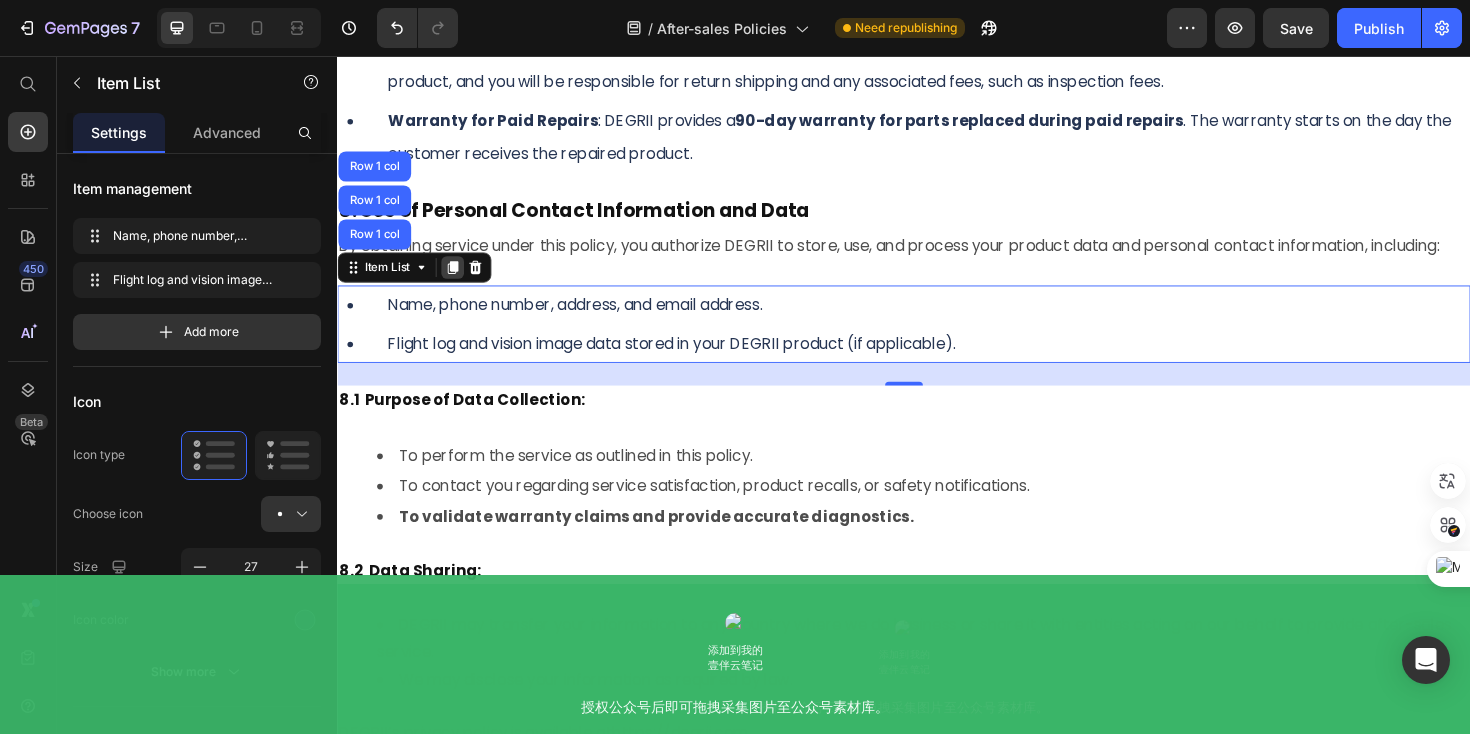 click 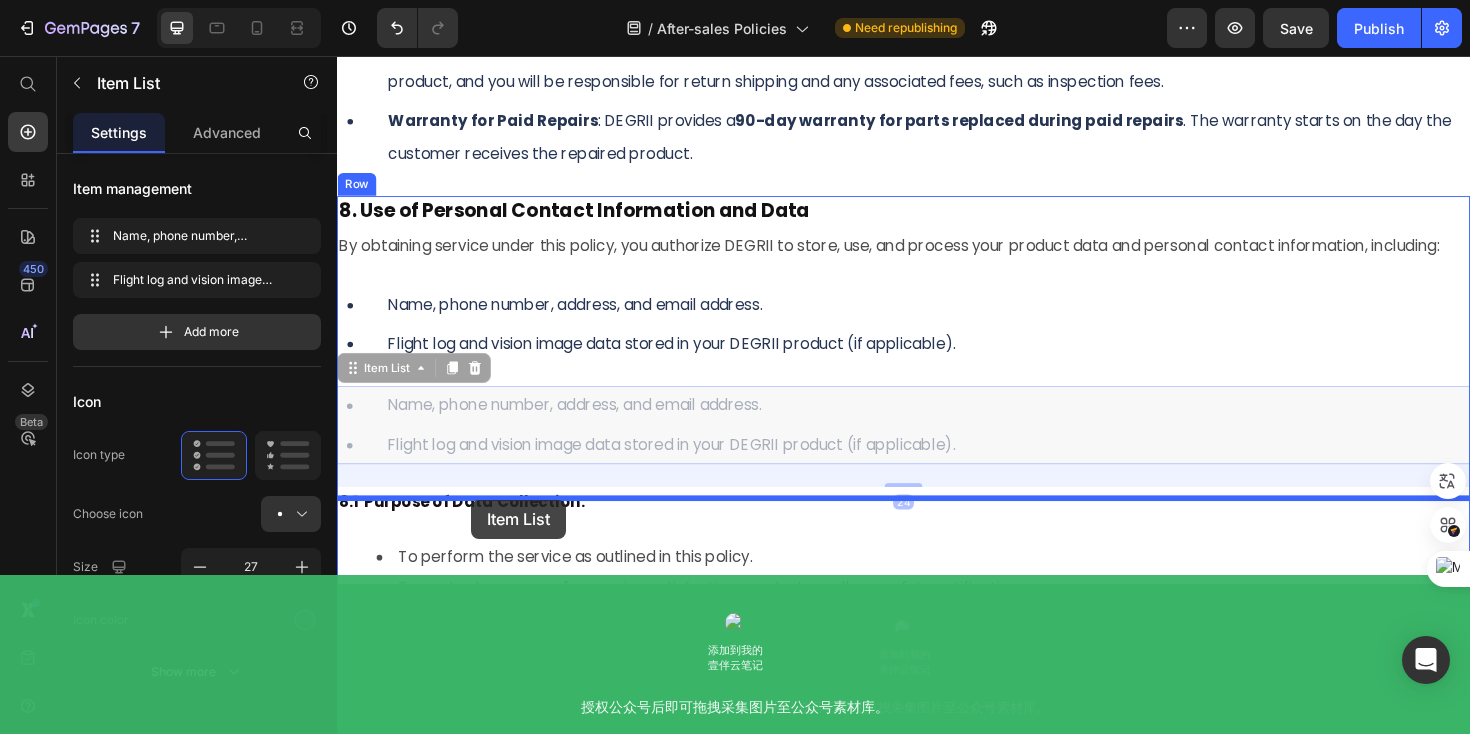drag, startPoint x: 421, startPoint y: 356, endPoint x: 482, endPoint y: 527, distance: 181.5544 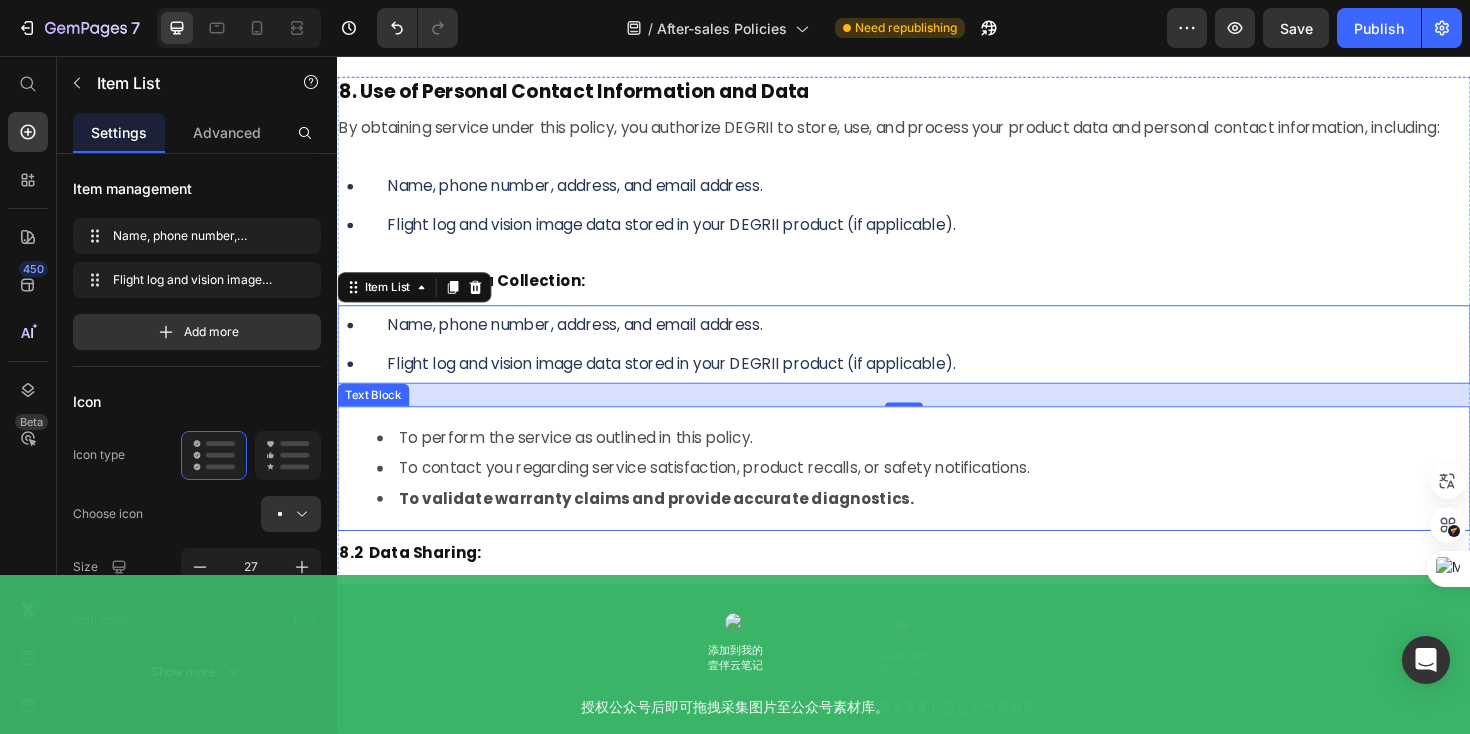 scroll, scrollTop: 6874, scrollLeft: 0, axis: vertical 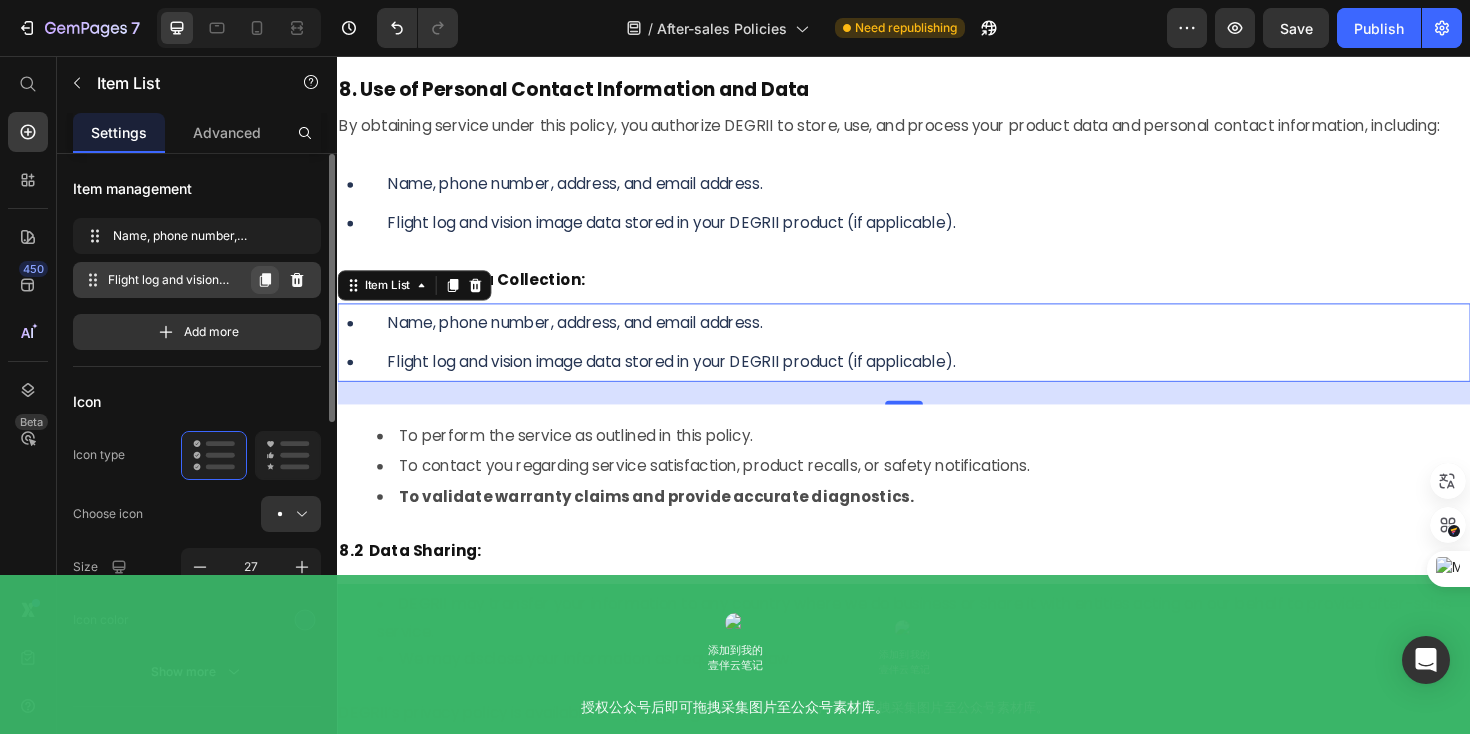 click 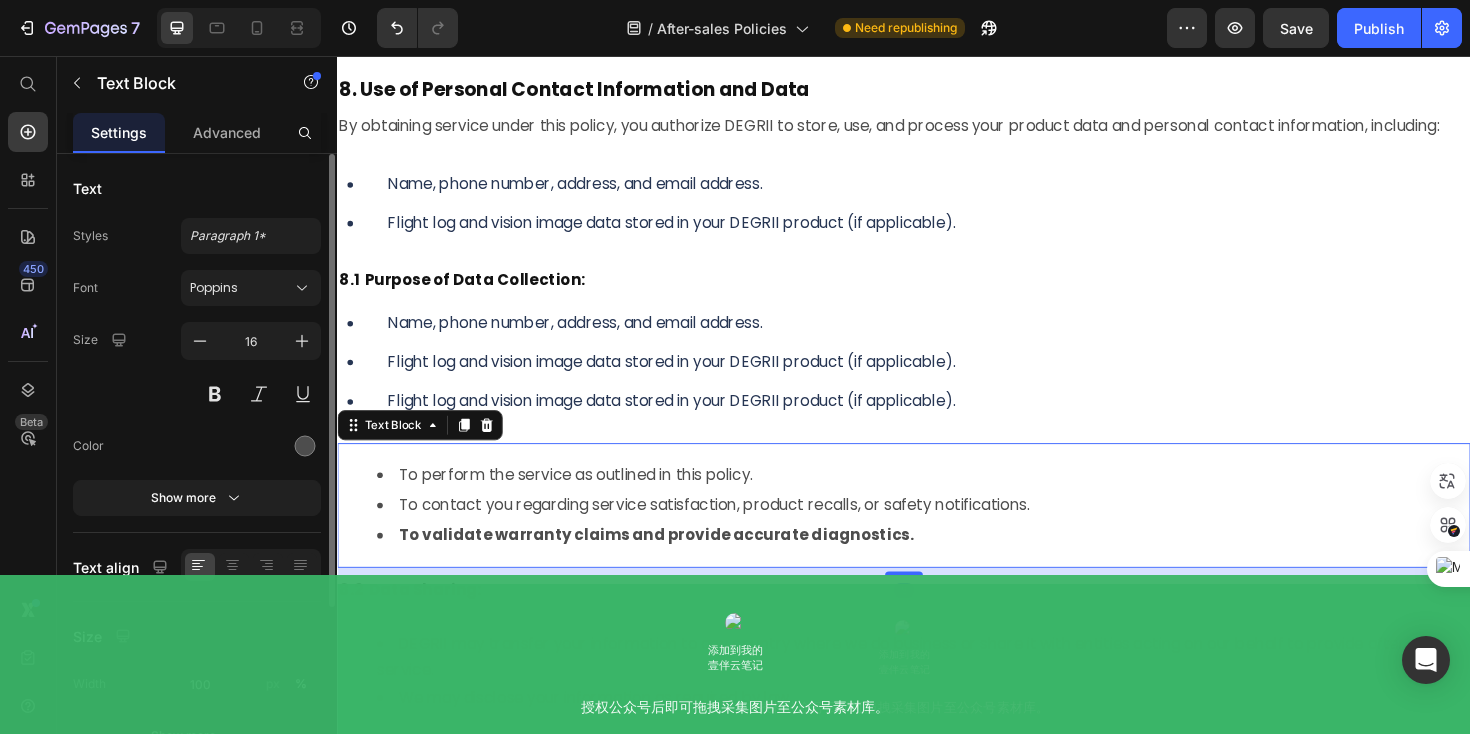 click on "To perform the service as outlined in this policy." at bounding box center [589, 499] 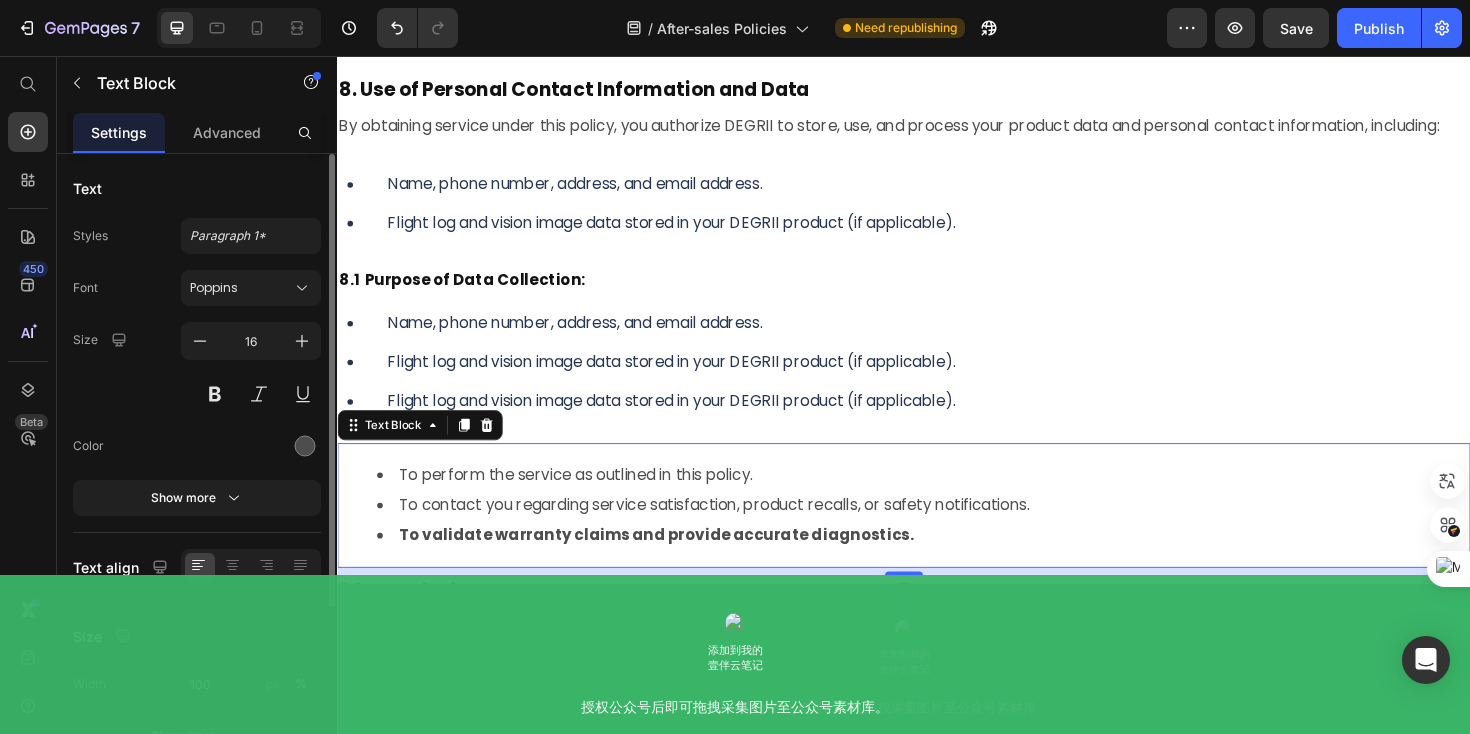 click on "To contact you regarding service satisfaction, product recalls, or safety notifications." at bounding box center (957, 532) 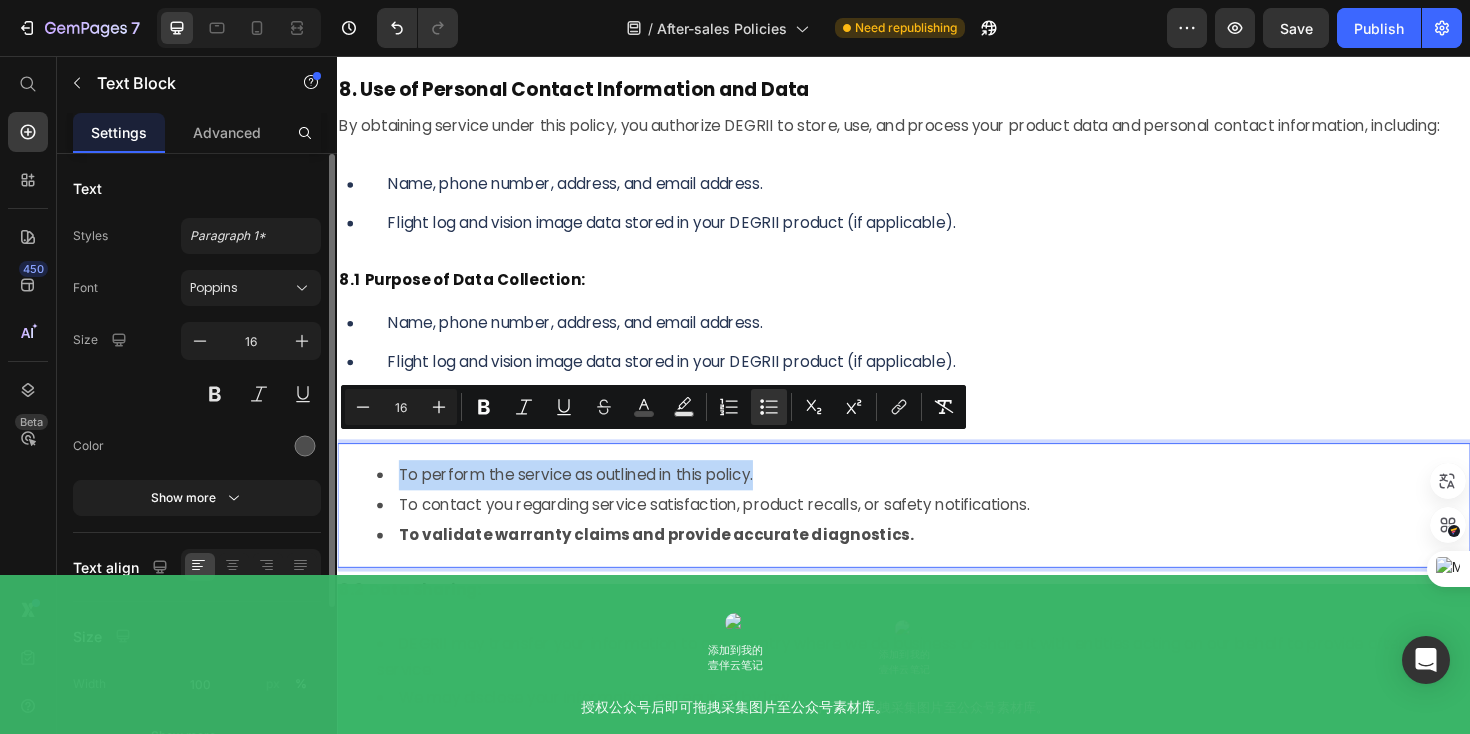 drag, startPoint x: 781, startPoint y: 476, endPoint x: 388, endPoint y: 471, distance: 393.0318 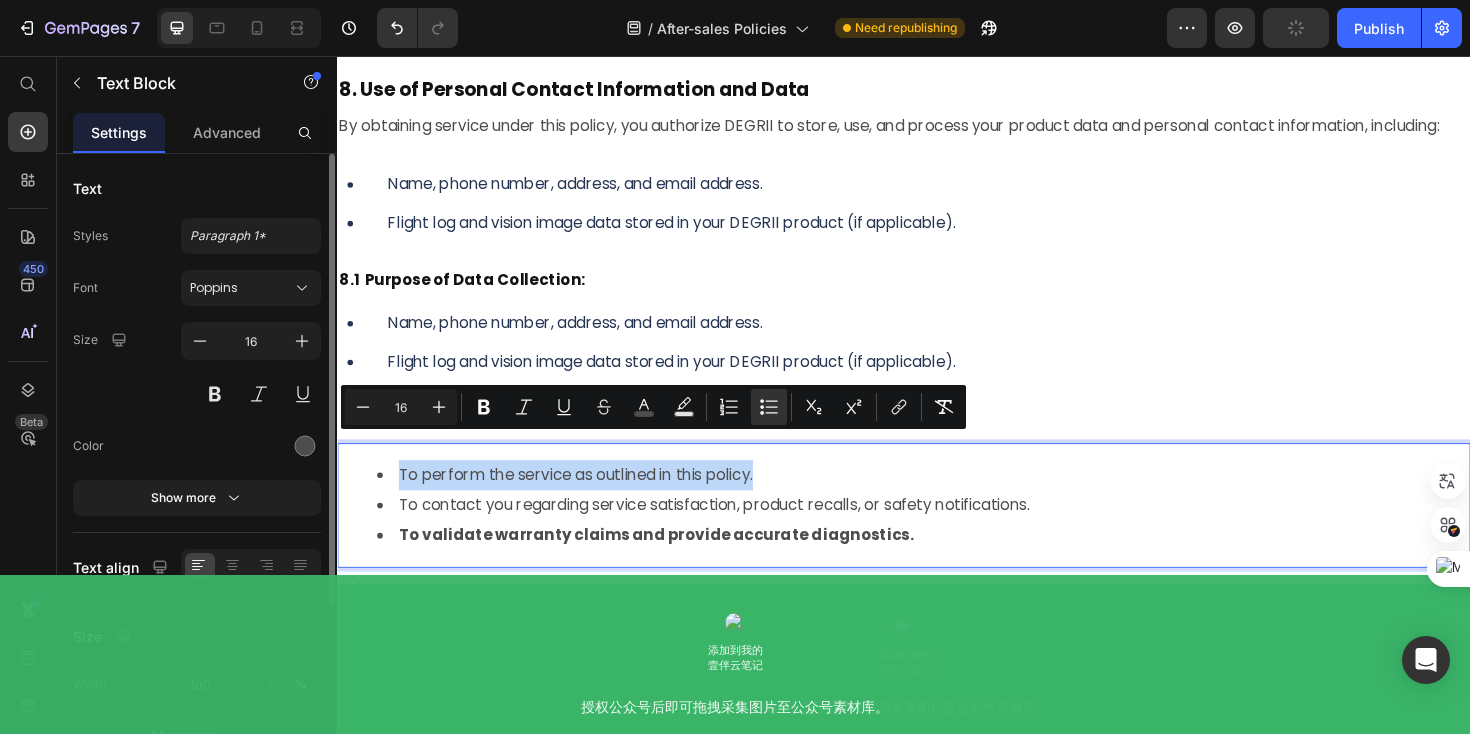 copy on "To perform the service as outlined in this policy." 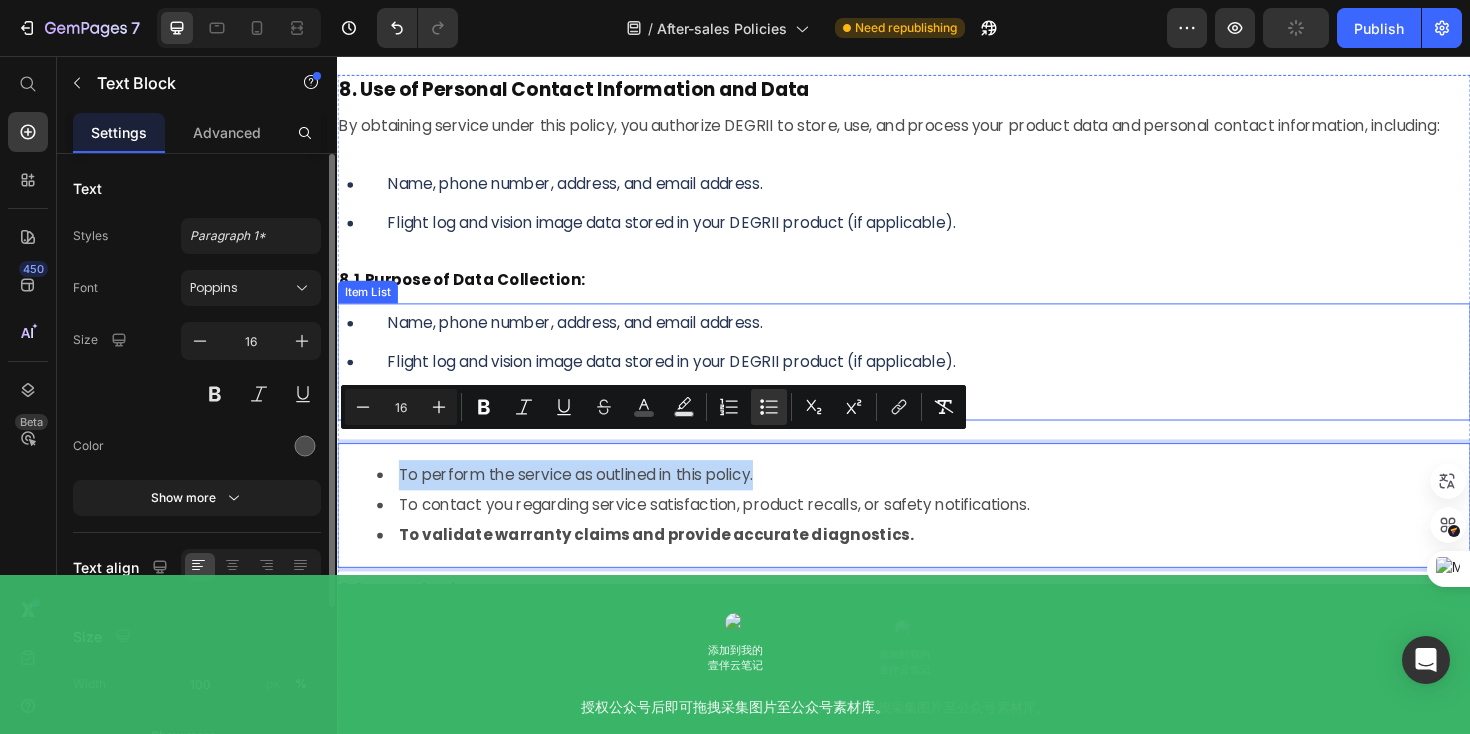 click on "Name, phone number, address, and email address." at bounding box center (691, 338) 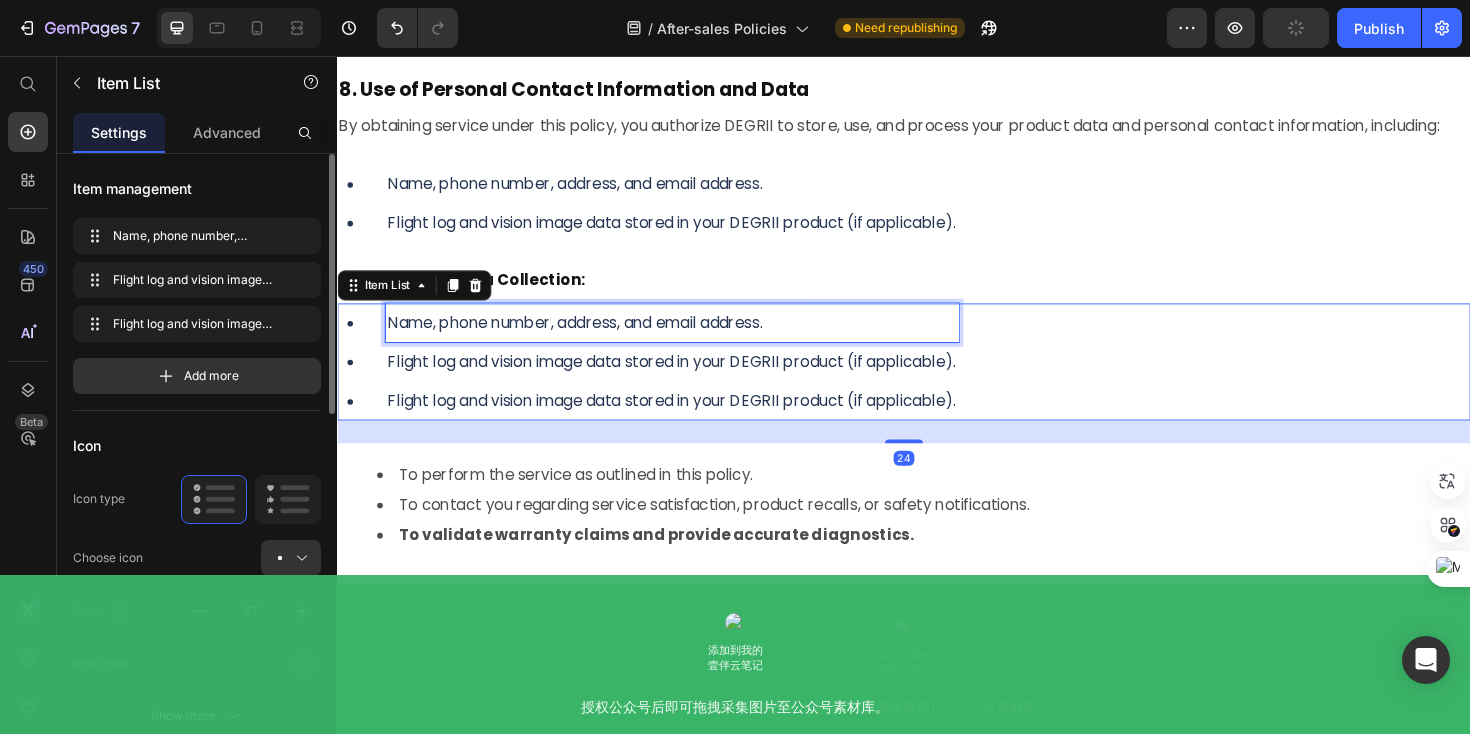click on "Name, phone number, address, and email address." at bounding box center (691, 338) 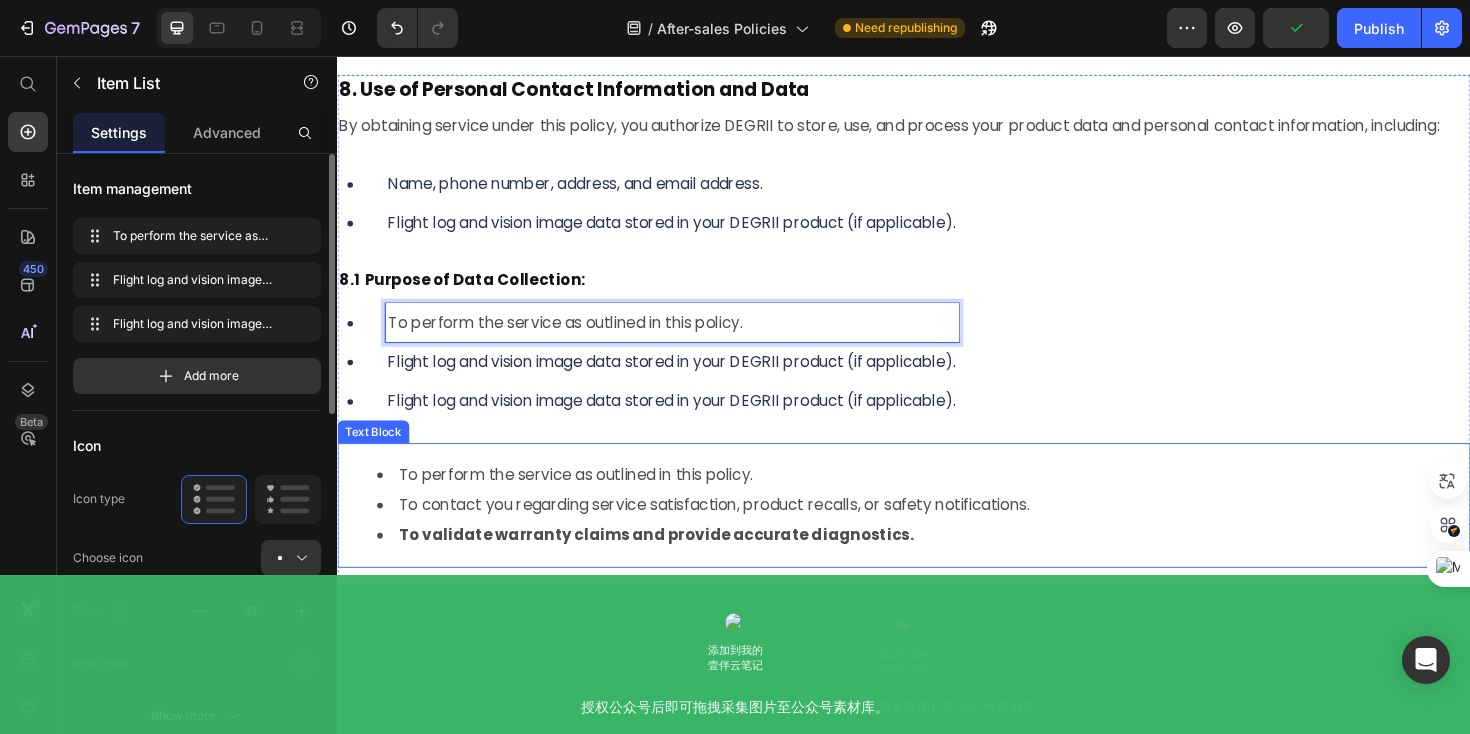 click on "To contact you regarding service satisfaction, product recalls, or safety notifications." at bounding box center (736, 531) 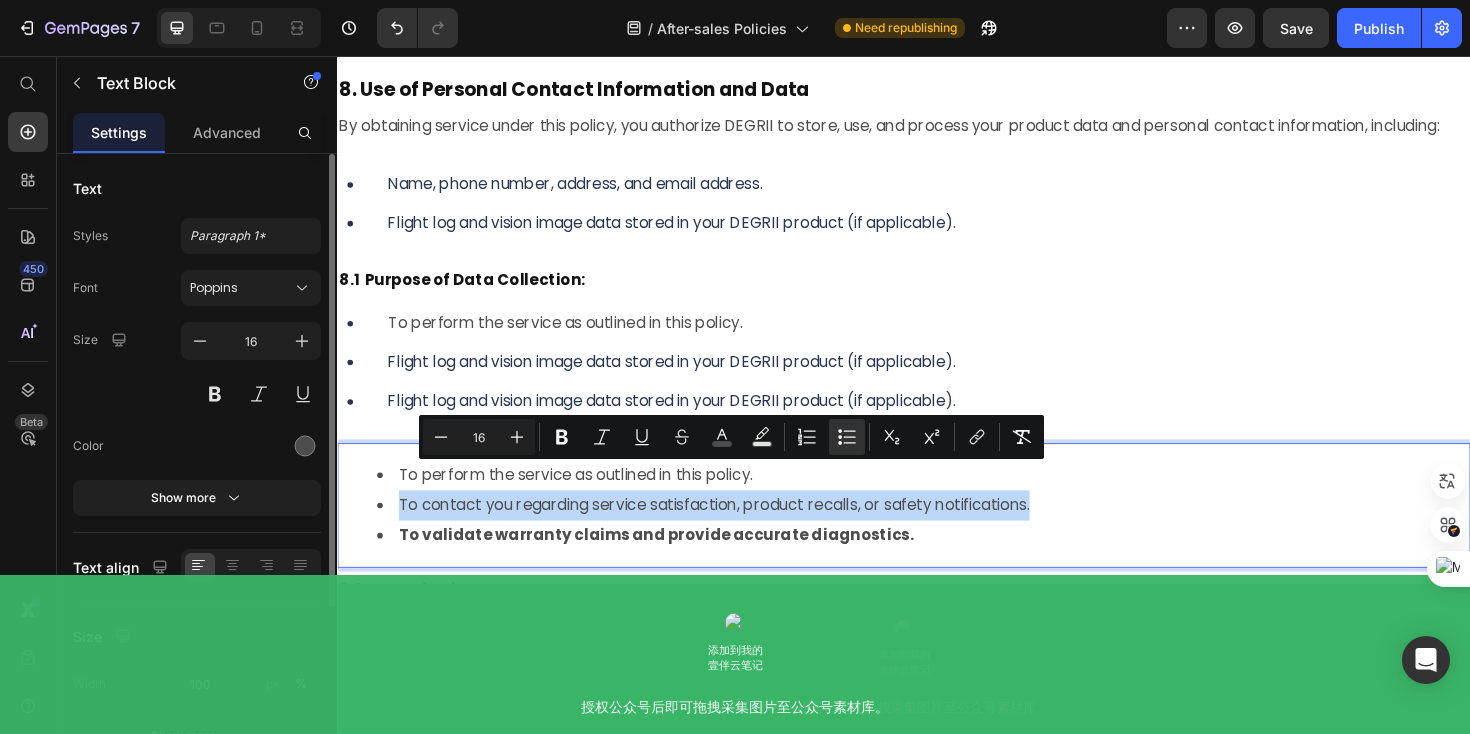 drag, startPoint x: 1084, startPoint y: 500, endPoint x: 391, endPoint y: 509, distance: 693.0584 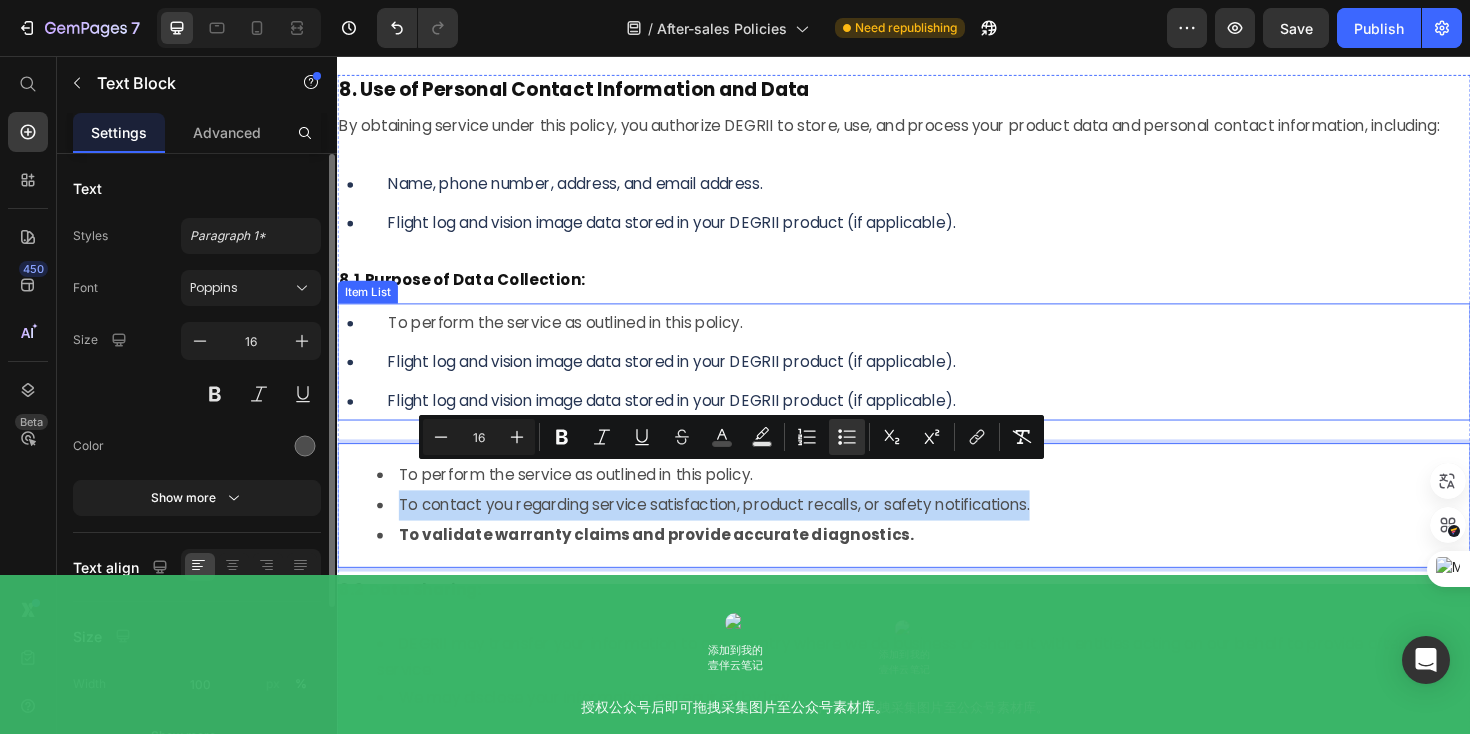 click on "Flight log and vision image data stored in your DEGRII product (if applicable)." at bounding box center [691, 379] 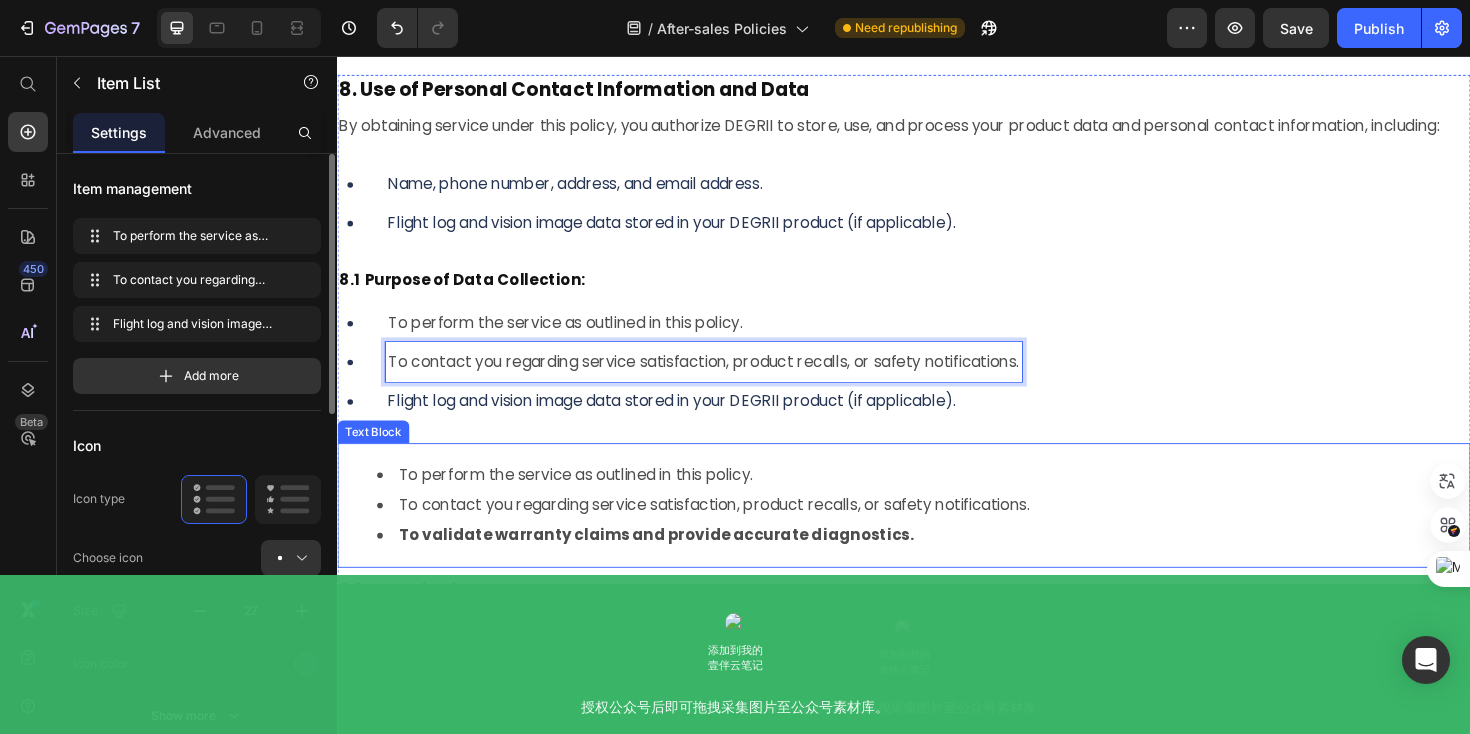 click on "To validate warranty claims and provide accurate diagnostics." at bounding box center (674, 563) 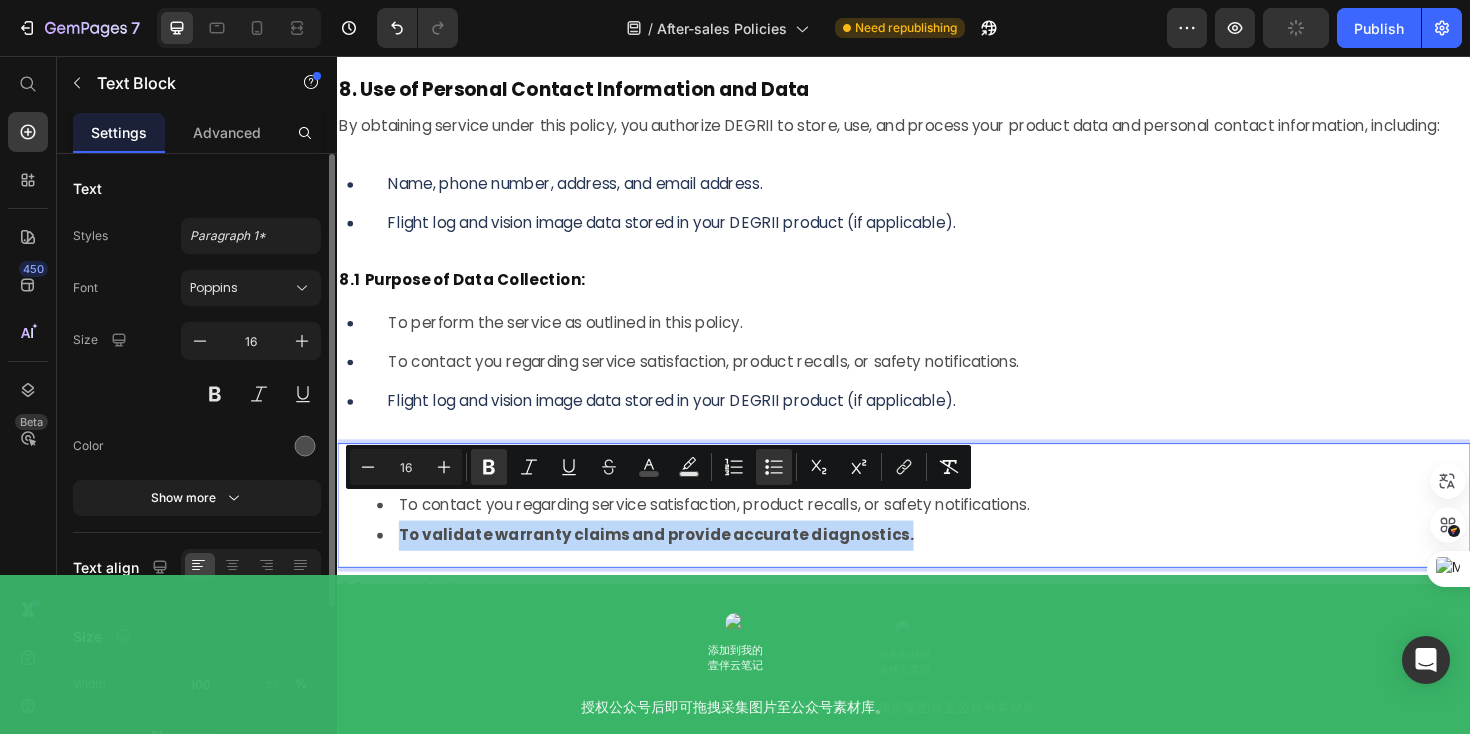 drag, startPoint x: 942, startPoint y: 541, endPoint x: 395, endPoint y: 547, distance: 547.0329 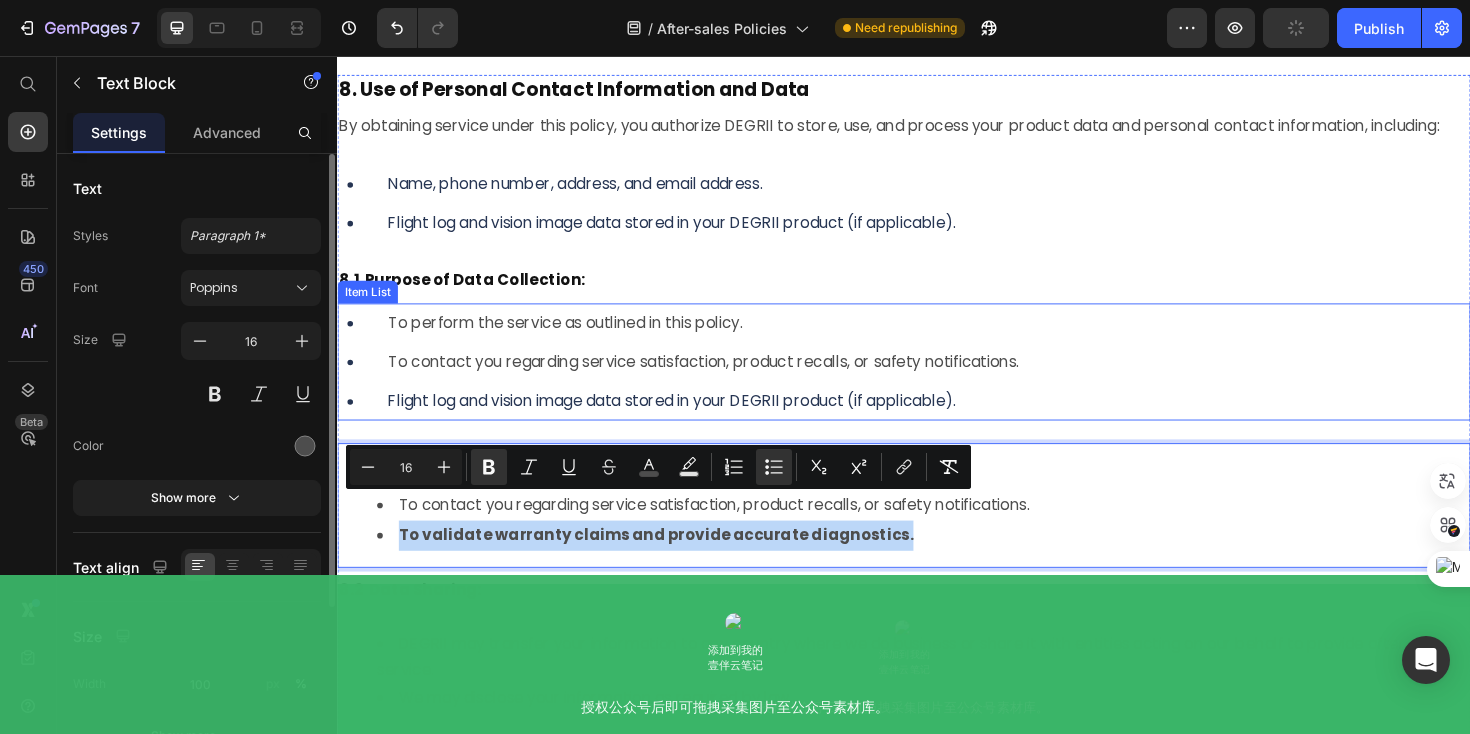 click on "Flight log and vision image data stored in your DEGRII product (if applicable)." at bounding box center (725, 421) 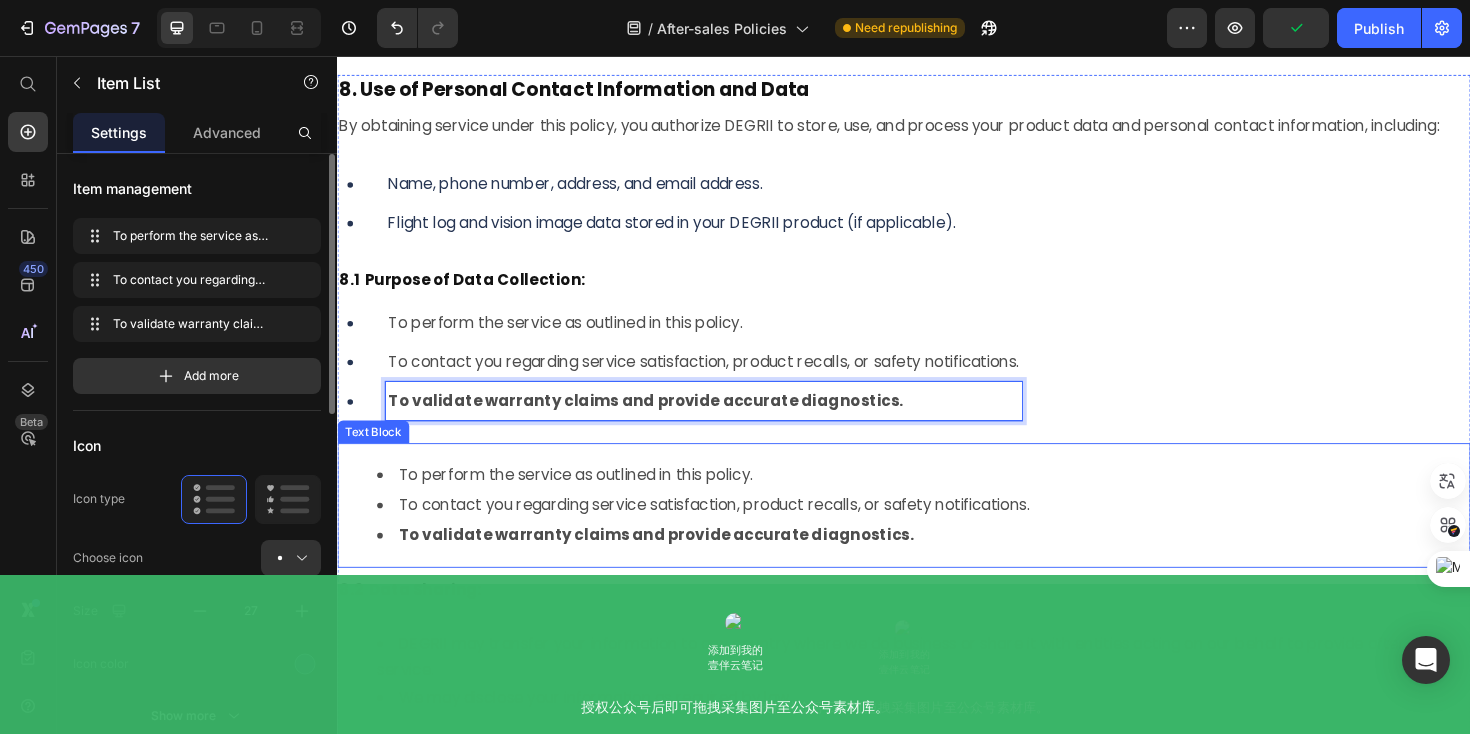 click on "To perform the service as outlined in this policy." at bounding box center [589, 499] 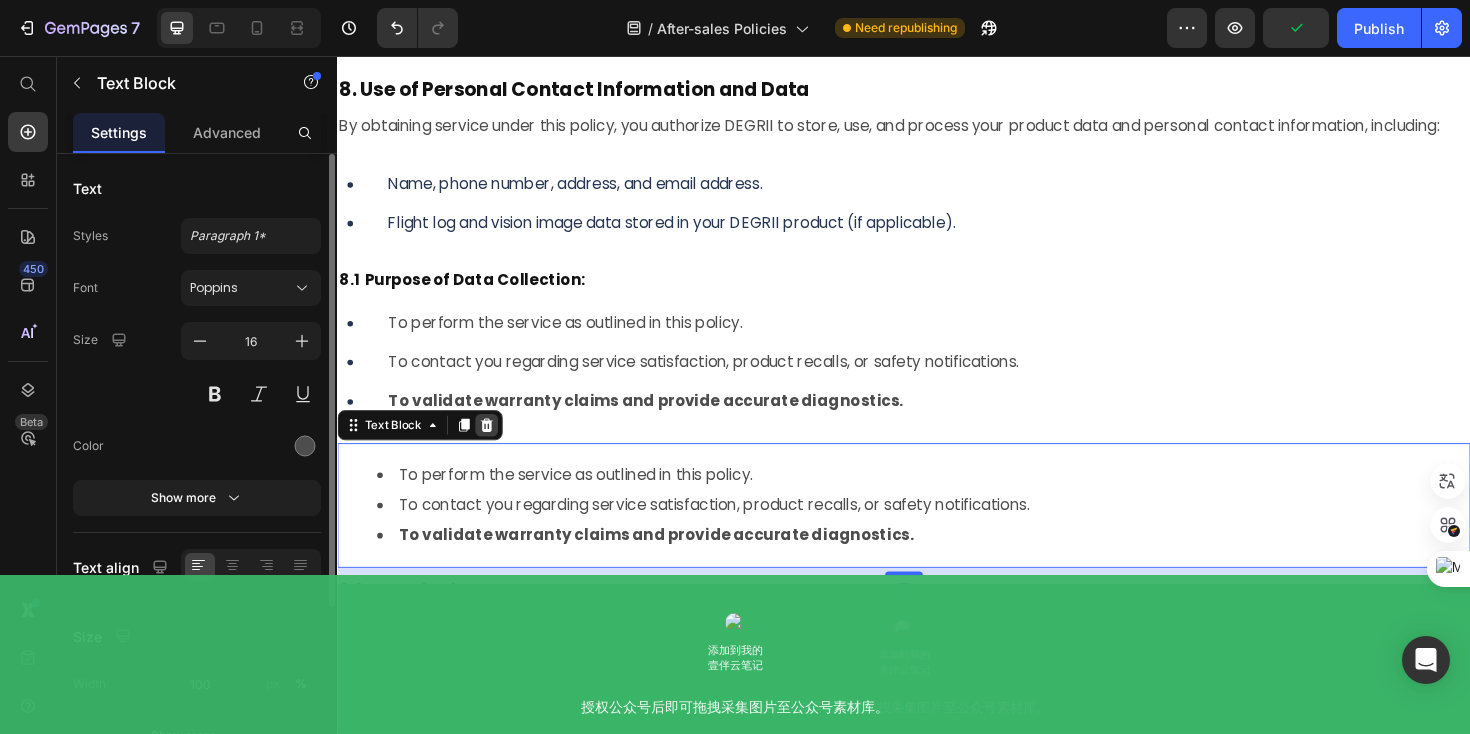 click 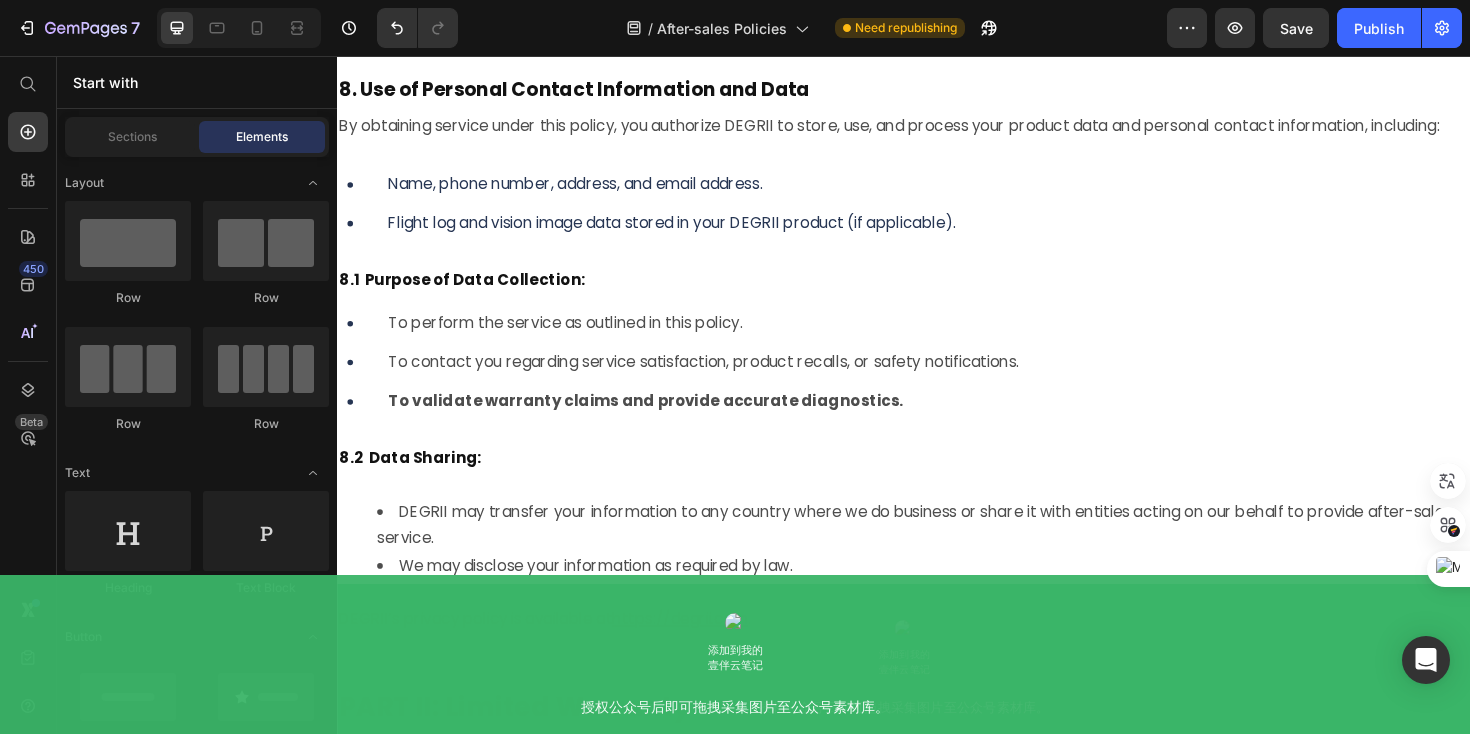 scroll, scrollTop: 6915, scrollLeft: 0, axis: vertical 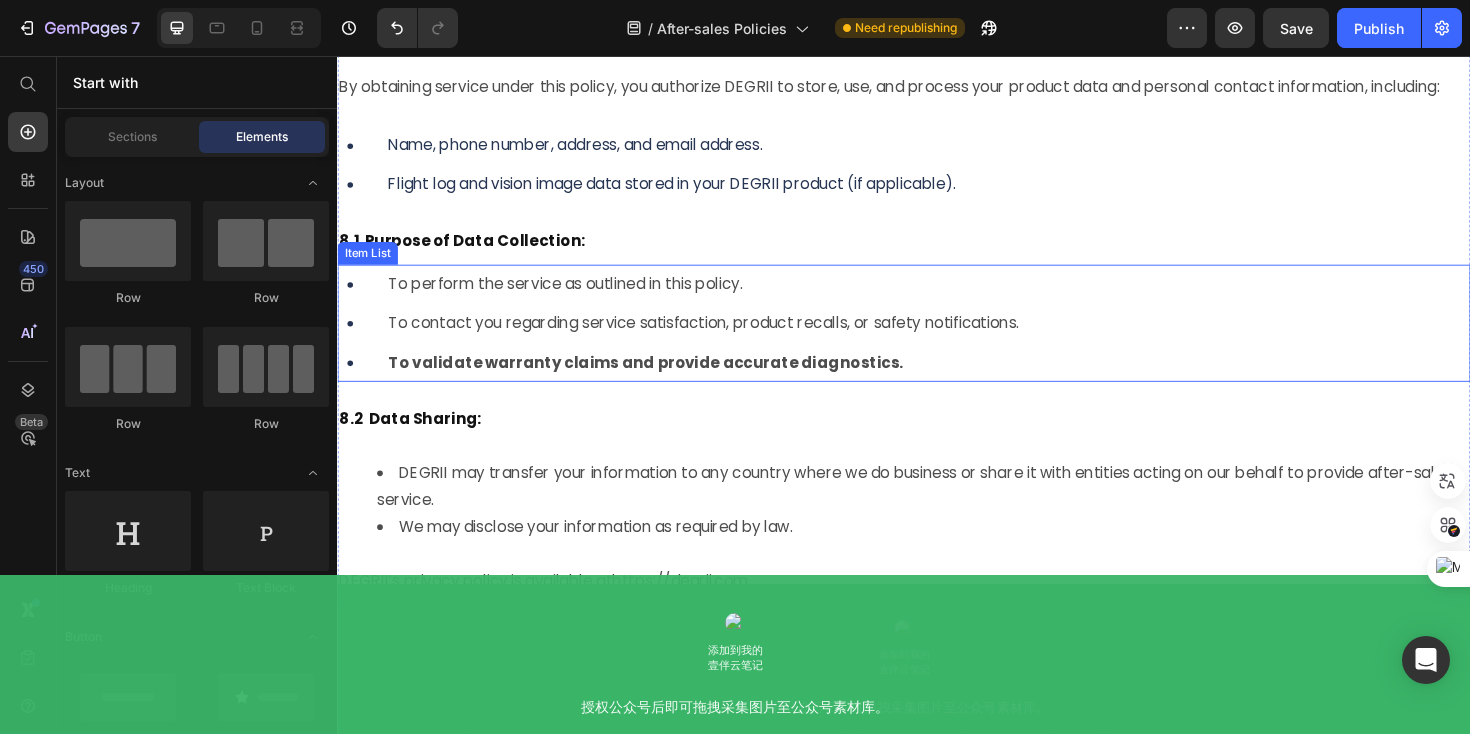 click on "Item List" at bounding box center (369, 265) 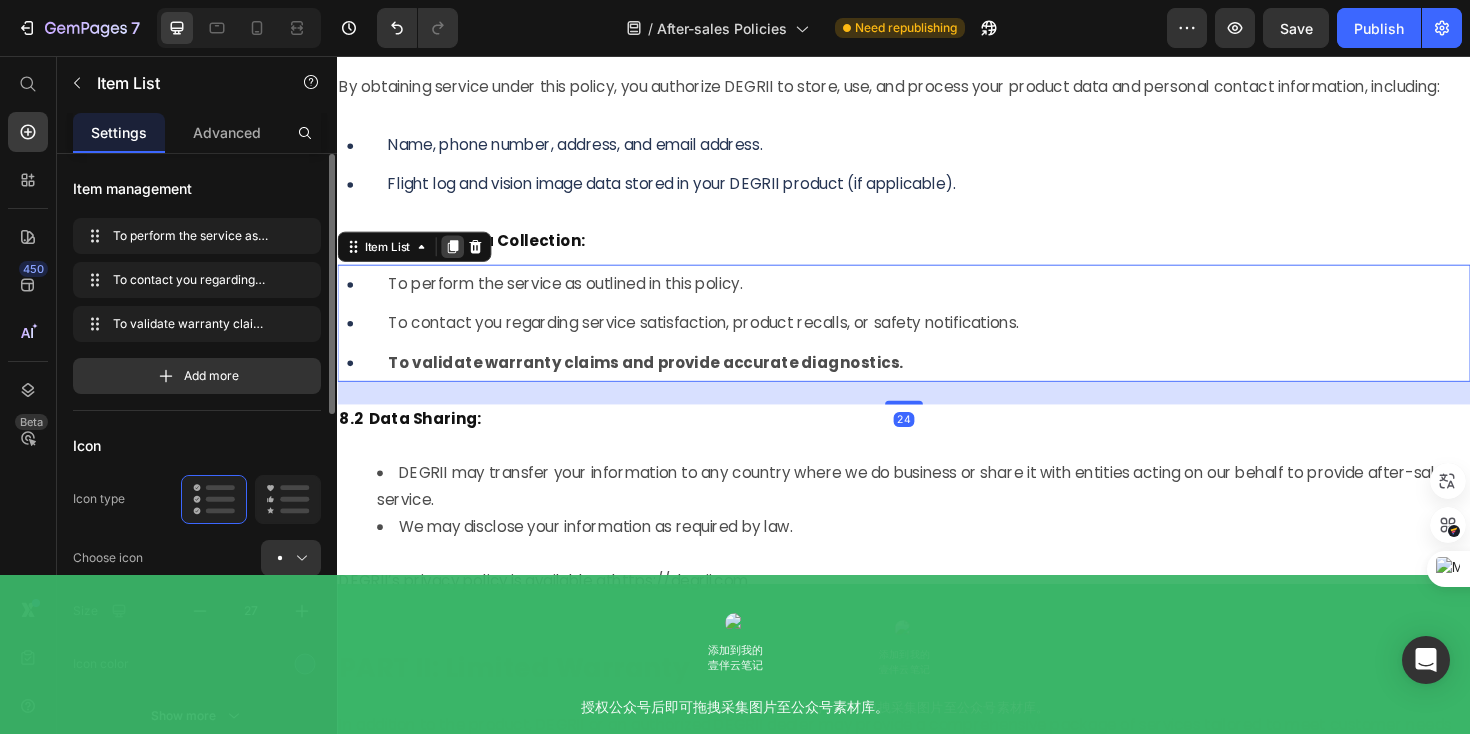 click 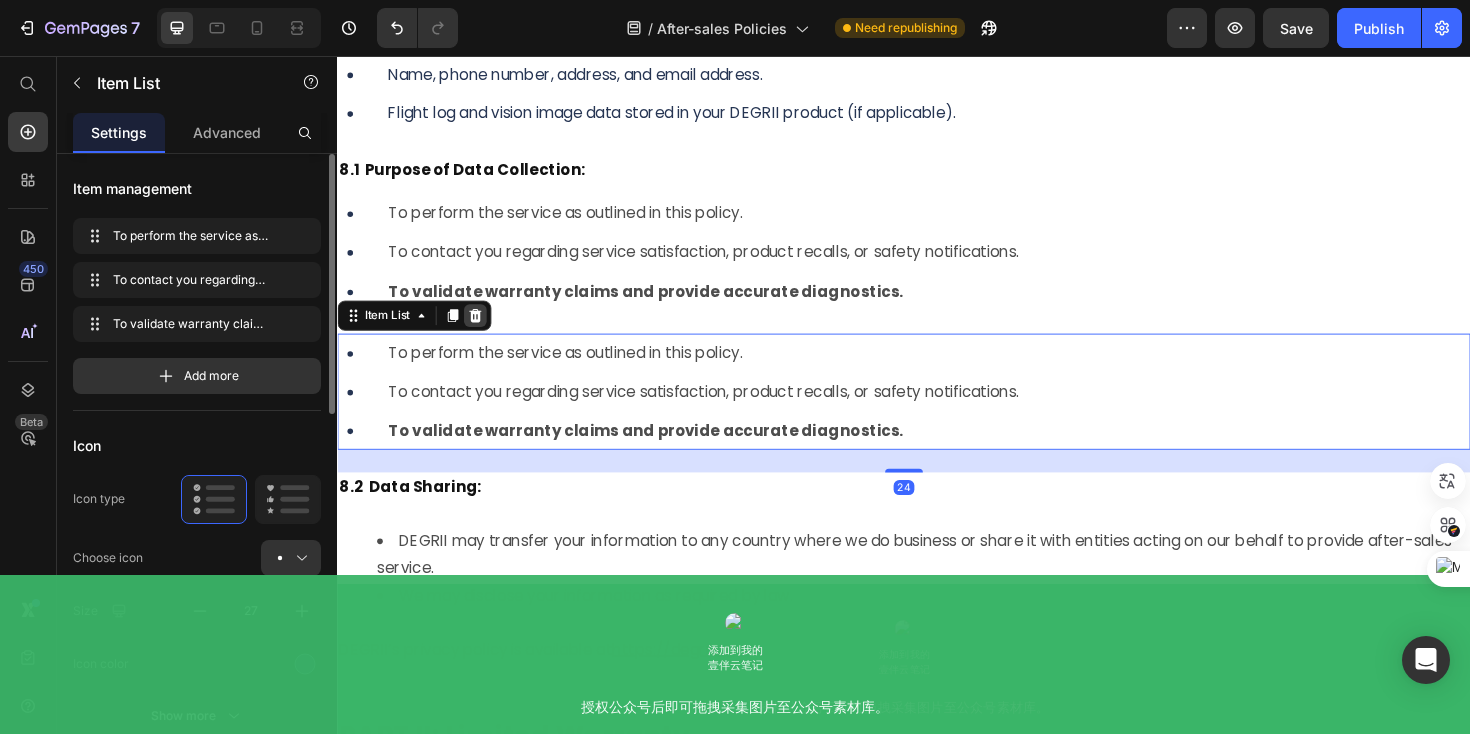 scroll, scrollTop: 7022, scrollLeft: 0, axis: vertical 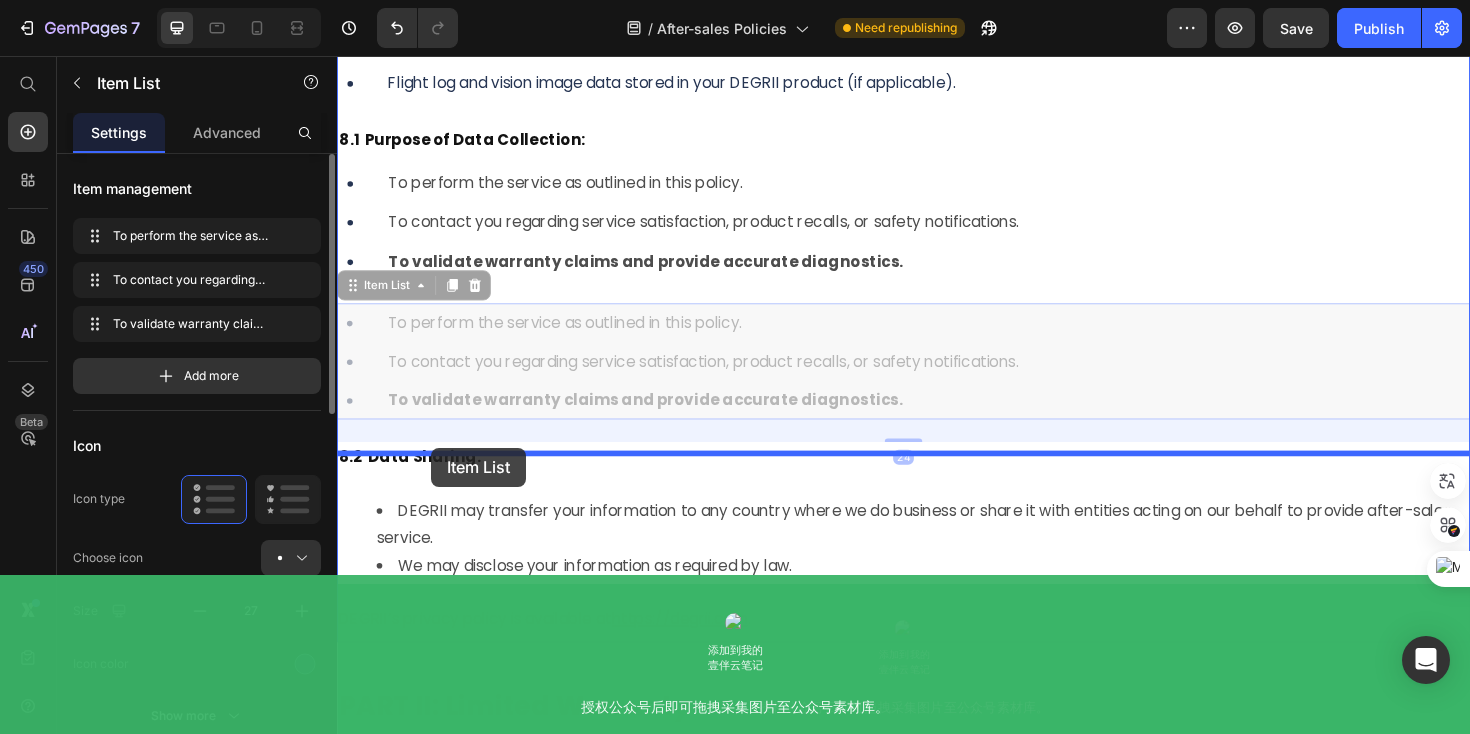 drag, startPoint x: 387, startPoint y: 273, endPoint x: 437, endPoint y: 472, distance: 205.18529 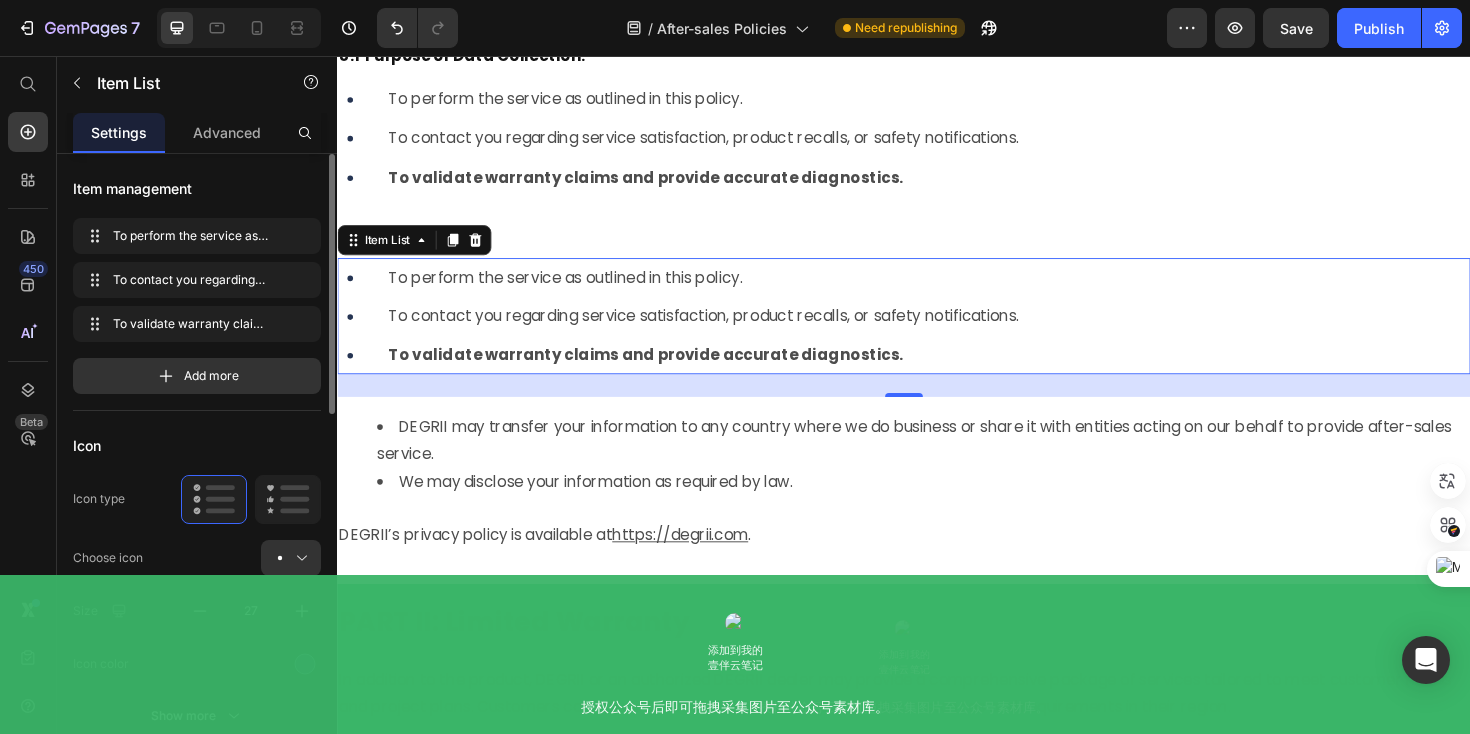 scroll, scrollTop: 7113, scrollLeft: 0, axis: vertical 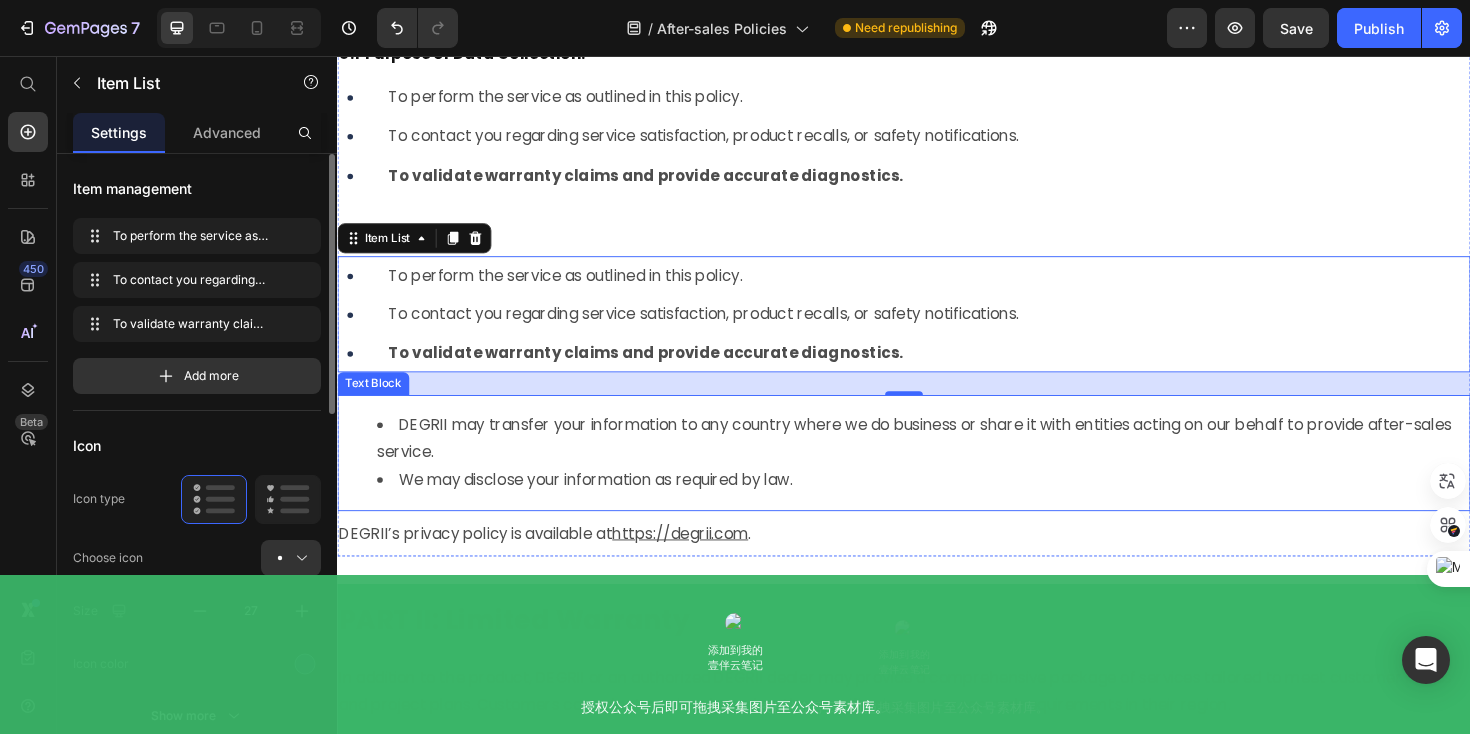 click on "DEGRII may transfer your information to any country where we do business or share it with entities acting on our behalf to provide after-sales service." at bounding box center (957, 462) 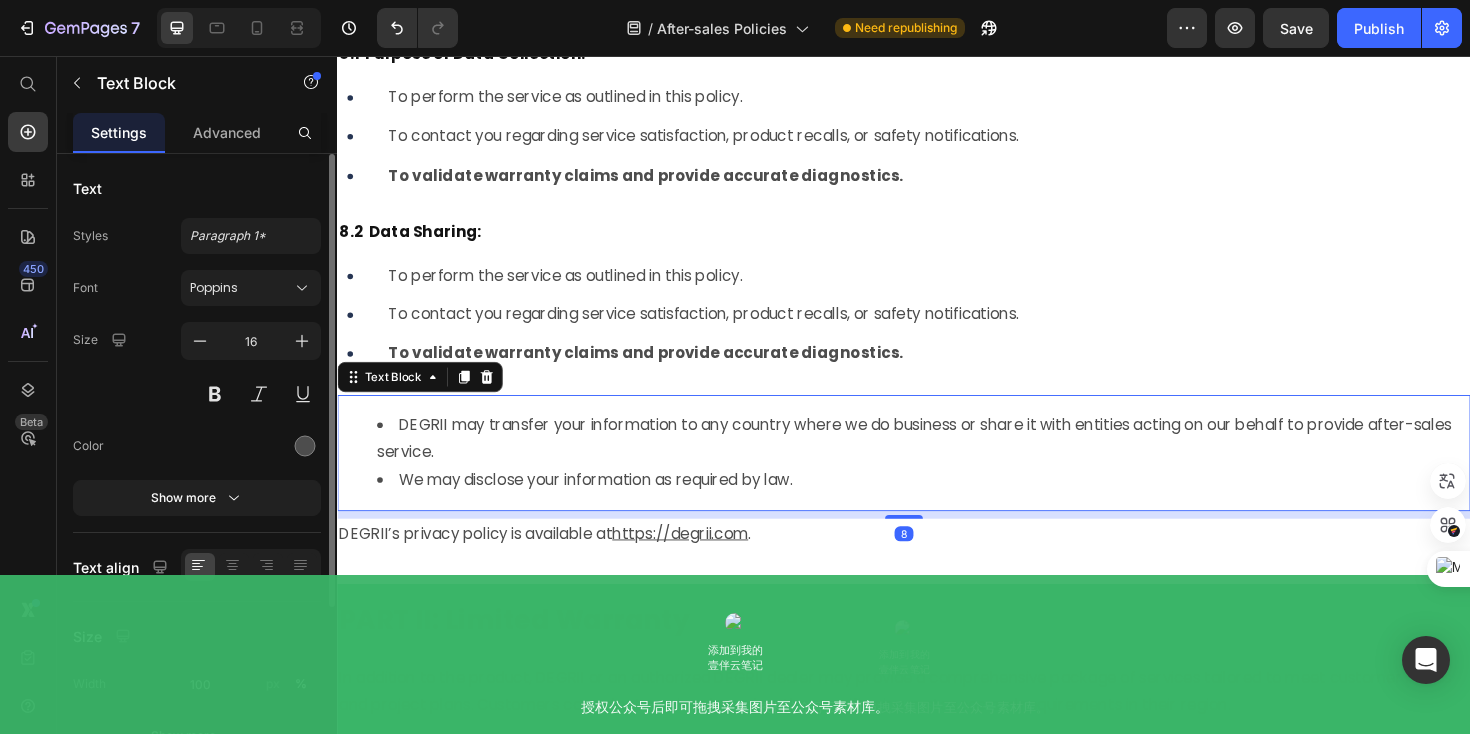 click on "DEGRII may transfer your information to any country where we do business or share it with entities acting on our behalf to provide after-sales service." at bounding box center (957, 462) 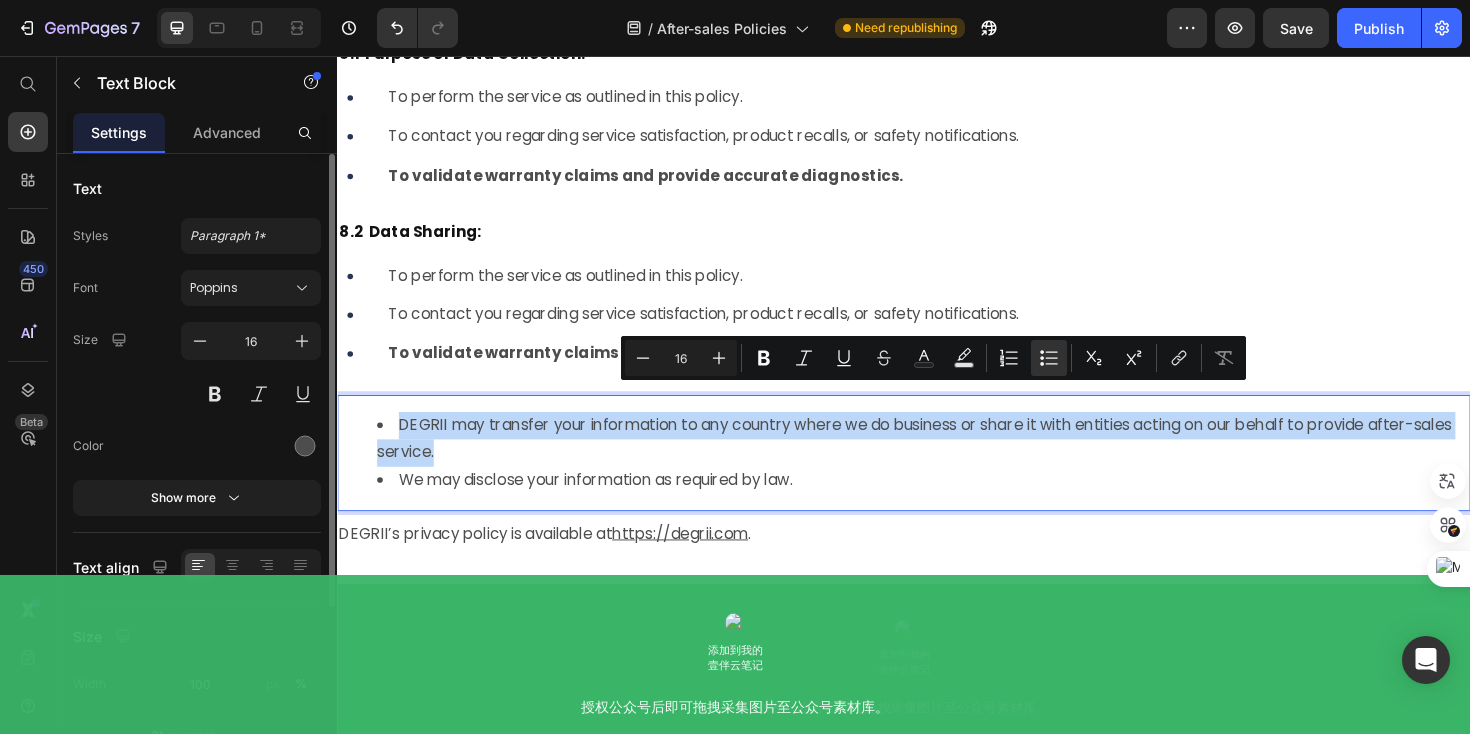 drag, startPoint x: 448, startPoint y: 447, endPoint x: 403, endPoint y: 426, distance: 49.658836 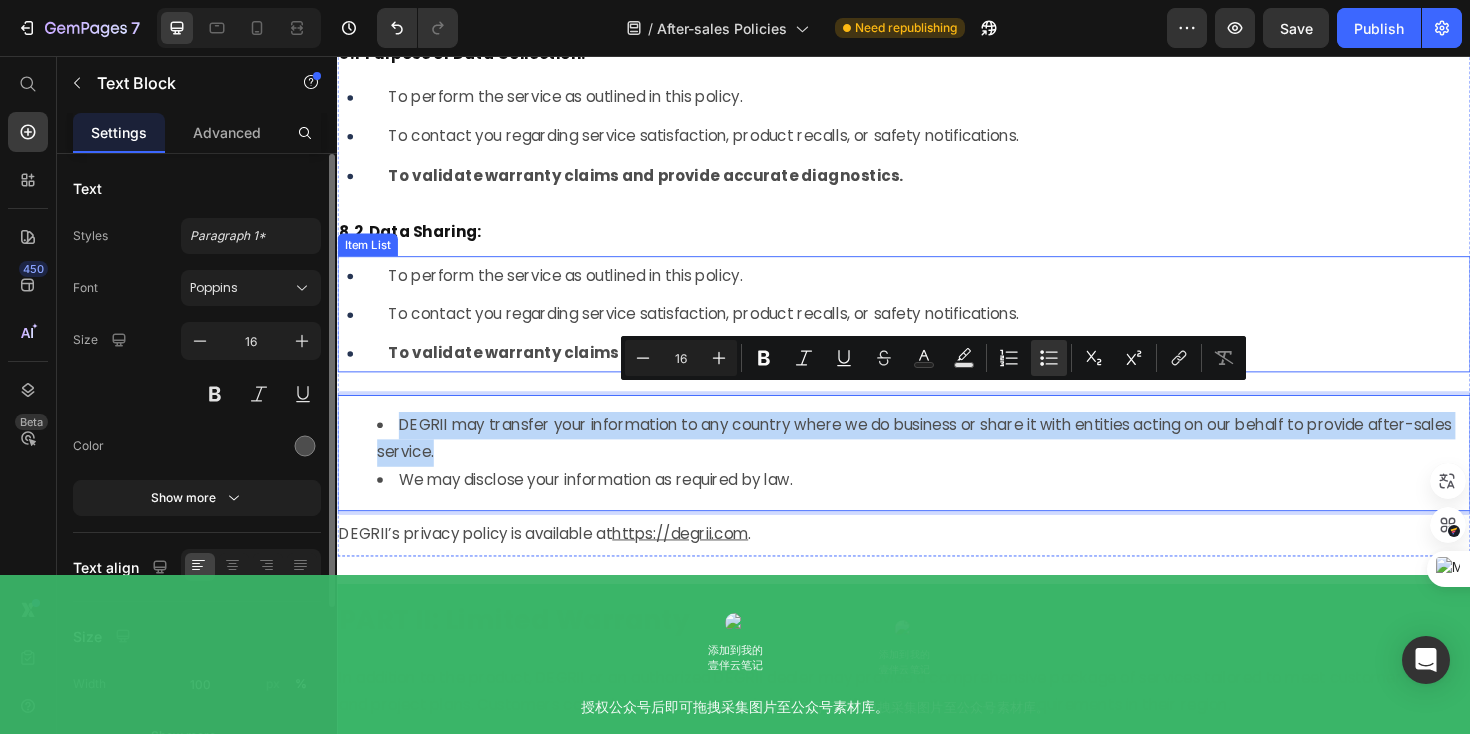 click on "To perform the service as outlined in this policy." at bounding box center (578, 288) 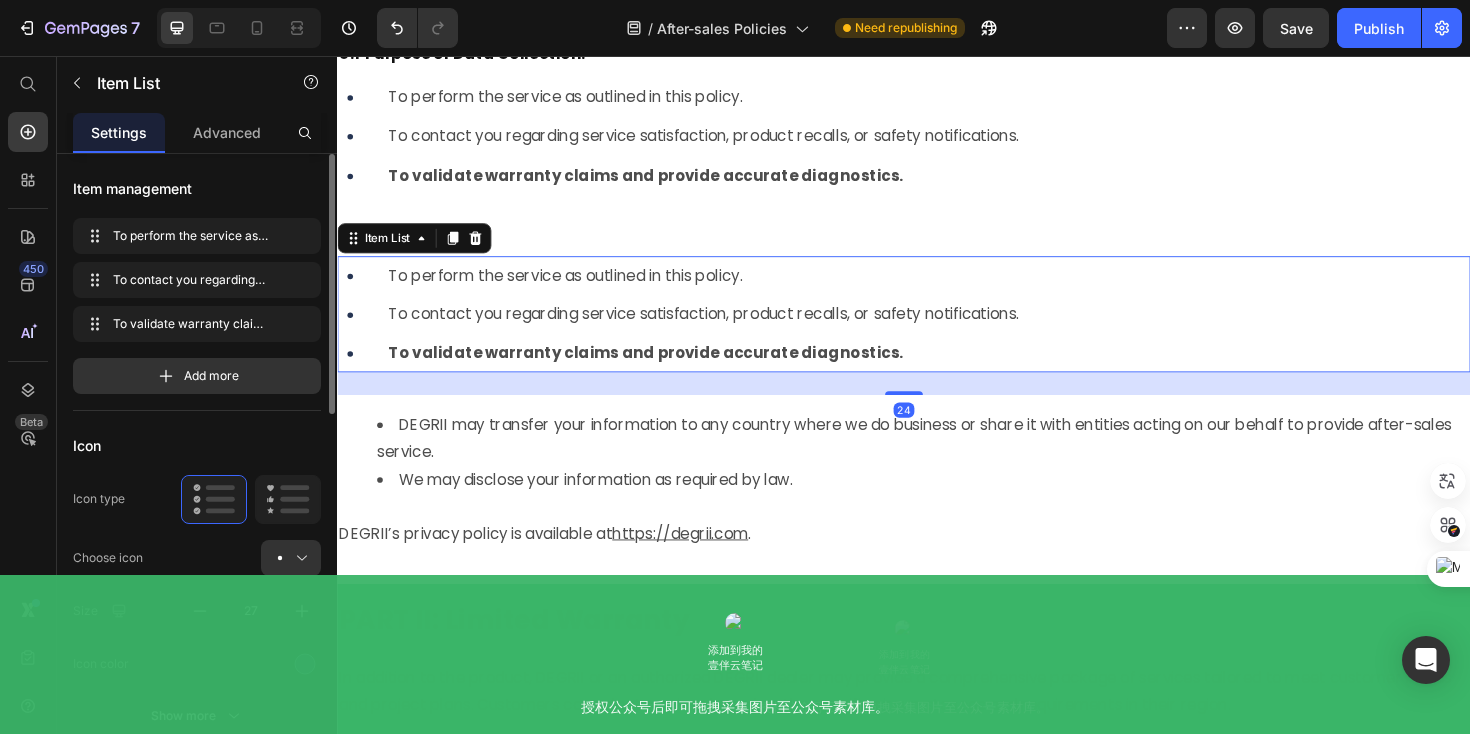 click on "To perform the service as outlined in this policy." at bounding box center [578, 288] 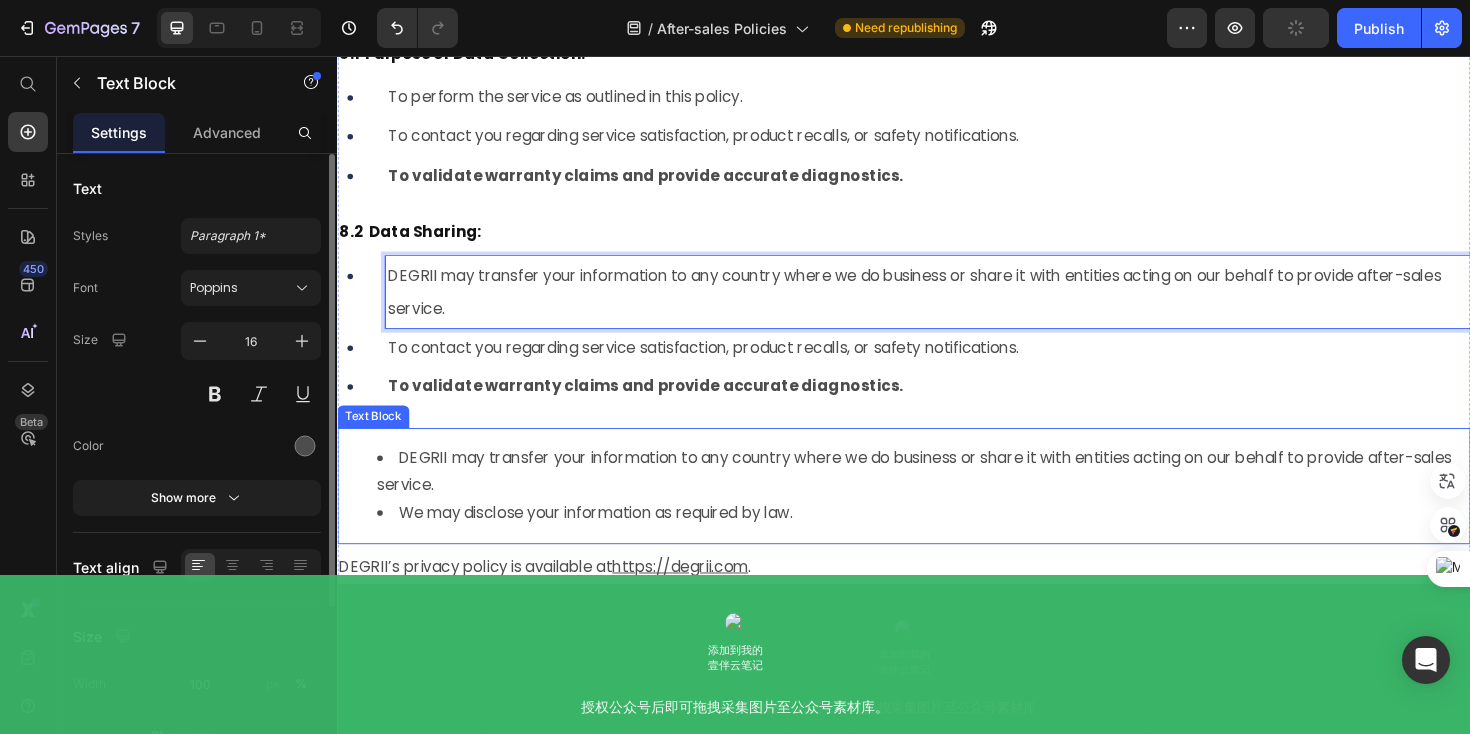 click on "We may disclose your information as required by law." at bounding box center (957, 540) 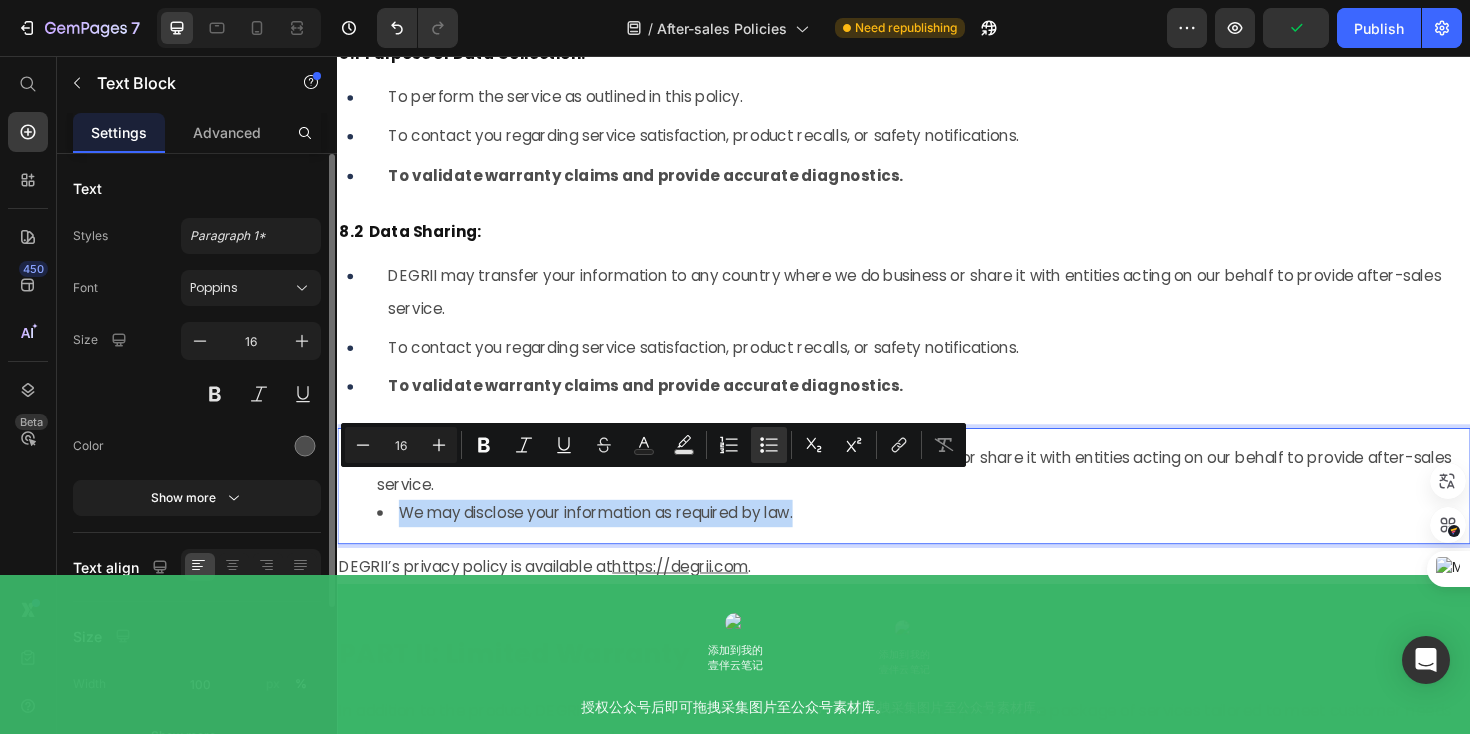 drag, startPoint x: 838, startPoint y: 508, endPoint x: 408, endPoint y: 522, distance: 430.22784 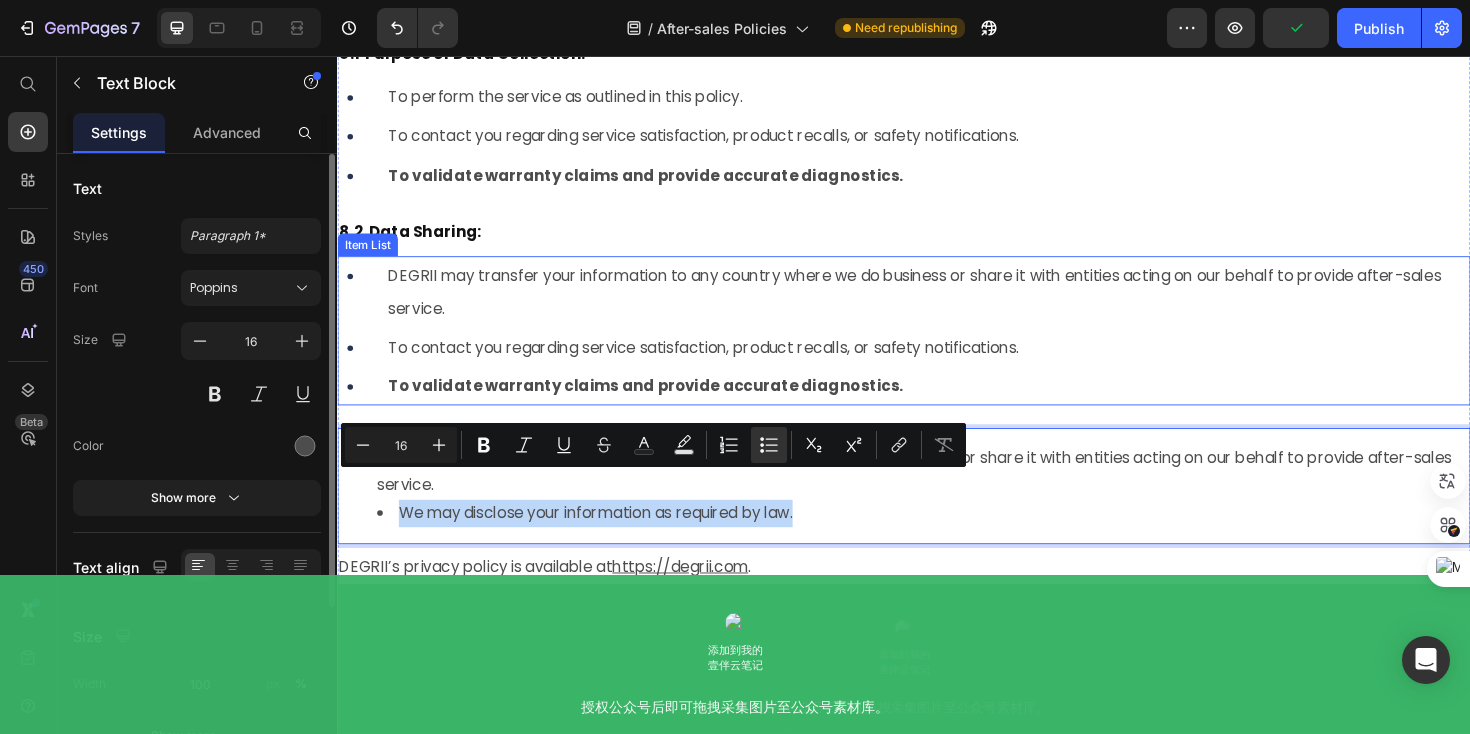 click on "To contact you regarding service satisfaction, product recalls, or safety notifications." at bounding box center [725, 364] 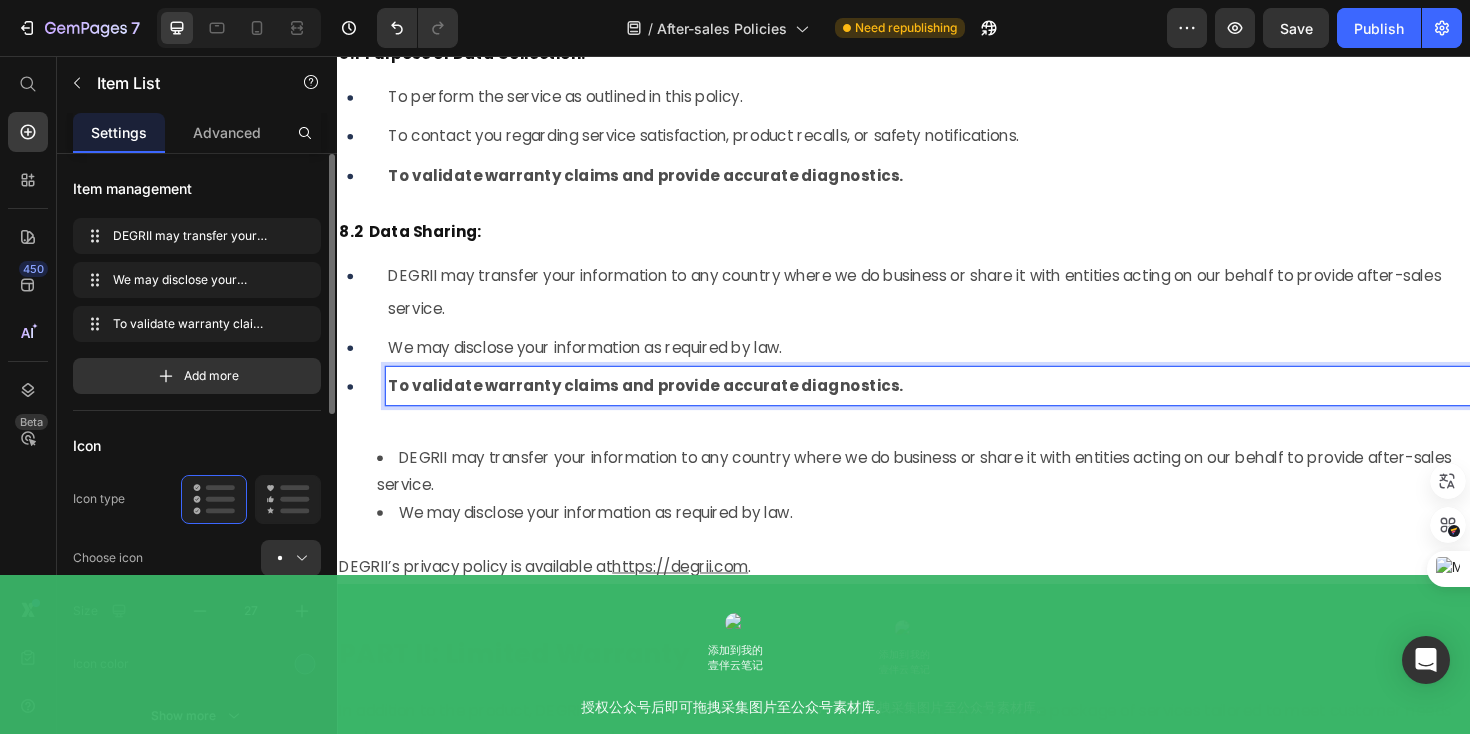 click on "To validate warranty claims and provide accurate diagnostics." at bounding box center [663, 405] 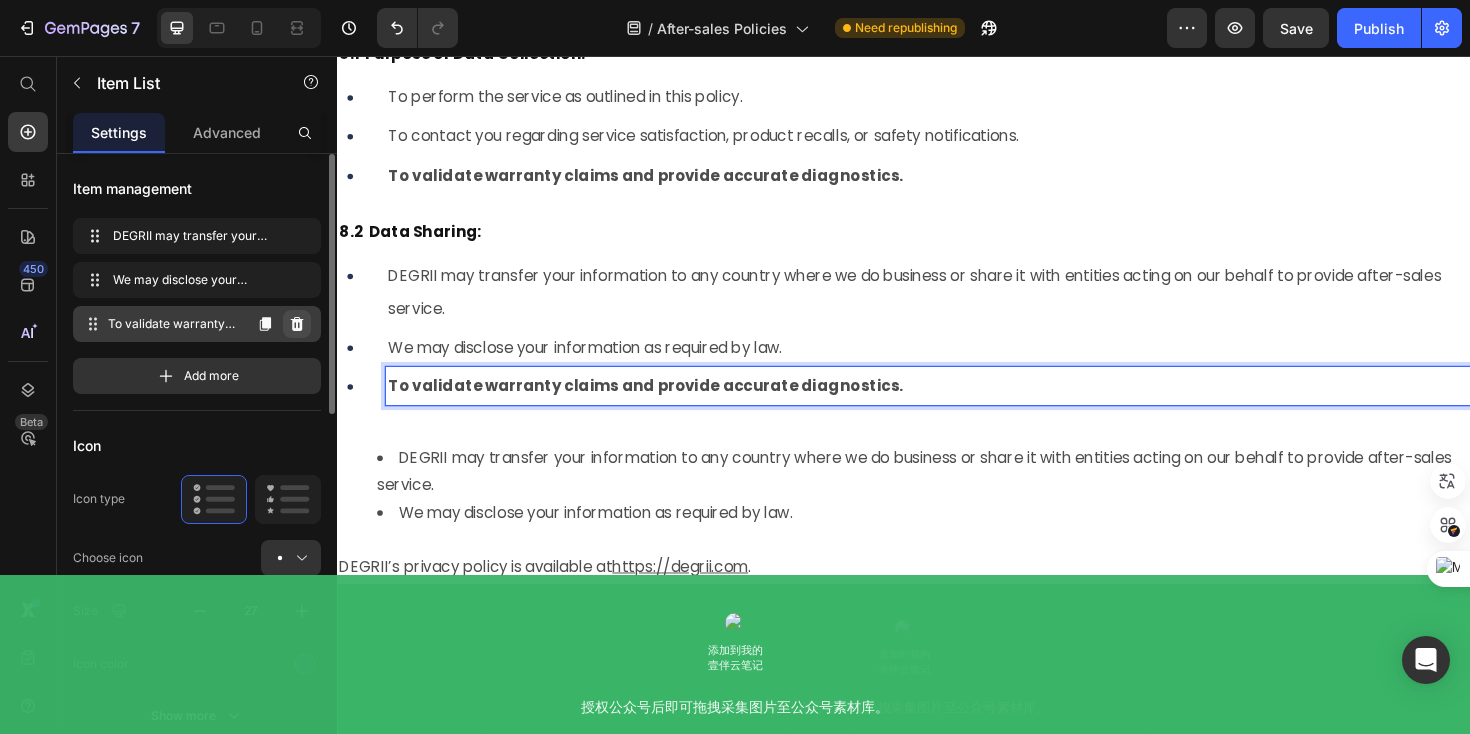click 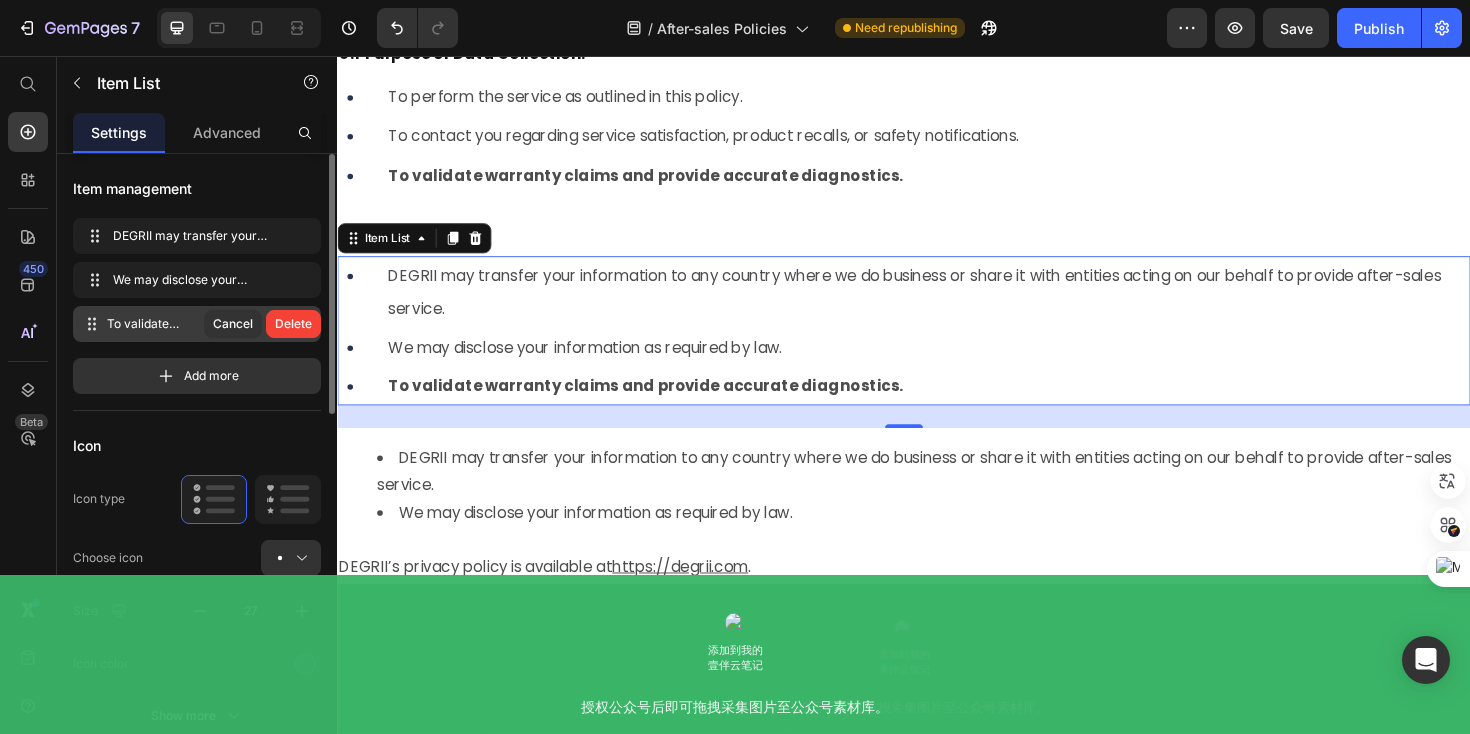 click on "Delete" at bounding box center [293, 324] 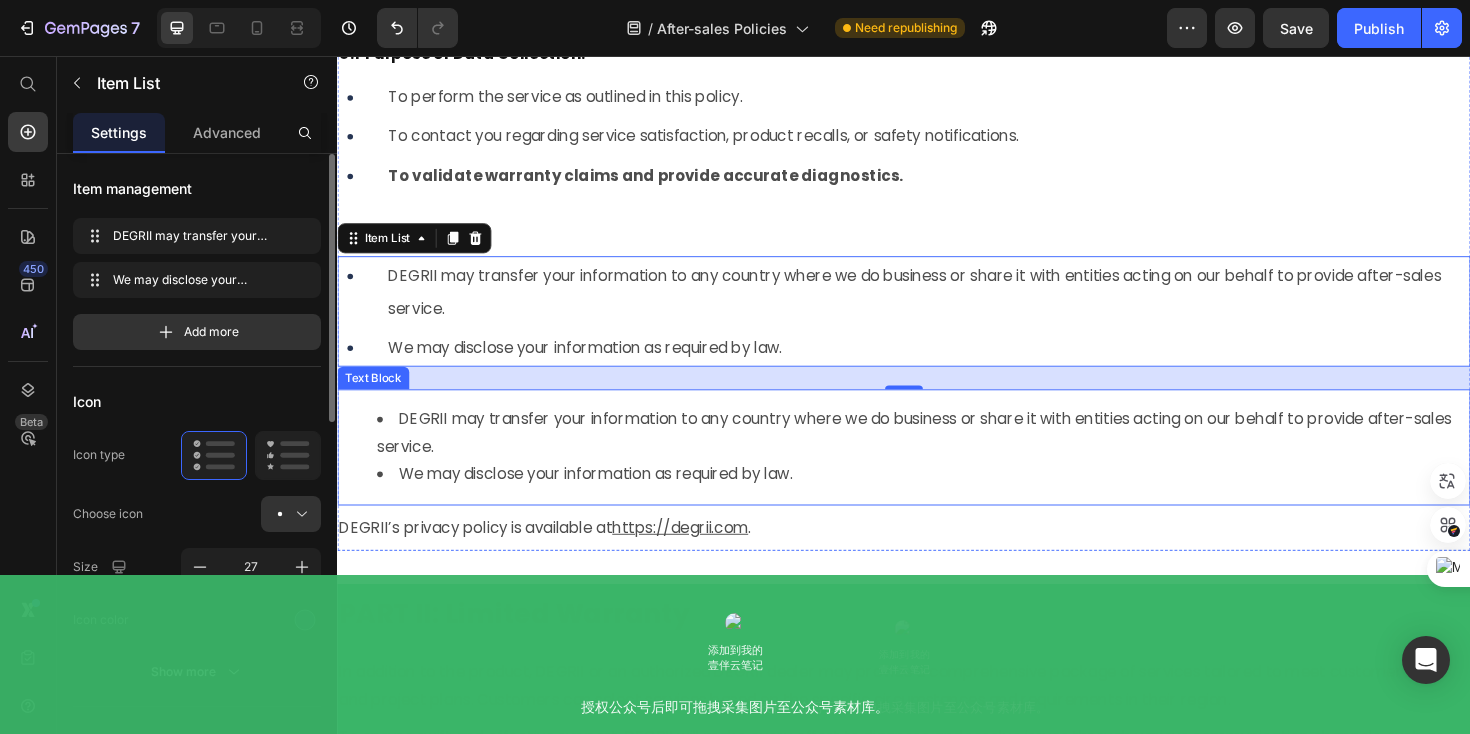 click on "DEGRII may transfer your information to any country where we do business or share it with entities acting on our behalf to provide after-sales service." at bounding box center (957, 456) 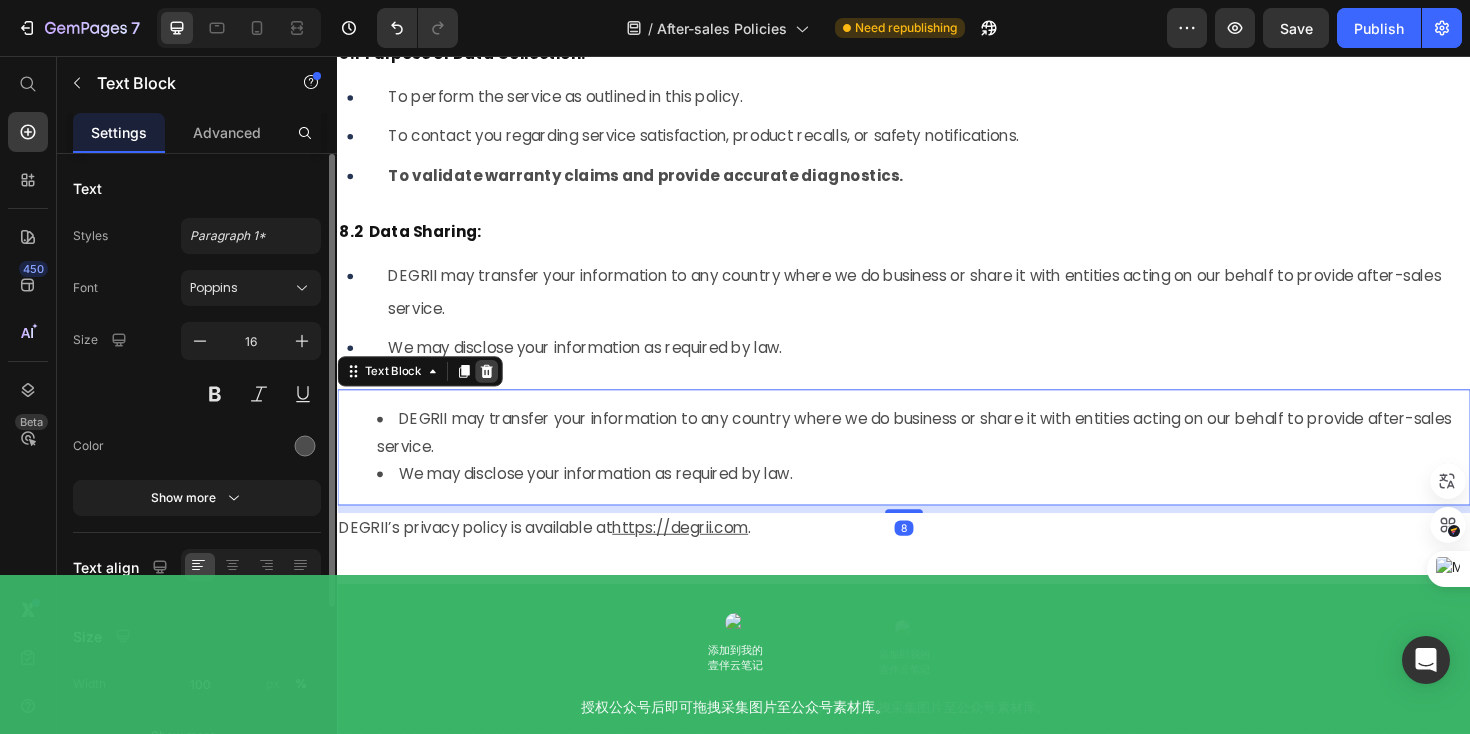 click 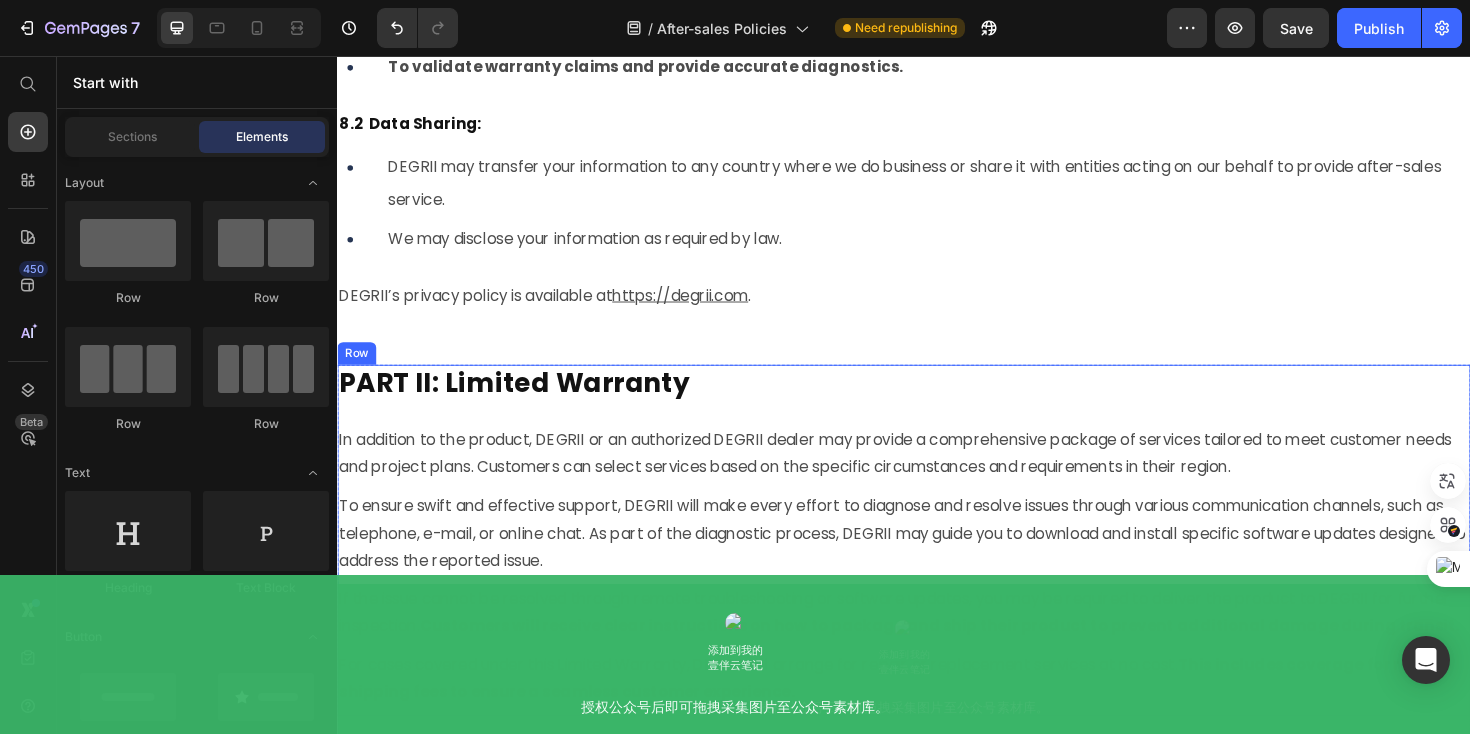 scroll, scrollTop: 7225, scrollLeft: 0, axis: vertical 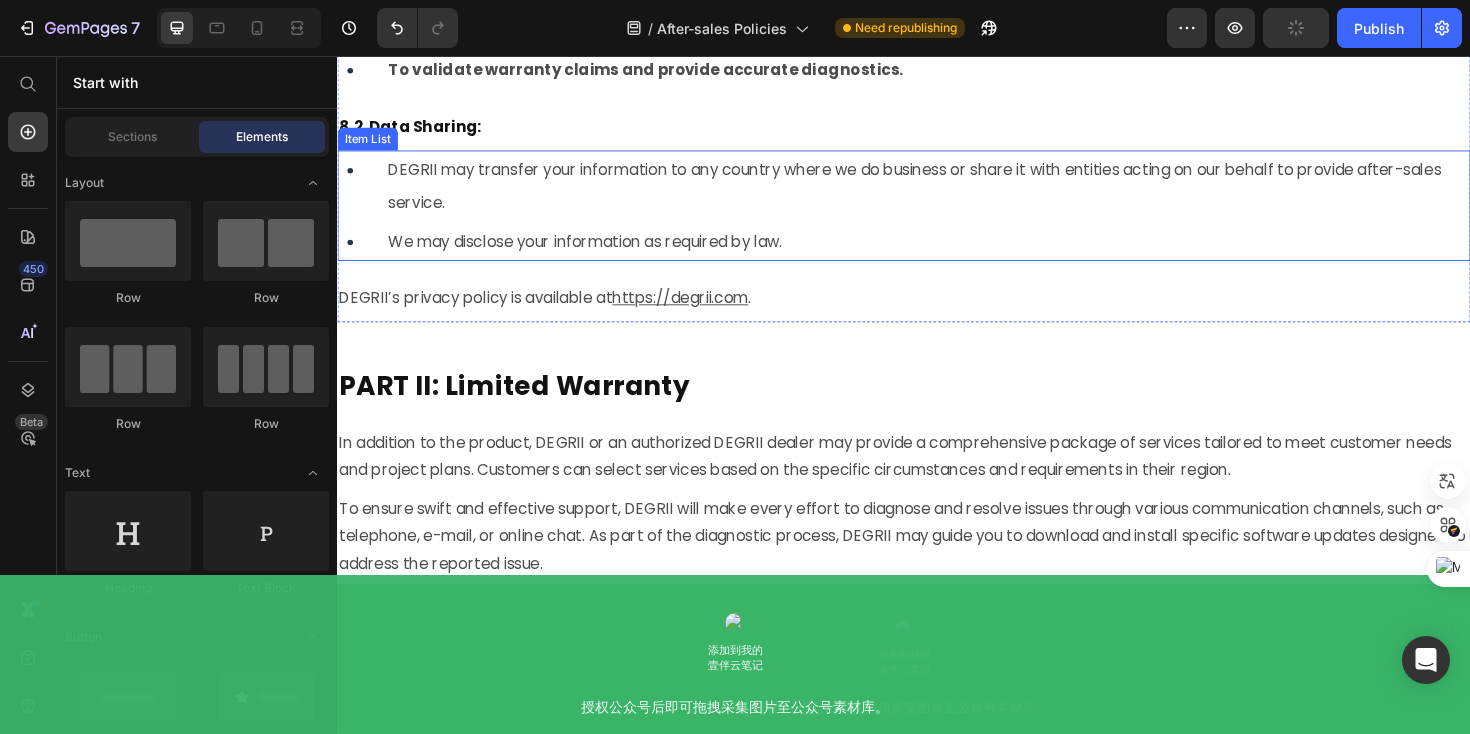 click on "Item List" at bounding box center (369, 144) 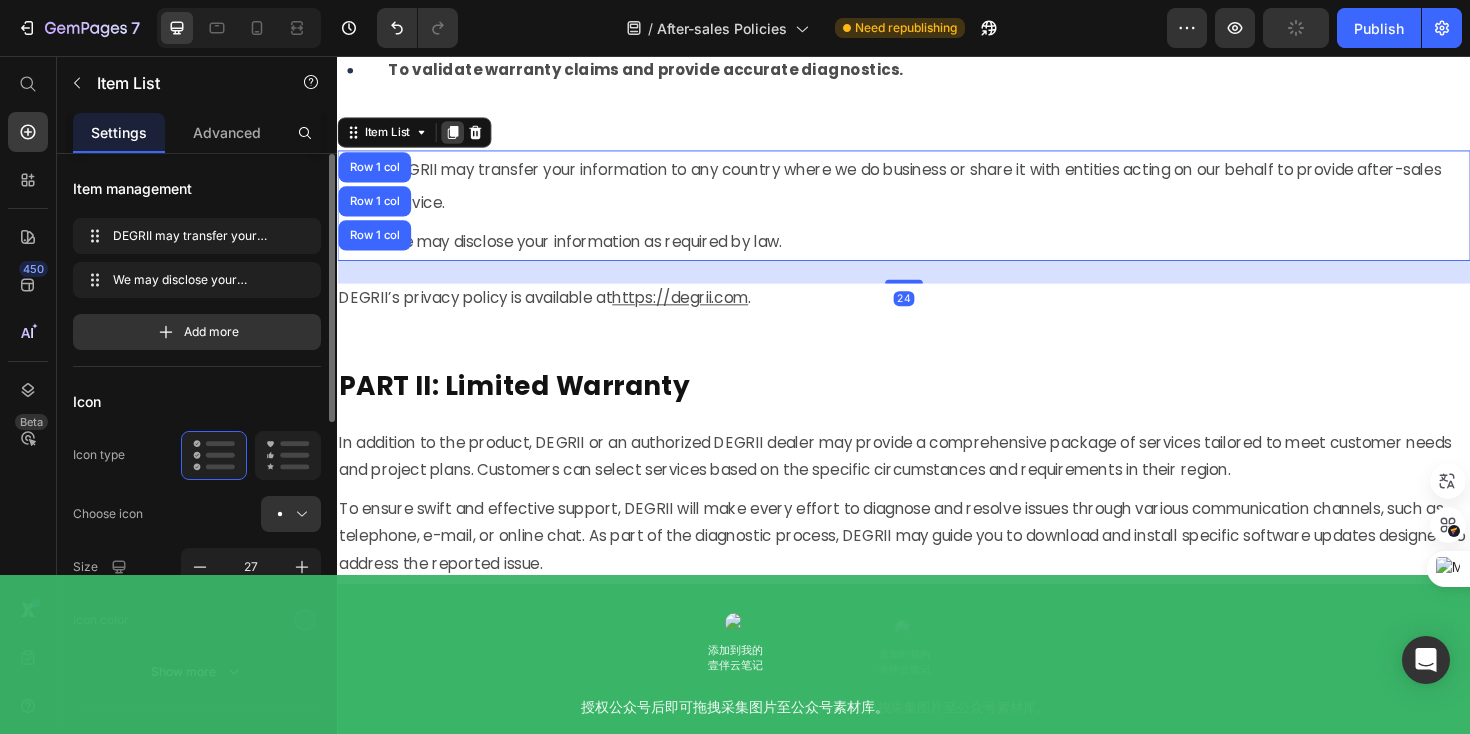 click 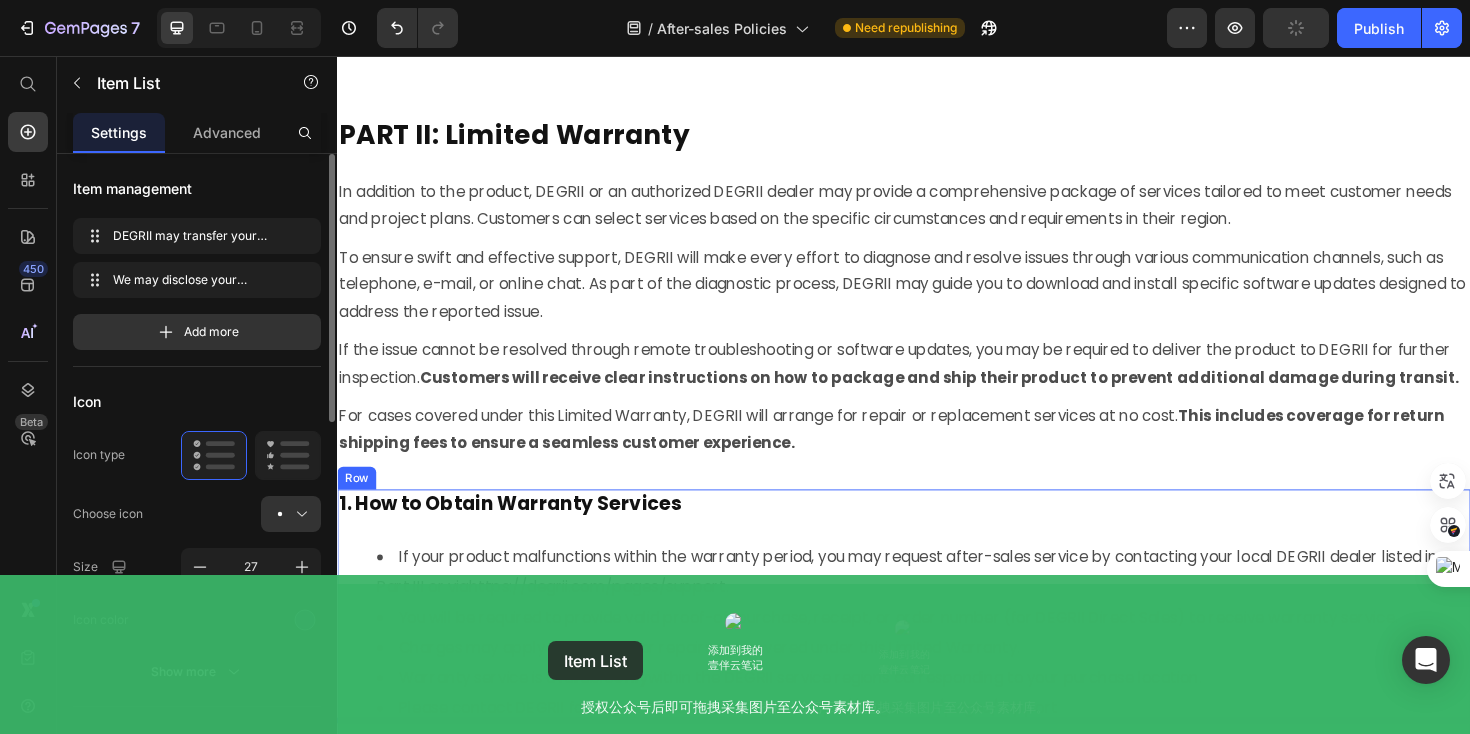 scroll, scrollTop: 7645, scrollLeft: 0, axis: vertical 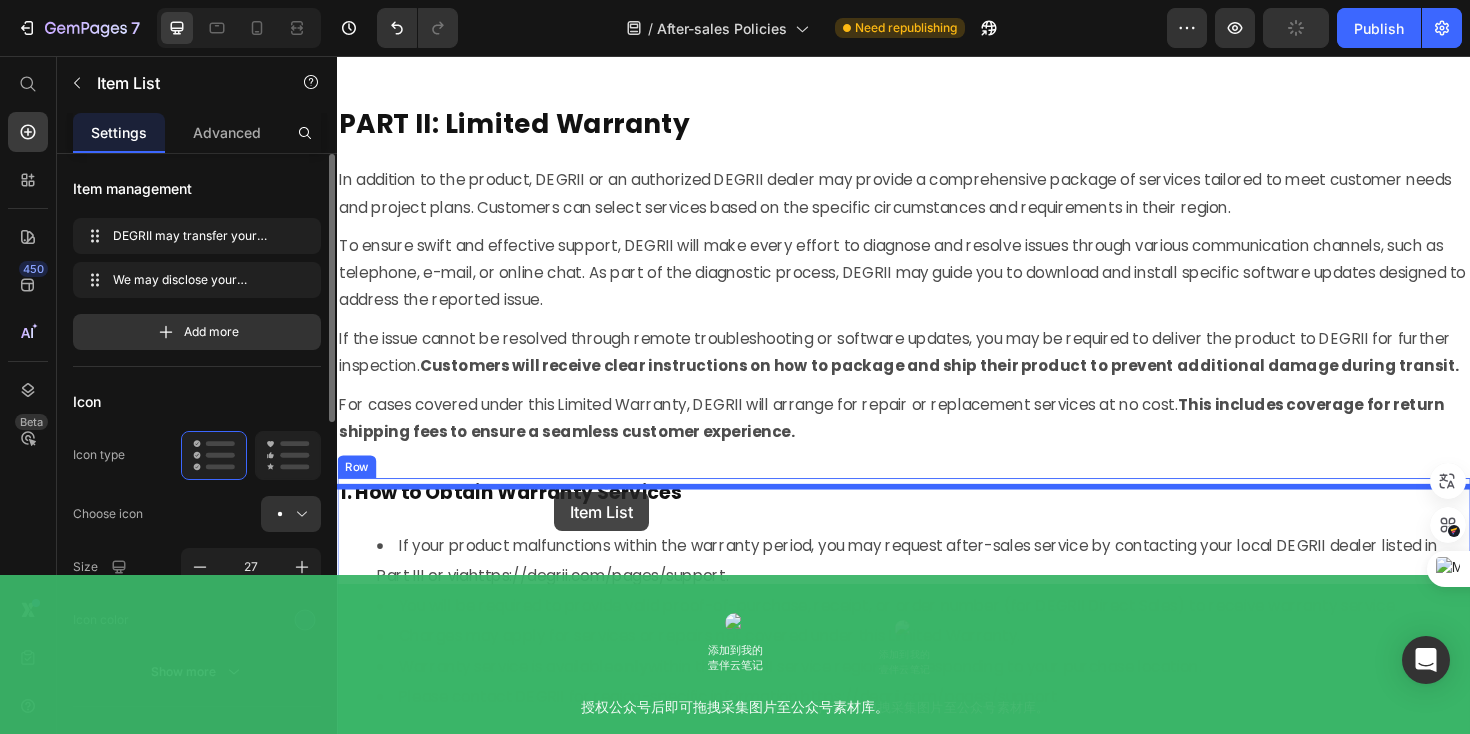 drag, startPoint x: 402, startPoint y: 81, endPoint x: 567, endPoint y: 517, distance: 466.177 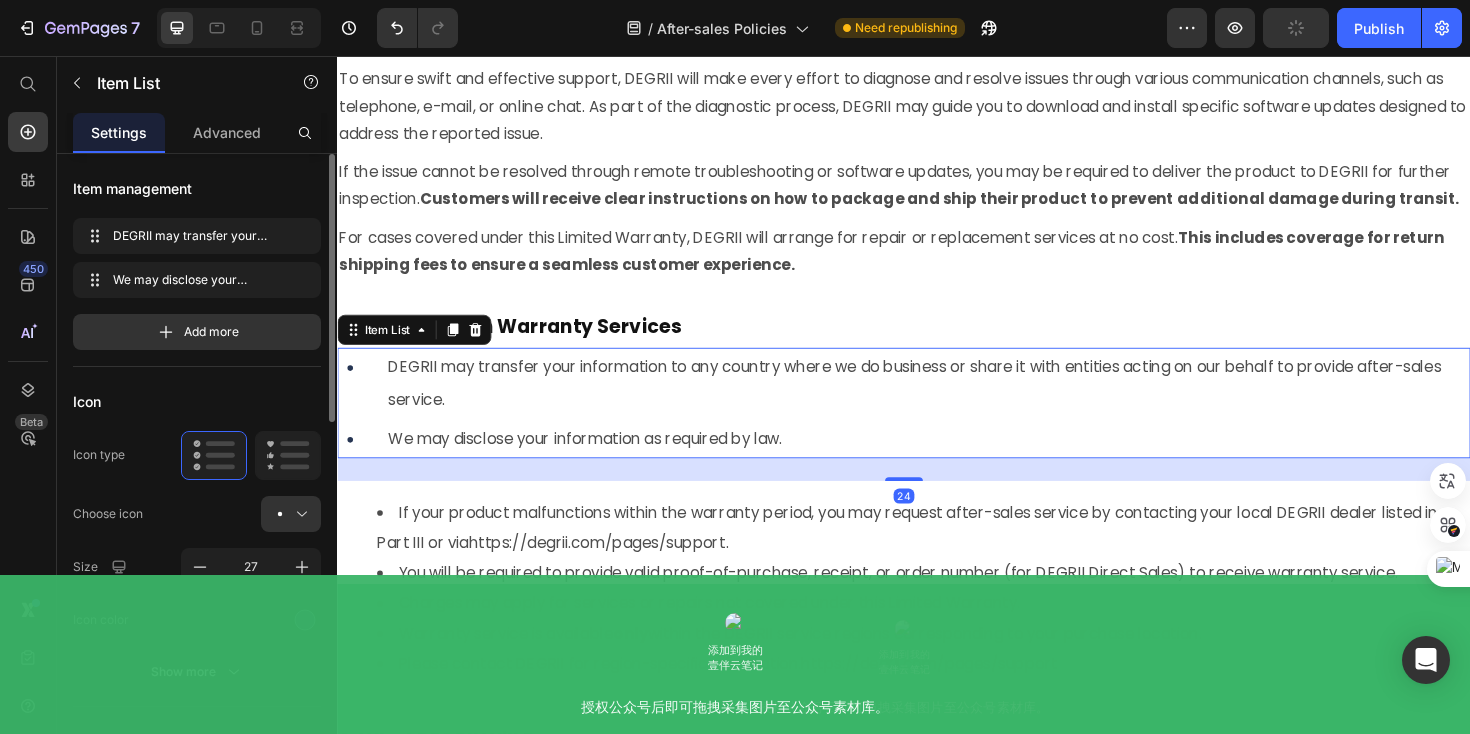scroll, scrollTop: 7704, scrollLeft: 0, axis: vertical 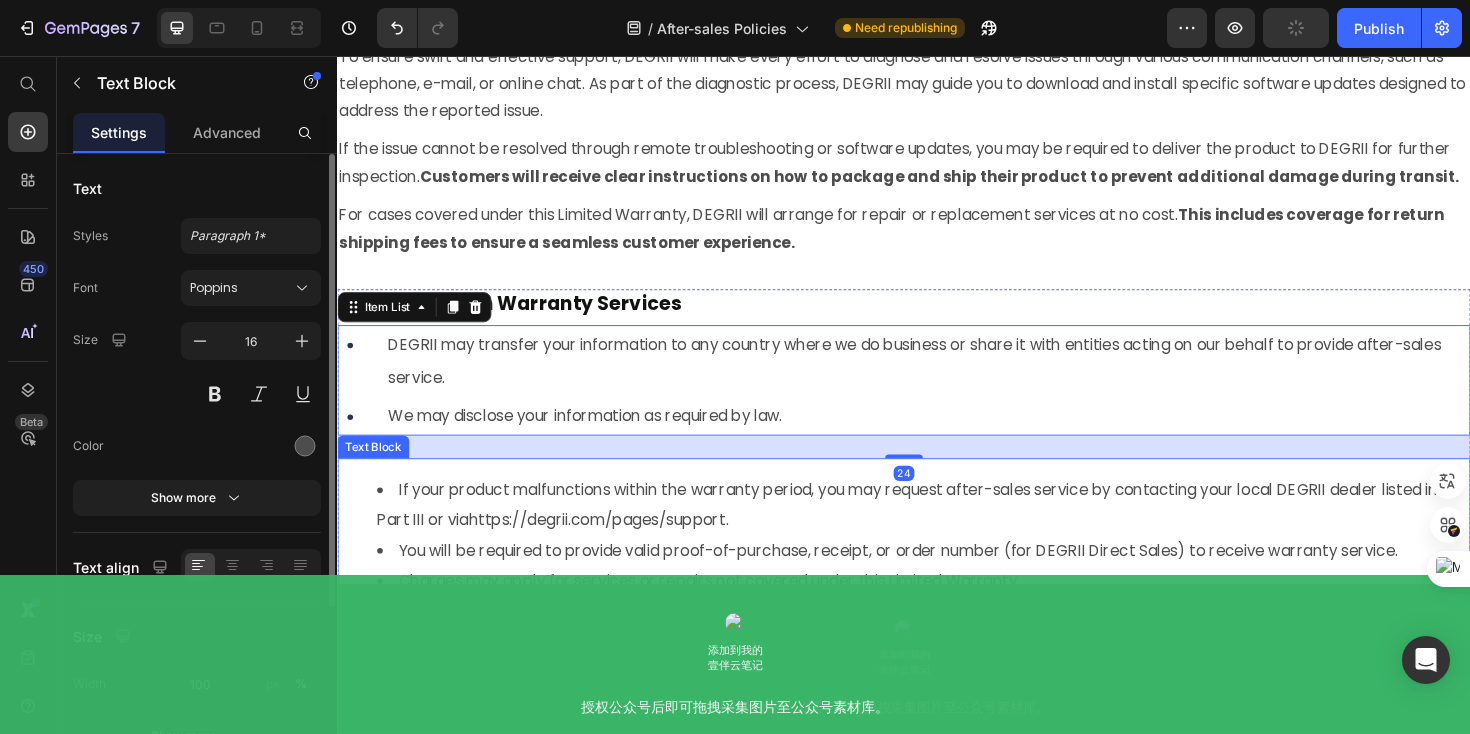 click on "If your product malfunctions within the warranty period, you may request after-sales service by contacting your local DEGRII dealer listed in Part III or via" at bounding box center [940, 531] 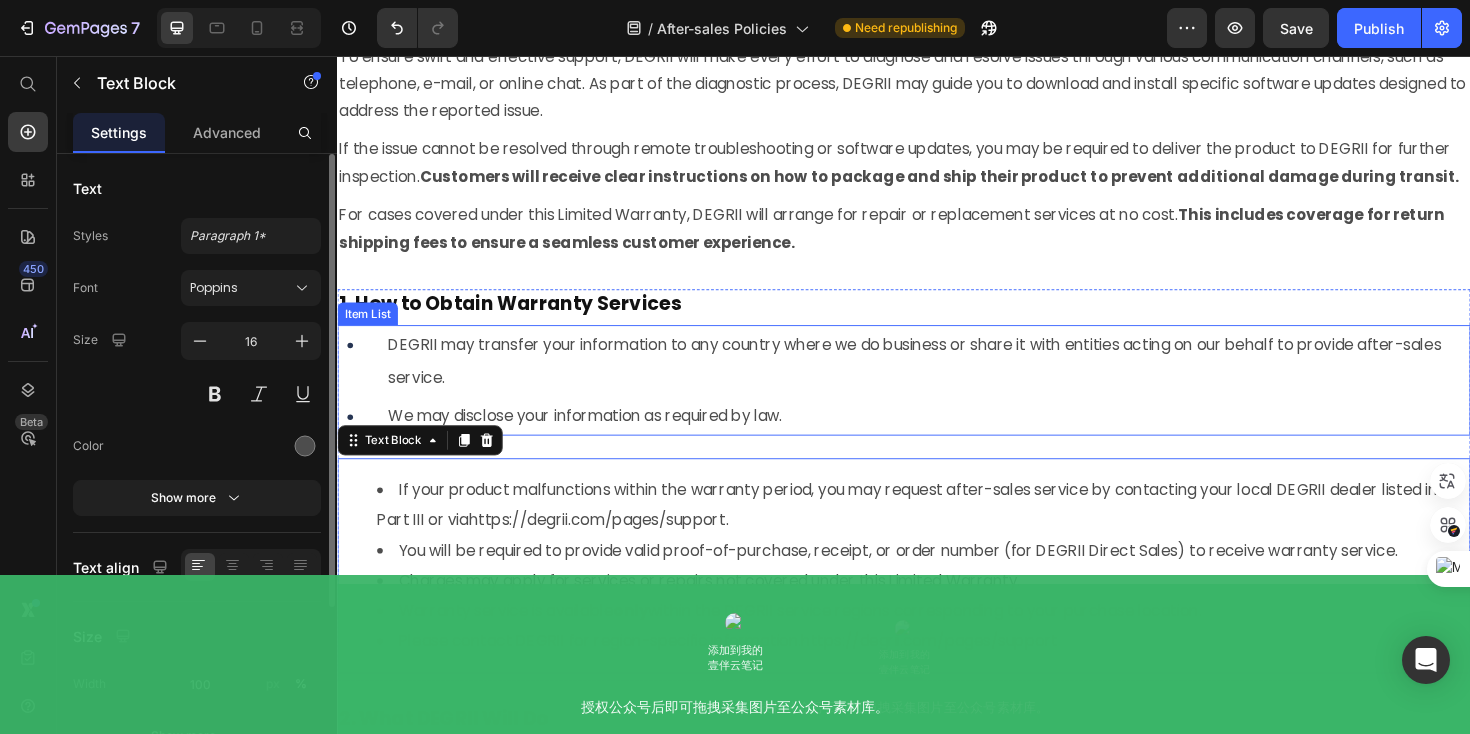 click on "DEGRII may transfer your information to any country where we do business or share it with entities acting on our behalf to provide after-sales service." at bounding box center (948, 379) 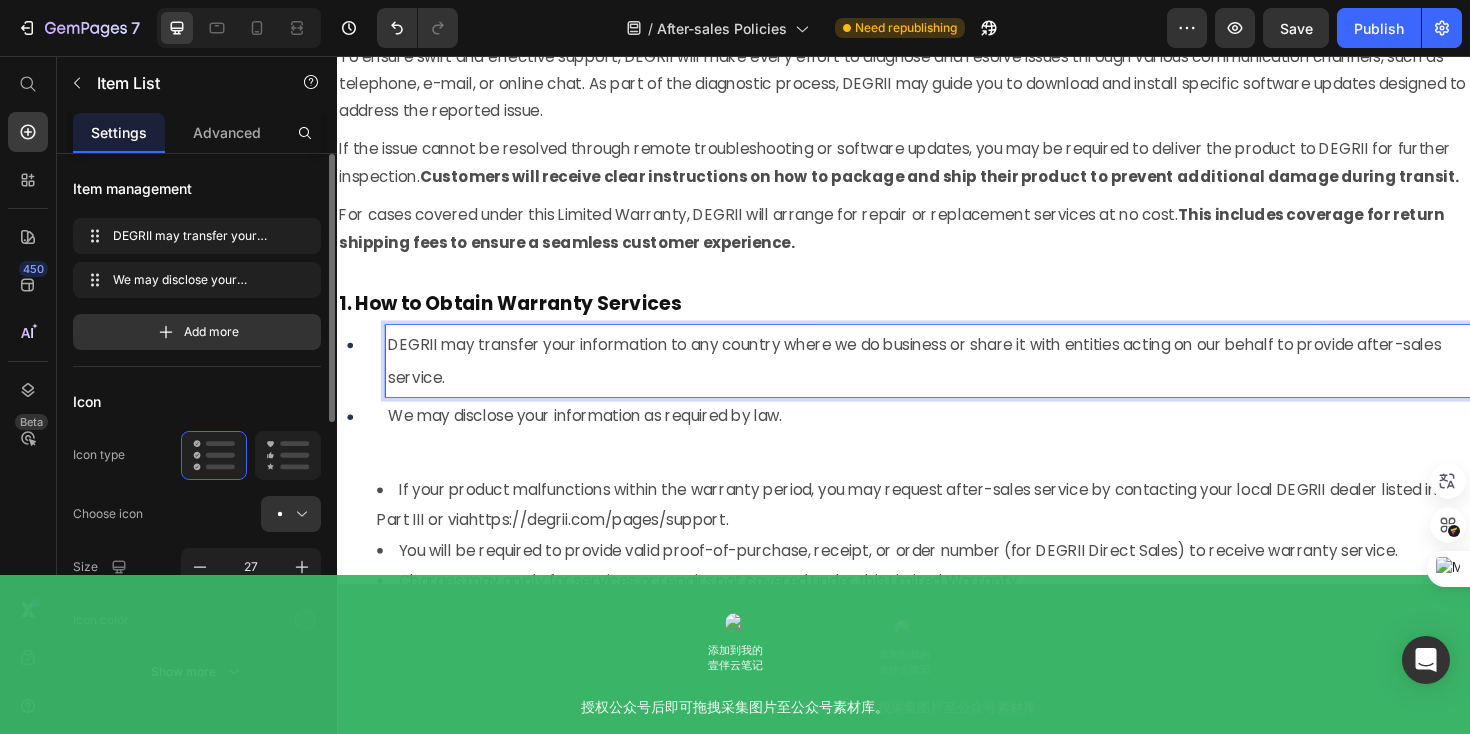 click on "DEGRII may transfer your information to any country where we do business or share it with entities acting on our behalf to provide after-sales service." at bounding box center (948, 379) 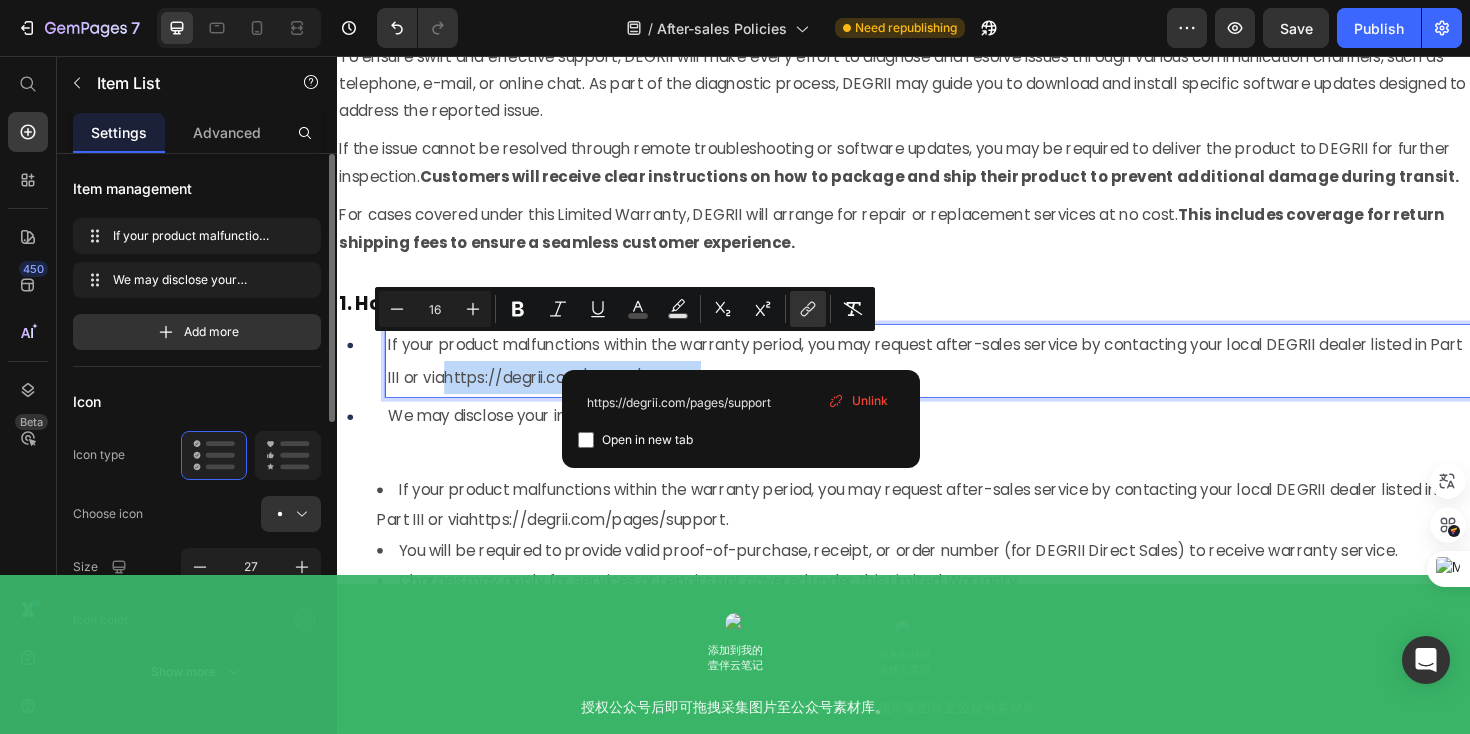 drag, startPoint x: 764, startPoint y: 367, endPoint x: 494, endPoint y: 371, distance: 270.02963 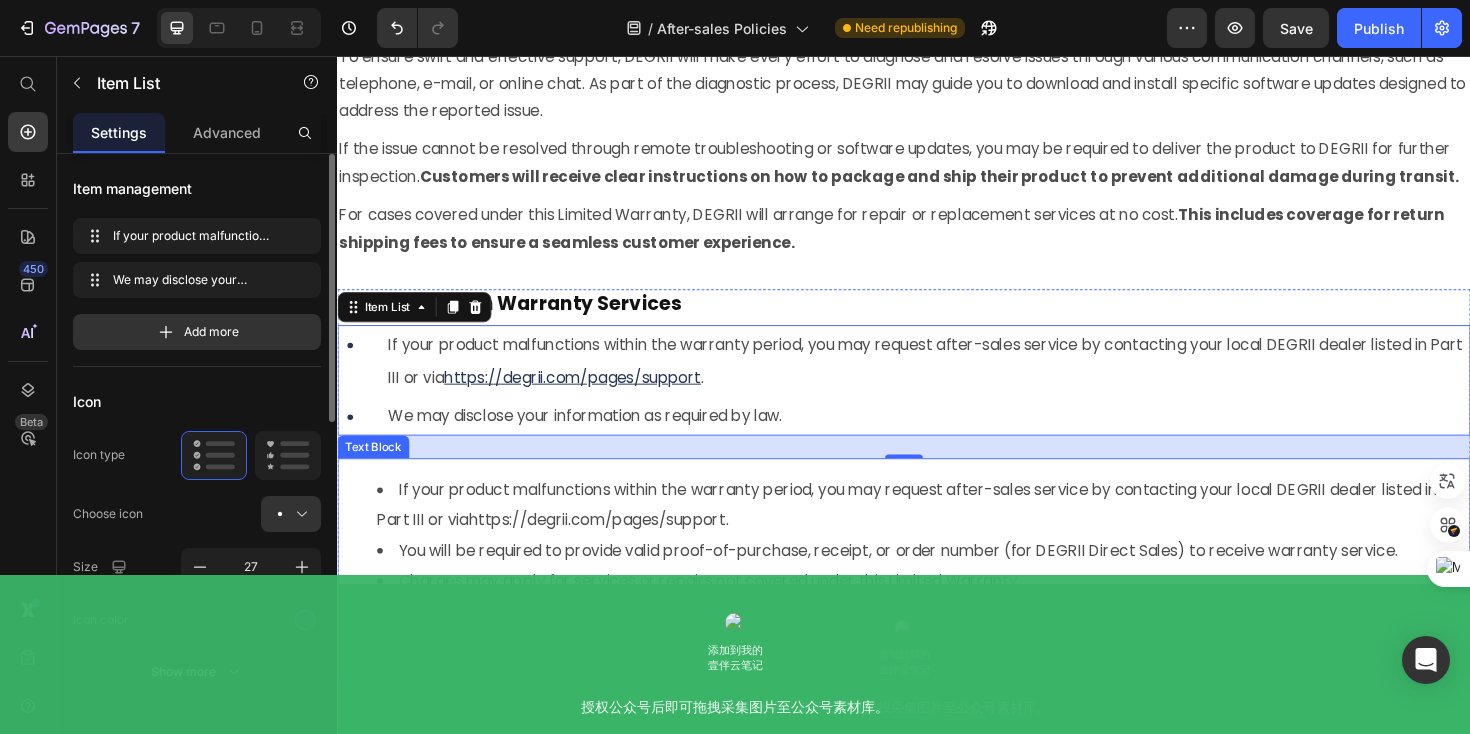 click on "https://degrii.com/pages/support" at bounding box center (612, 547) 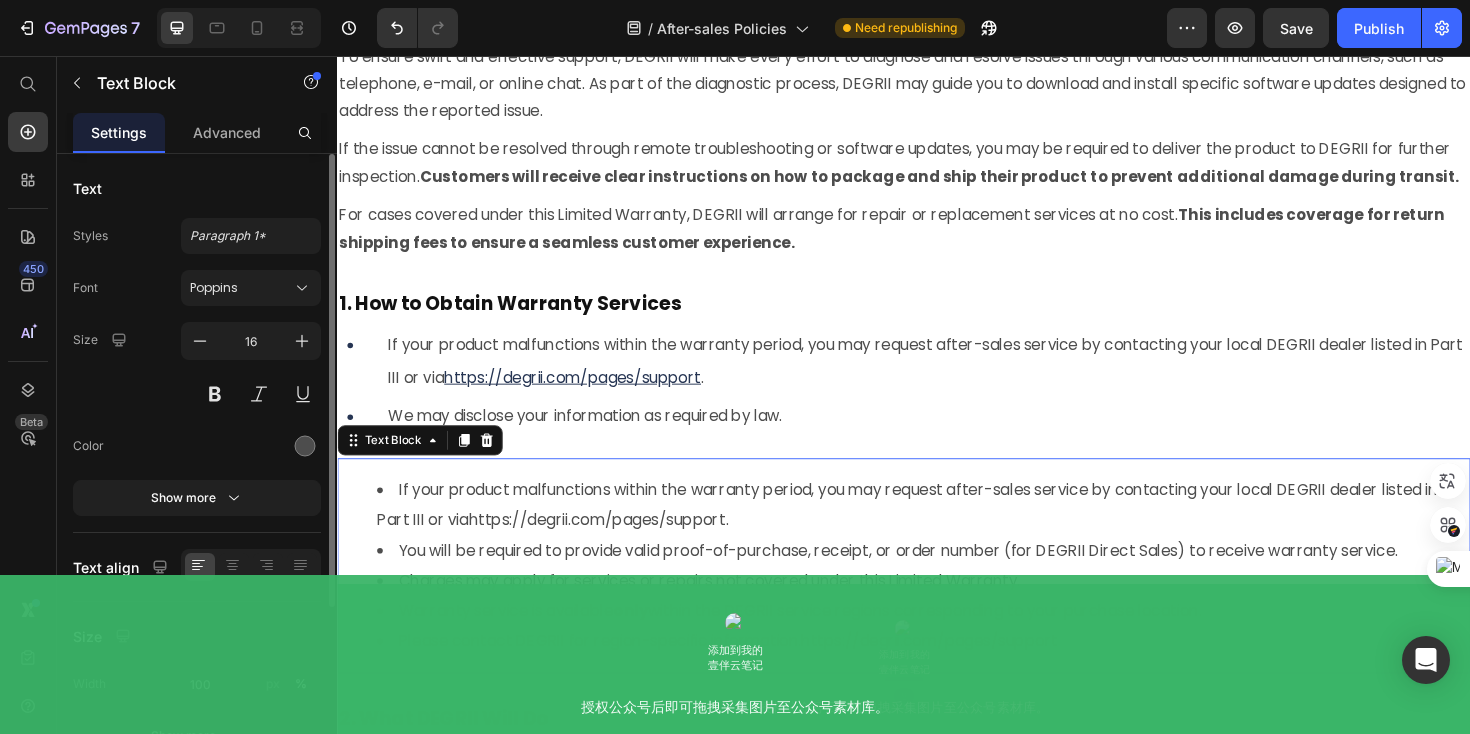 click on "If your product malfunctions within the warranty period, you may request after-sales service by contacting your local DEGRII dealer listed in Part III or via" at bounding box center (940, 531) 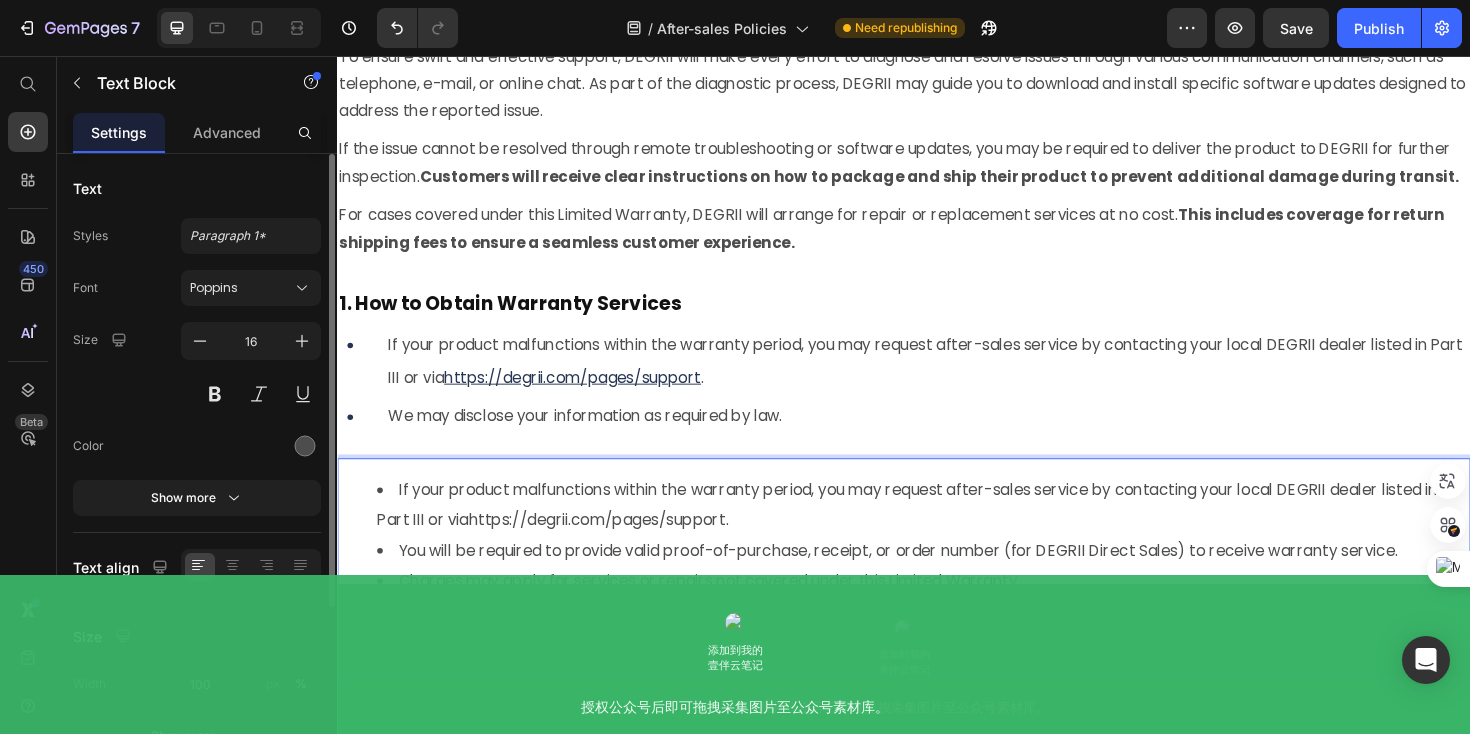 click on "If your product malfunctions within the warranty period, you may request after-sales service by contacting your local DEGRII dealer listed in Part III or via  https://degrii.com/pages/support . You will be required to provide valid proof-of-purchase, receipt, or order number (for DEGRII Direct Sales) to receive warranty service. Charges may apply for services or repairs not covered under this Limited Warranty. Warranty service is available  only  within the DEGRII service regions corresponding to your purchase location. Please contact DEGRII for region-specific information.https://degrii.com/pages/support" at bounding box center [937, 596] 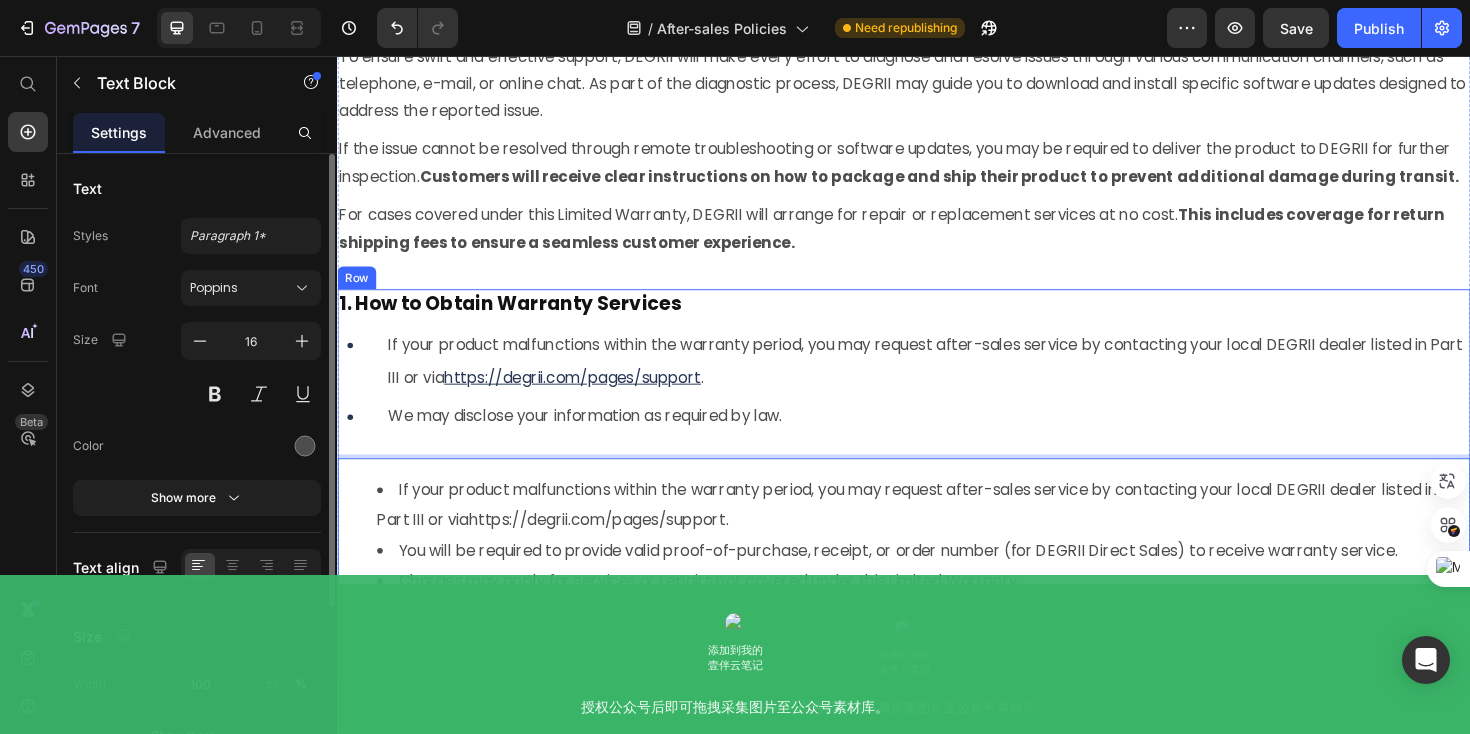 click on "1. How to Obtain Warranty Services Heading
If your product malfunctions within the warranty period, you may request after-sales service by contacting your local DEGRII dealer listed in Part III or via  https://degrii.com/pages/support .
We may disclose your information as required by law. Item List If your product malfunctions within the warranty period, you may request after-sales service by contacting your local DEGRII dealer listed in Part III or via  https://degrii.com/pages/support . You will be required to provide valid proof-of-purchase, receipt, or order number (for DEGRII Direct Sales) to receive warranty service. Charges may apply for services or repairs not covered under this Limited Warranty. Warranty service is available  only  within the DEGRII service regions corresponding to your purchase location. Please contact DEGRII for region-specific information.https://degrii.com/pages/support Text Block   8" at bounding box center [937, 511] 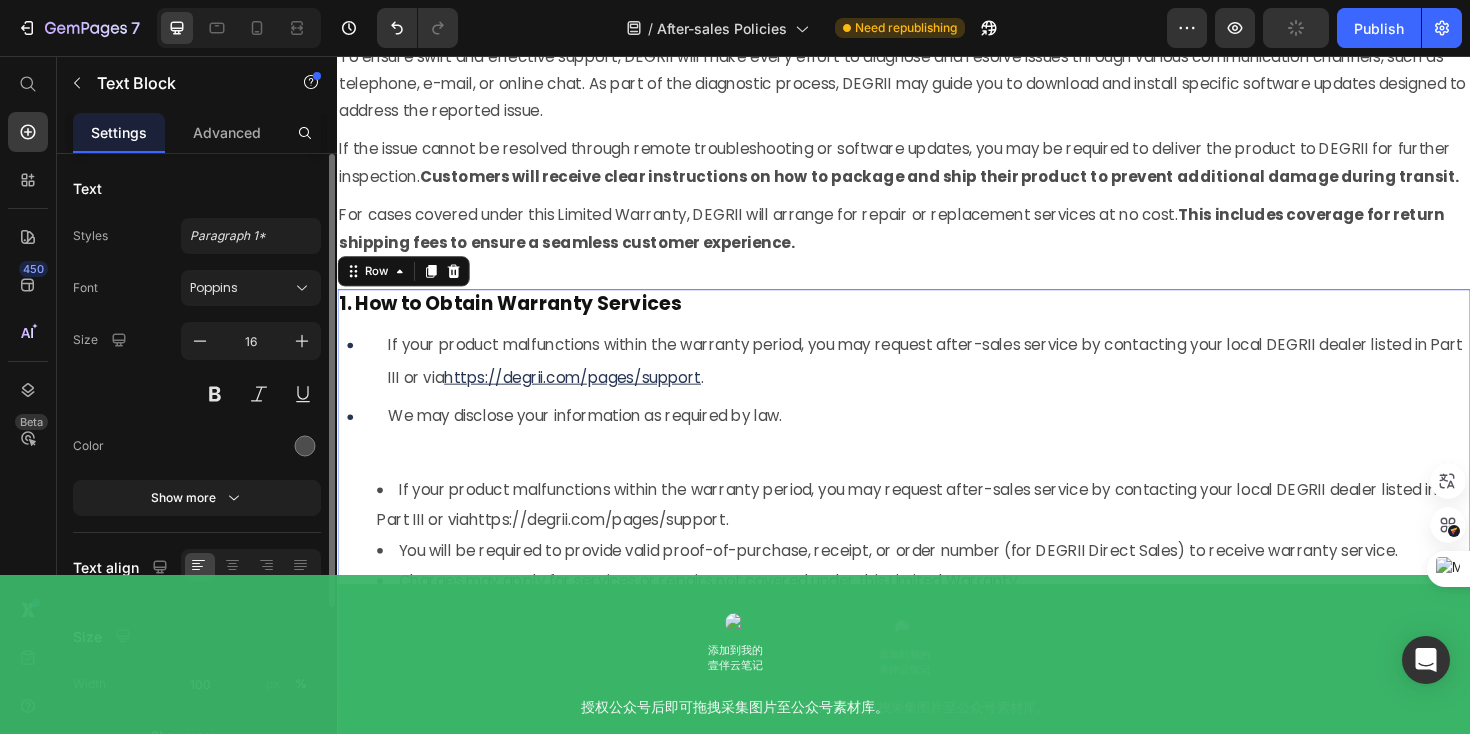 click on "If your product malfunctions within the warranty period, you may request after-sales service by contacting your local DEGRII dealer listed in Part III or via  https://degrii.com/pages/support . You will be required to provide valid proof-of-purchase, receipt, or order number (for DEGRII Direct Sales) to receive warranty service. Charges may apply for services or repairs not covered under this Limited Warranty. Warranty service is available  only  within the DEGRII service regions corresponding to your purchase location. Please contact DEGRII for region-specific information.https://degrii.com/pages/support" at bounding box center (937, 596) 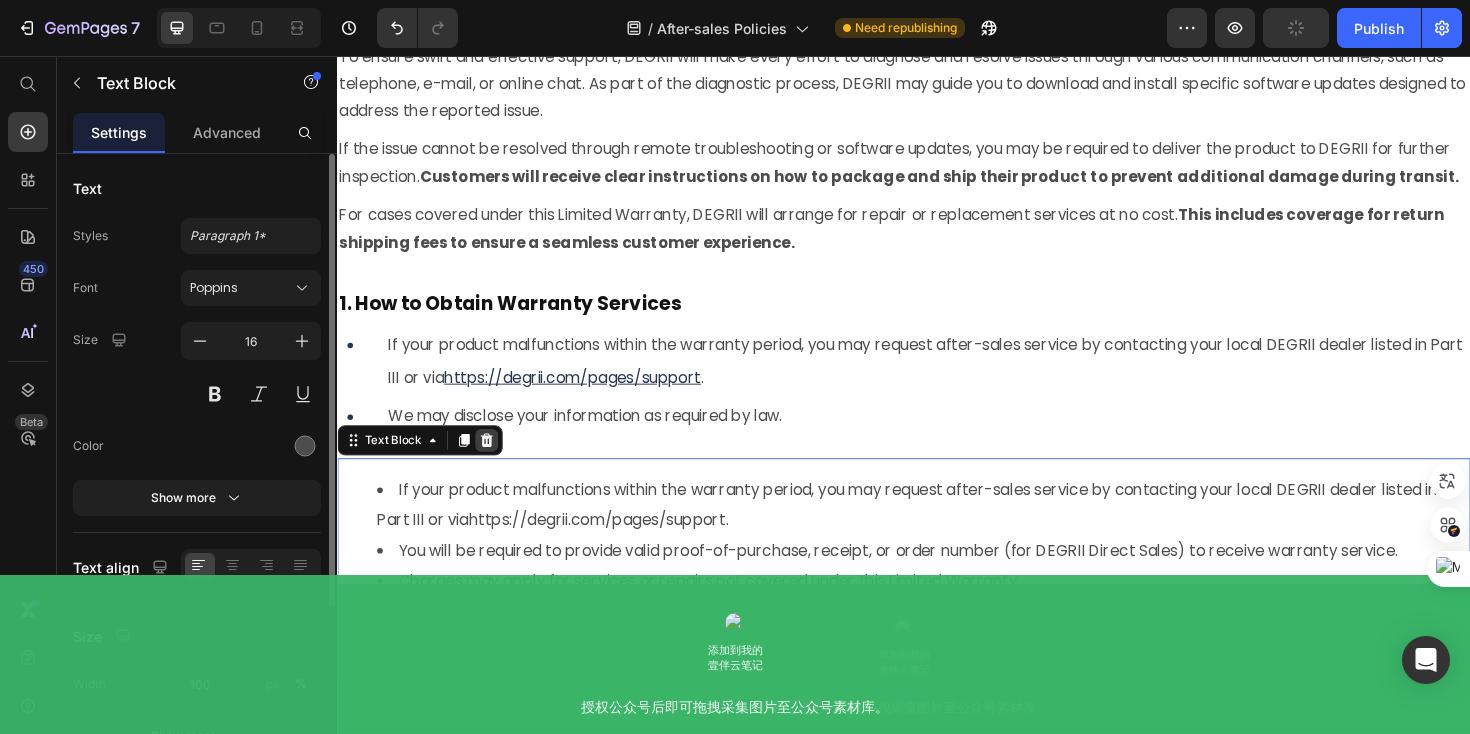 click 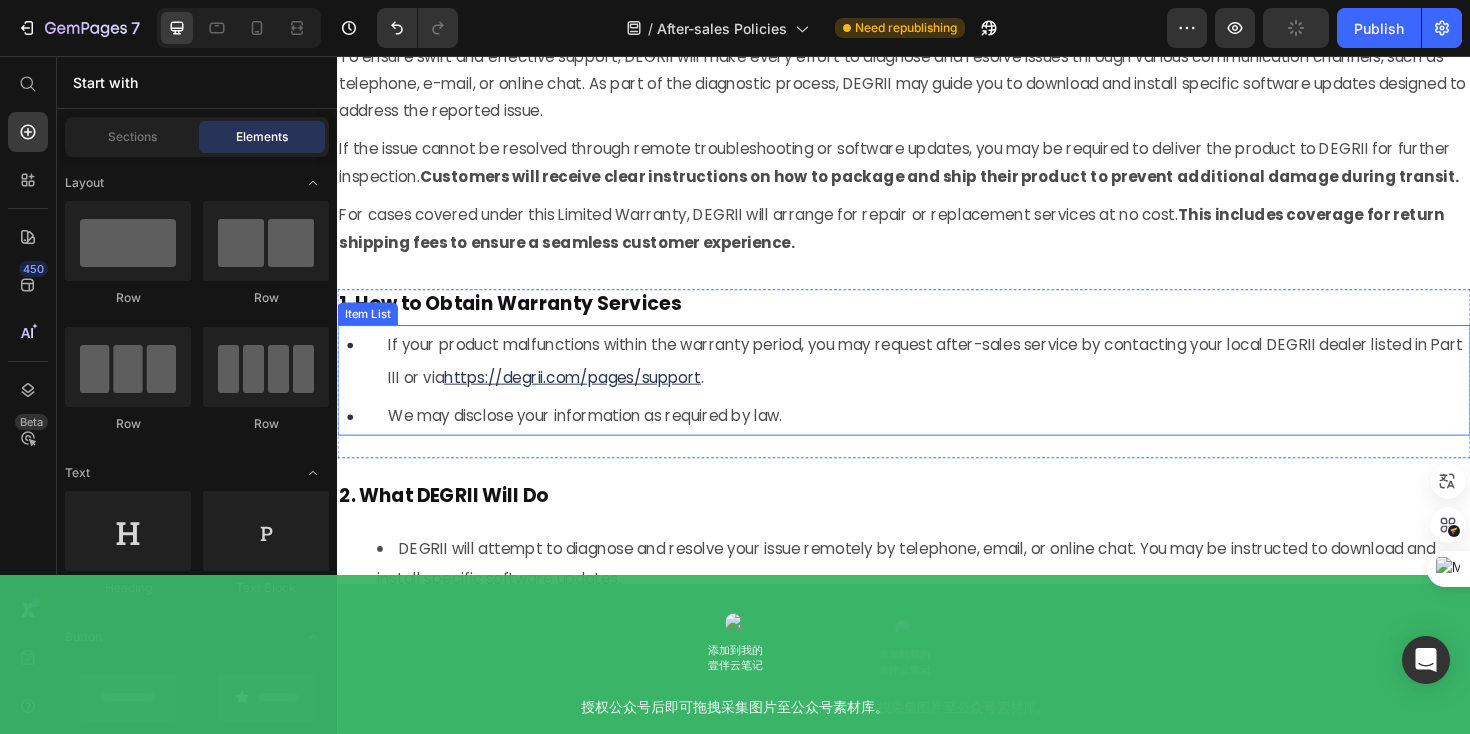 click on "We may disclose your information as required by law." at bounding box center [599, 437] 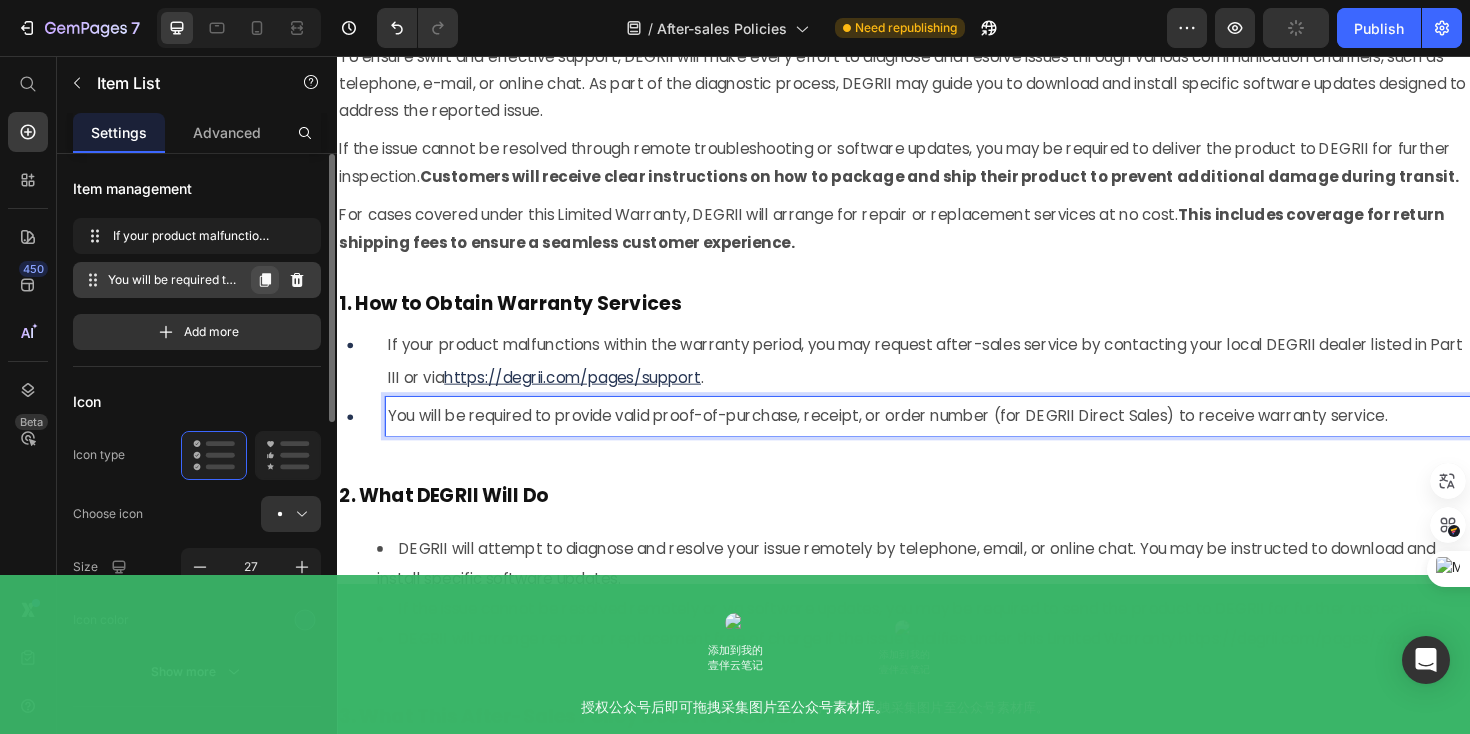 click 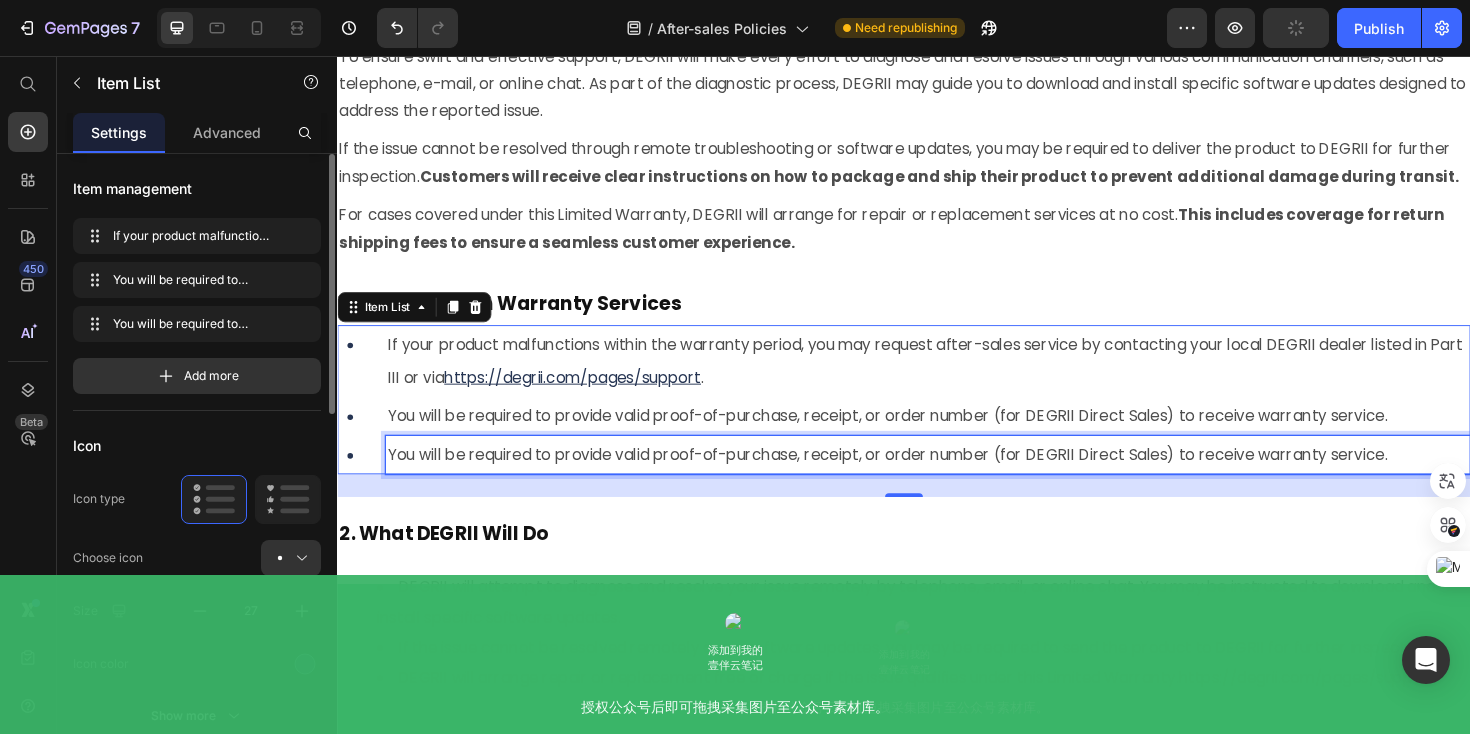 click on "You will be required to provide valid proof-of-purchase, receipt, or order number (for DEGRII Direct Sales) to receive warranty service." at bounding box center [920, 478] 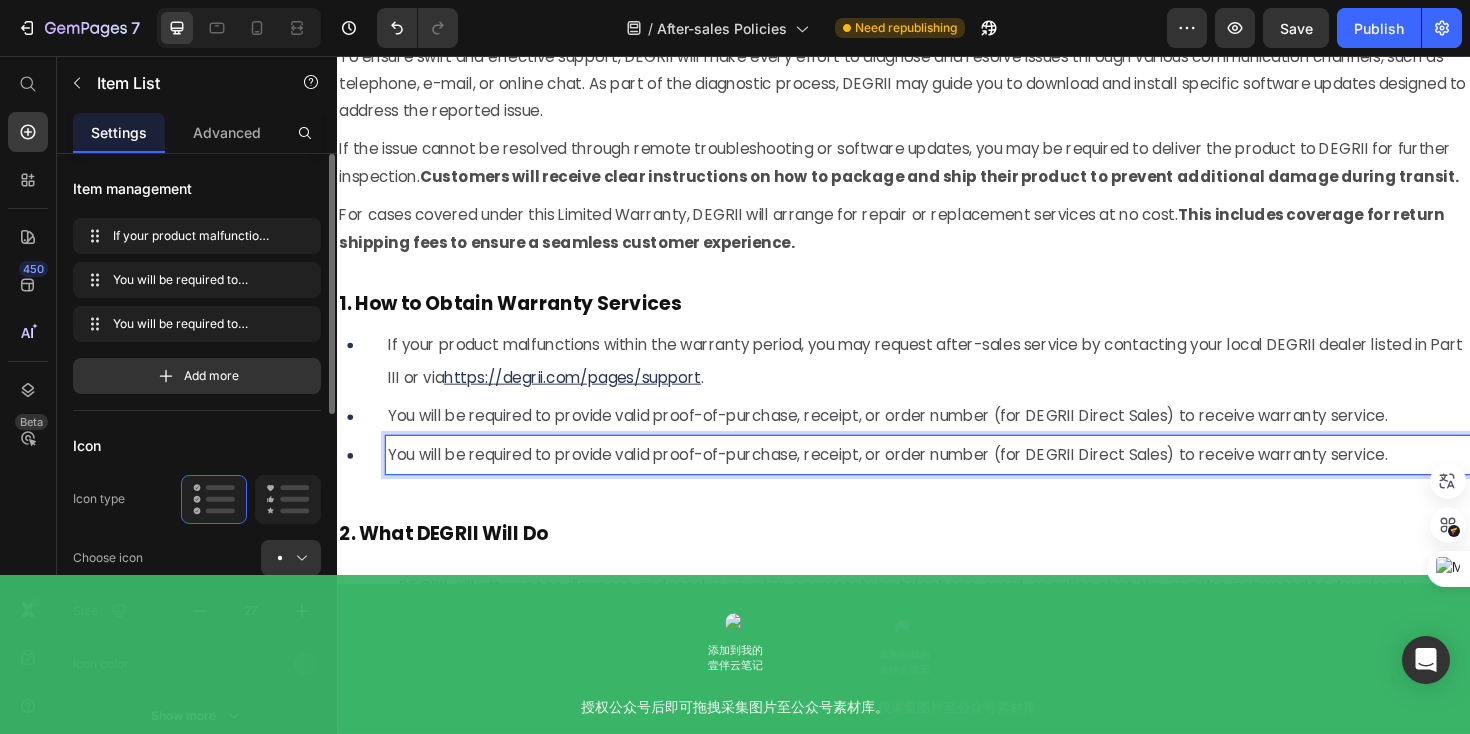 click on "You will be required to provide valid proof-of-purchase, receipt, or order number (for DEGRII Direct Sales) to receive warranty service." at bounding box center [920, 478] 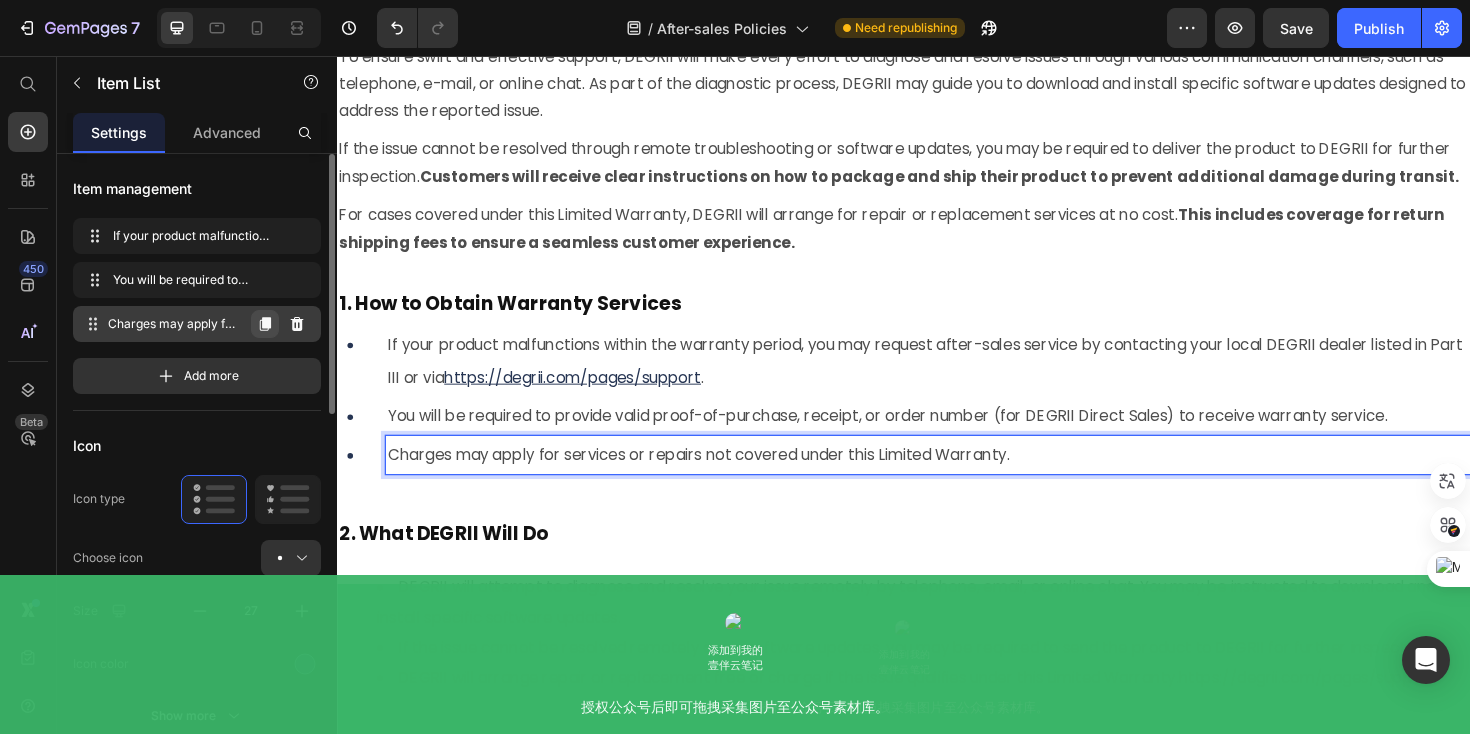 click 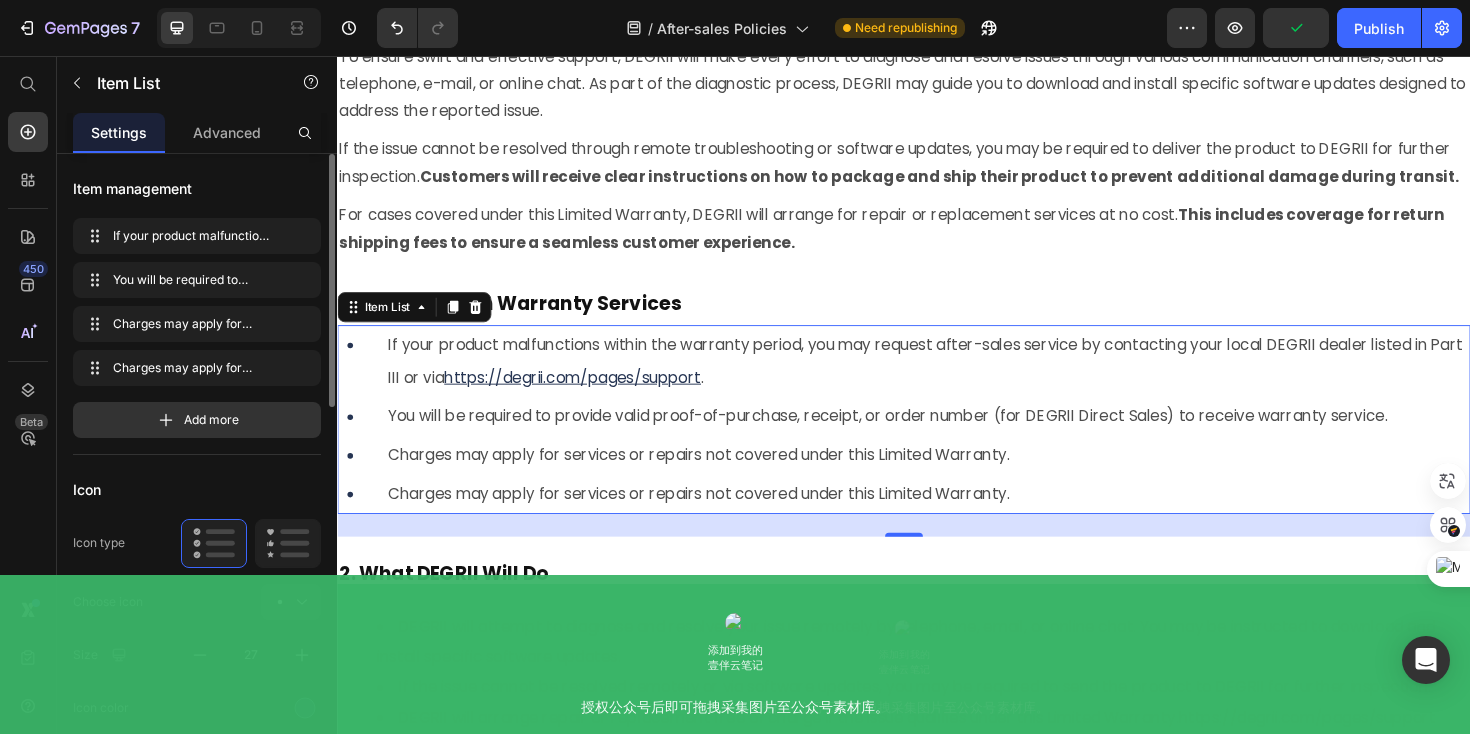 click on "Charges may apply for services or repairs not covered under this Limited Warranty." at bounding box center [720, 519] 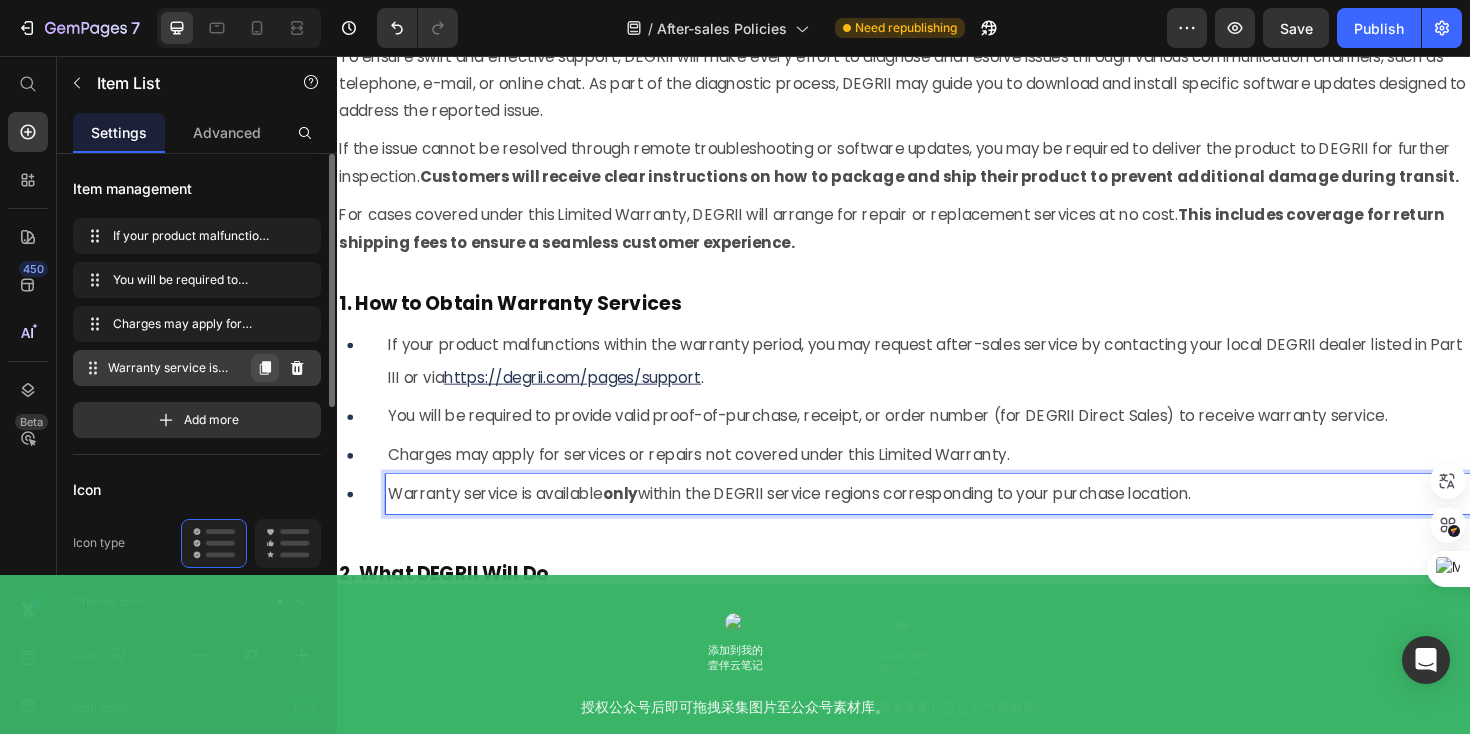 click 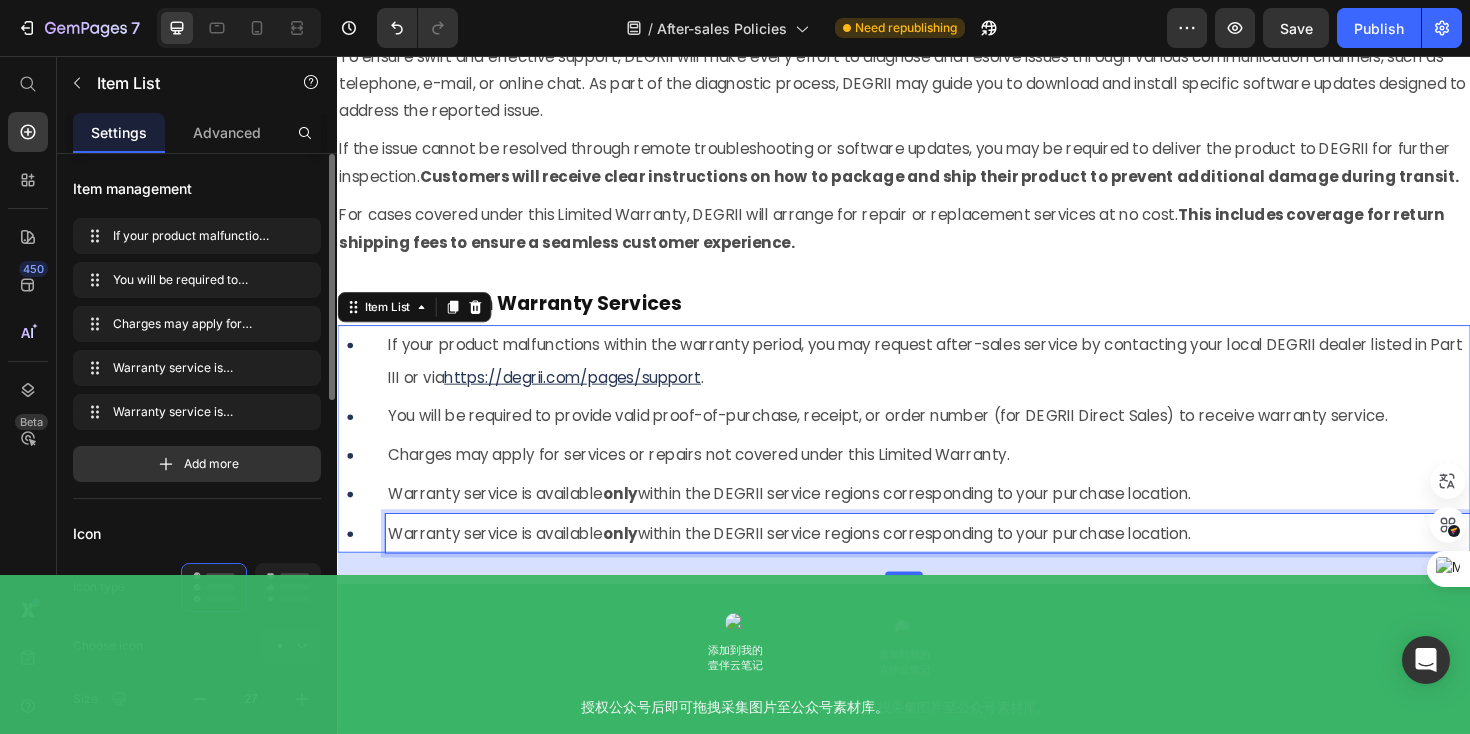 click on "Warranty service is available  only  within the DEGRII service regions corresponding to your purchase location." at bounding box center [816, 561] 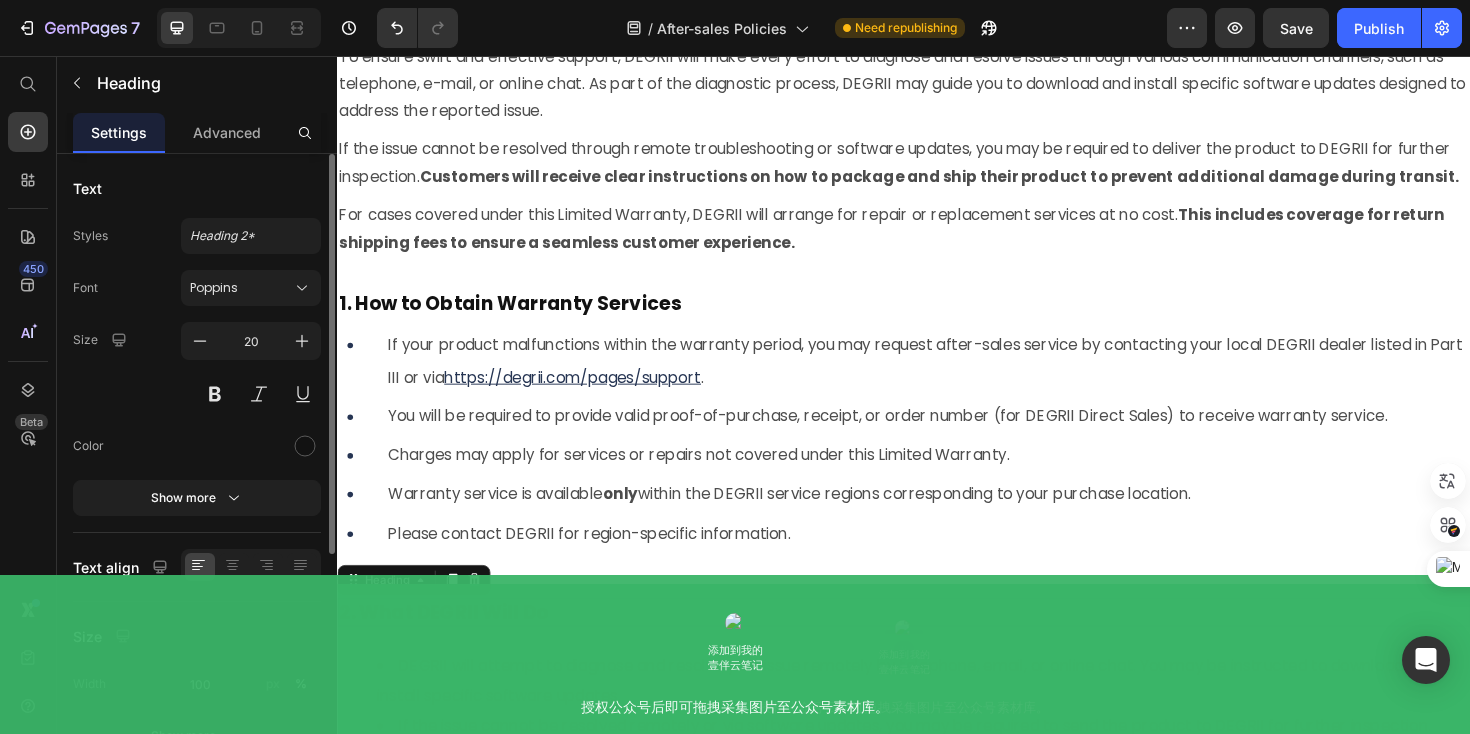 click on "2. What DEGRII Will Do" at bounding box center (937, 645) 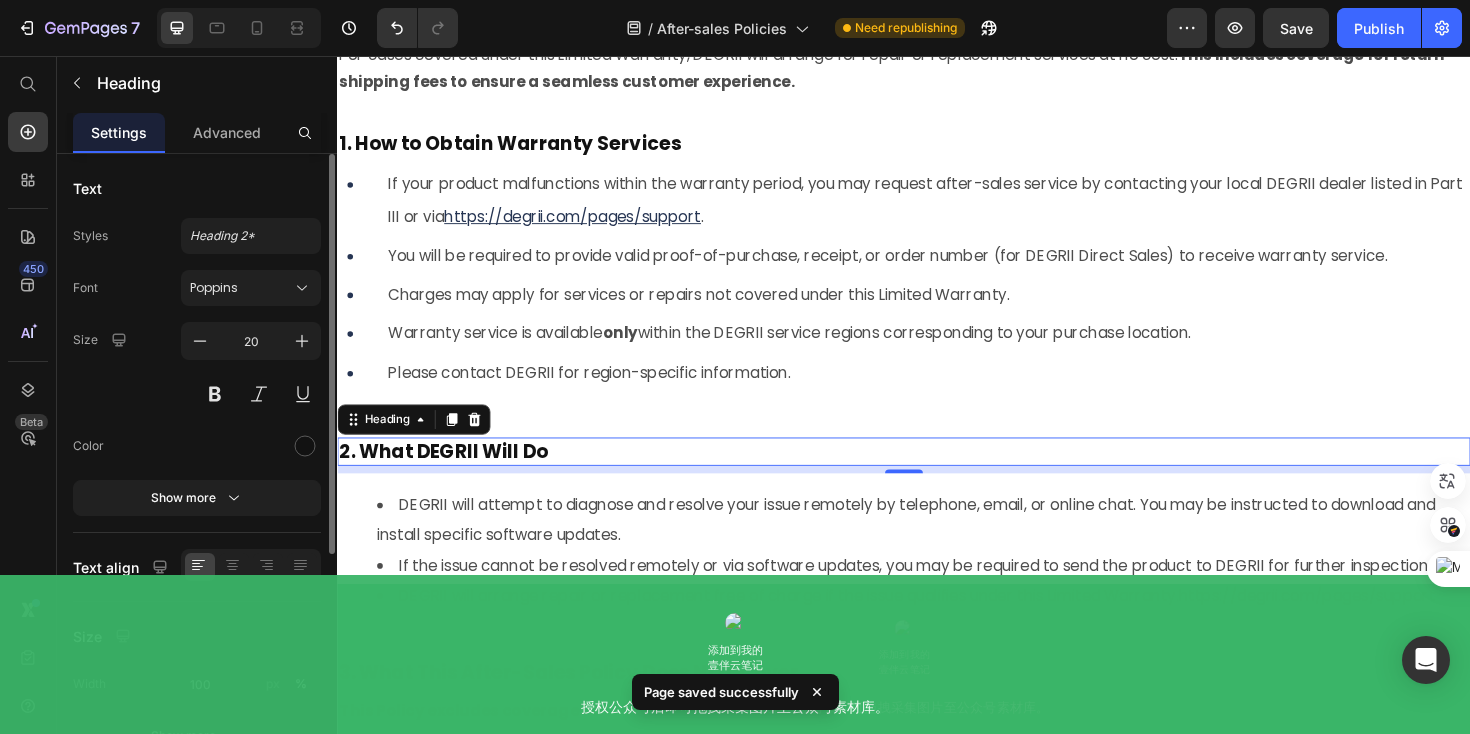 scroll, scrollTop: 7894, scrollLeft: 0, axis: vertical 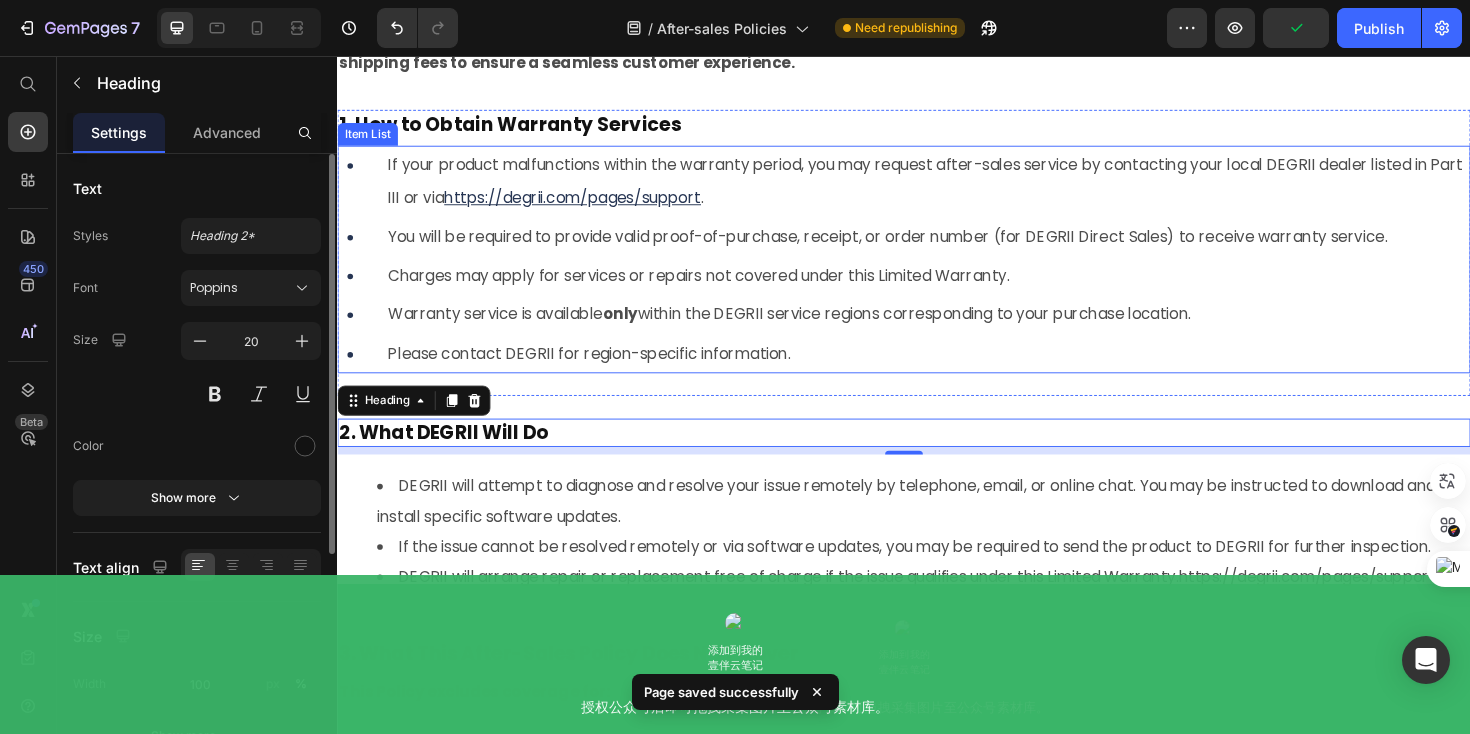 click on "If your product malfunctions within the warranty period, you may request after-sales service by contacting your local DEGRII dealer listed in Part III or via  https://degrii.com/pages/support .
You will be required to provide valid proof-of-purchase, receipt, or order number (for DEGRII Direct Sales) to receive warranty service.
Charges may apply for services or repairs not covered under this Limited Warranty.
Warranty service is available  only  within the DEGRII service regions corresponding to your purchase location.
Please contact DEGRII for region-specific information. Item List" at bounding box center (937, 271) 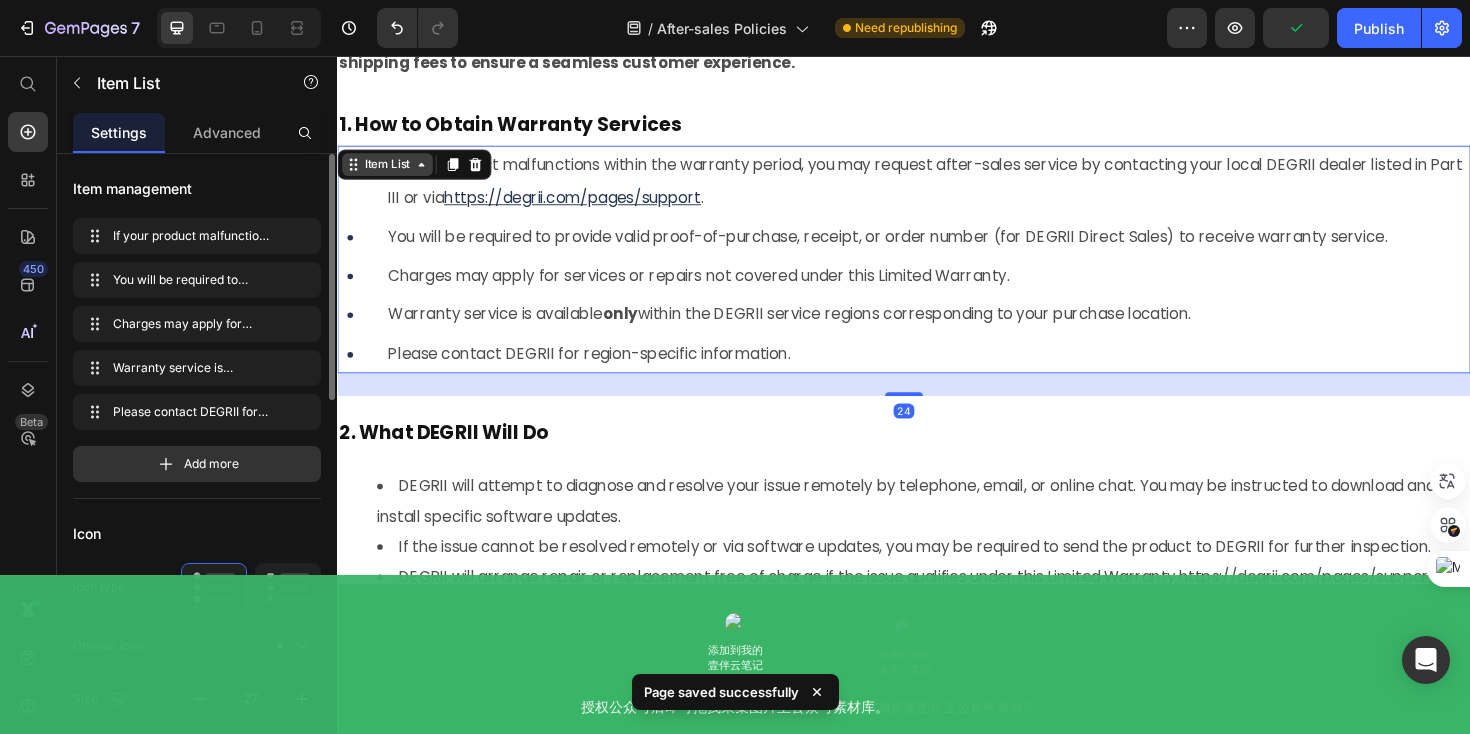 click on "Item List" at bounding box center [390, 171] 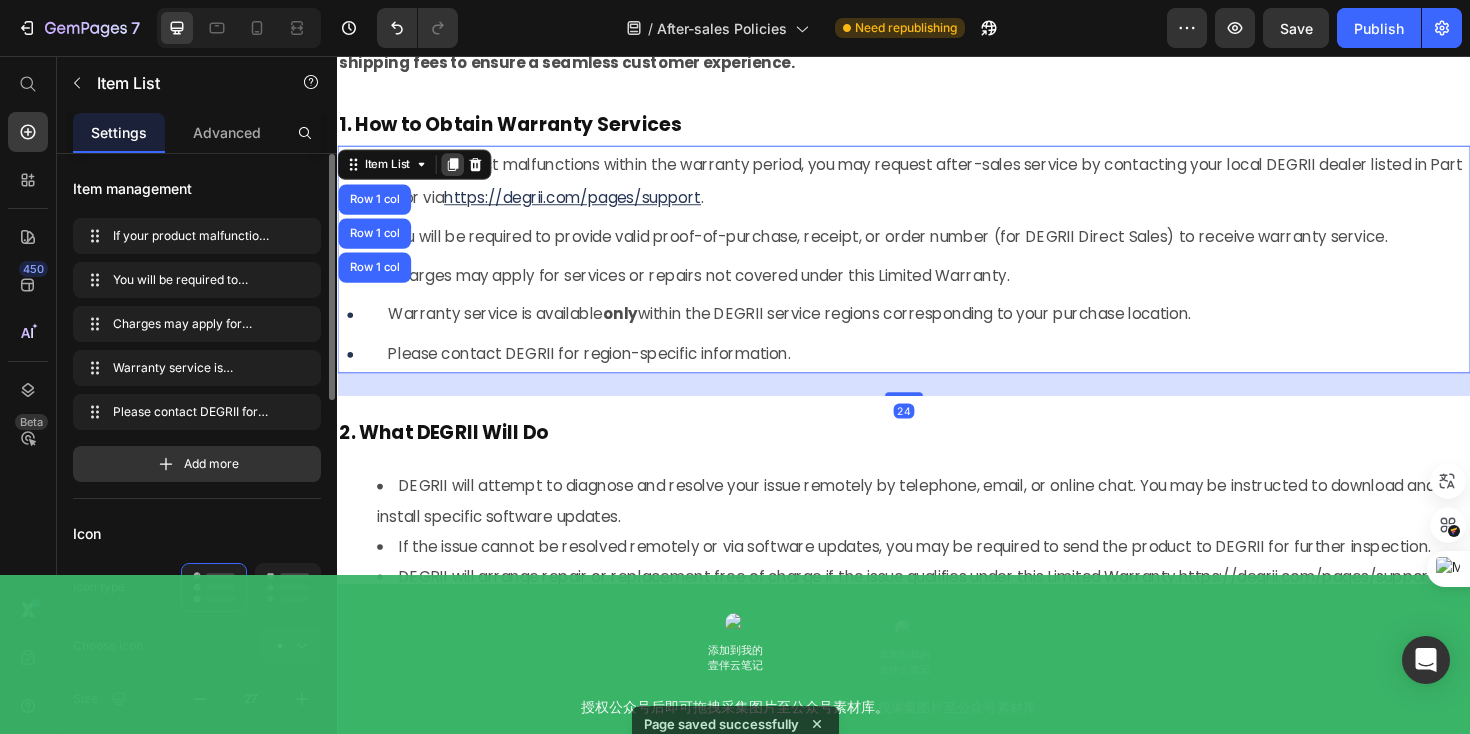 click 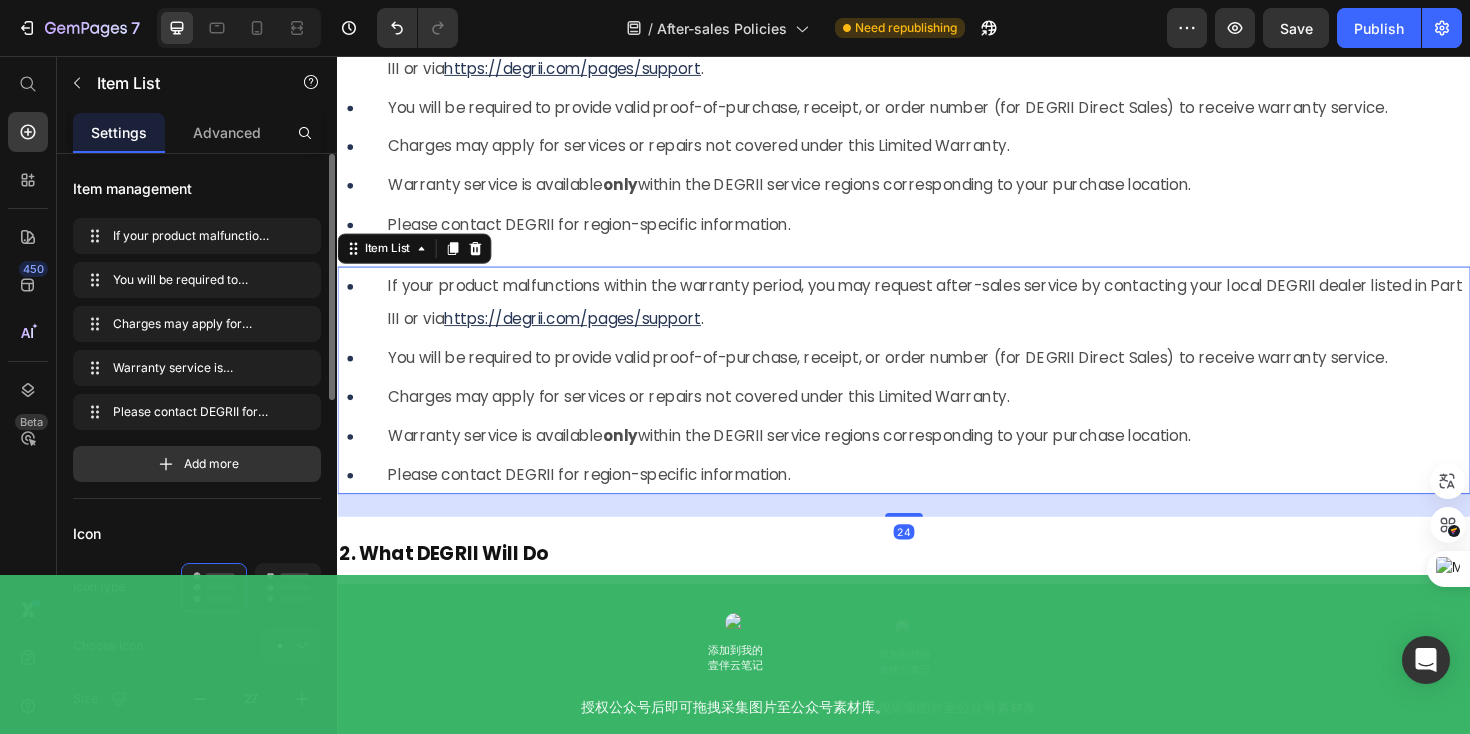 scroll, scrollTop: 8036, scrollLeft: 0, axis: vertical 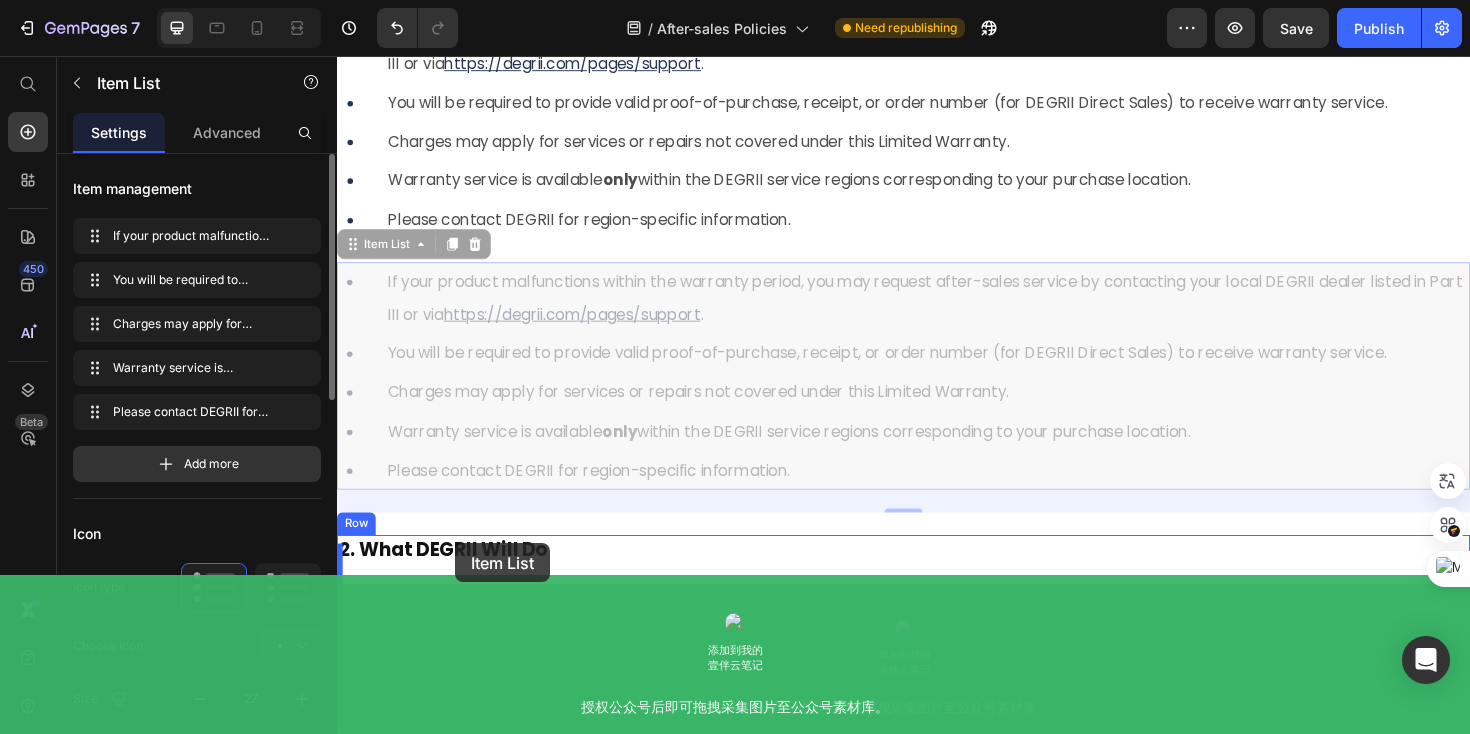 drag, startPoint x: 396, startPoint y: 226, endPoint x: 462, endPoint y: 568, distance: 348.3102 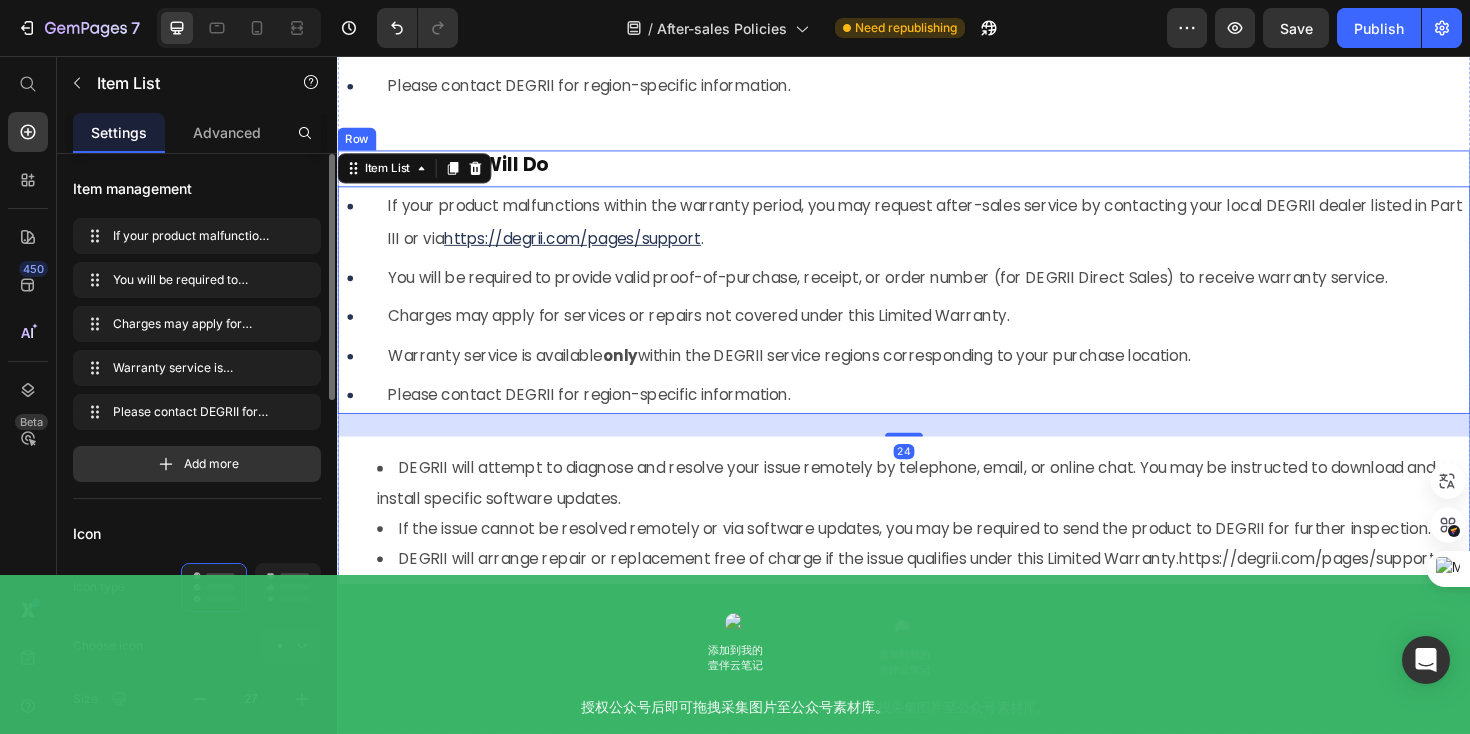 scroll, scrollTop: 8179, scrollLeft: 0, axis: vertical 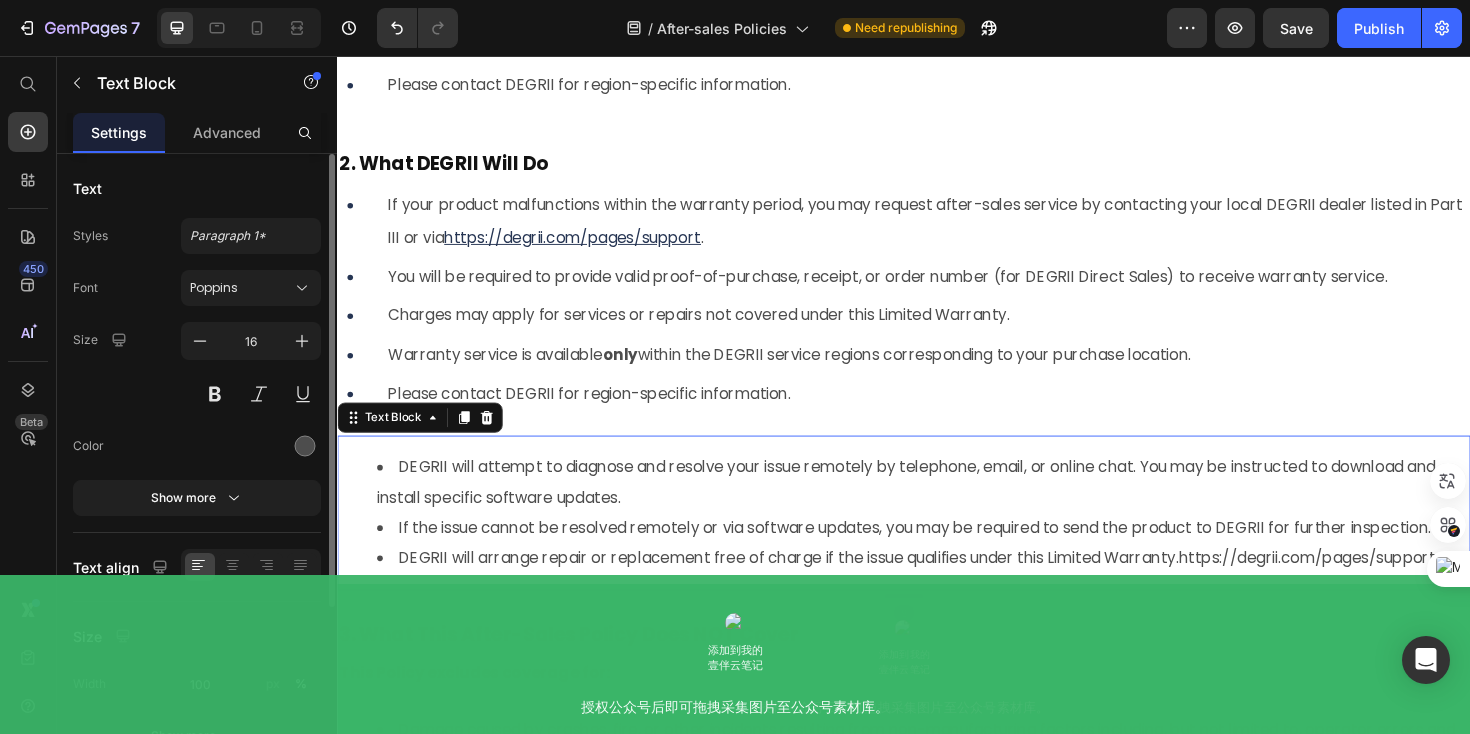 click on "DEGRII will attempt to diagnose and resolve your issue remotely by telephone, email, or online chat. You may be instructed to download and install specific software updates. If the issue cannot be resolved remotely or via software updates, you may be required to send the product to DEGRII for further inspection. DEGRII will arrange repair or replacement free of charge if the issue qualifies under this Limited Warranty. https://example.com/pages/support" at bounding box center (937, 540) 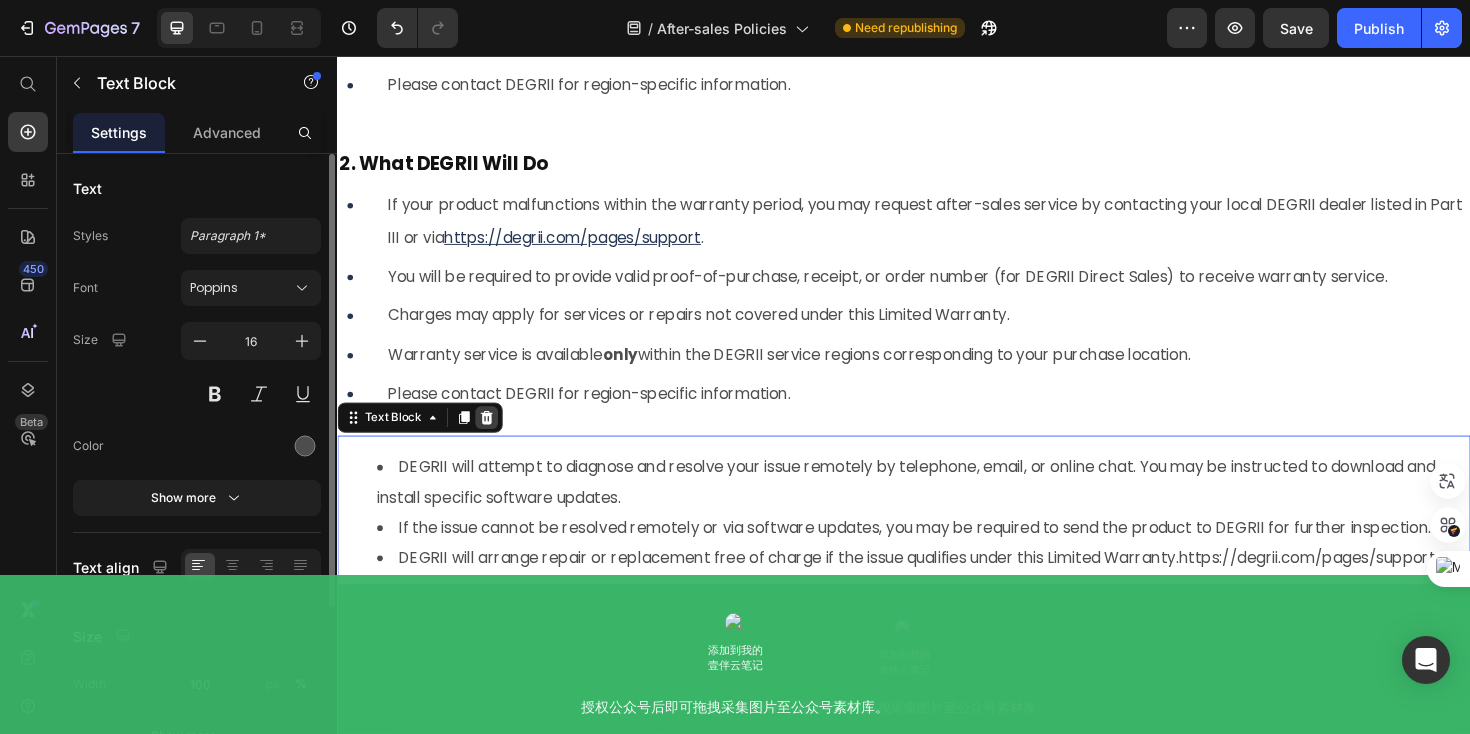 click 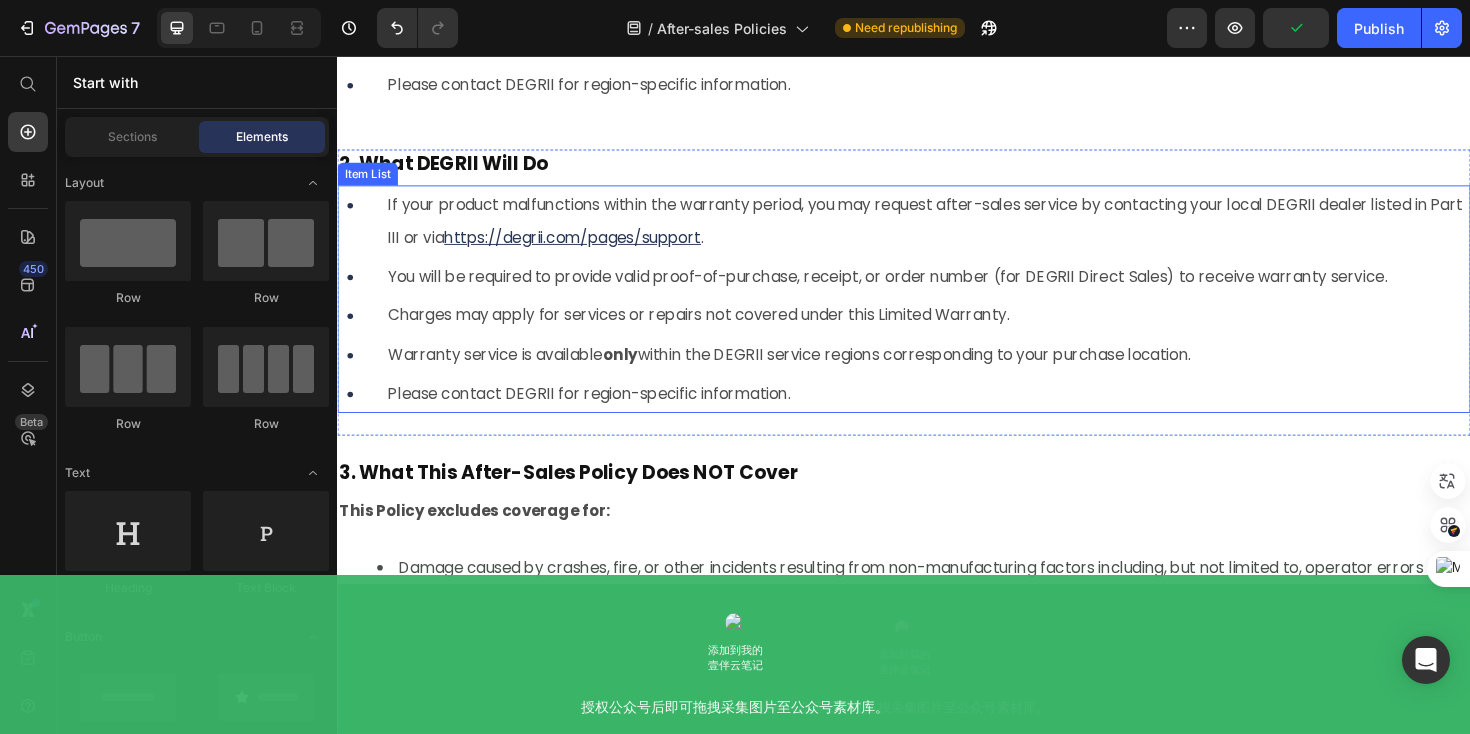 click on "If your product malfunctions within the warranty period, you may request after-sales service by contacting your local DEGRII dealer listed in Part III or via" at bounding box center (960, 231) 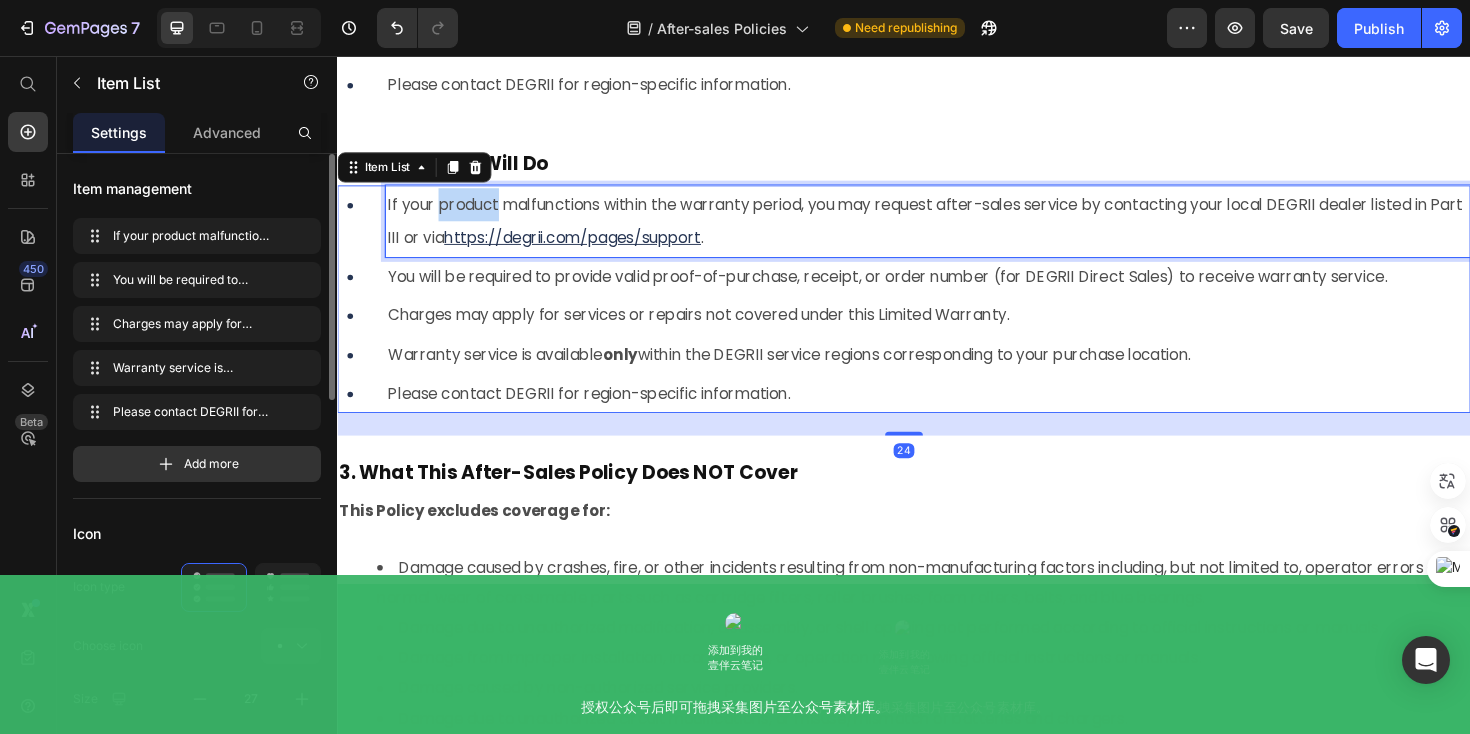 click on "If your product malfunctions within the warranty period, you may request after-sales service by contacting your local DEGRII dealer listed in Part III or via" at bounding box center [960, 231] 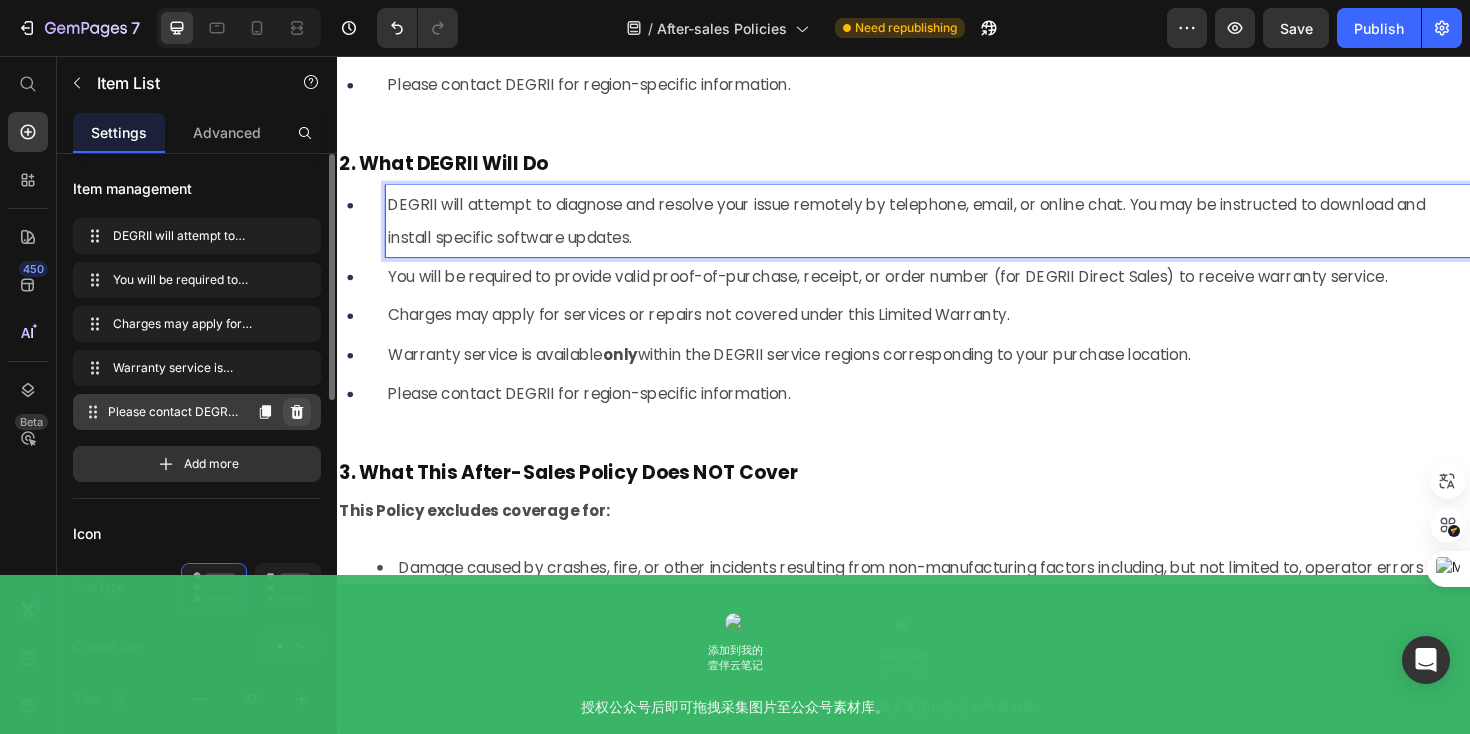 click 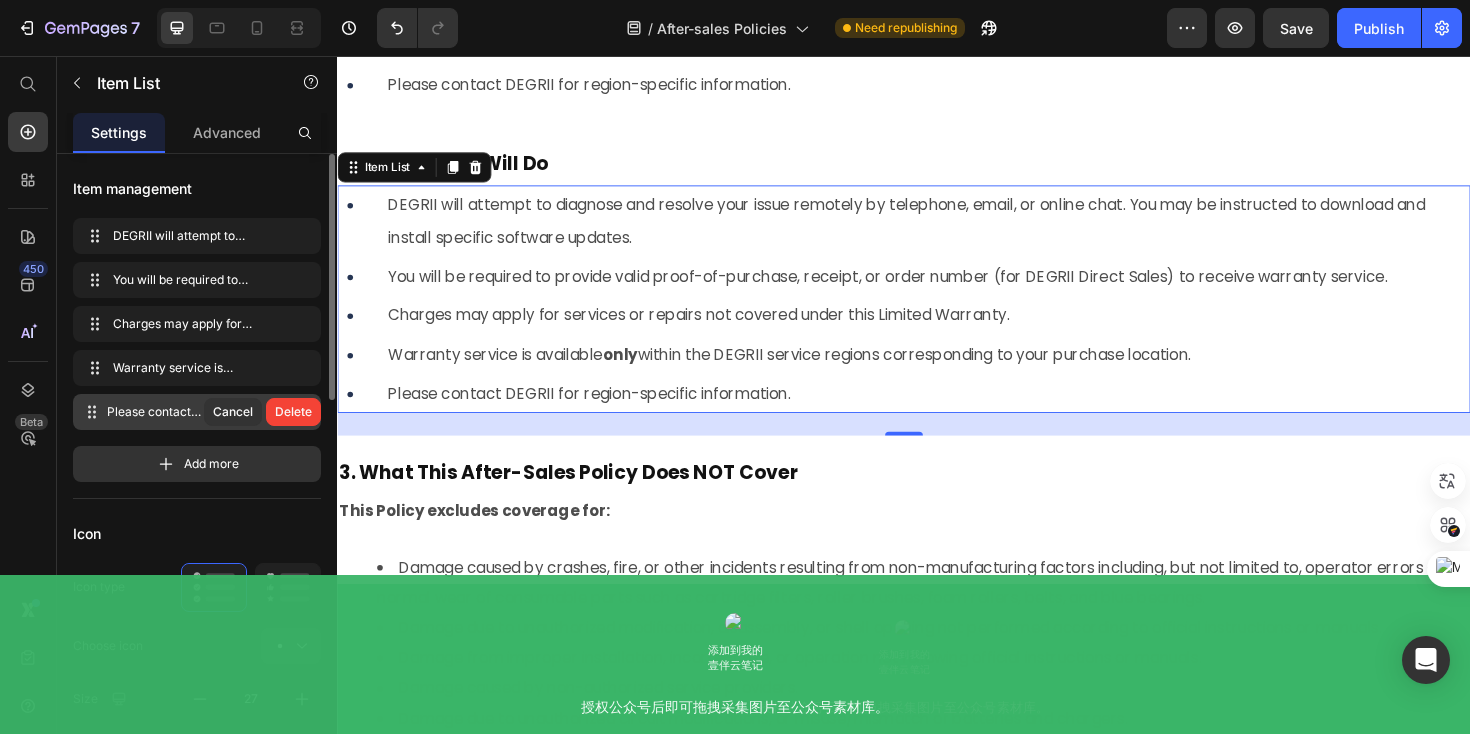 click on "Delete" at bounding box center (293, 412) 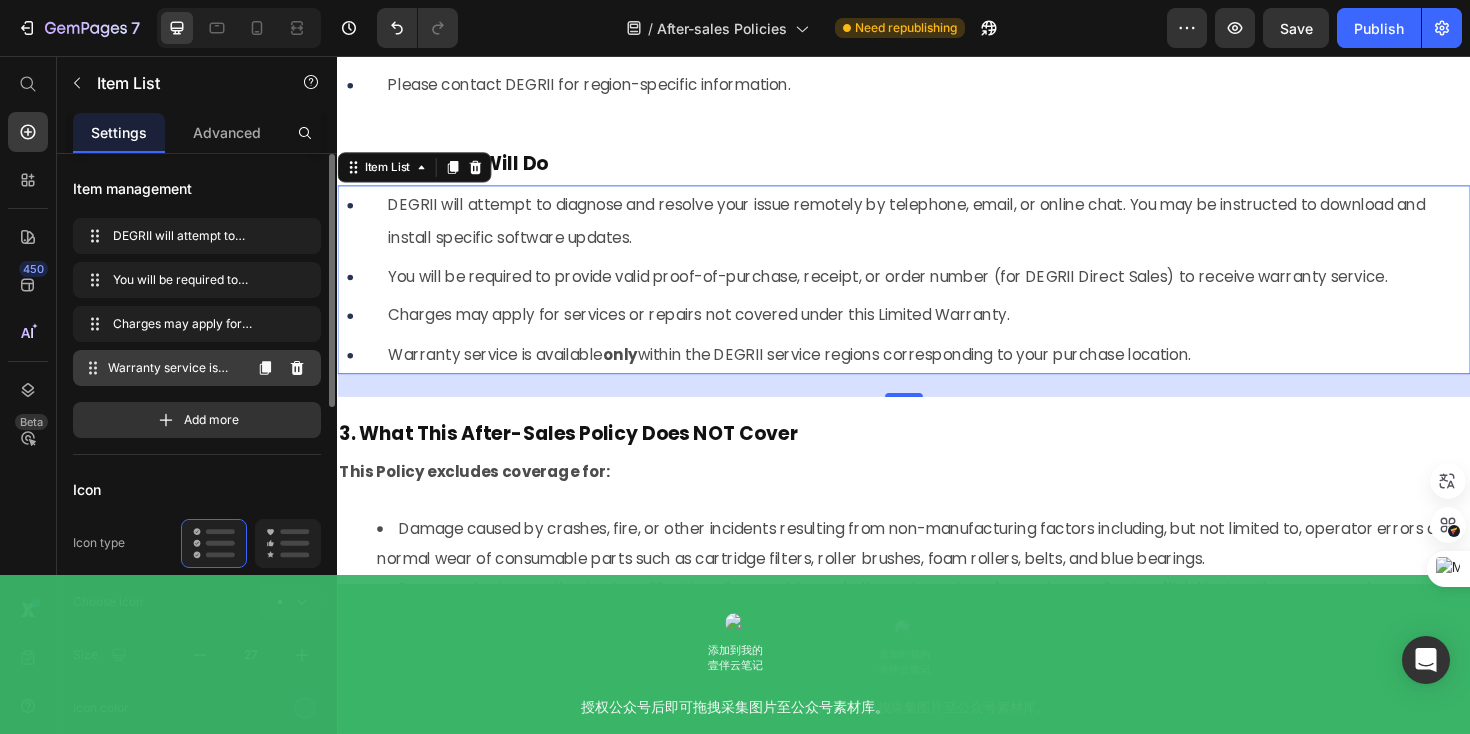 click 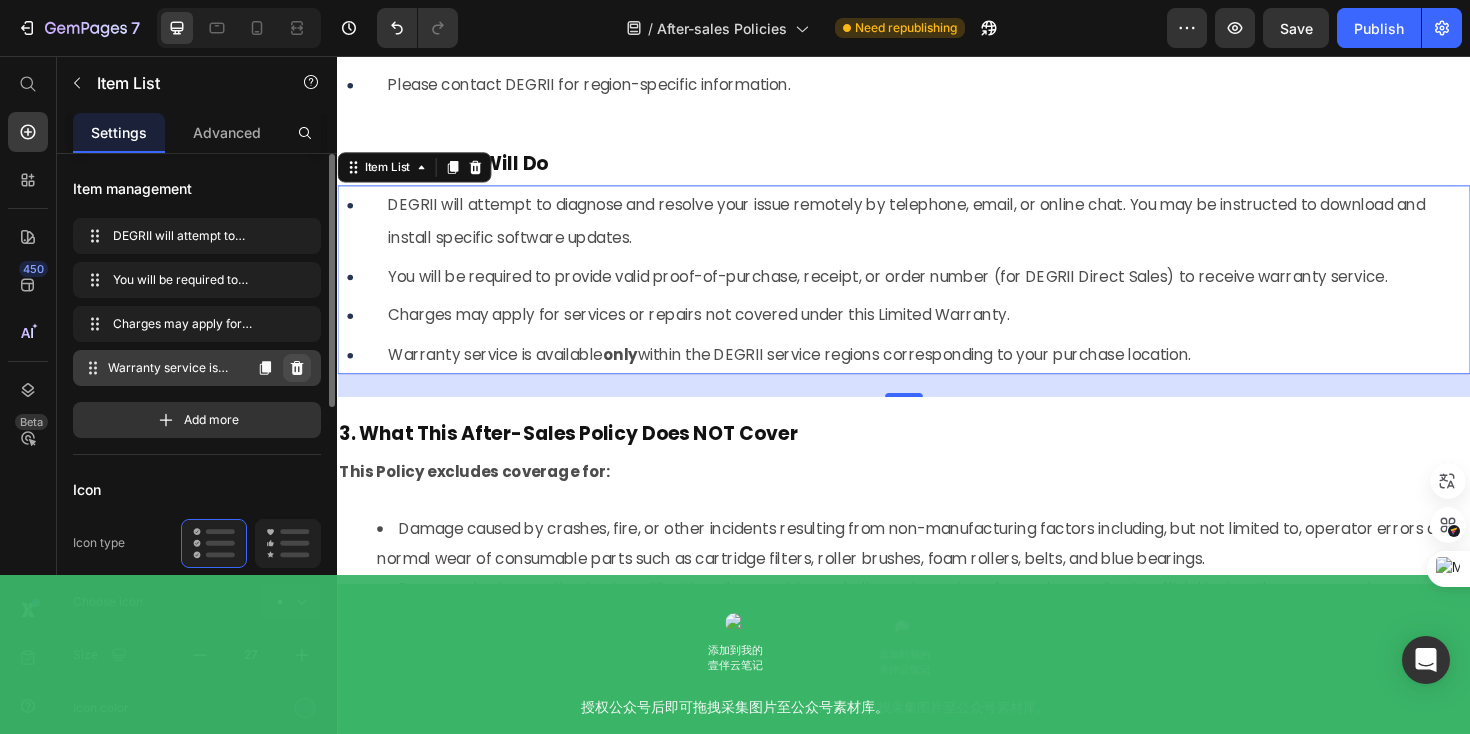 click 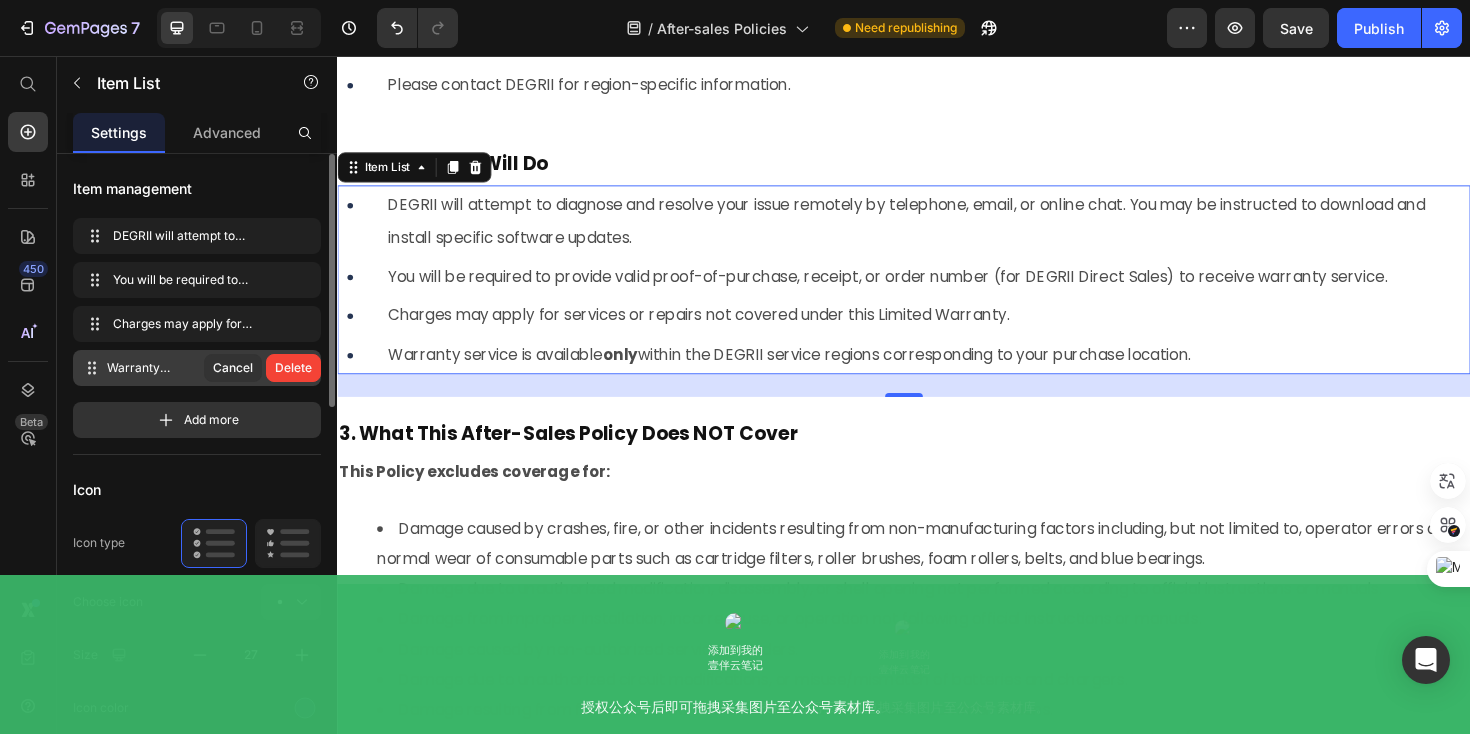 click on "Delete" at bounding box center (293, 368) 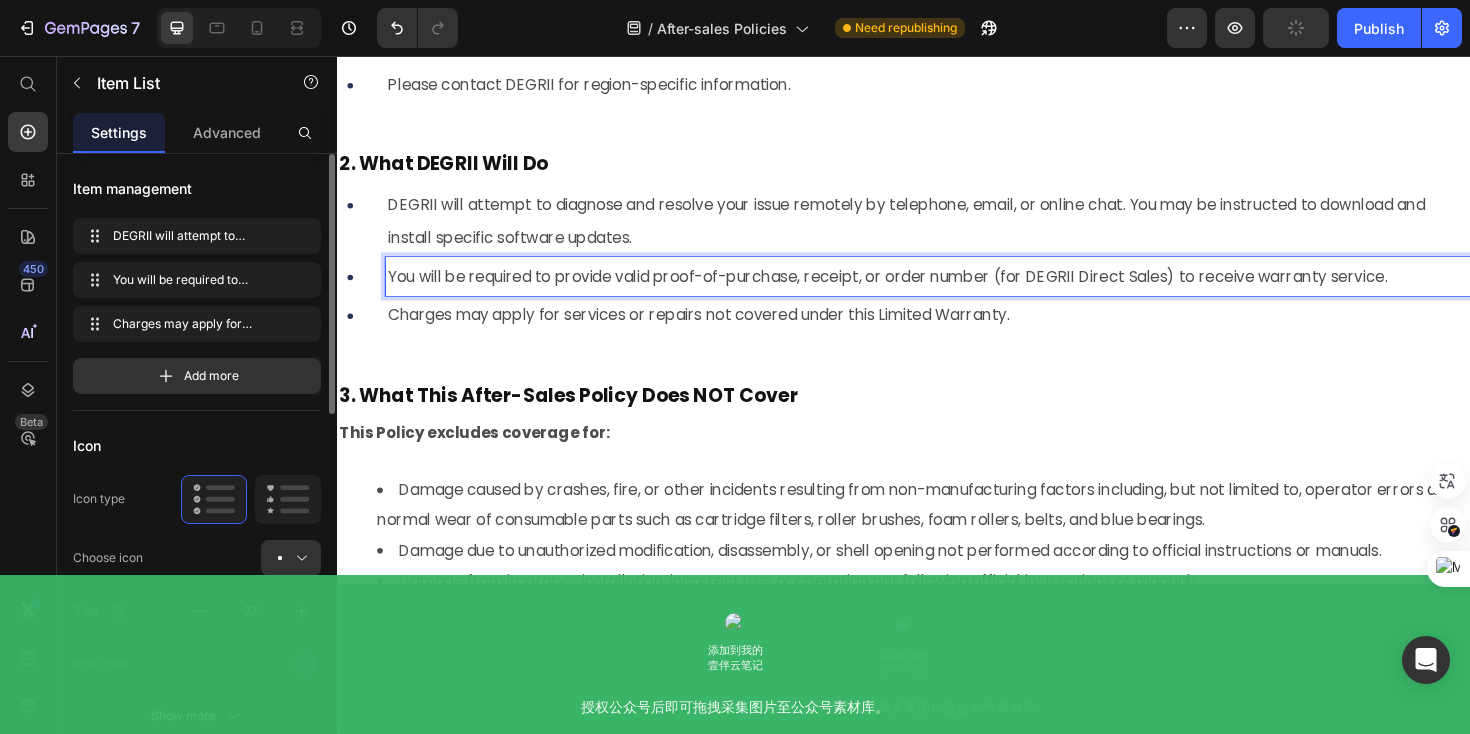 click on "You will be required to provide valid proof-of-purchase, receipt, or order number (for DEGRII Direct Sales) to receive warranty service." at bounding box center [920, 289] 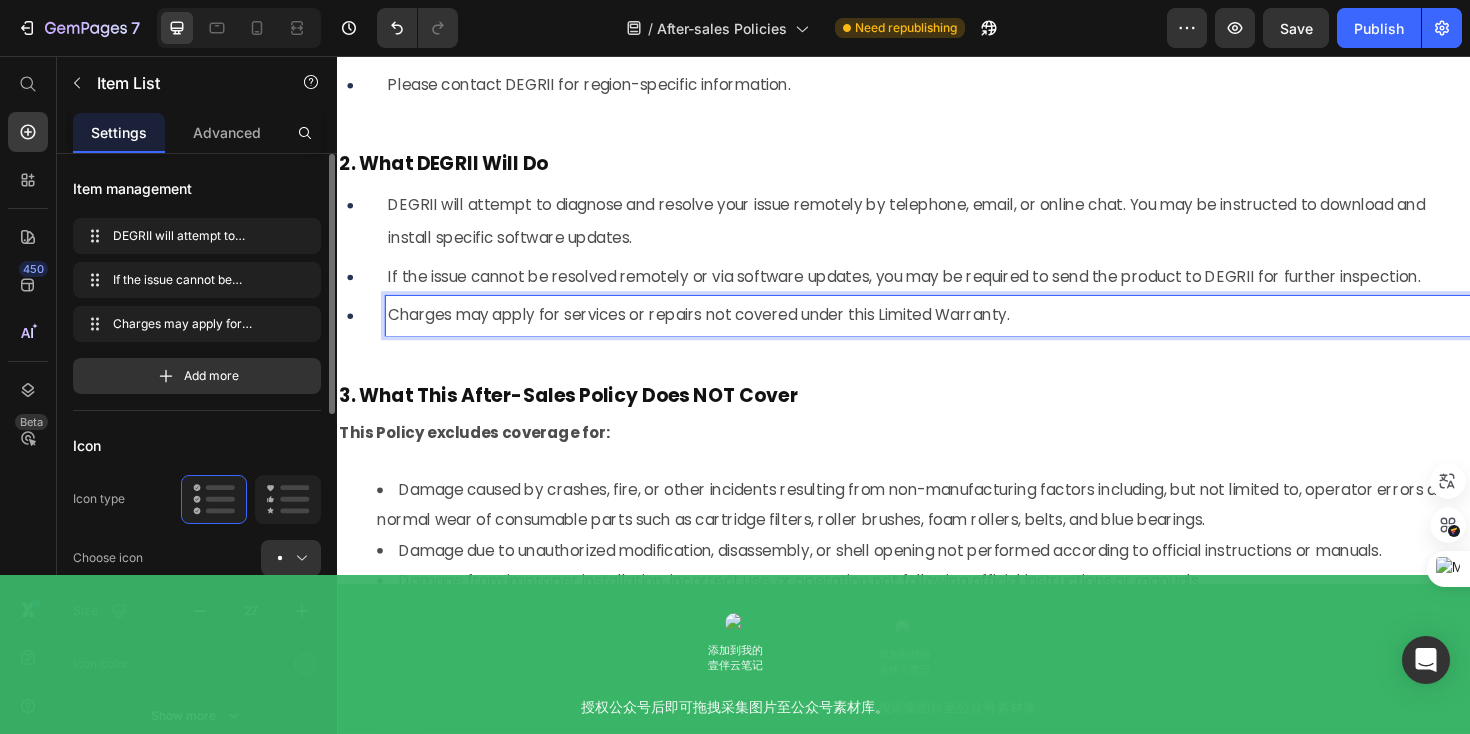 click on "Charges may apply for services or repairs not covered under this Limited Warranty." at bounding box center [720, 330] 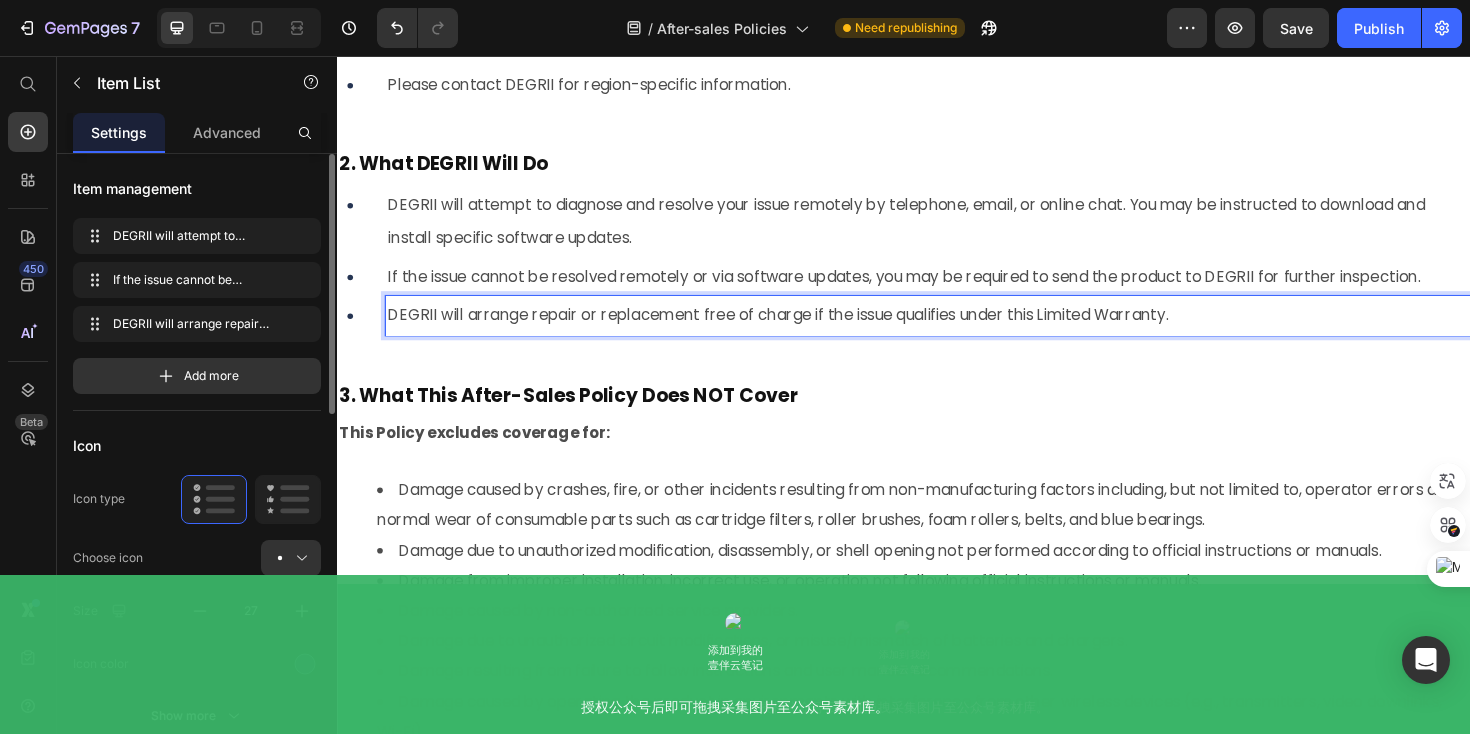 scroll, scrollTop: 8186, scrollLeft: 0, axis: vertical 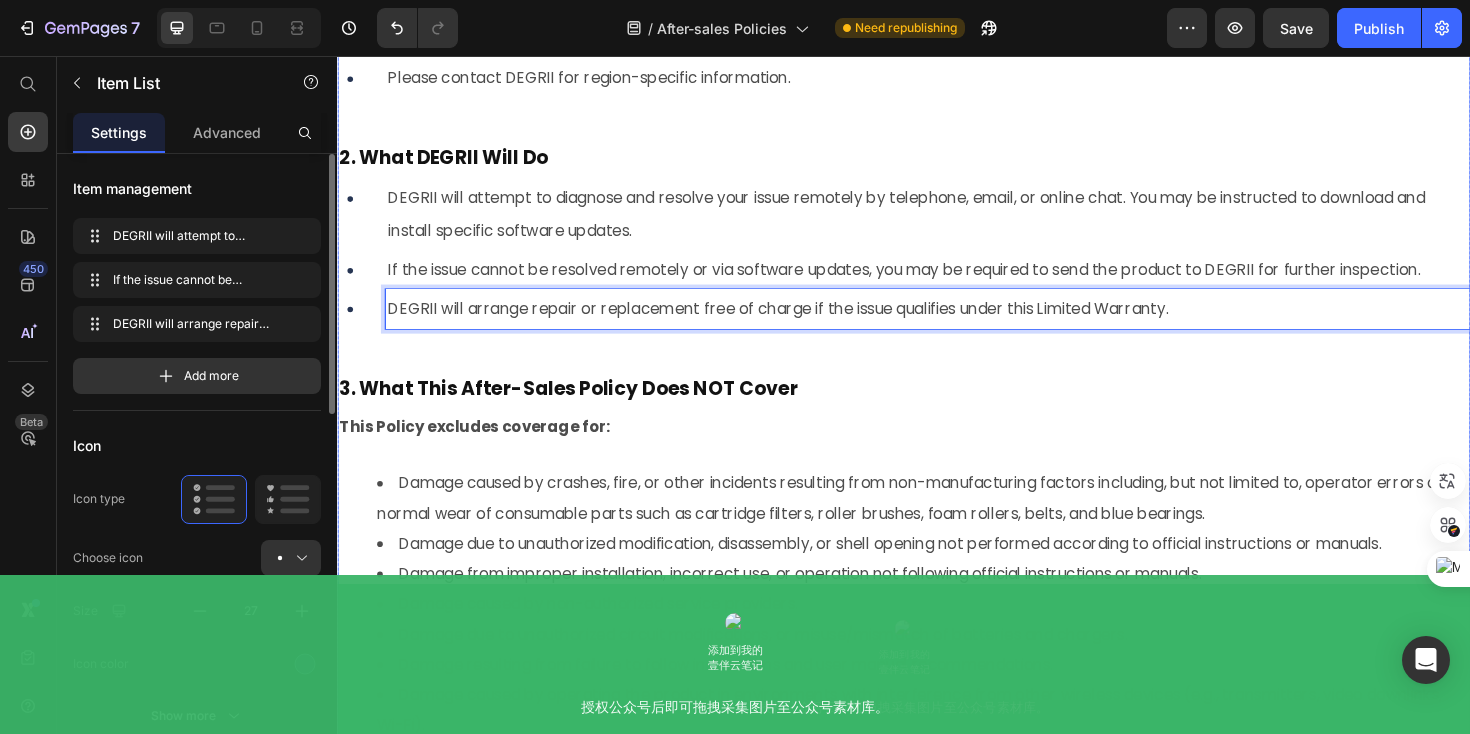 click on "PART II: Limited Warranty Heading In addition to the product, DEGRII or an authorized DEGRII dealer may provide a comprehensive package of services tailored to meet customer needs and project plans. Customers can select services based on the specific circumstances and requirements in their region. Text Block To ensure swift and effective support, DEGRII will make every effort to diagnose and resolve issues through various communication channels, such as telephone, e-mail, or online chat. As part of the diagnostic process, DEGRII may guide you to download and install specific software updates designed to address the reported issue. Text Block If the issue cannot be resolved through remote troubleshooting or software updates, you may be required to deliver the product to DEGRII for further inspection.  Customers will receive clear instructions on how to package and ship their product to prevent additional damage during transit. Text Block Text Block Row 1. How to Obtain Warranty Services Heading" at bounding box center (937, 1061) 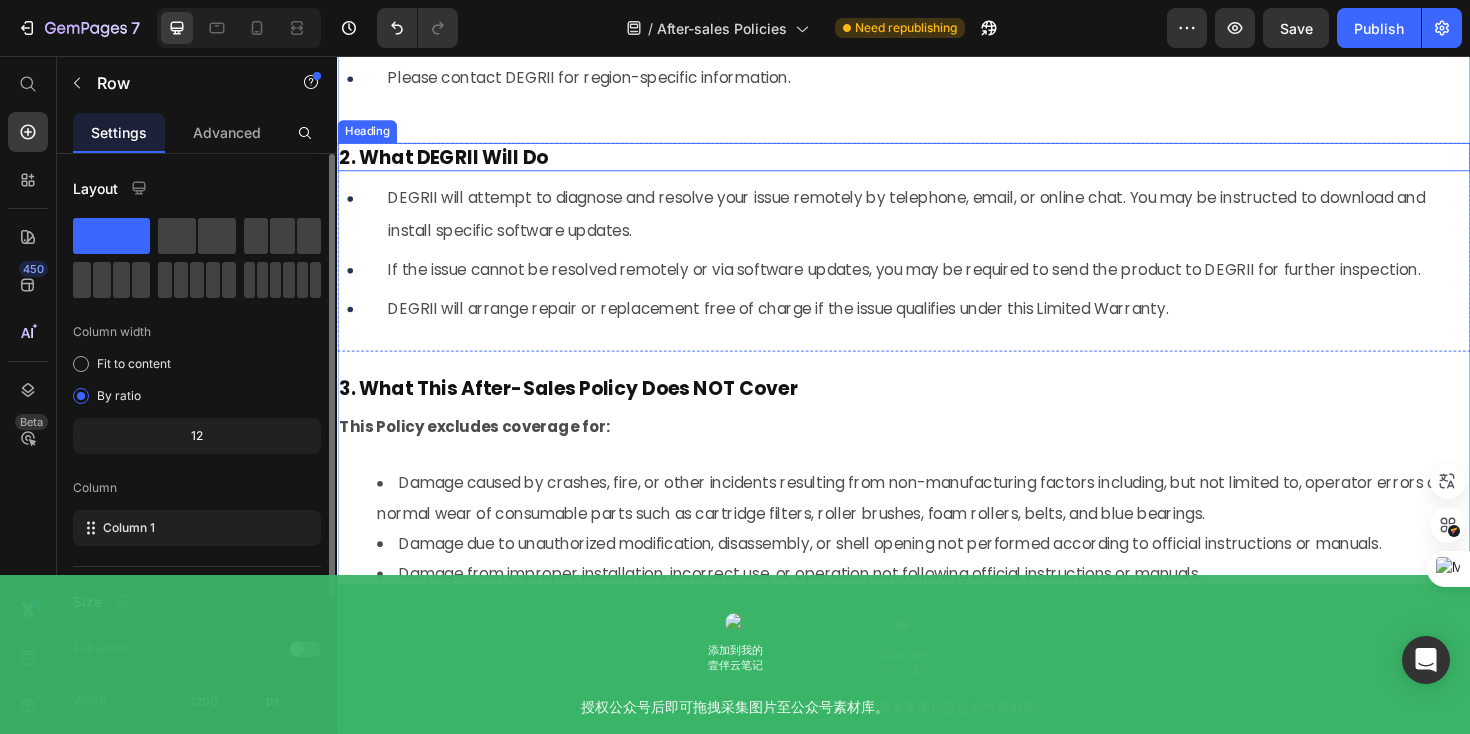 click on "DEGRII will attempt to diagnose and resolve your issue remotely by telephone, email, or online chat. You may be instructed to download and install specific software updates." at bounding box center [940, 224] 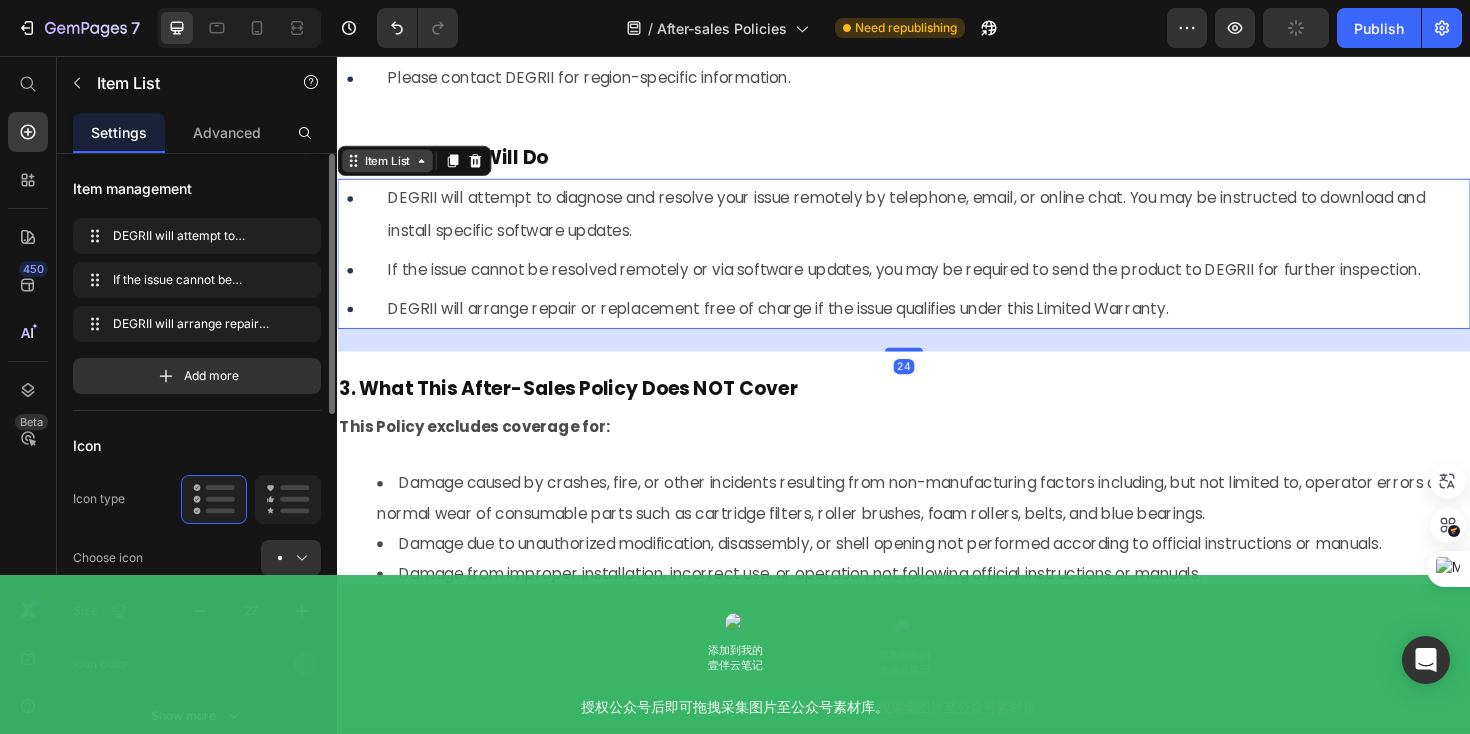 click on "Item List" at bounding box center [390, 167] 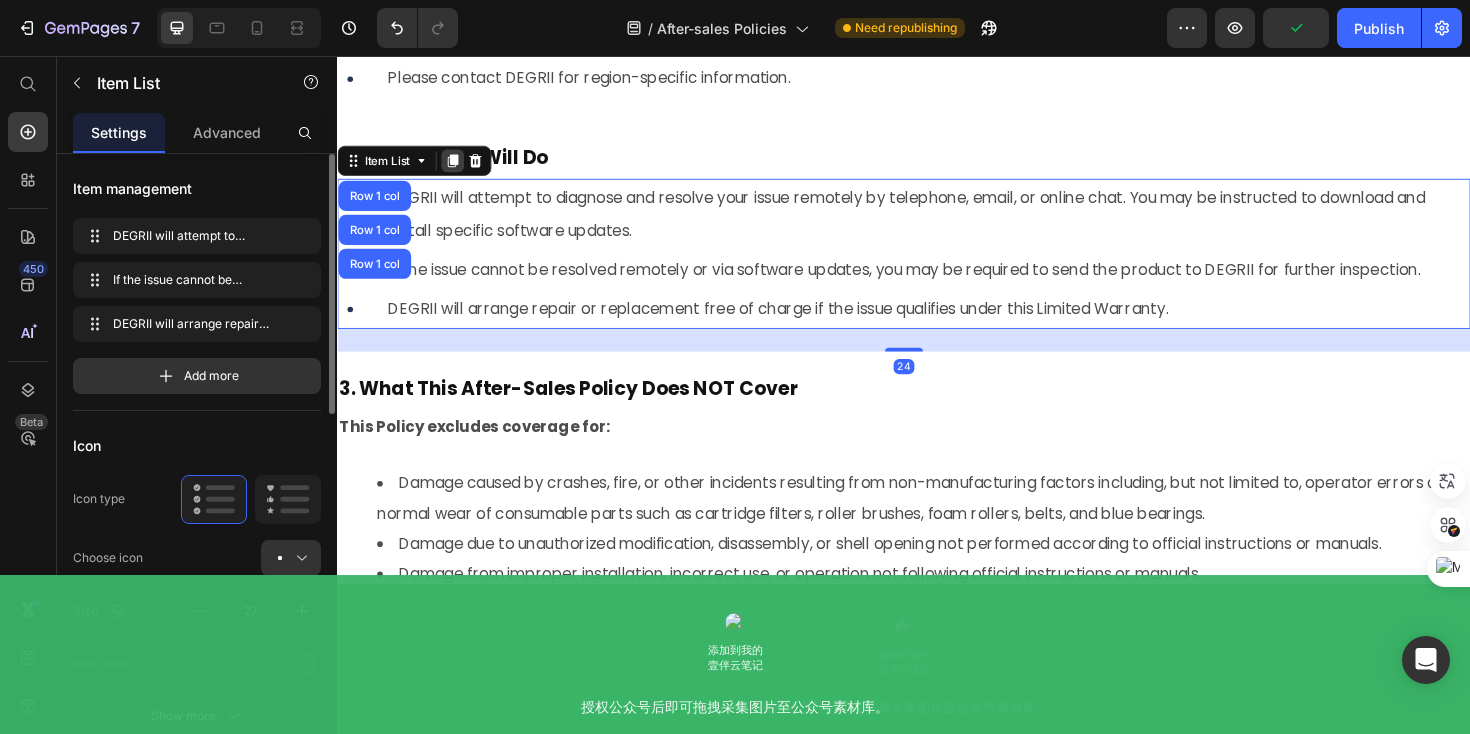 click 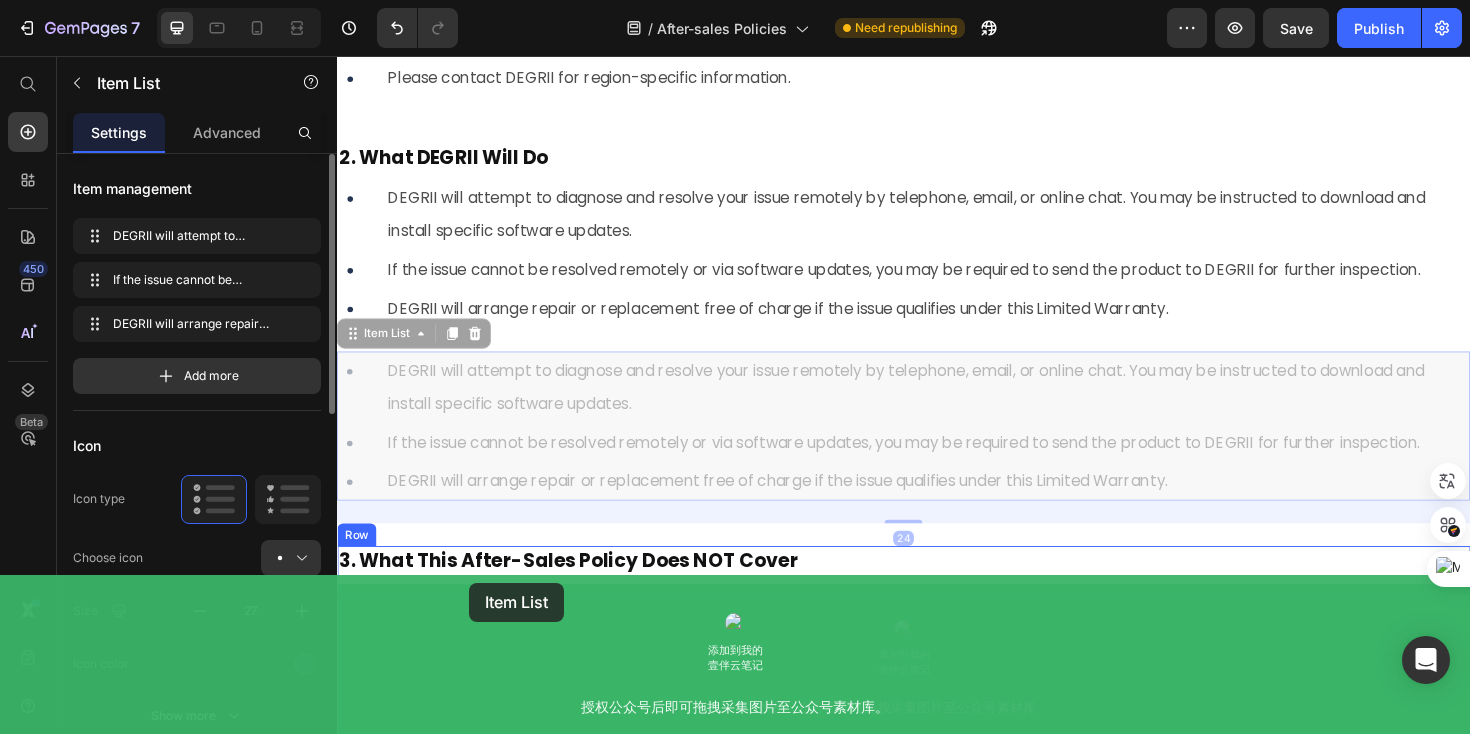 drag, startPoint x: 400, startPoint y: 324, endPoint x: 476, endPoint y: 614, distance: 299.79327 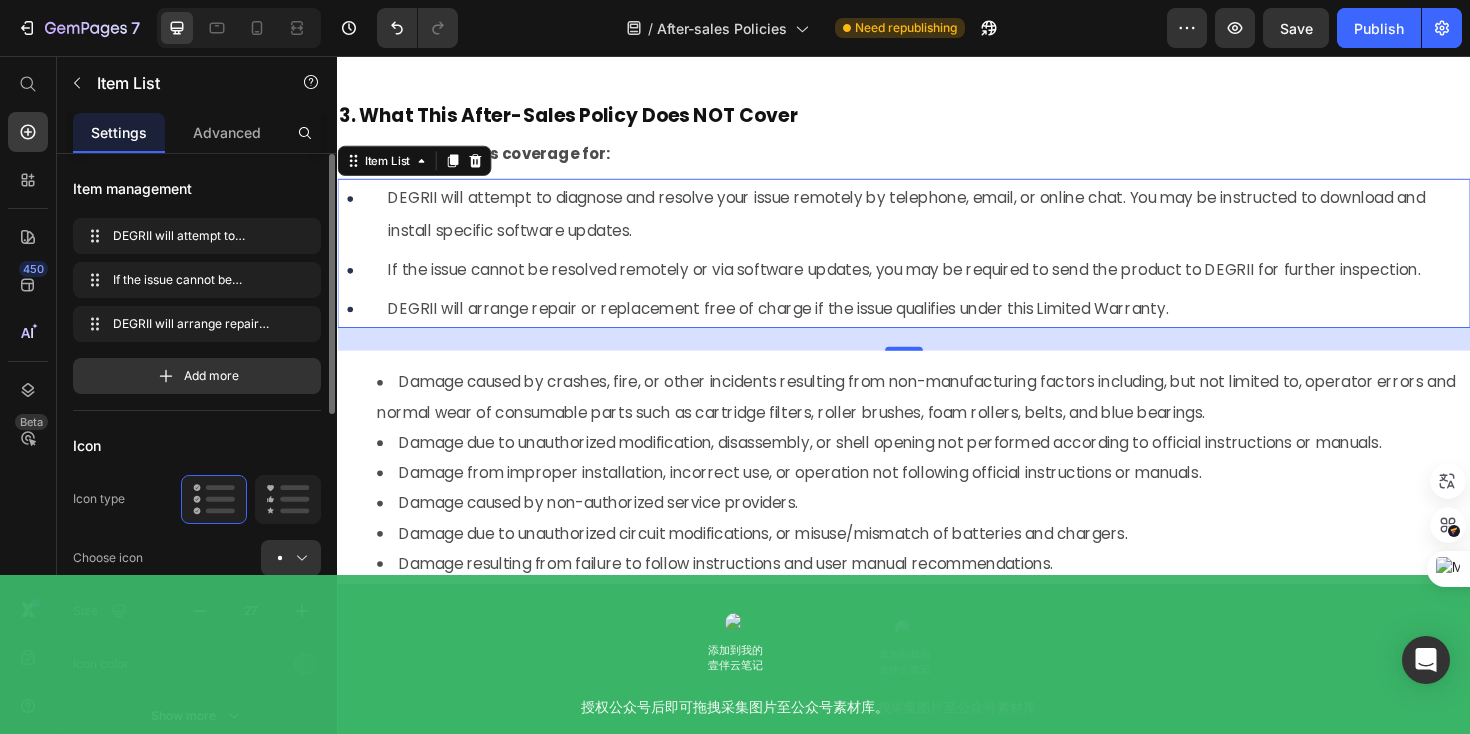 scroll, scrollTop: 8461, scrollLeft: 0, axis: vertical 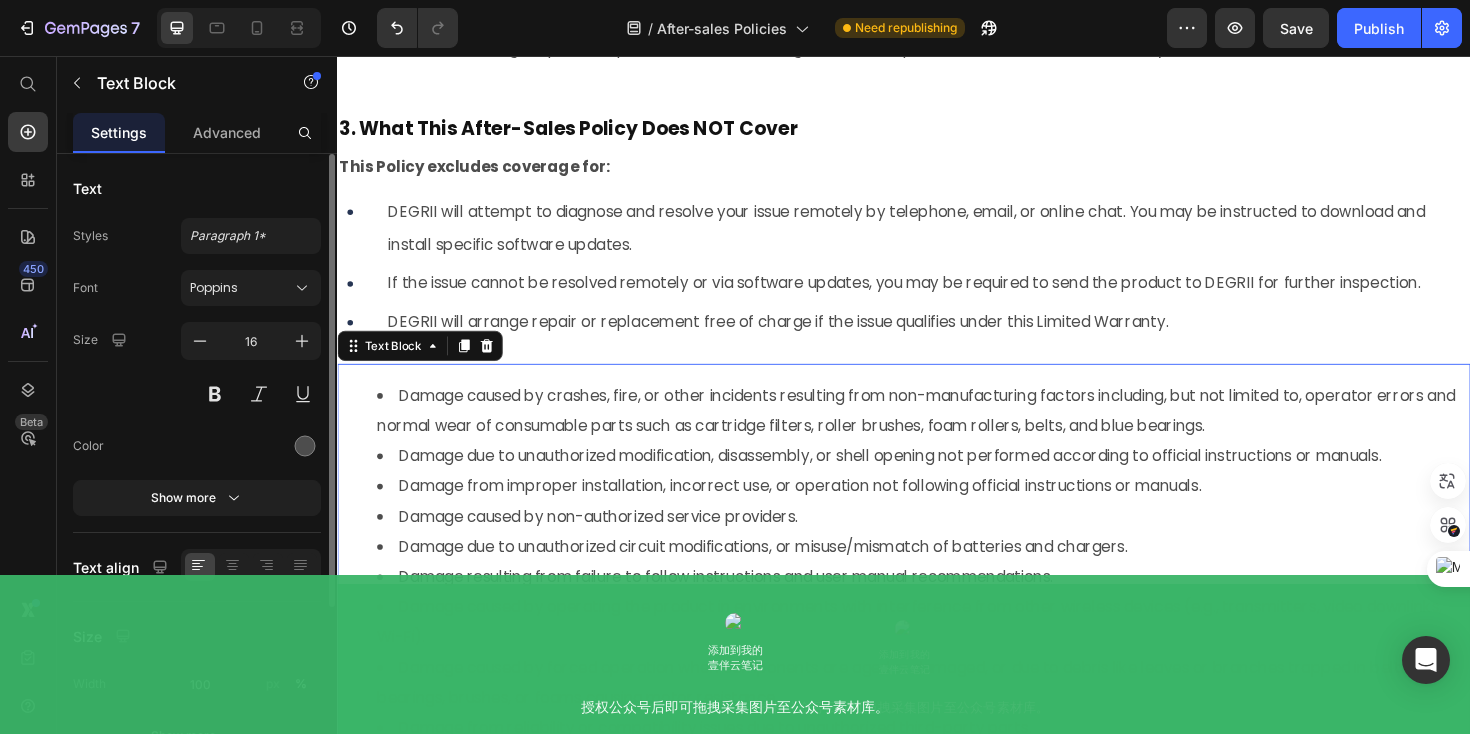 click on "Damage due to unauthorized modification, disassembly, or shell opening not performed according to official instructions or manuals." at bounding box center (957, 480) 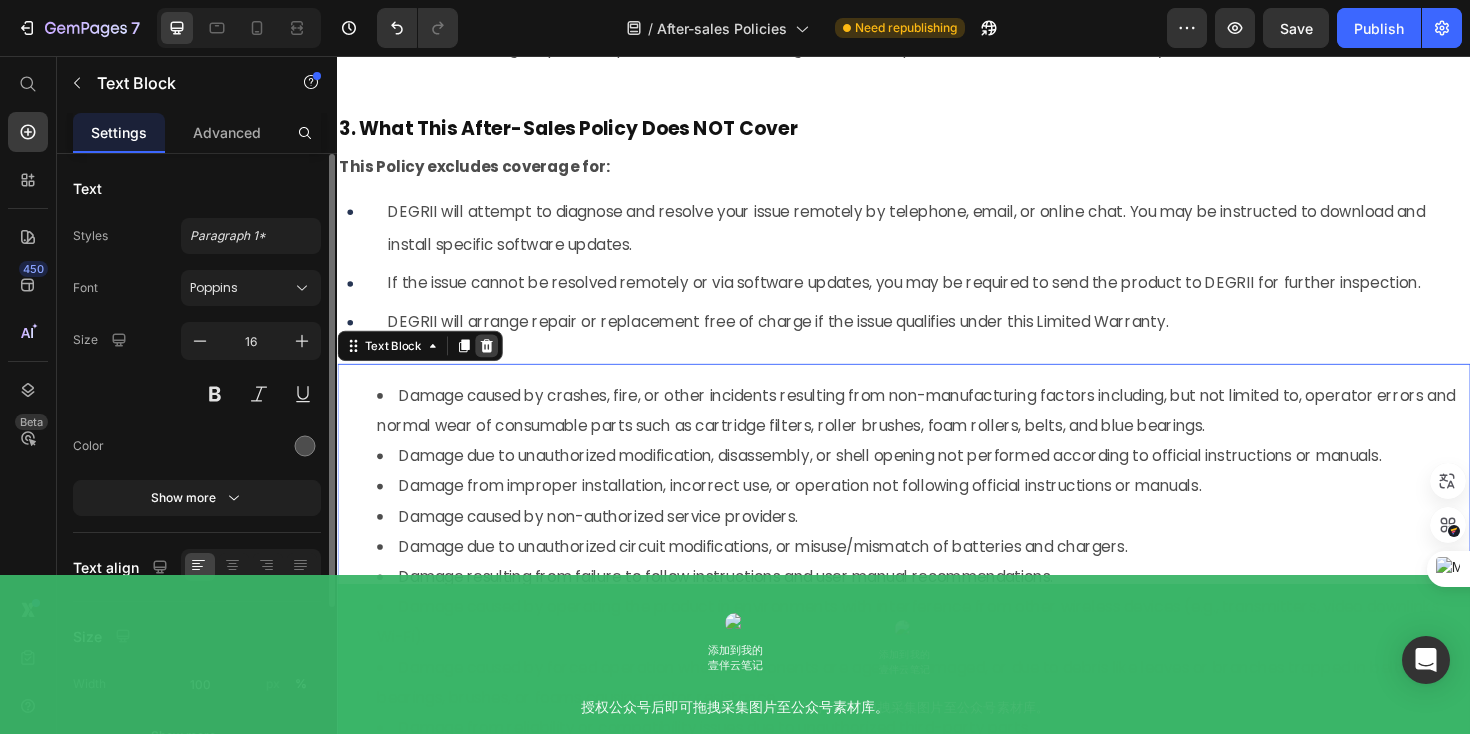 click 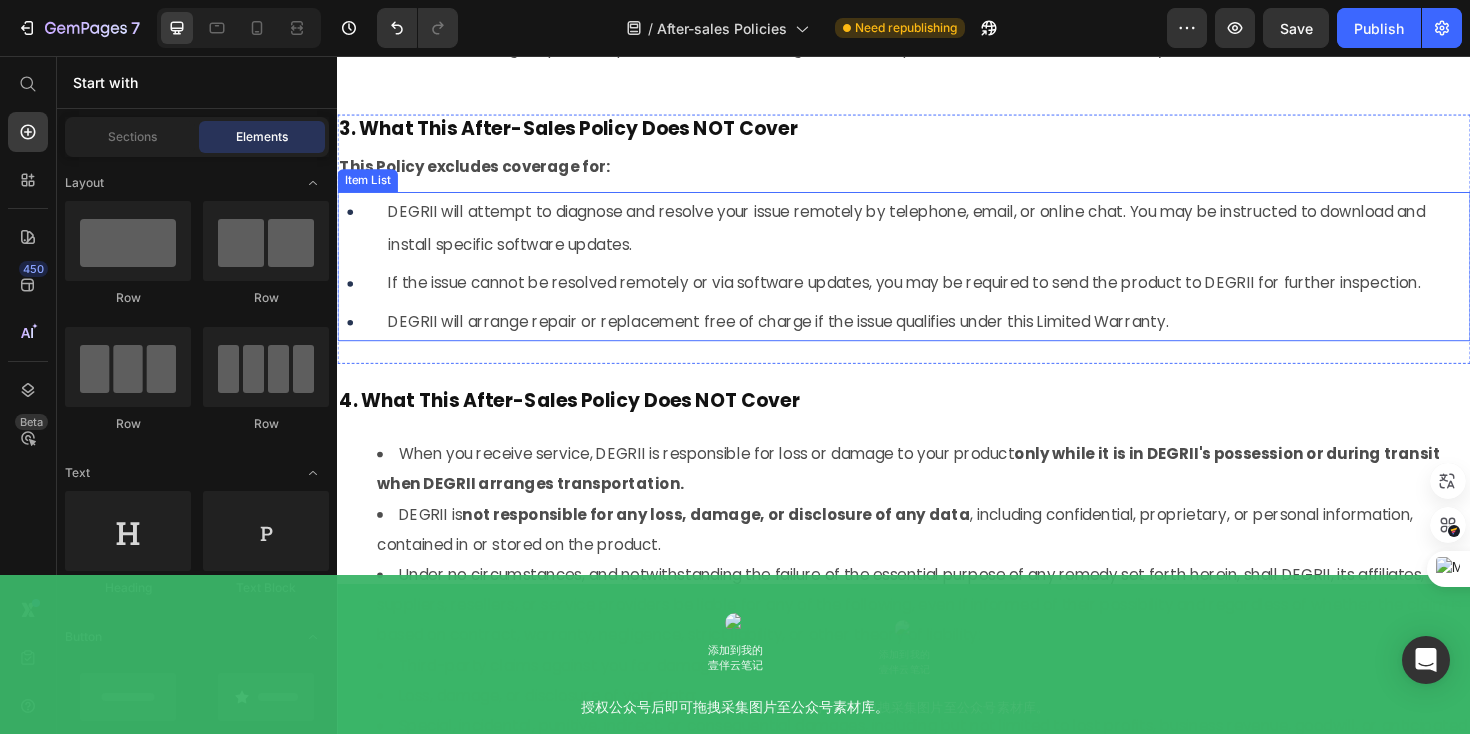click on "DEGRII will attempt to diagnose and resolve your issue remotely by telephone, email, or online chat. You may be instructed to download and install specific software updates." at bounding box center (940, 238) 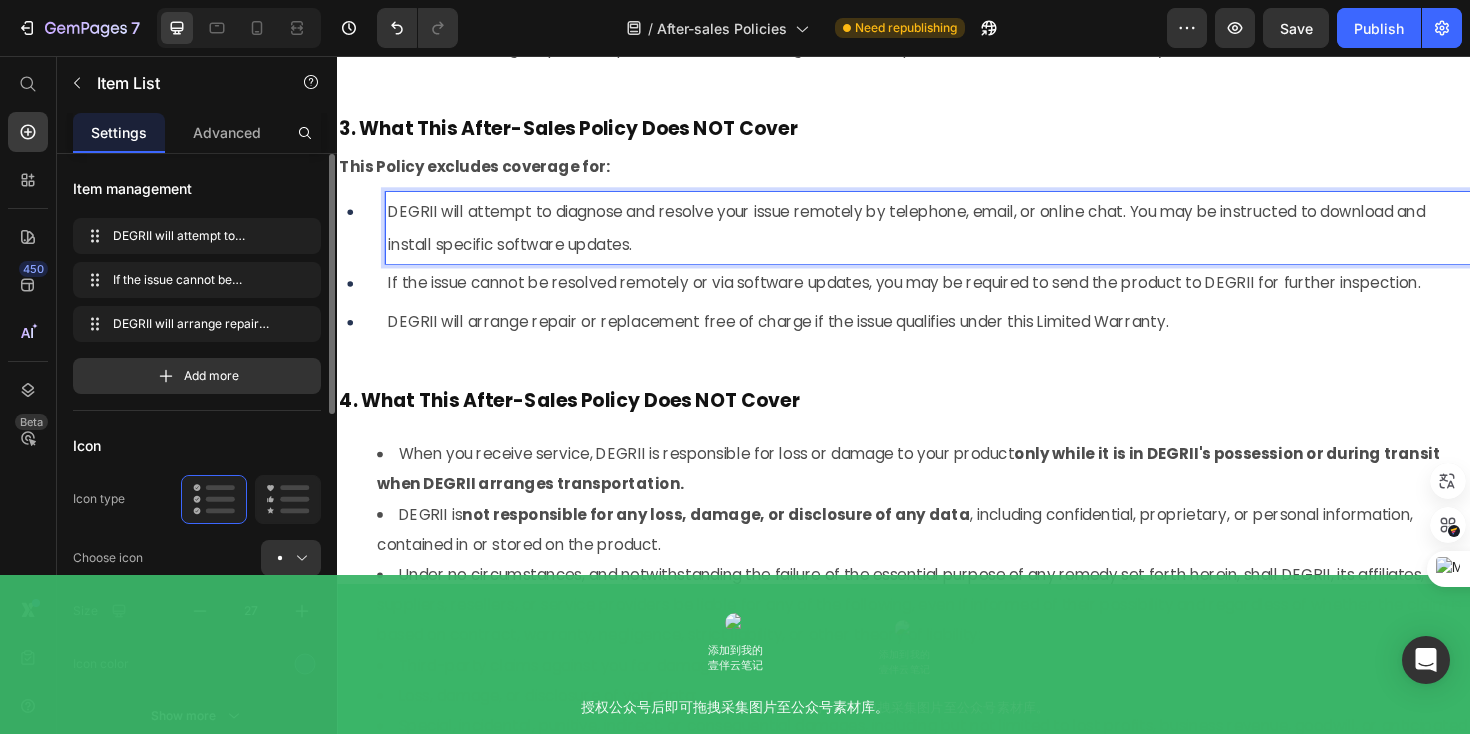 click on "DEGRII will attempt to diagnose and resolve your issue remotely by telephone, email, or online chat. You may be instructed to download and install specific software updates." at bounding box center (940, 238) 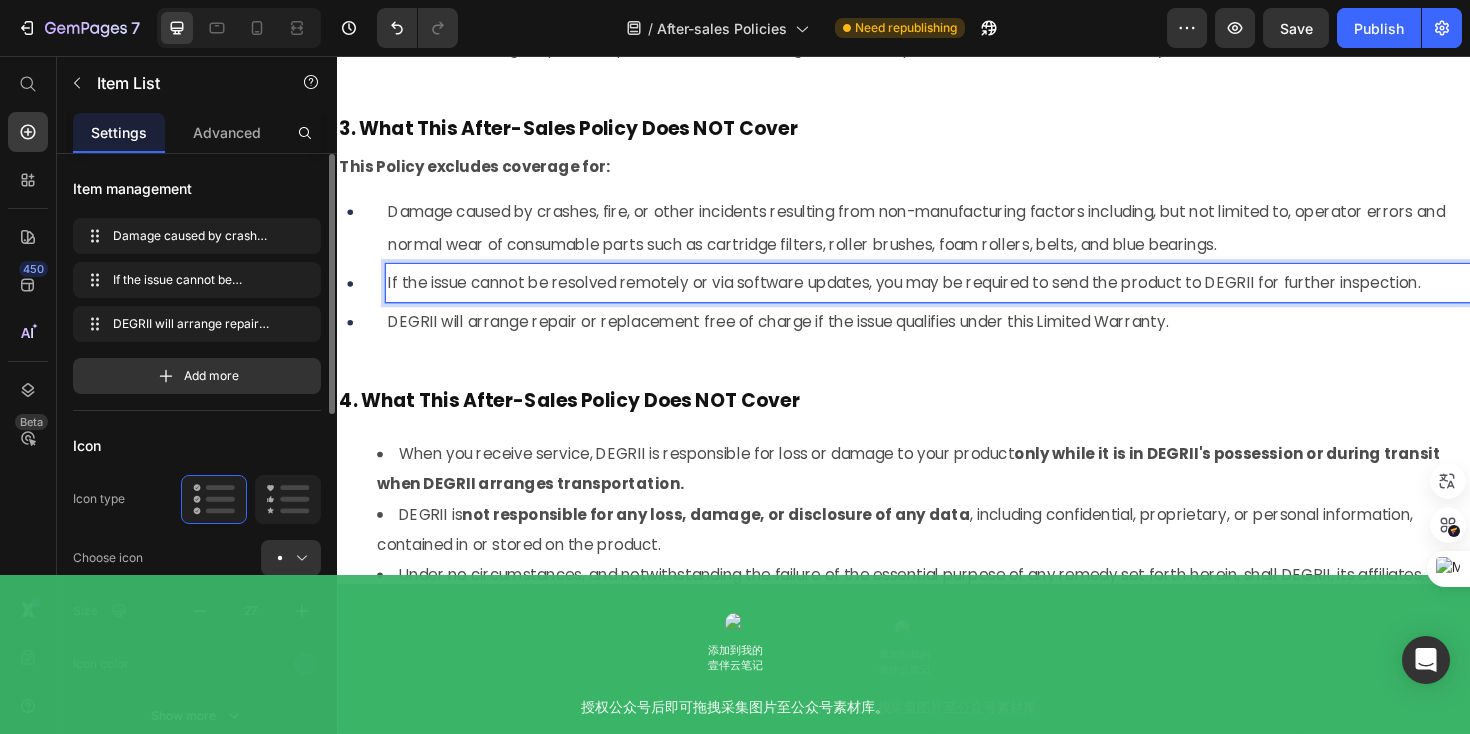 click on "If the issue cannot be resolved remotely or via software updates, you may be required to send the product to DEGRII for further inspection." at bounding box center [937, 296] 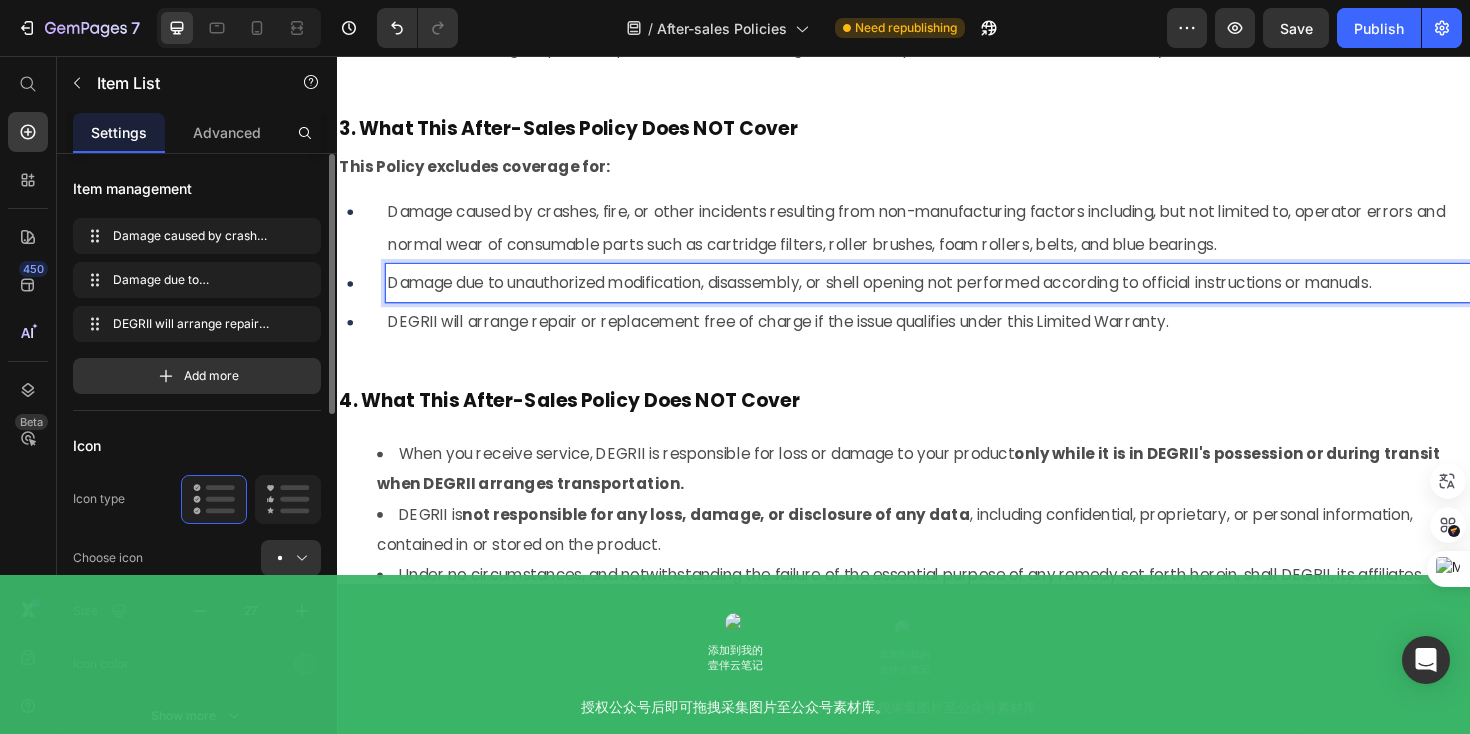 click on "DEGRII will arrange repair or replacement free of charge if the issue qualifies under this Limited Warranty." at bounding box center (804, 337) 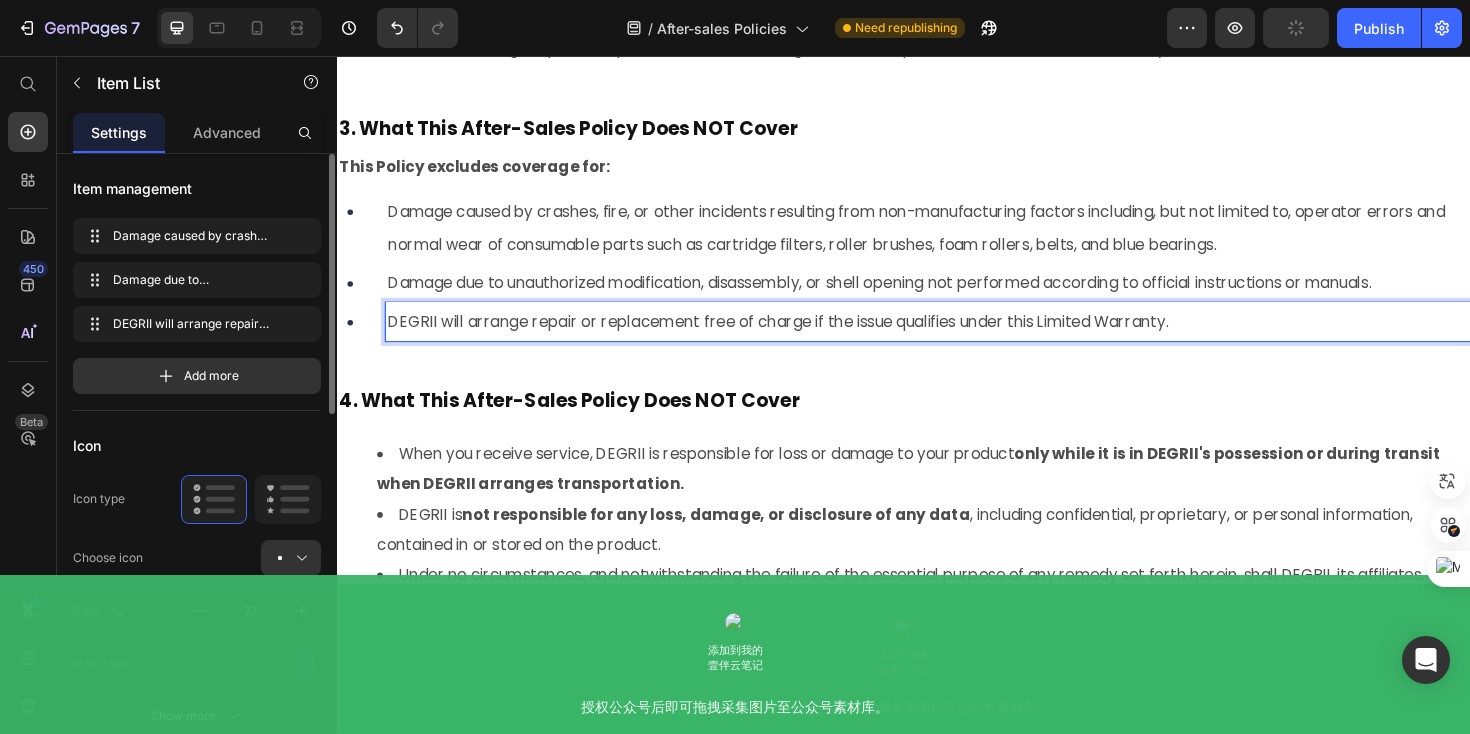 click on "DEGRII will arrange repair or replacement free of charge if the issue qualifies under this Limited Warranty." at bounding box center [804, 337] 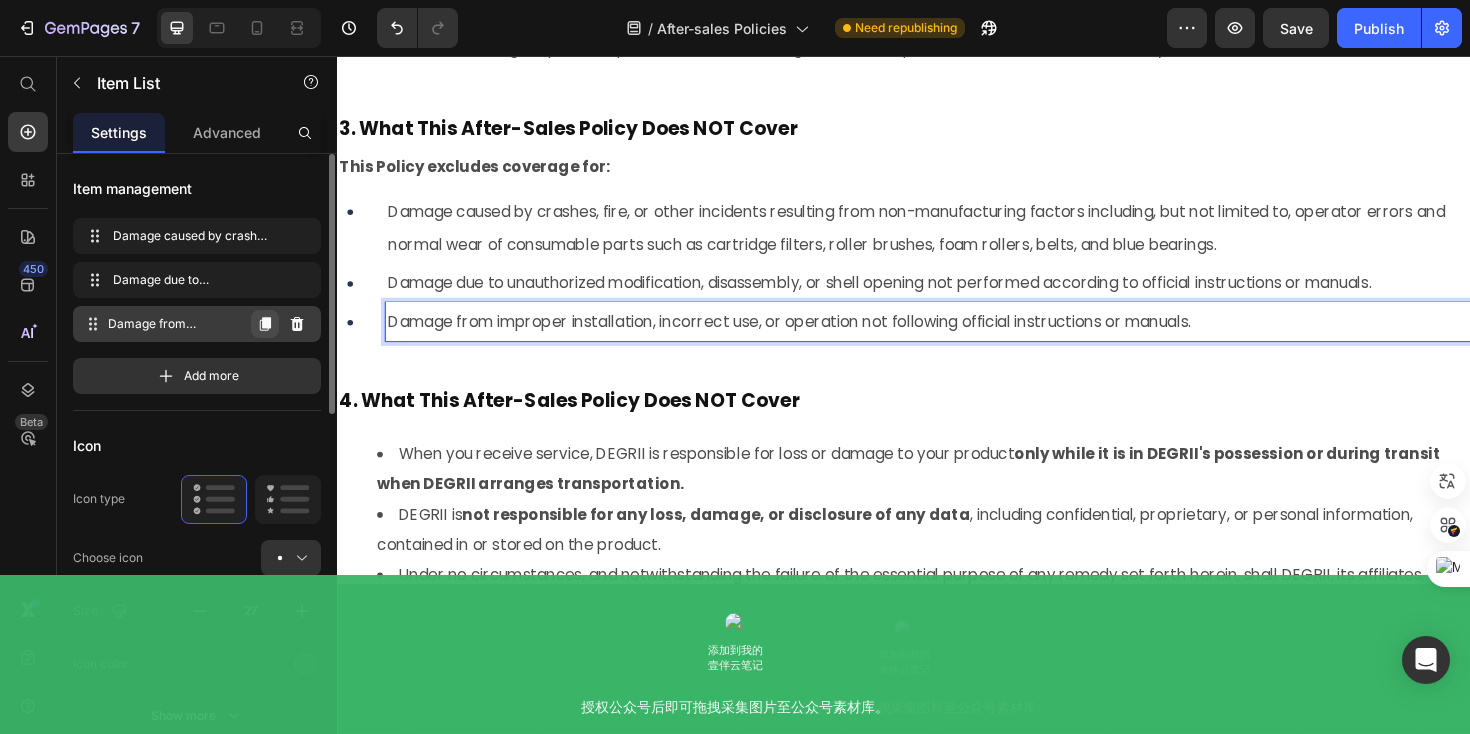 click 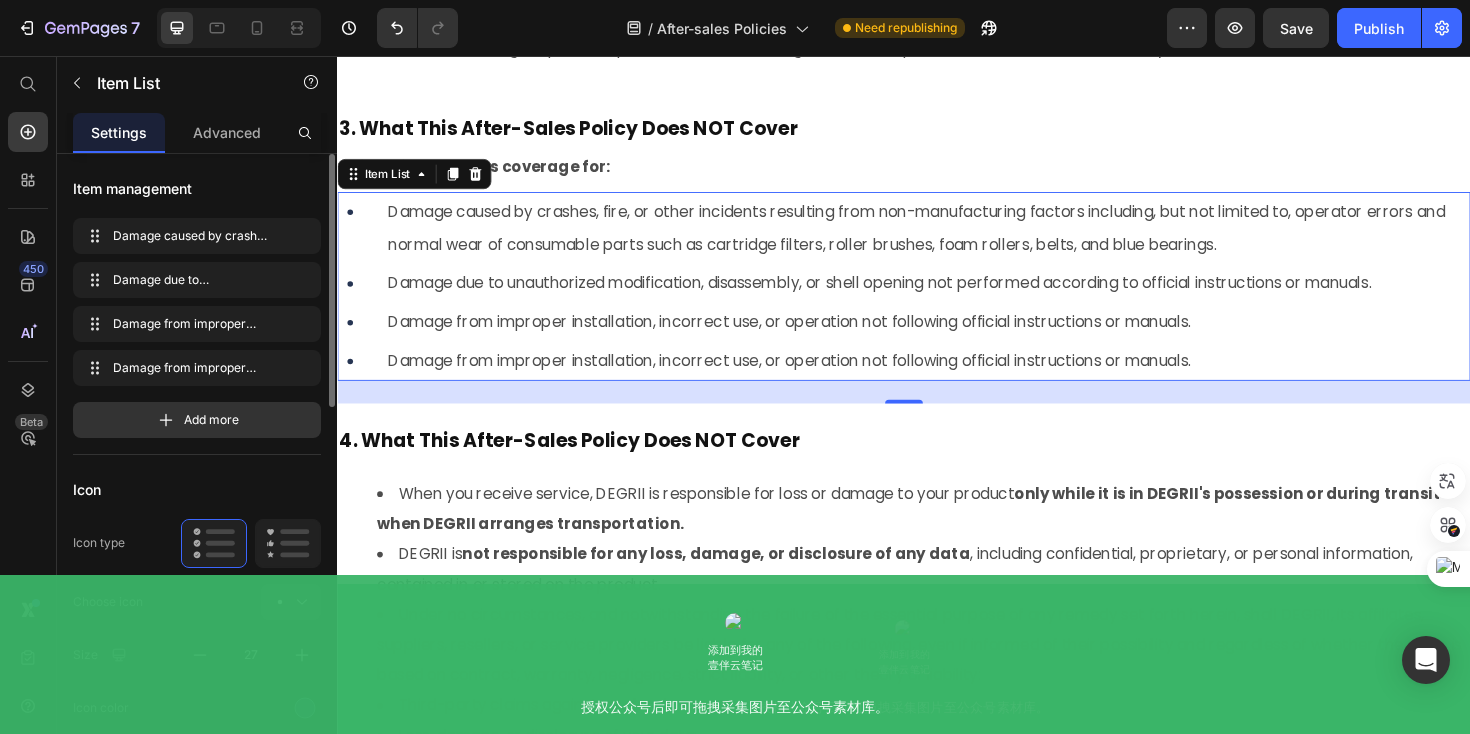 click on "Damage from improper installation, incorrect use, or operation not following official instructions or manuals." at bounding box center (816, 378) 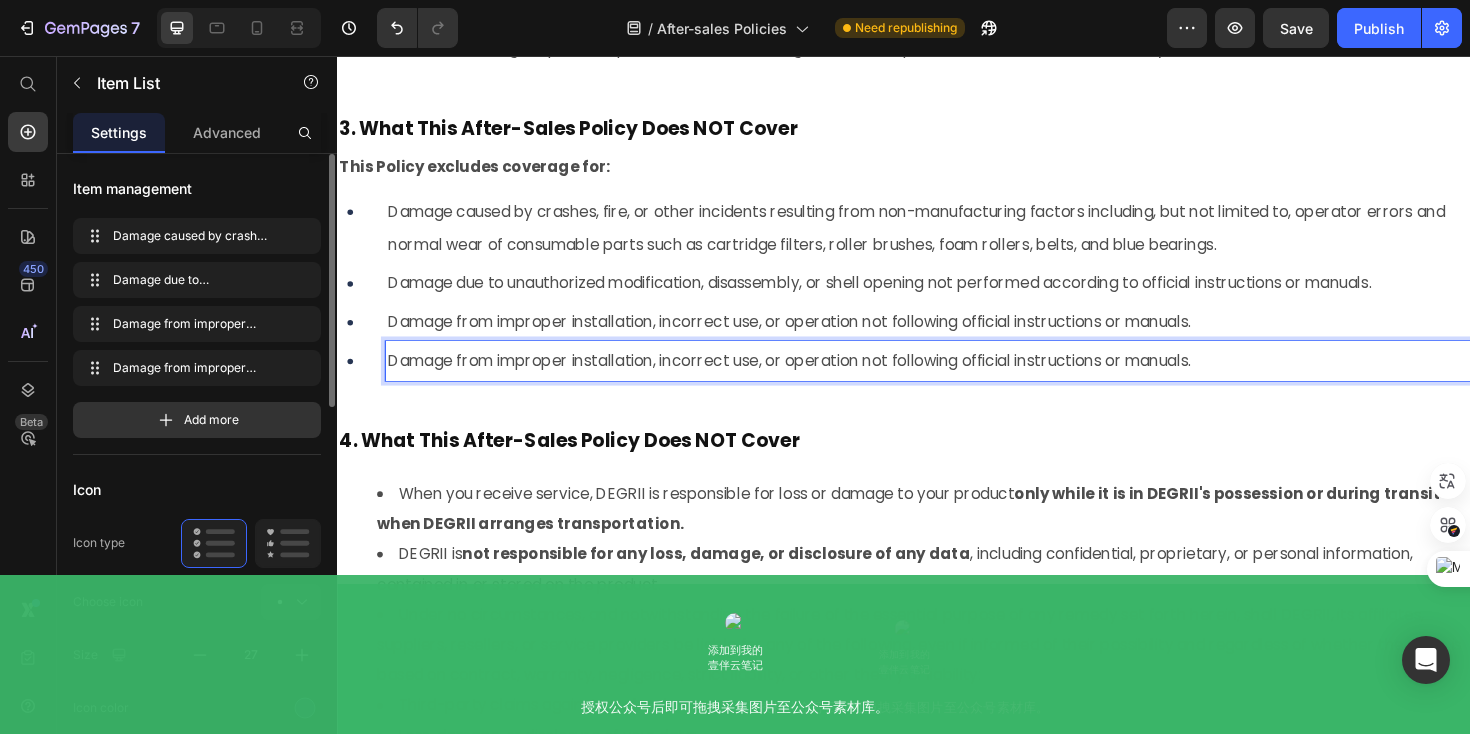 click on "Damage from improper installation, incorrect use, or operation not following official instructions or manuals." at bounding box center [816, 378] 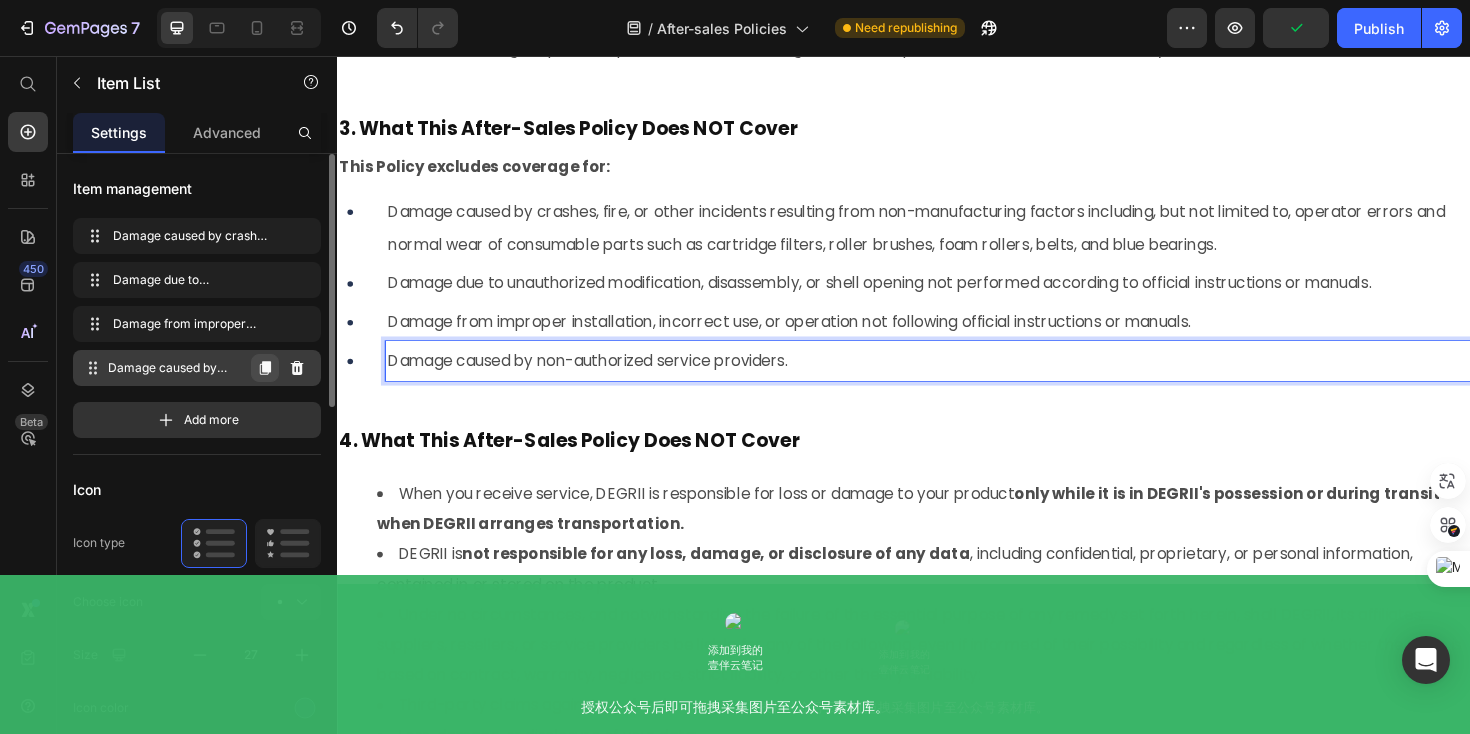 click 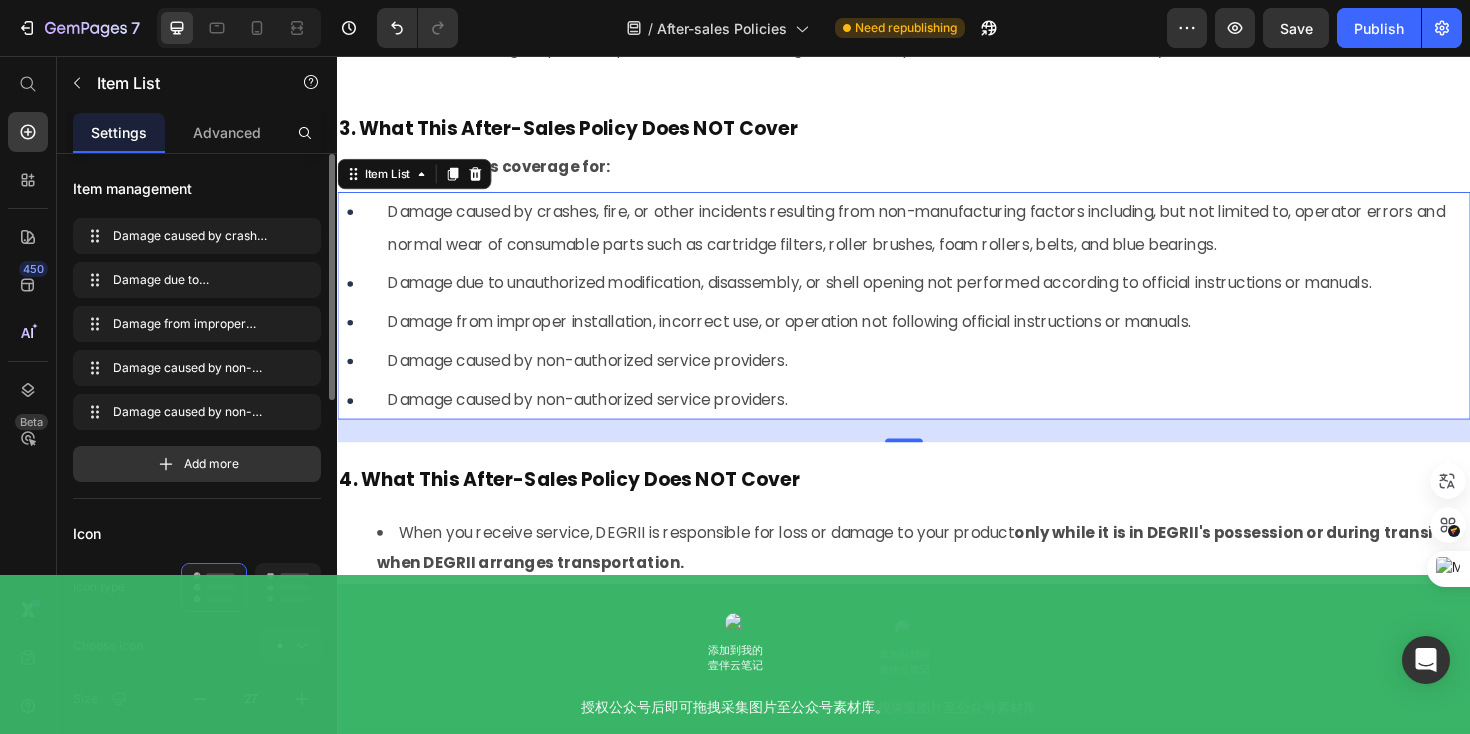 click on "Damage caused by non-authorized service providers." at bounding box center [602, 420] 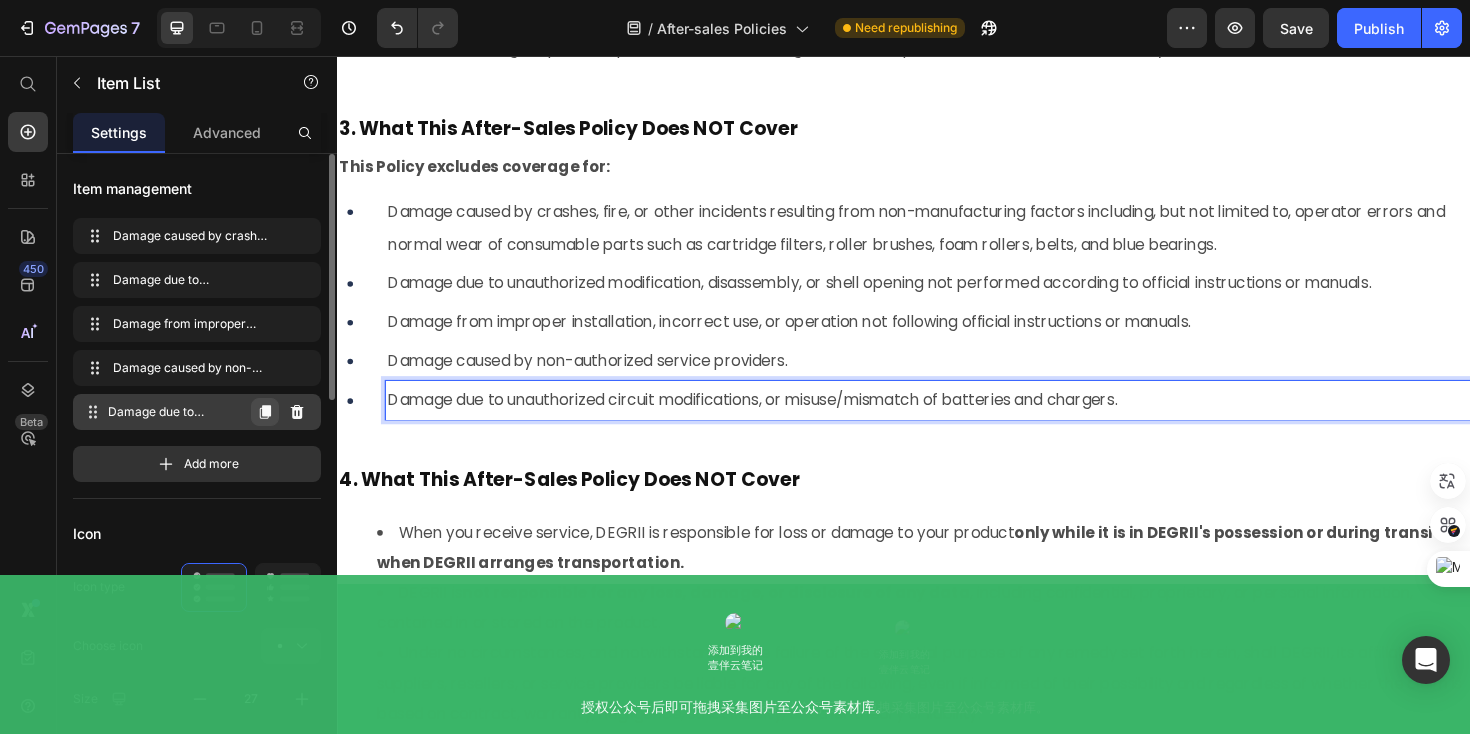 click 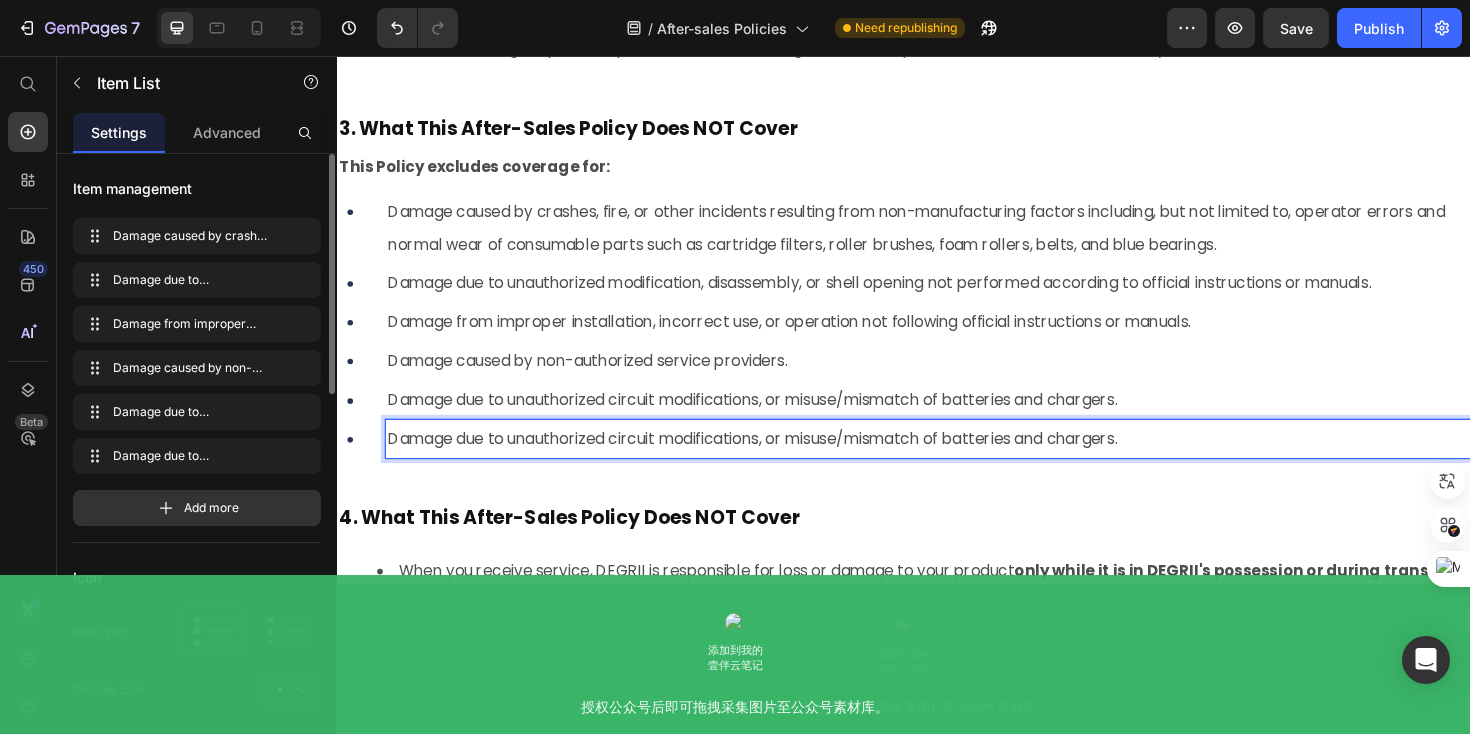click on "Damage due to unauthorized circuit modifications, or misuse/mismatch of batteries and chargers." at bounding box center (777, 461) 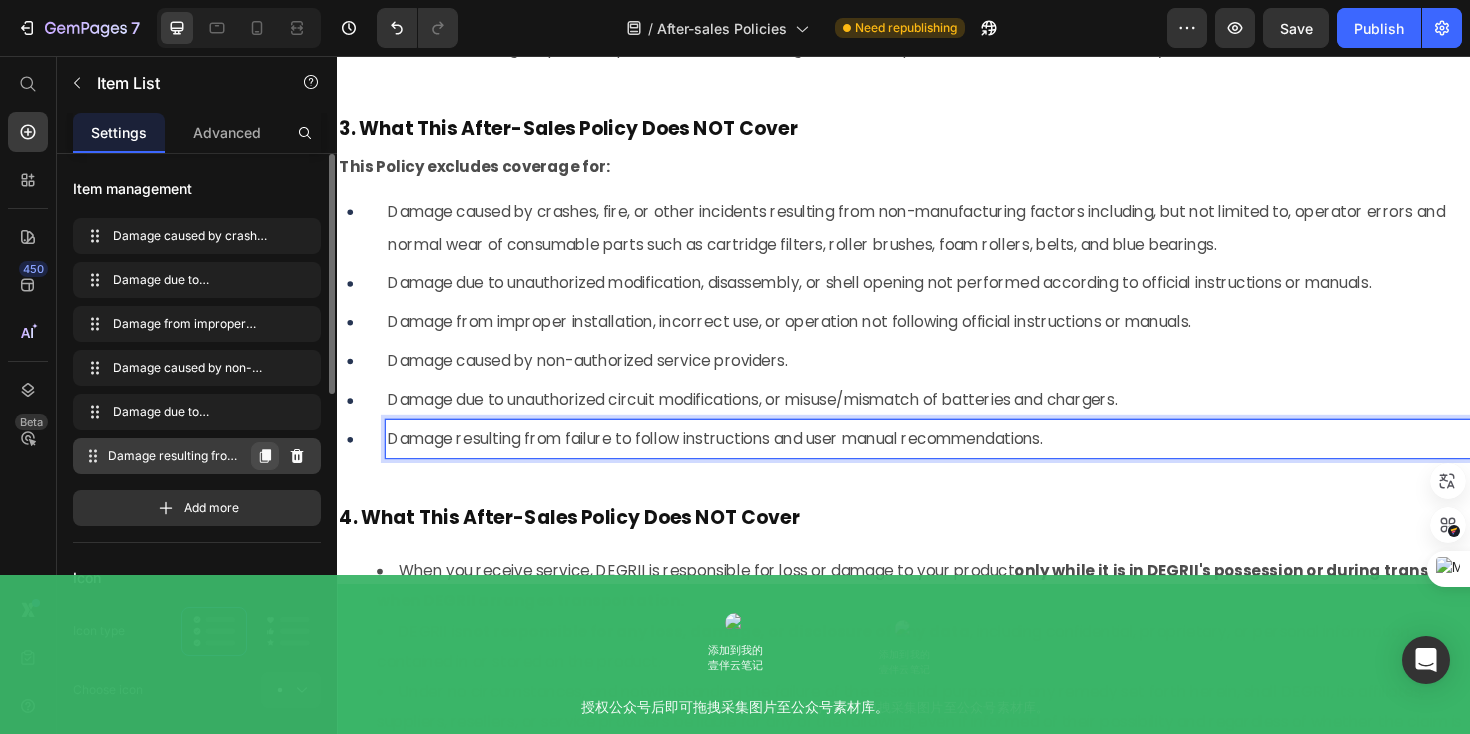 click 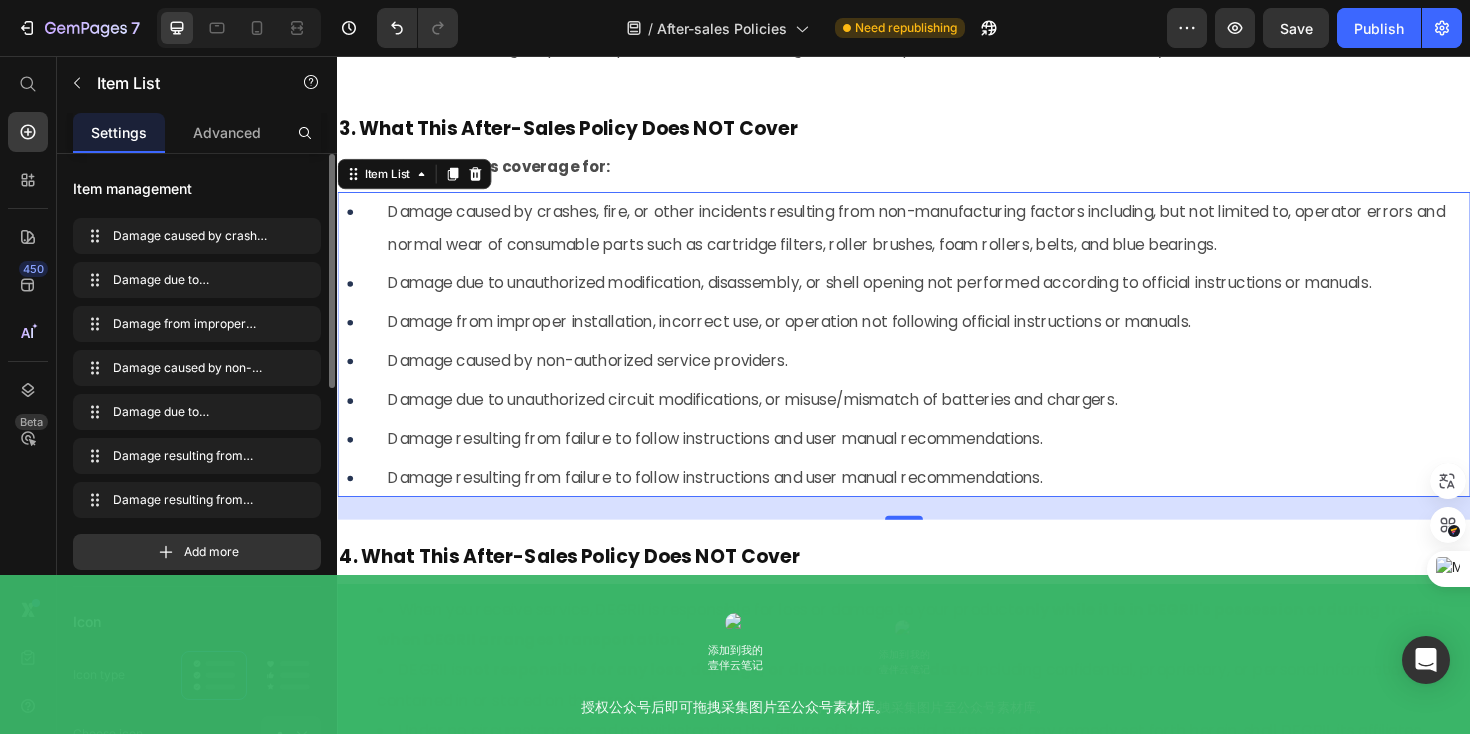 click on "Damage resulting from failure to follow instructions and user manual recommendations." at bounding box center (737, 502) 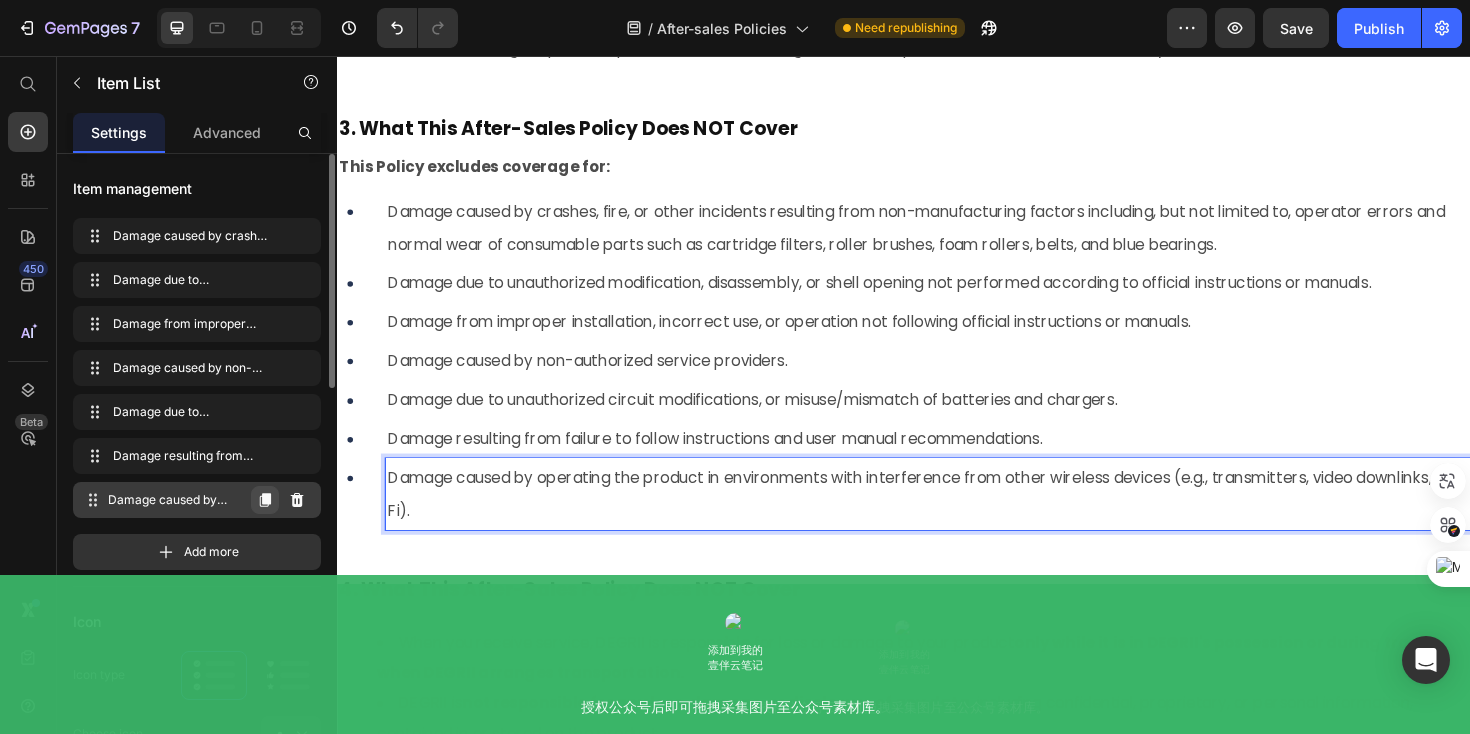 click 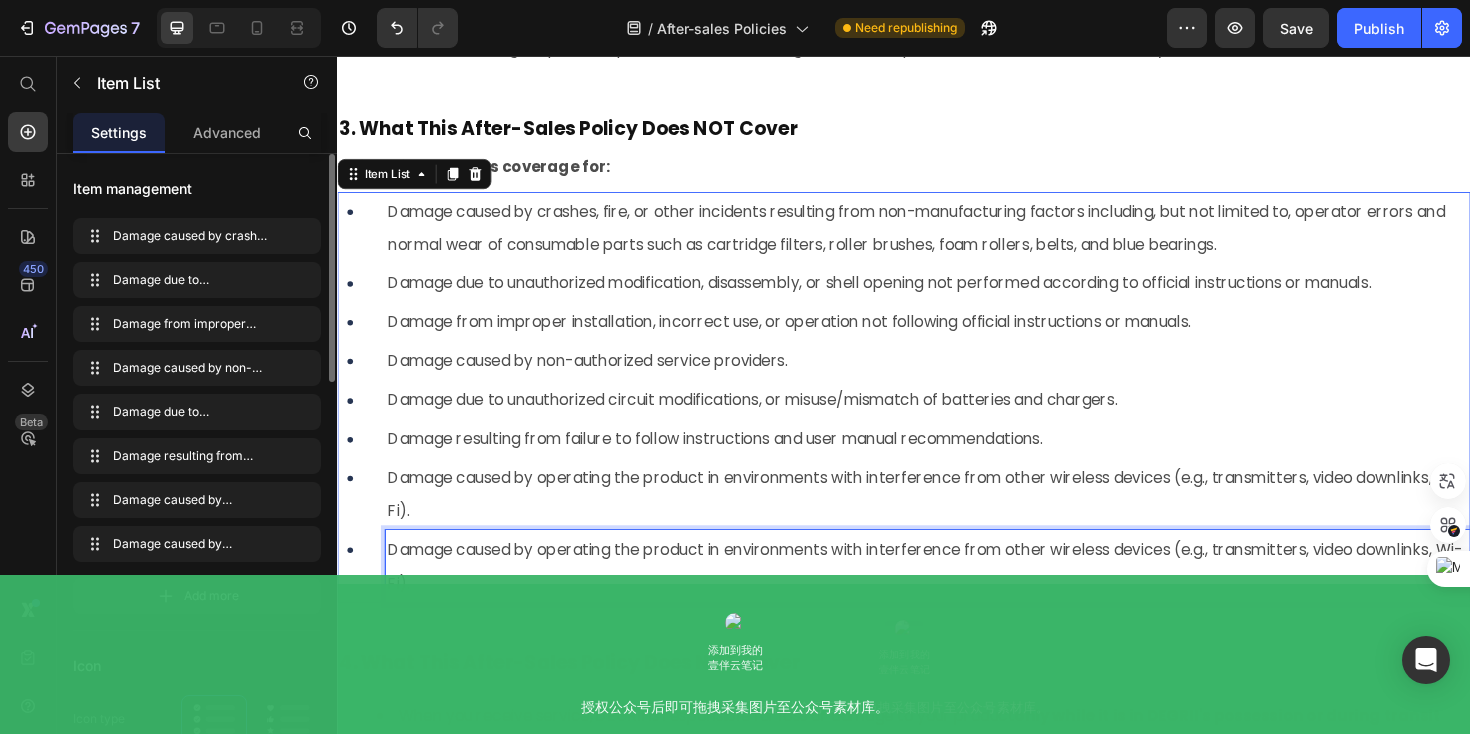 click on "Damage caused by operating the product in environments with interference from other wireless devices (e.g., transmitters, video downlinks, Wi-Fi)." at bounding box center (962, 596) 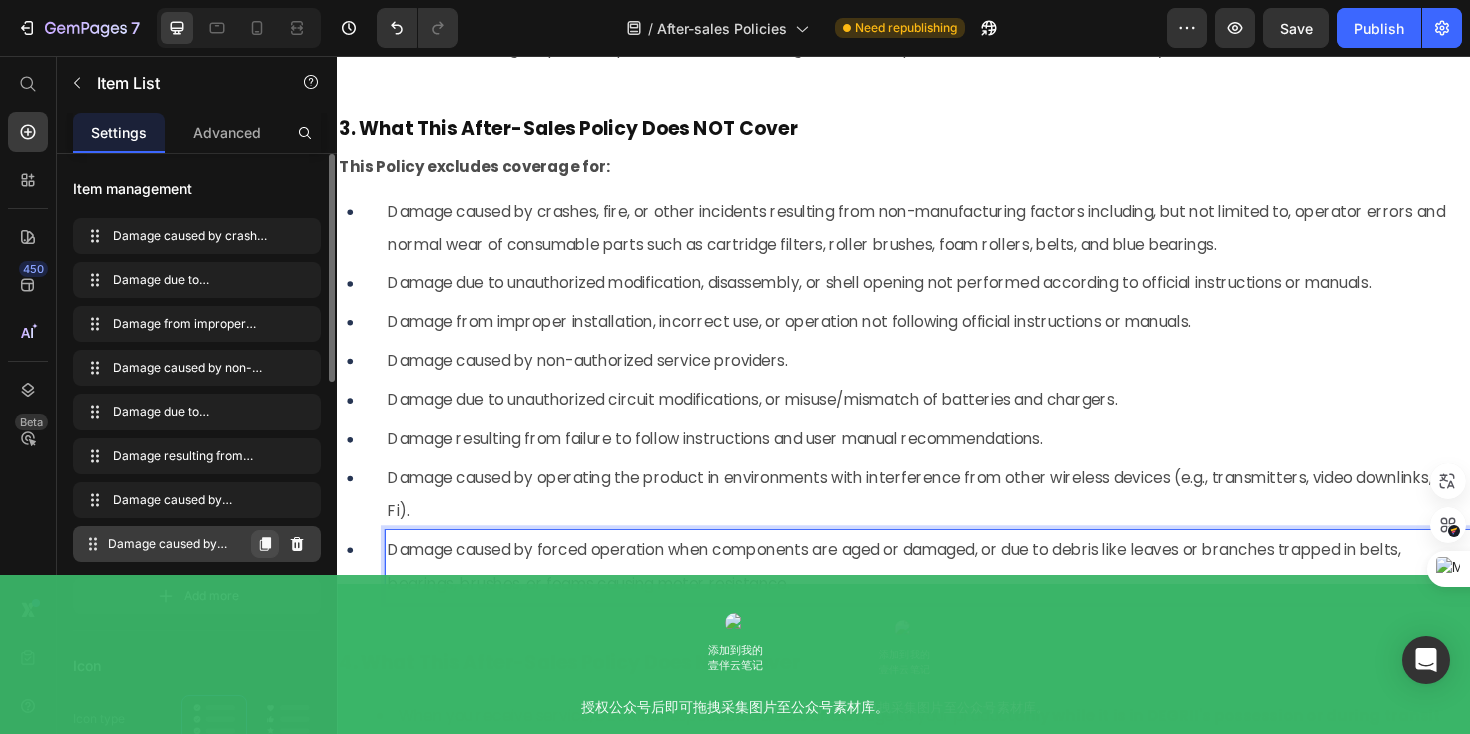 click 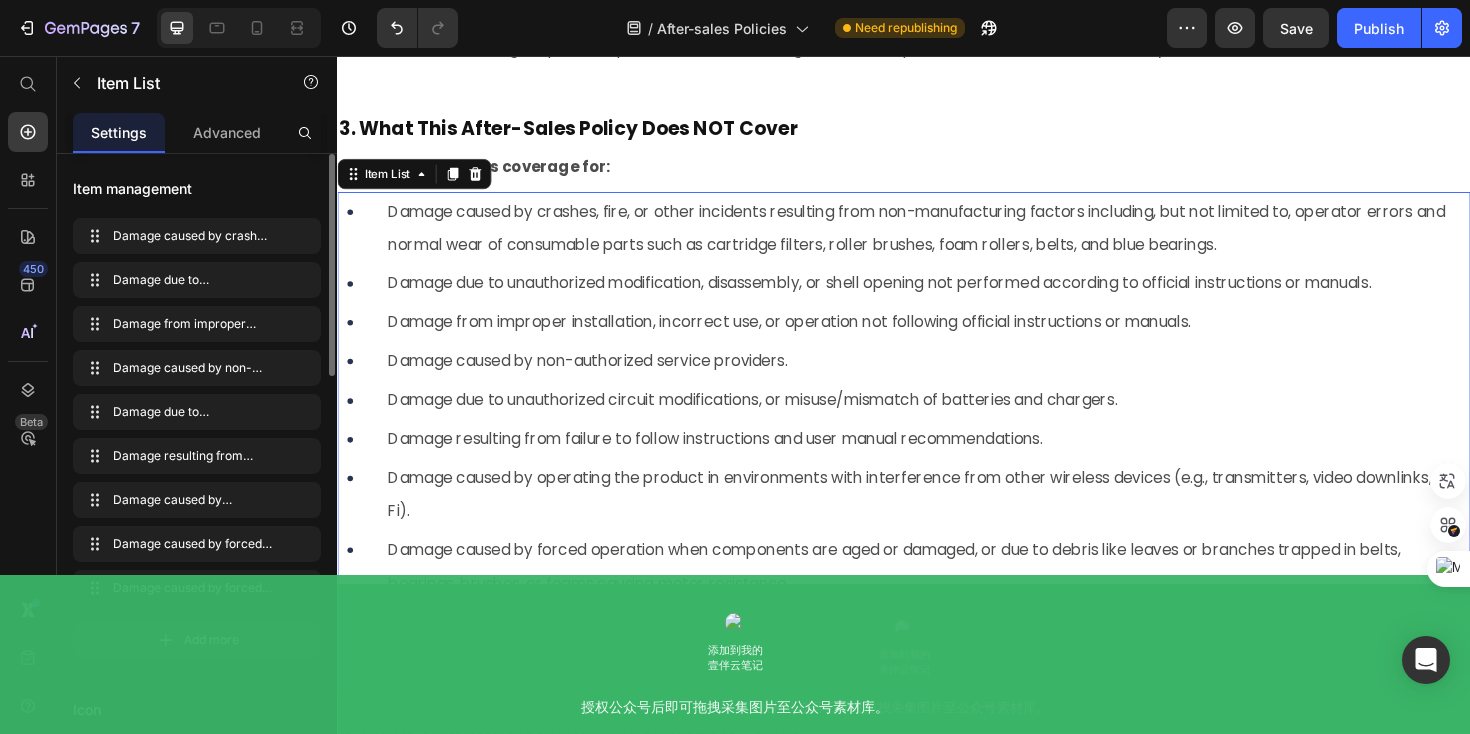 click on "Damage caused by forced operation when components are aged or damaged, or due to debris like leaves or branches trapped in belts, bearings, brushes, or foams causing motor resistance." at bounding box center [927, 673] 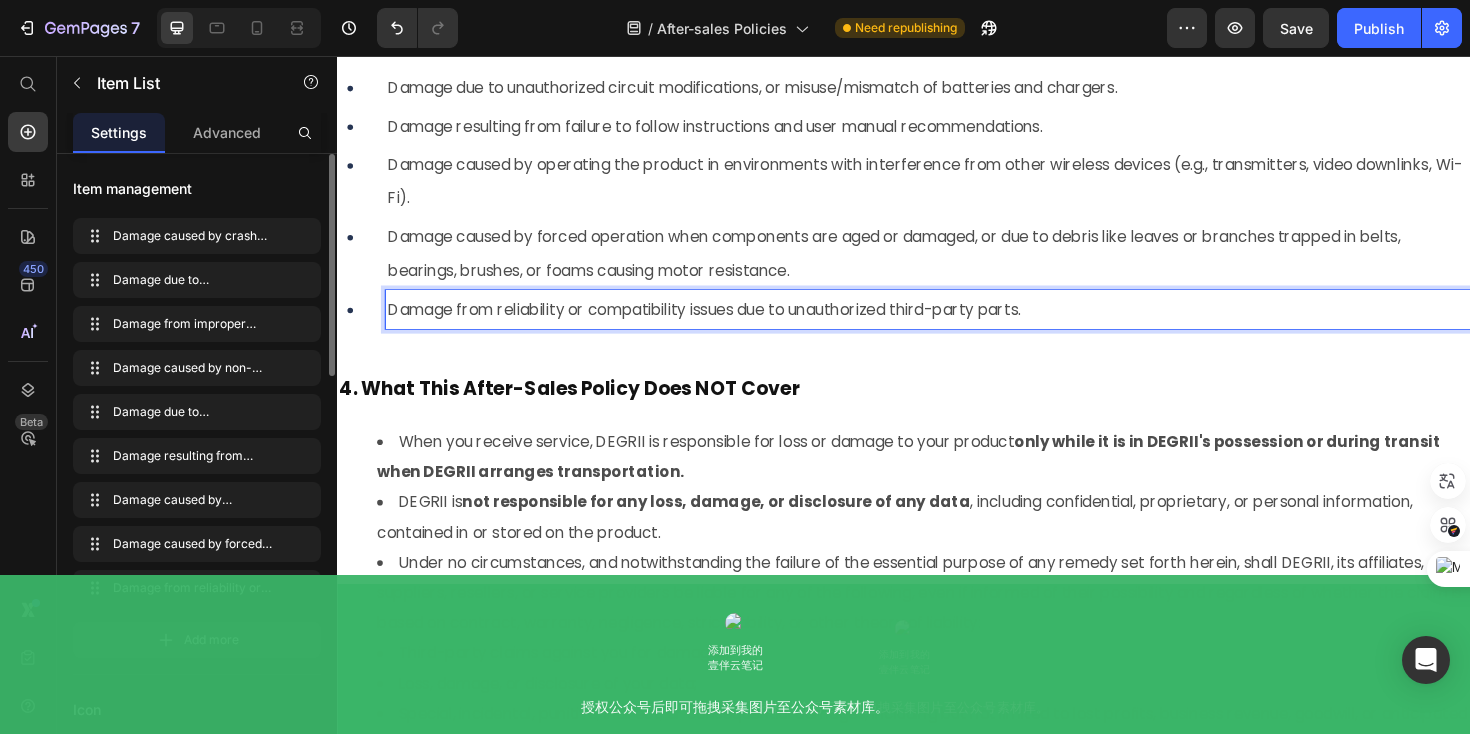 scroll, scrollTop: 8805, scrollLeft: 0, axis: vertical 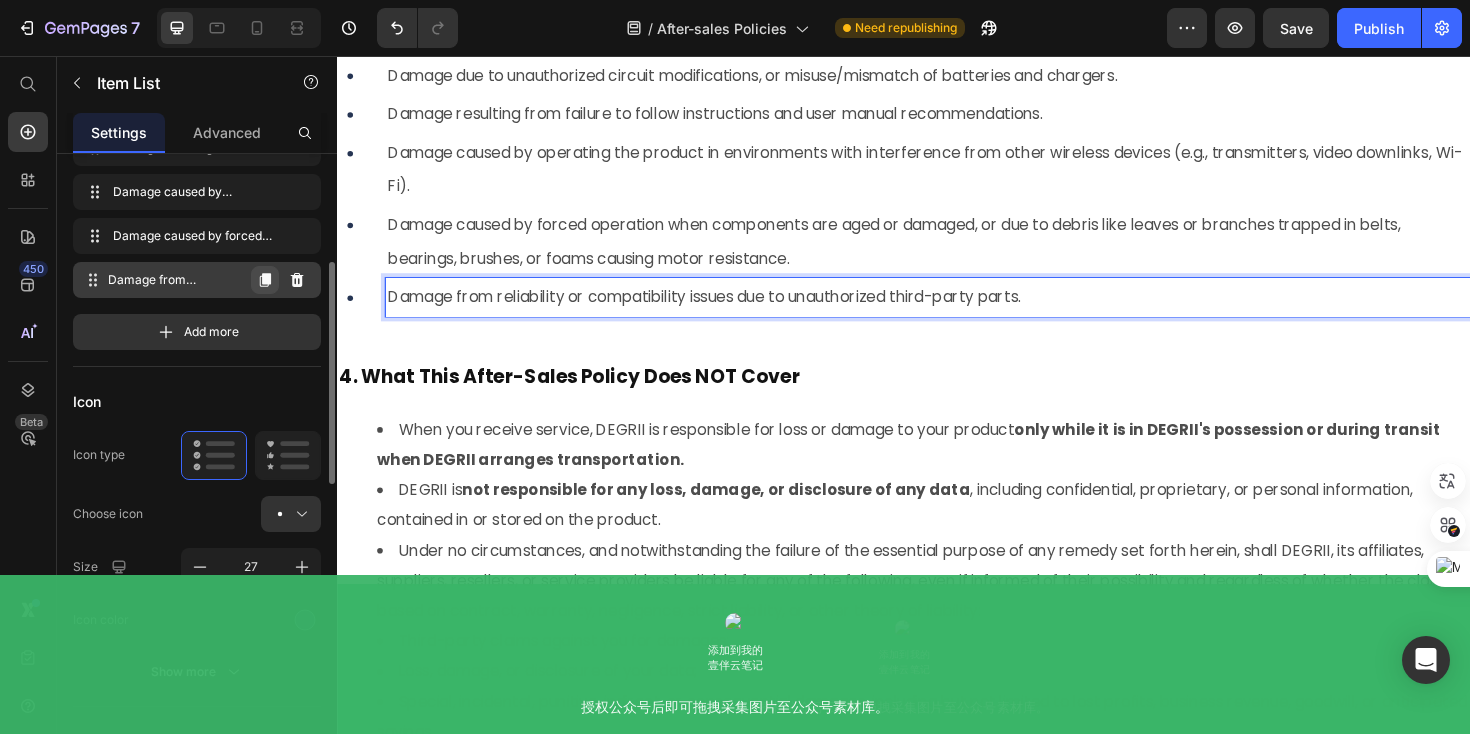 click 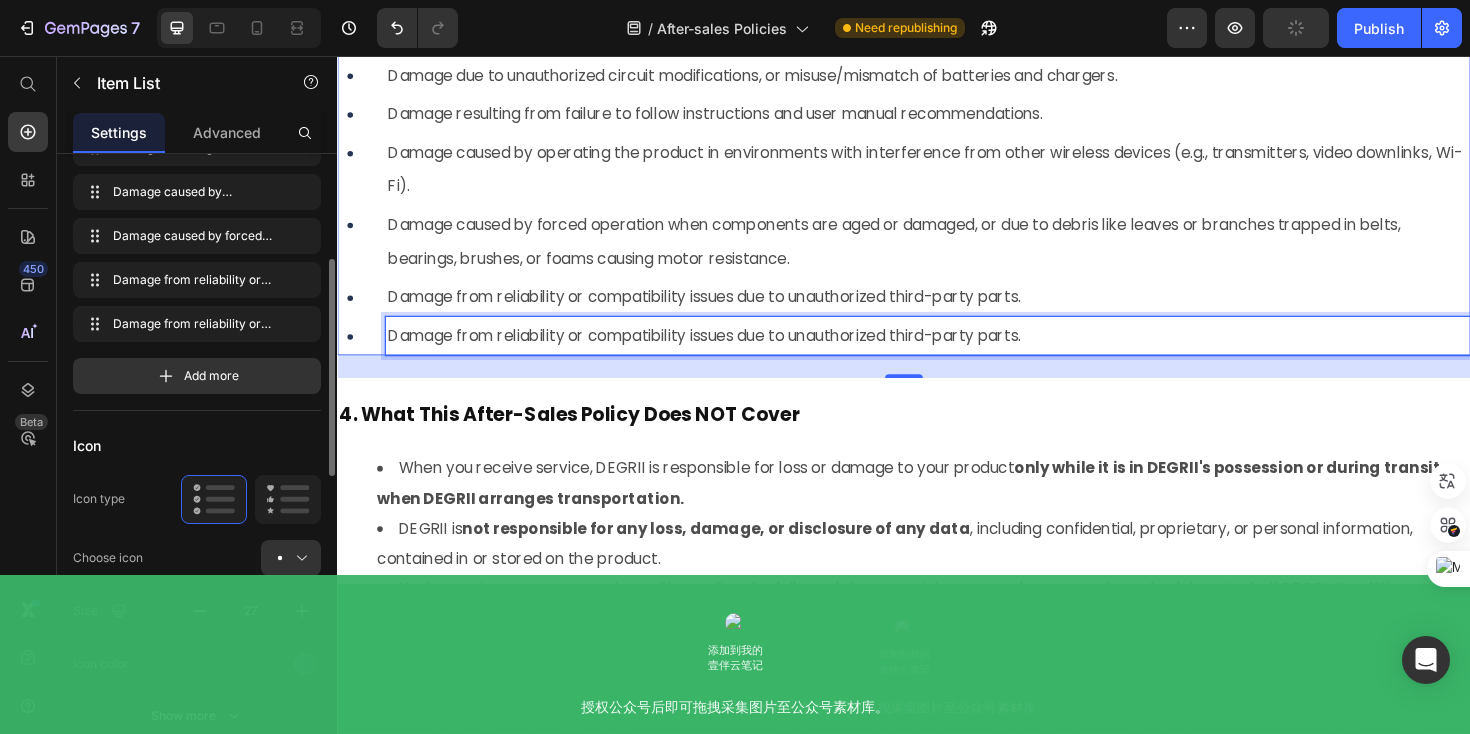 click on "Damage from reliability or compatibility issues due to unauthorized third-party parts." at bounding box center [726, 352] 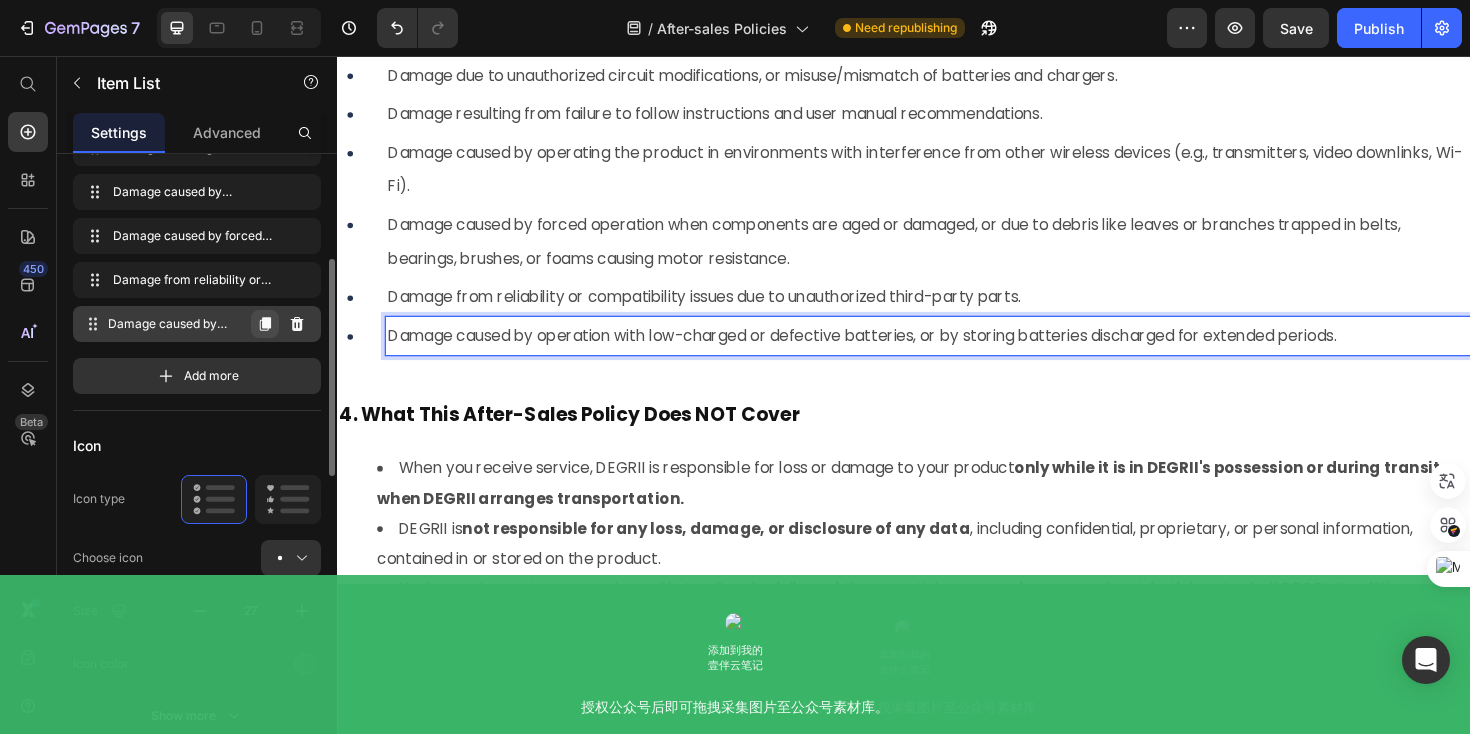 click 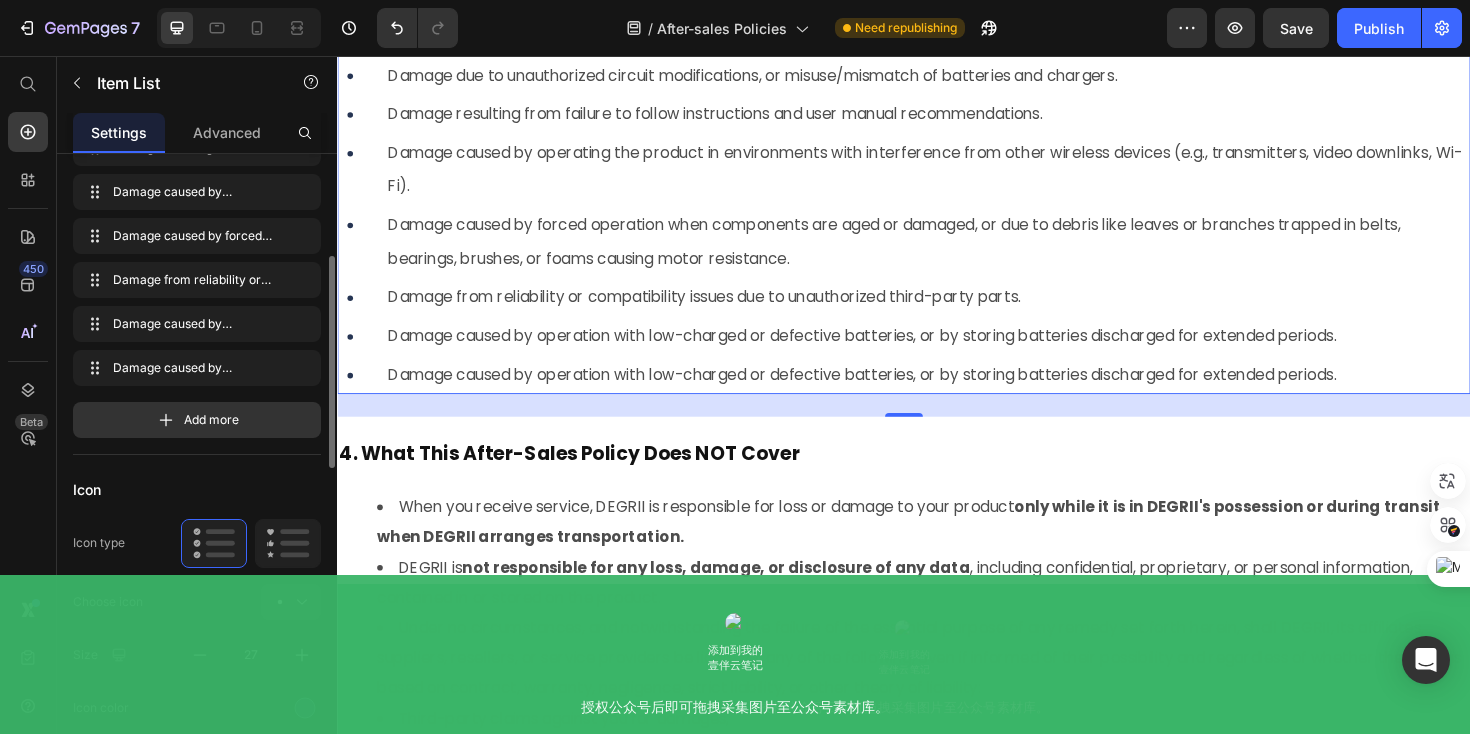 click on "Damage caused by operation with low-charged or defective batteries, or by storing batteries discharged for extended periods." at bounding box center [893, 393] 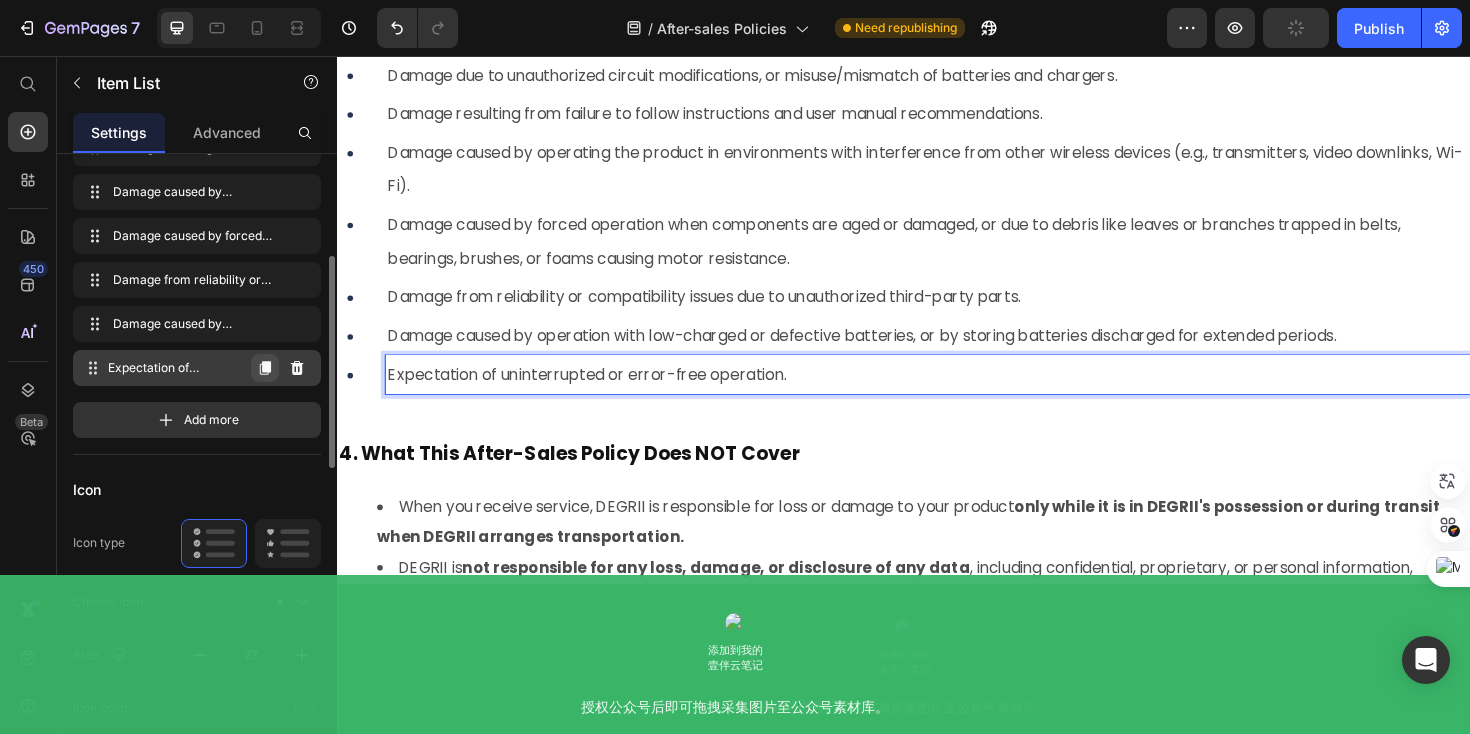 click 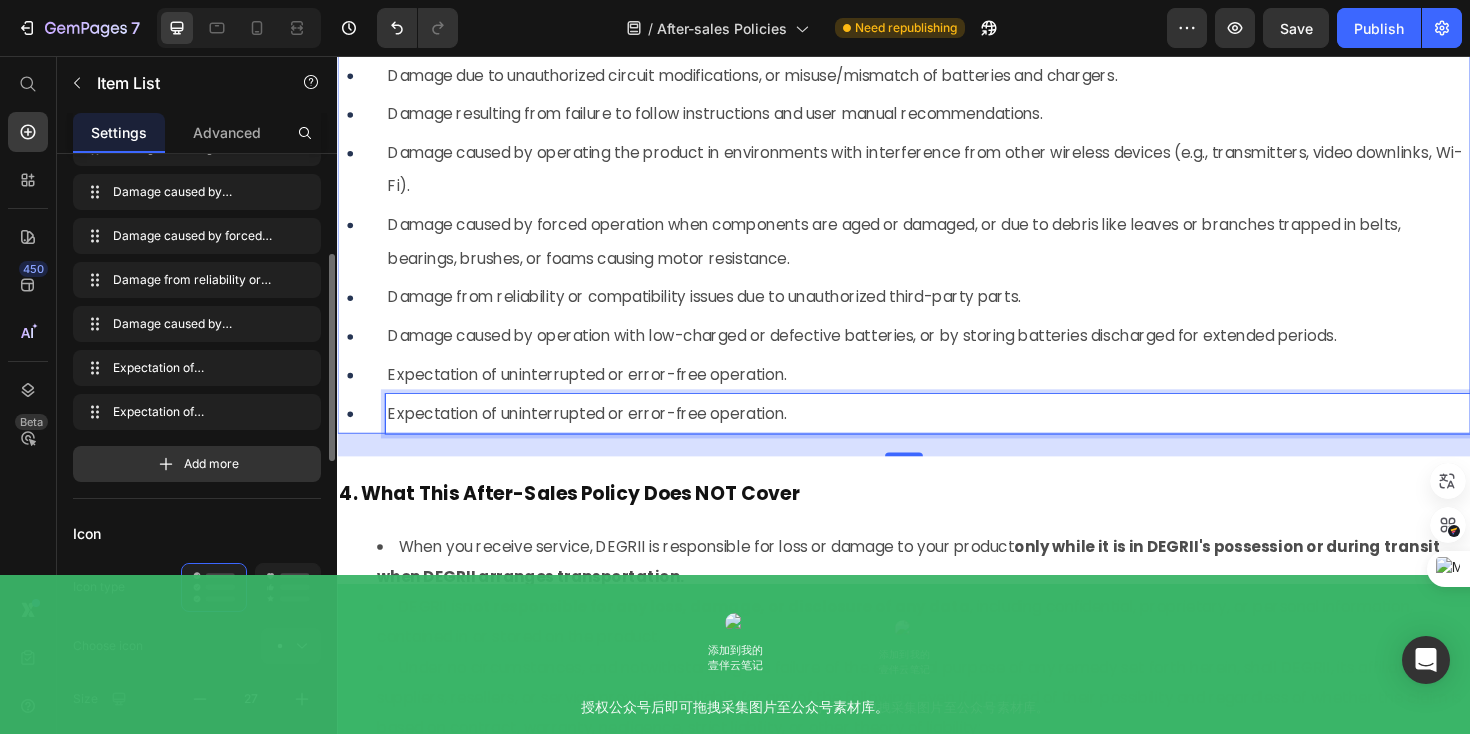 click on "Expectation of uninterrupted or error-free operation." at bounding box center (602, 434) 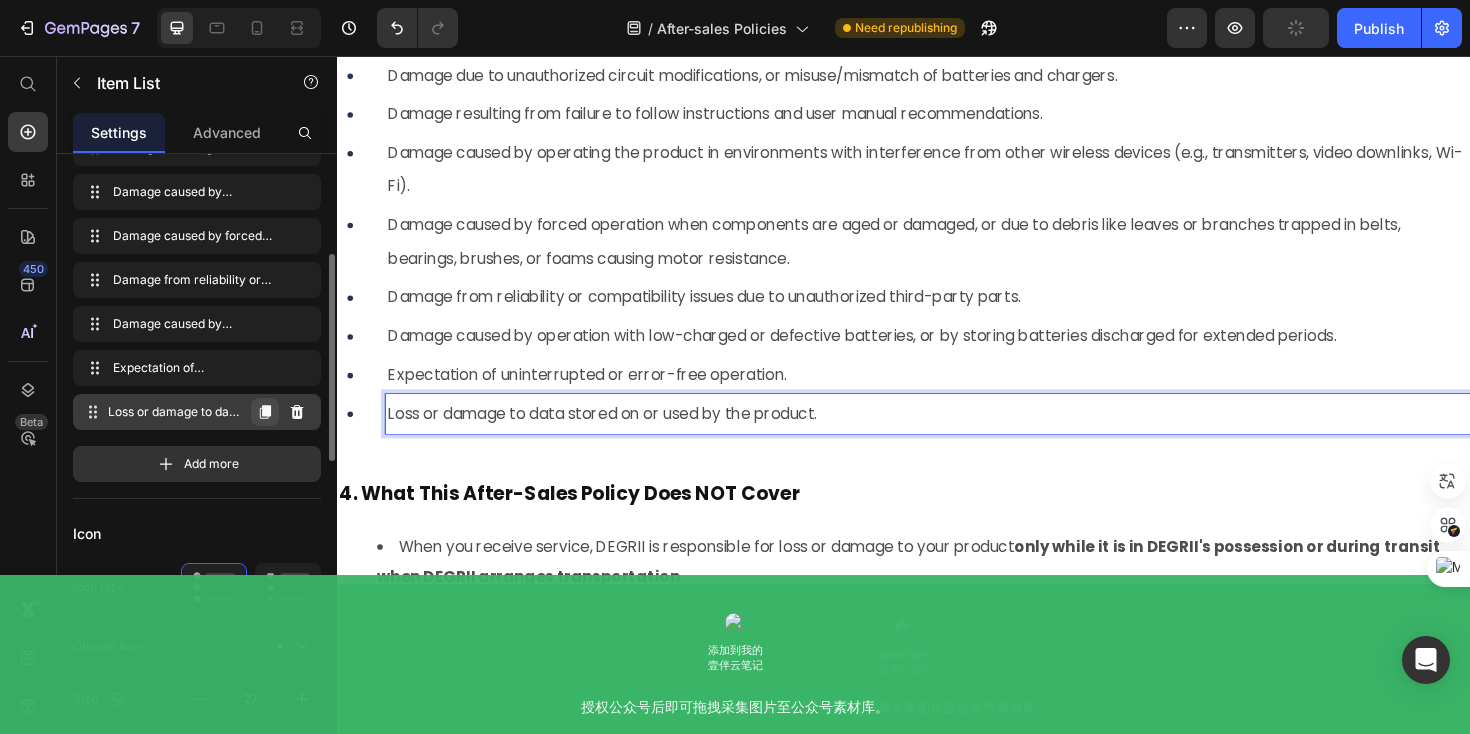 click 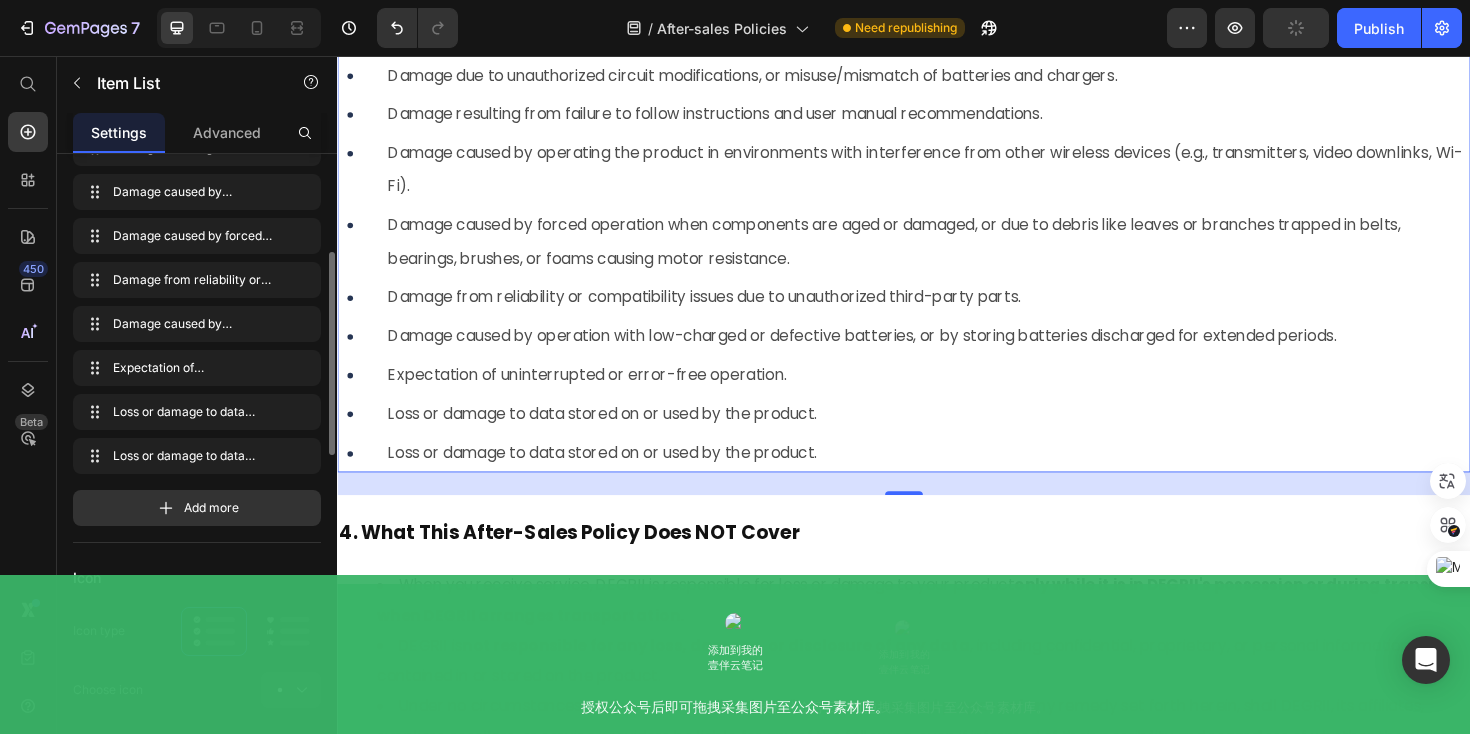 click on "Loss or damage to data stored on or used by the product." at bounding box center (618, 476) 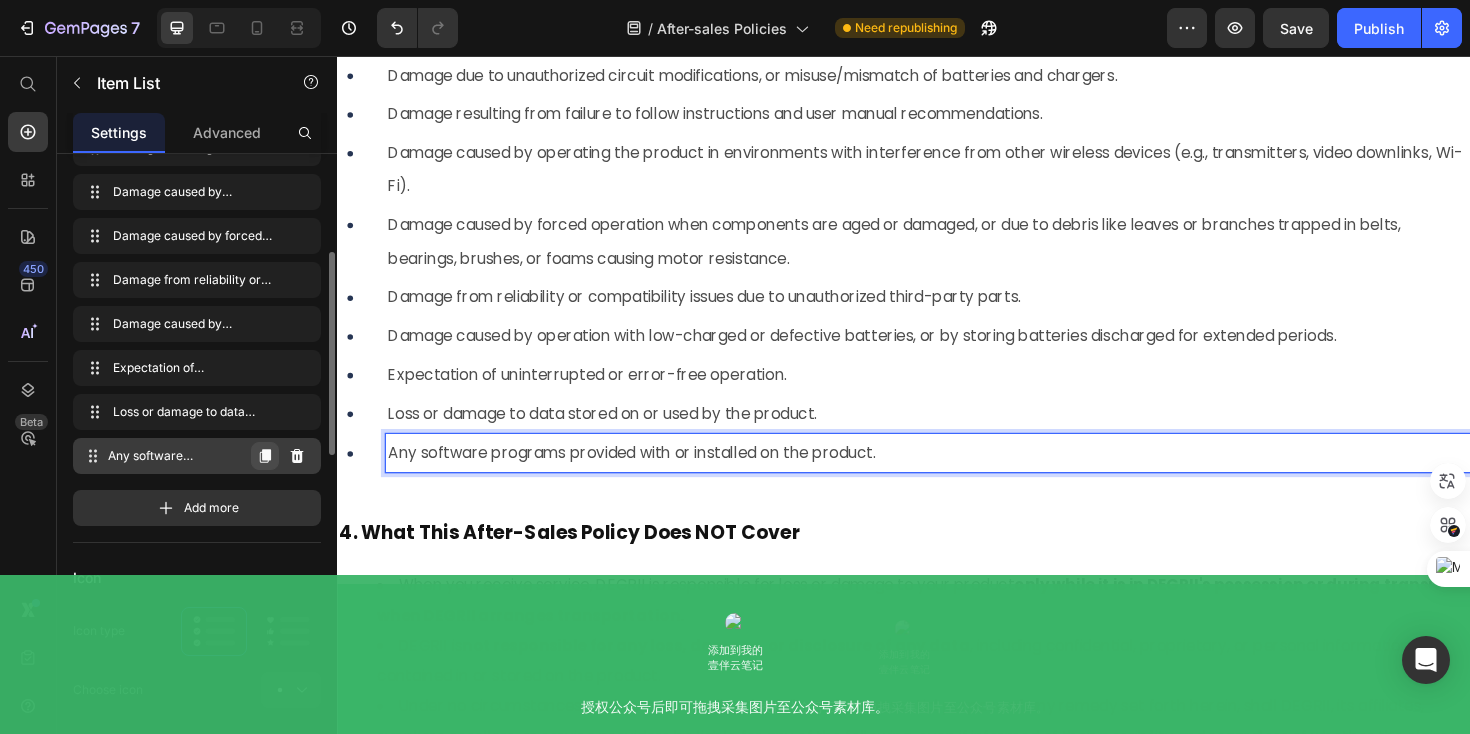 click 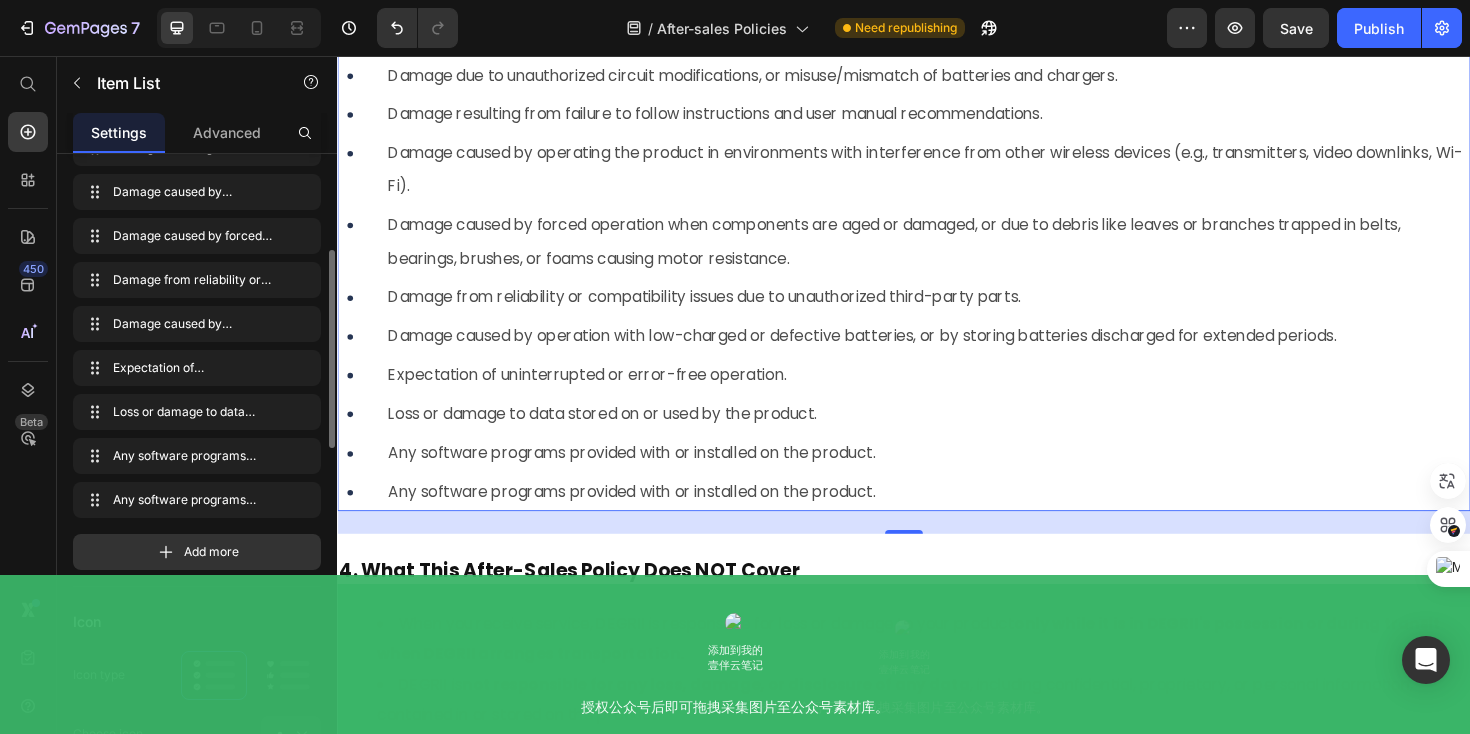 click on "Any software programs provided with or installed on the product." at bounding box center (649, 517) 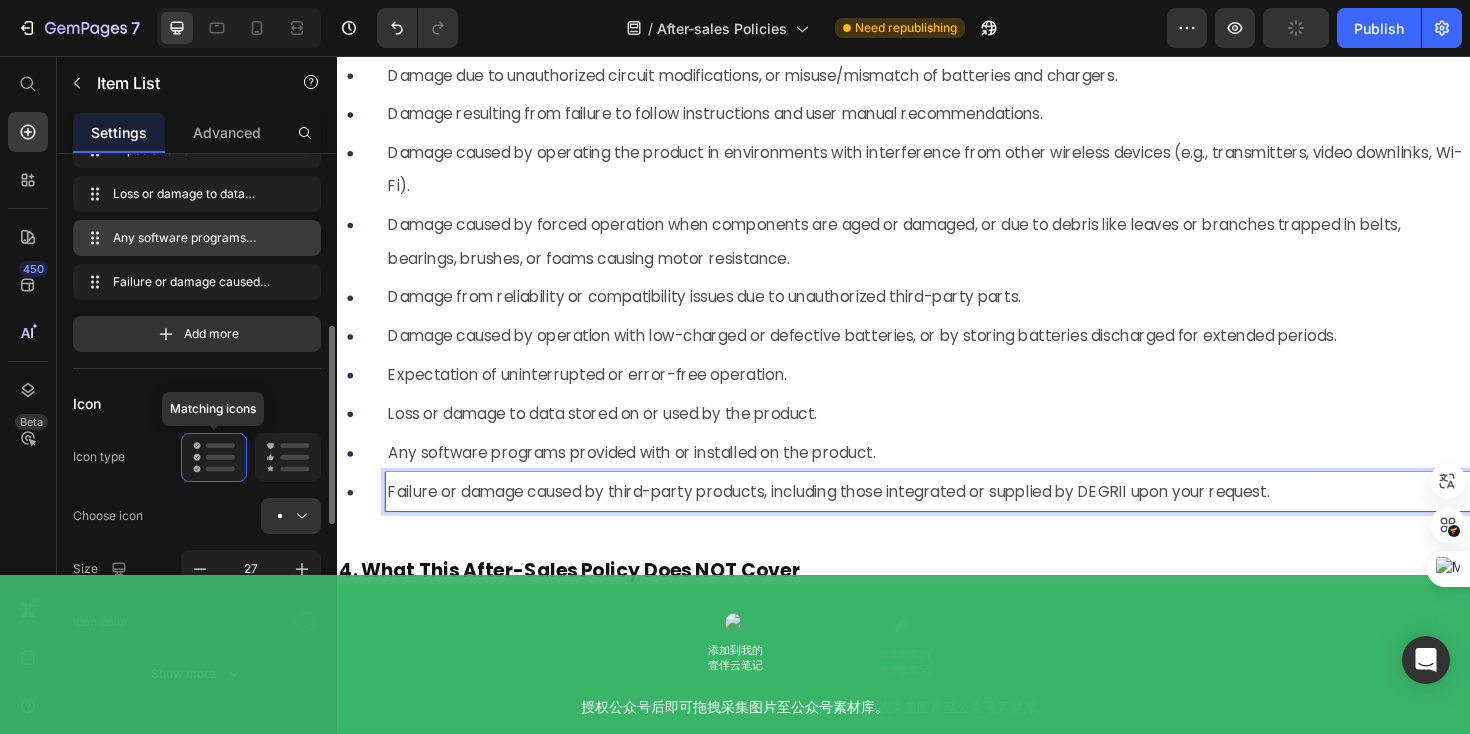 scroll, scrollTop: 532, scrollLeft: 0, axis: vertical 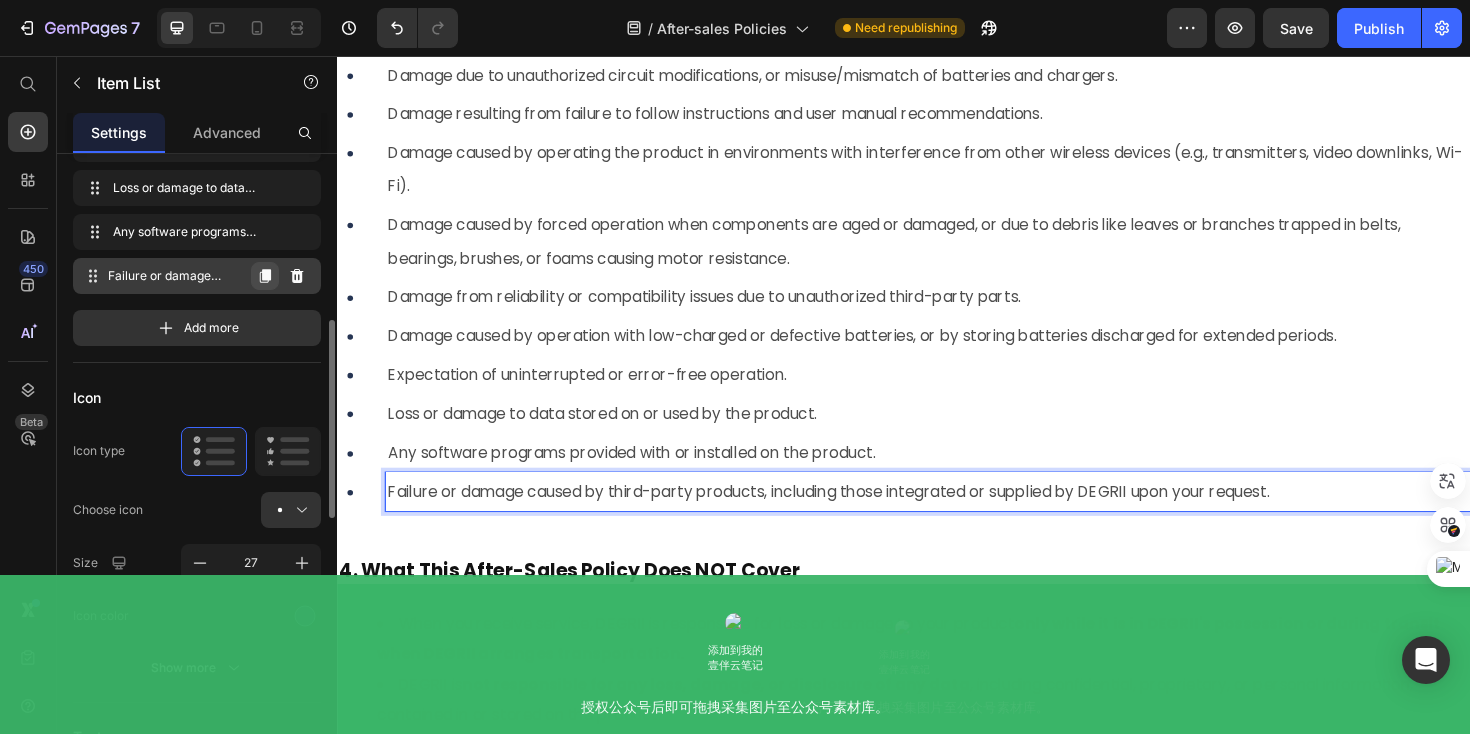 click 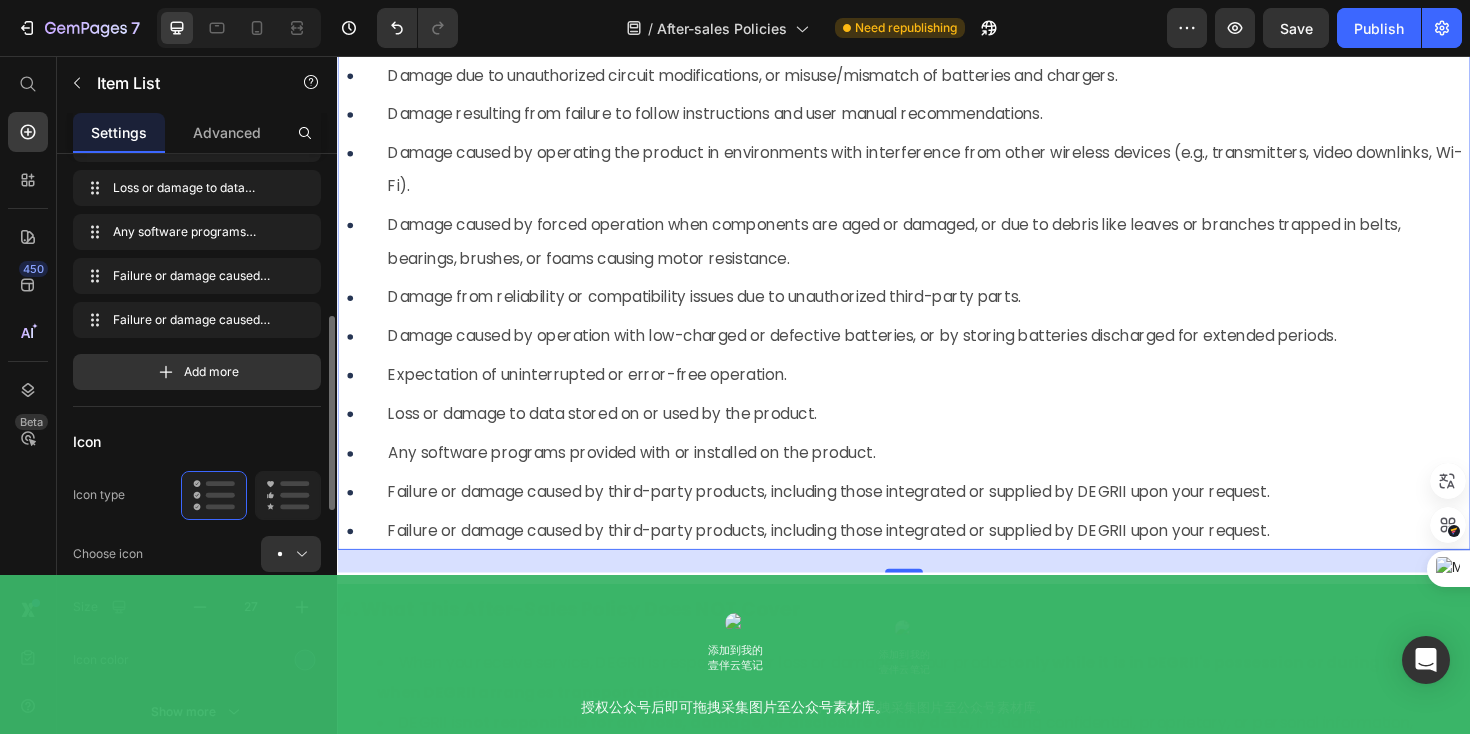 click on "Failure or damage caused by third-party products, including those integrated or supplied by DEGRII upon your request." at bounding box center (857, 558) 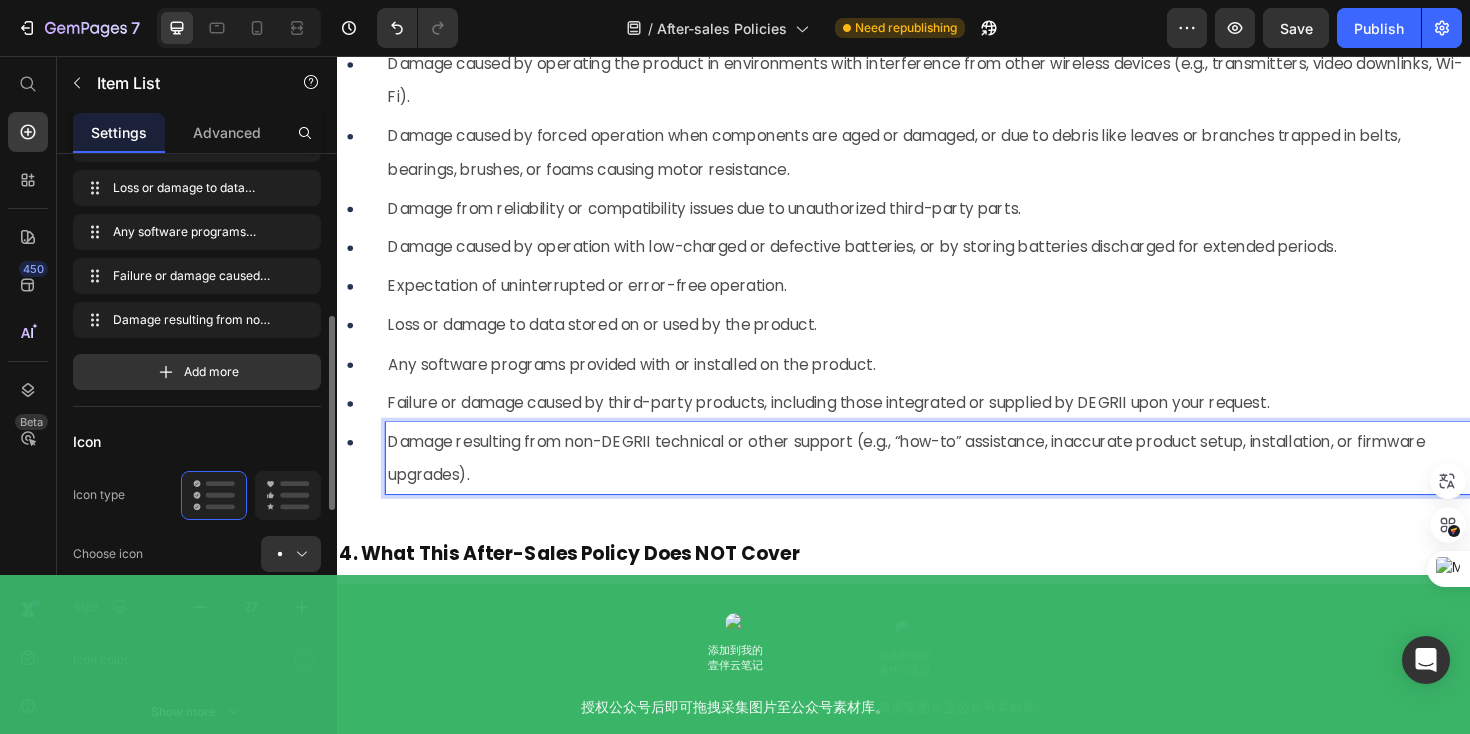 scroll, scrollTop: 8903, scrollLeft: 0, axis: vertical 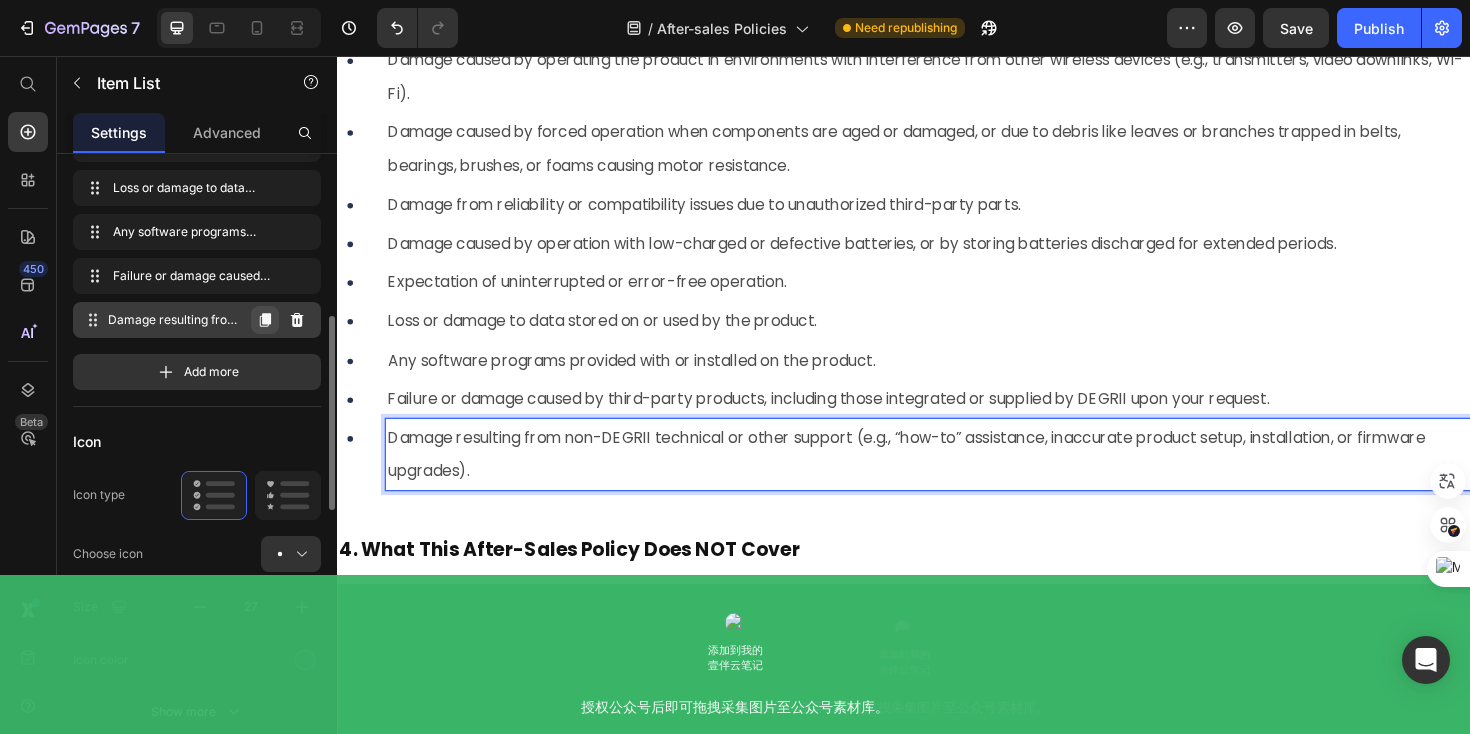 click 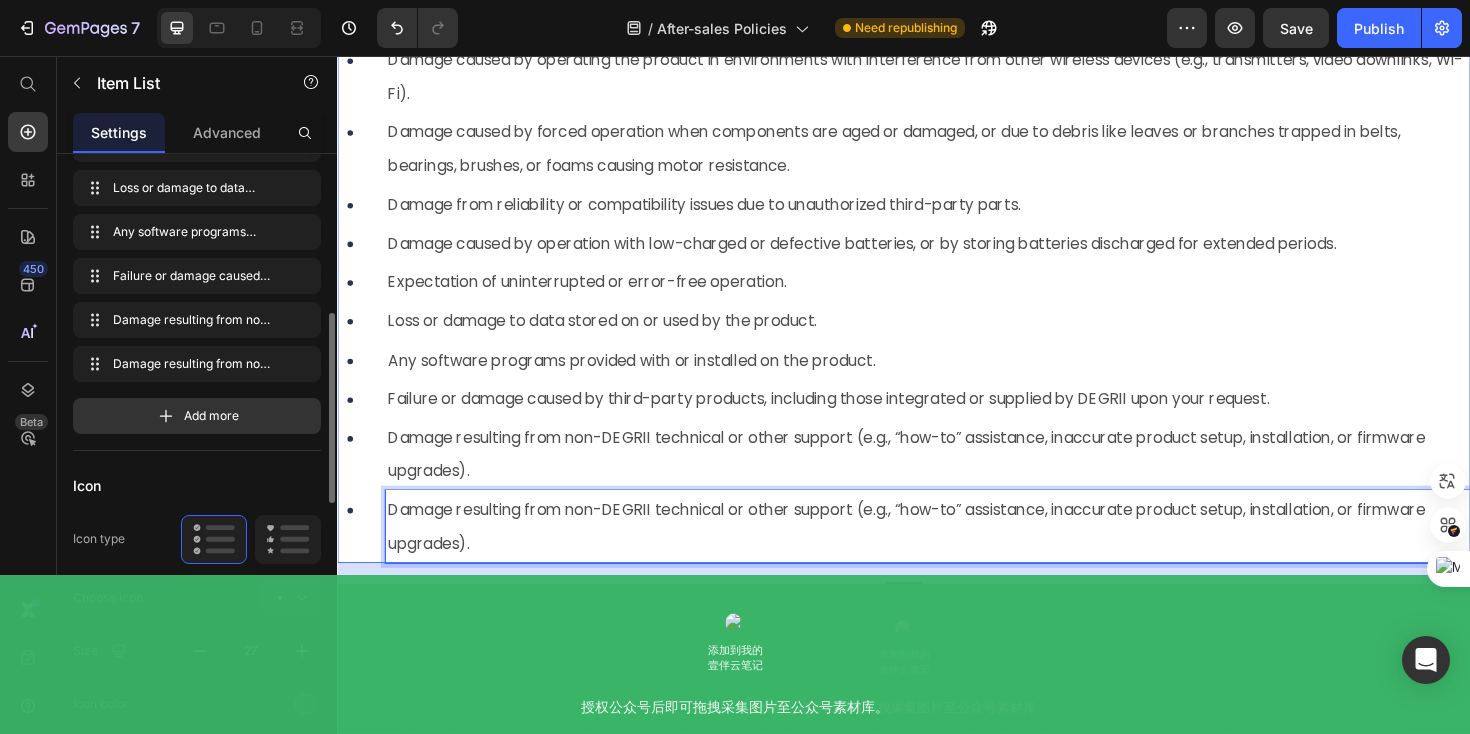 click on "Damage resulting from non-DEGRII technical or other support (e.g., “how-to” assistance, inaccurate product setup, installation, or firmware upgrades)." at bounding box center (940, 554) 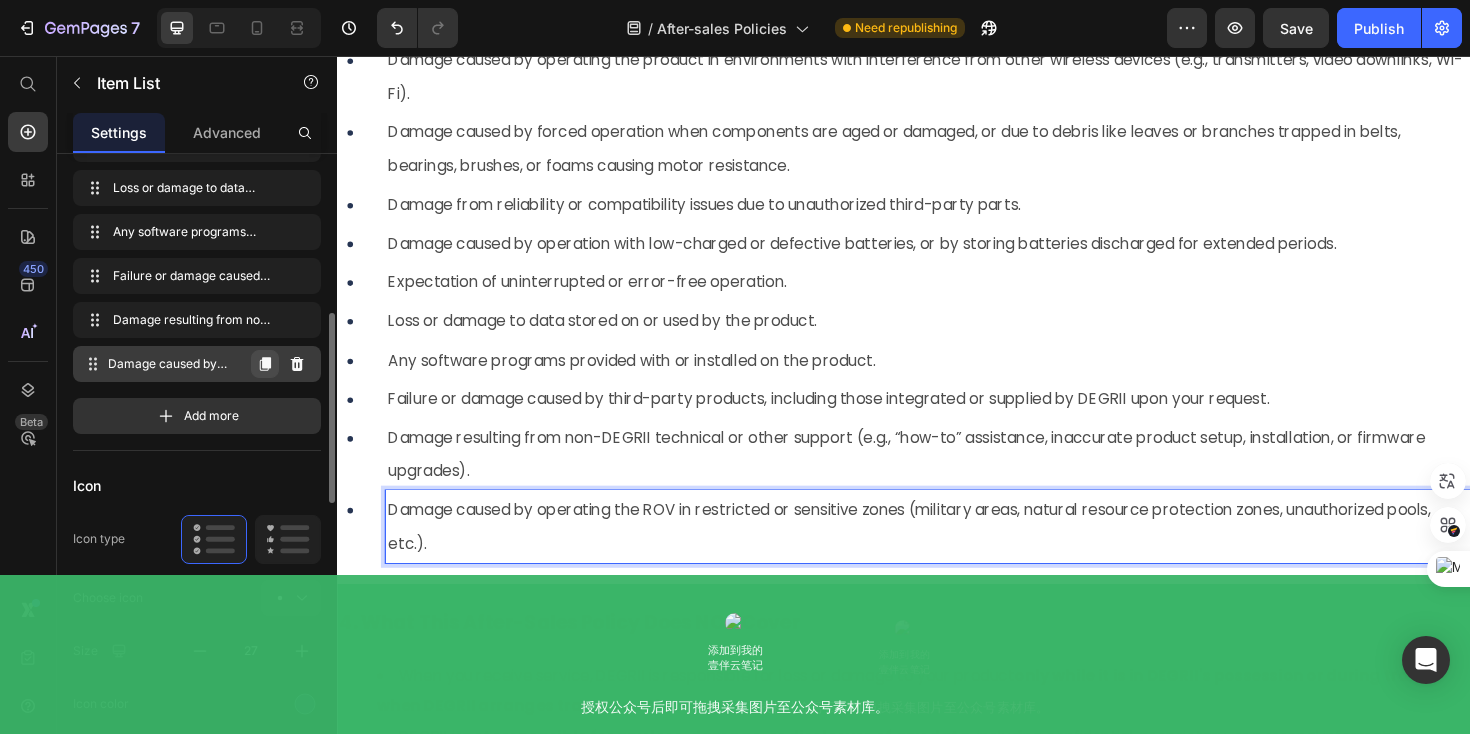click 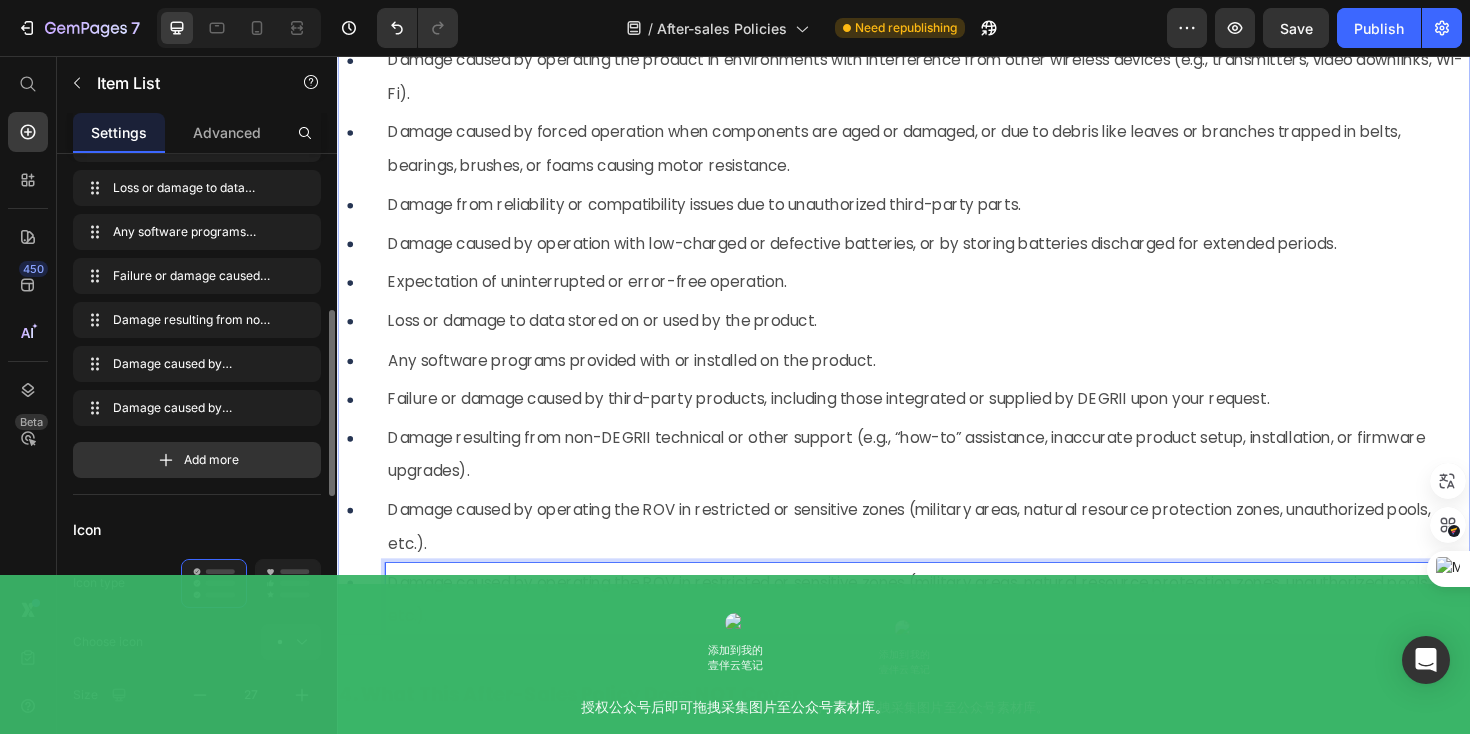 click on "Damage caused by operating the ROV in restricted or sensitive zones (military areas, natural resource protection zones, unauthorized pools, etc.)." at bounding box center [962, 631] 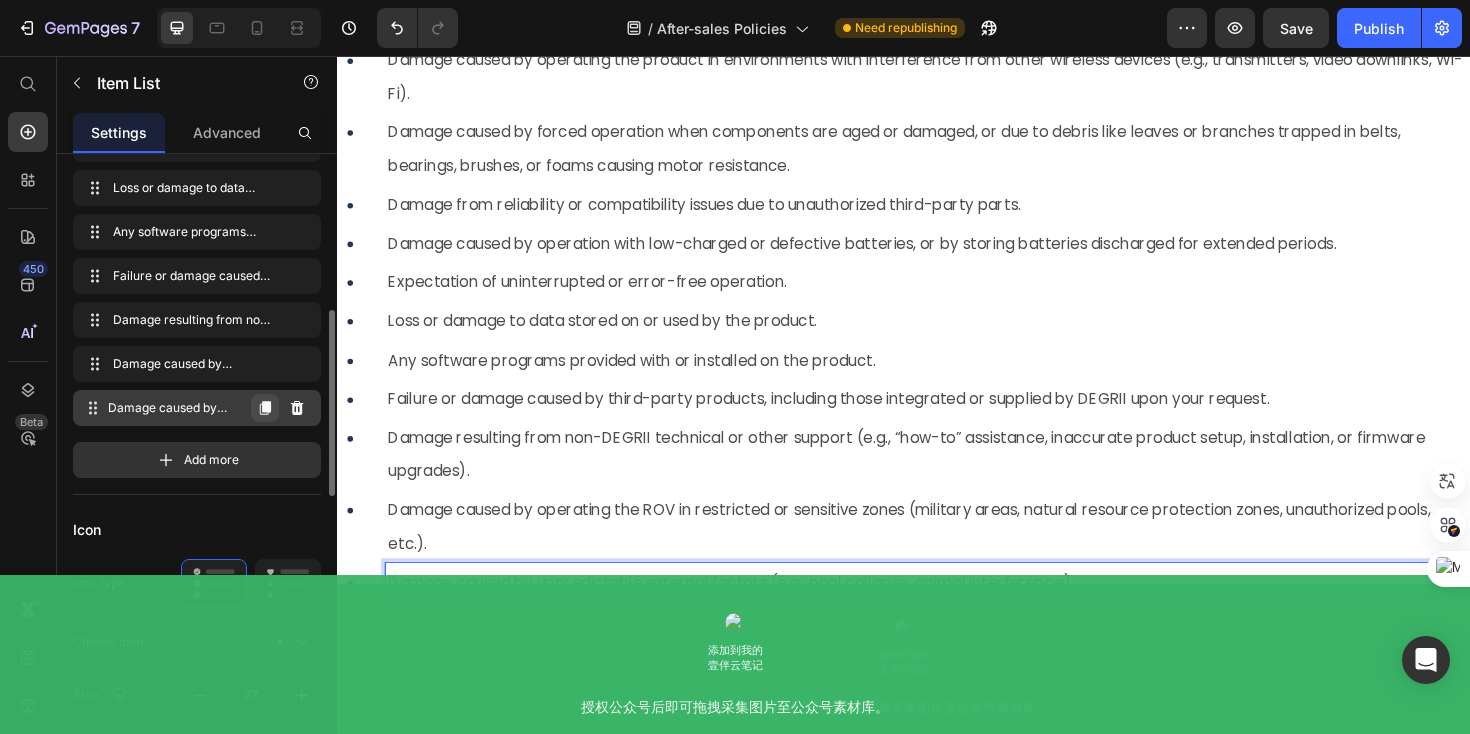 click 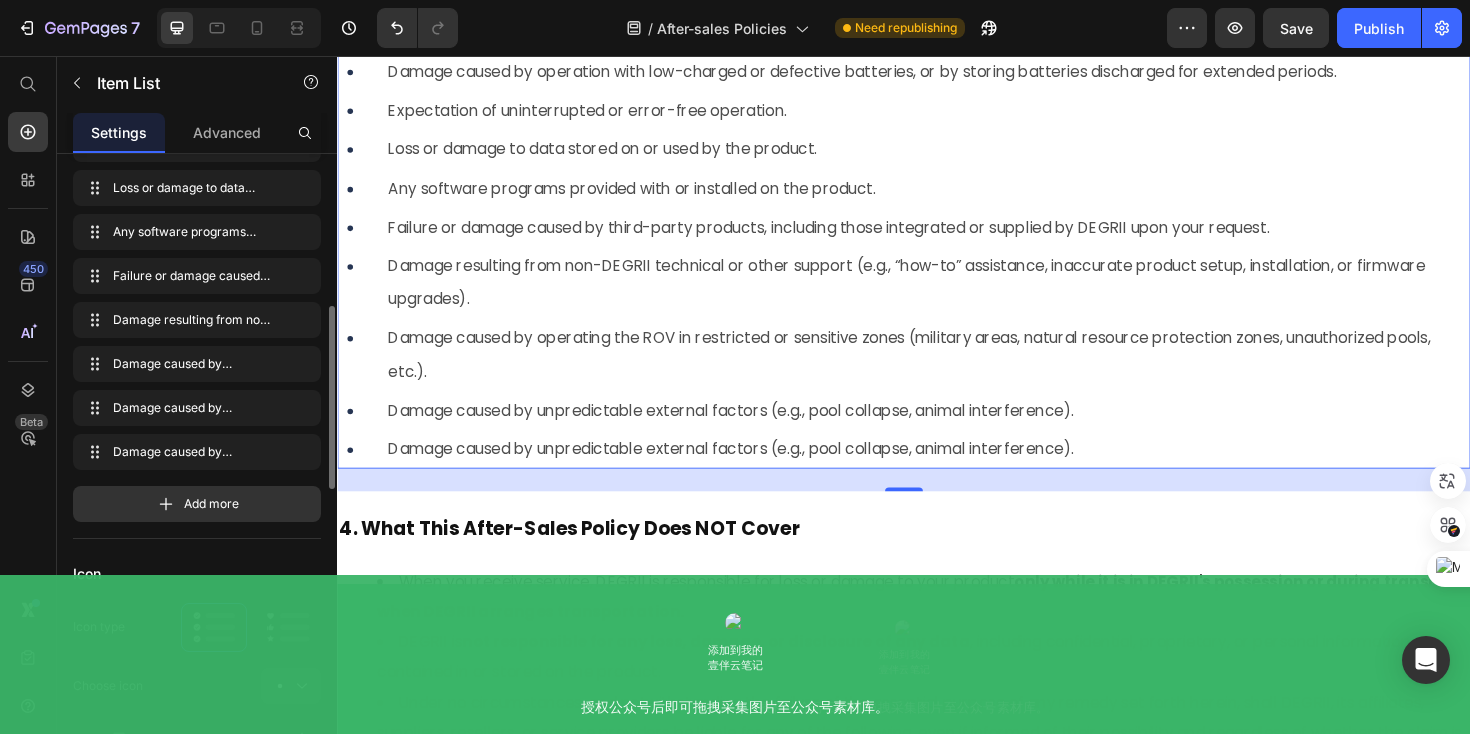 scroll, scrollTop: 9094, scrollLeft: 0, axis: vertical 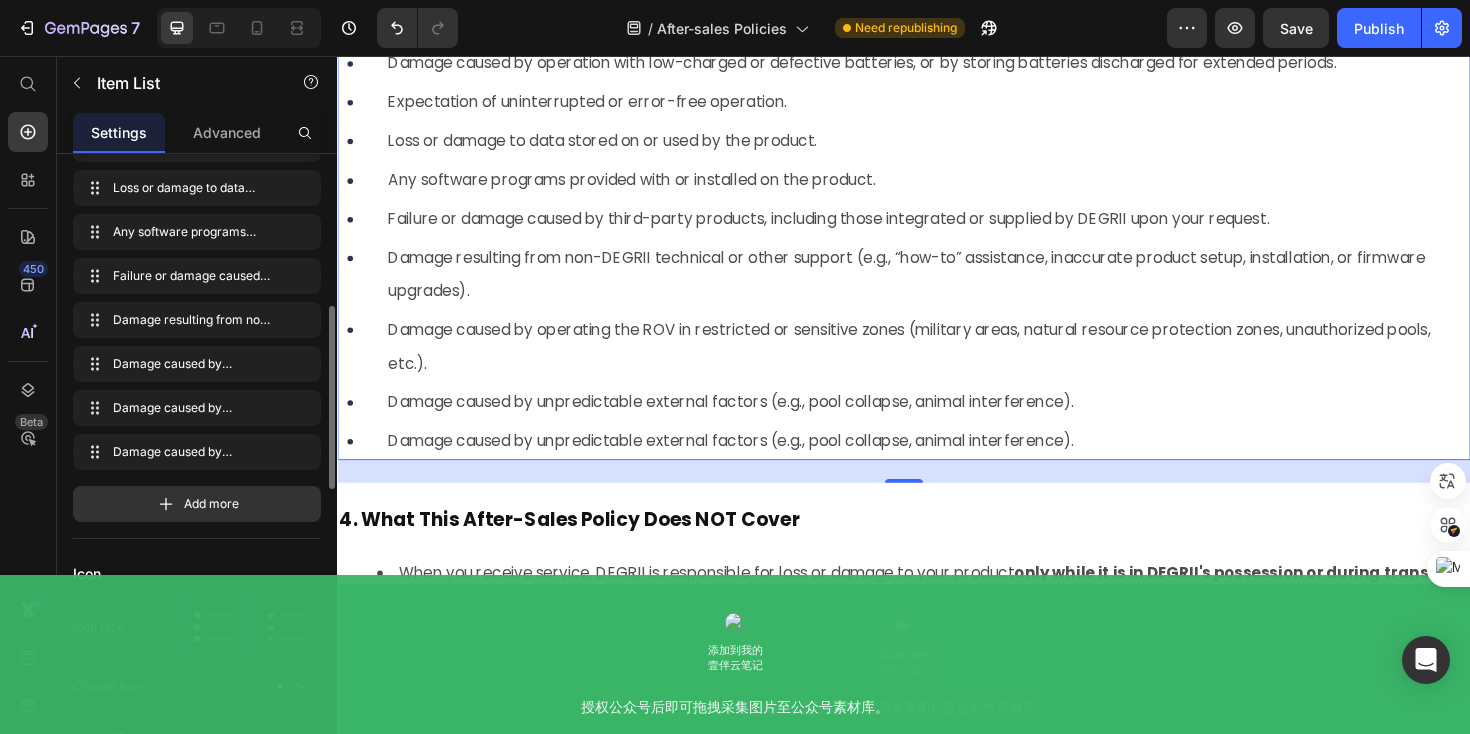 click on "Damage caused by unpredictable external factors (e.g., pool collapse, animal interference)." at bounding box center [754, 463] 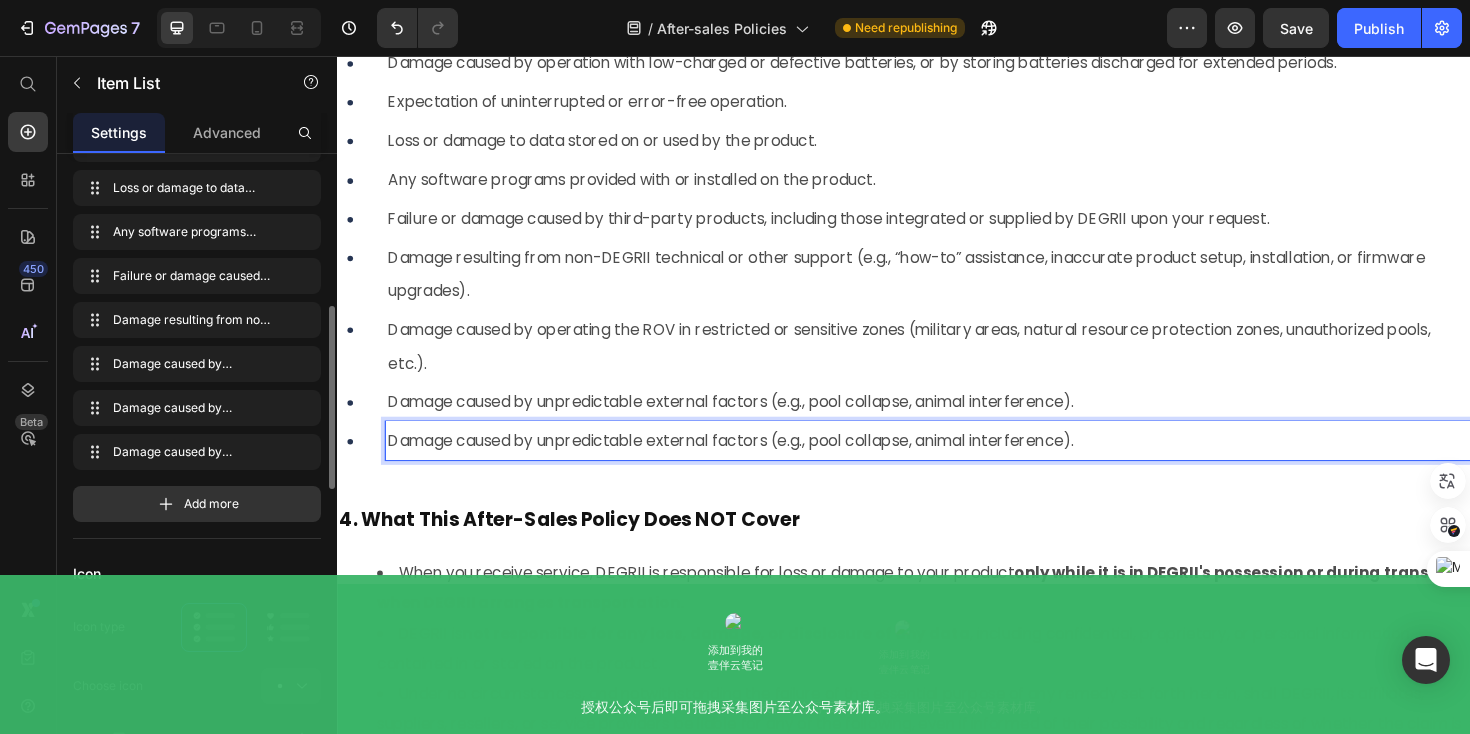 click on "Damage caused by unpredictable external factors (e.g., pool collapse, animal interference)." at bounding box center (754, 463) 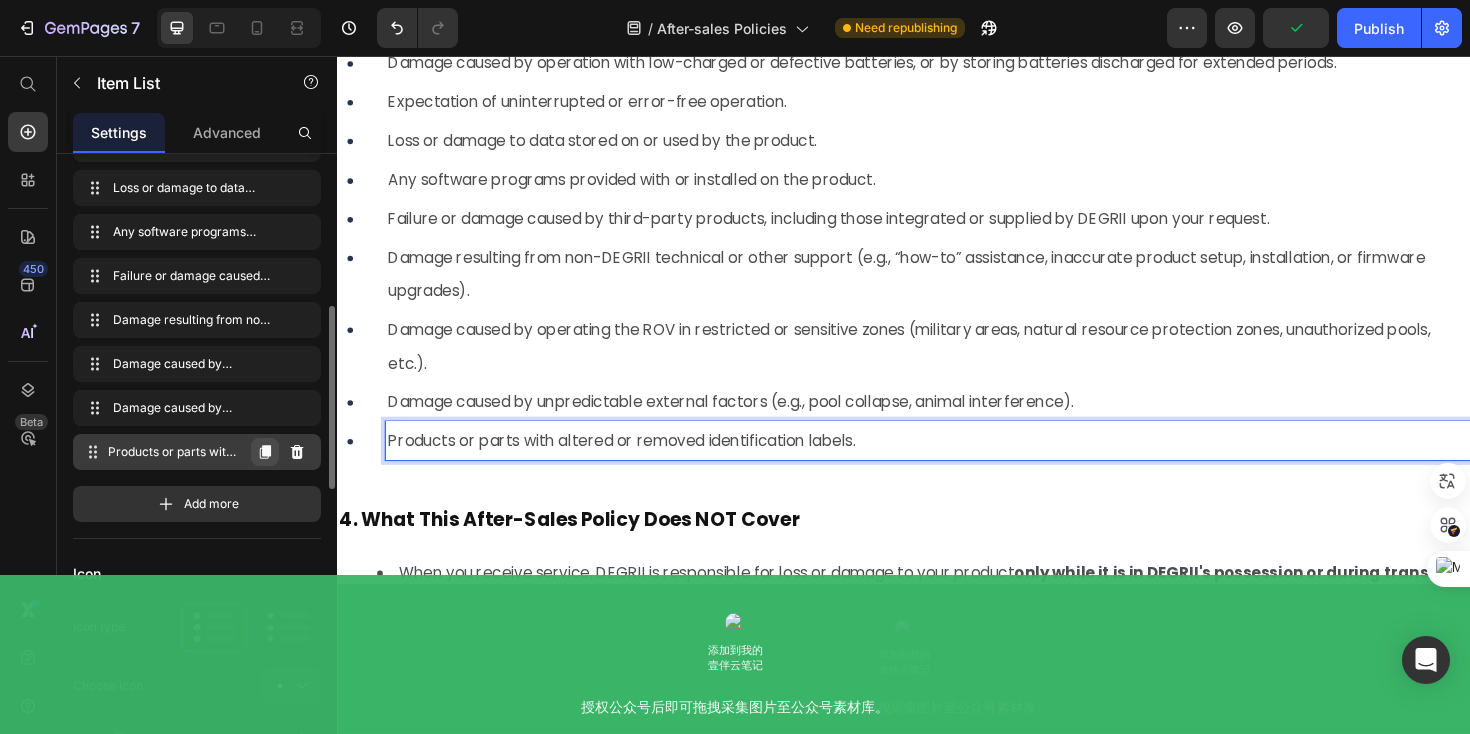 click 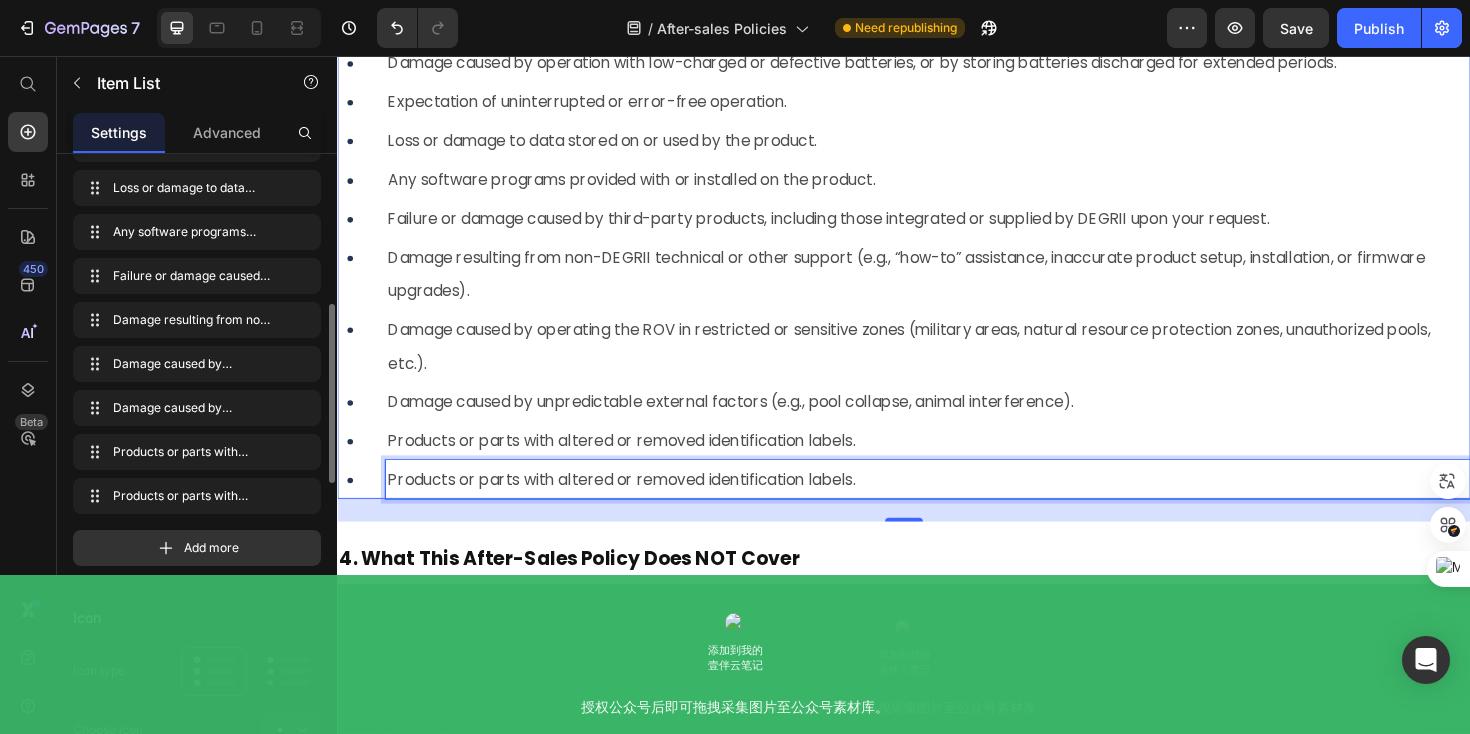 click on "Products or parts with altered or removed identification labels." at bounding box center [638, 504] 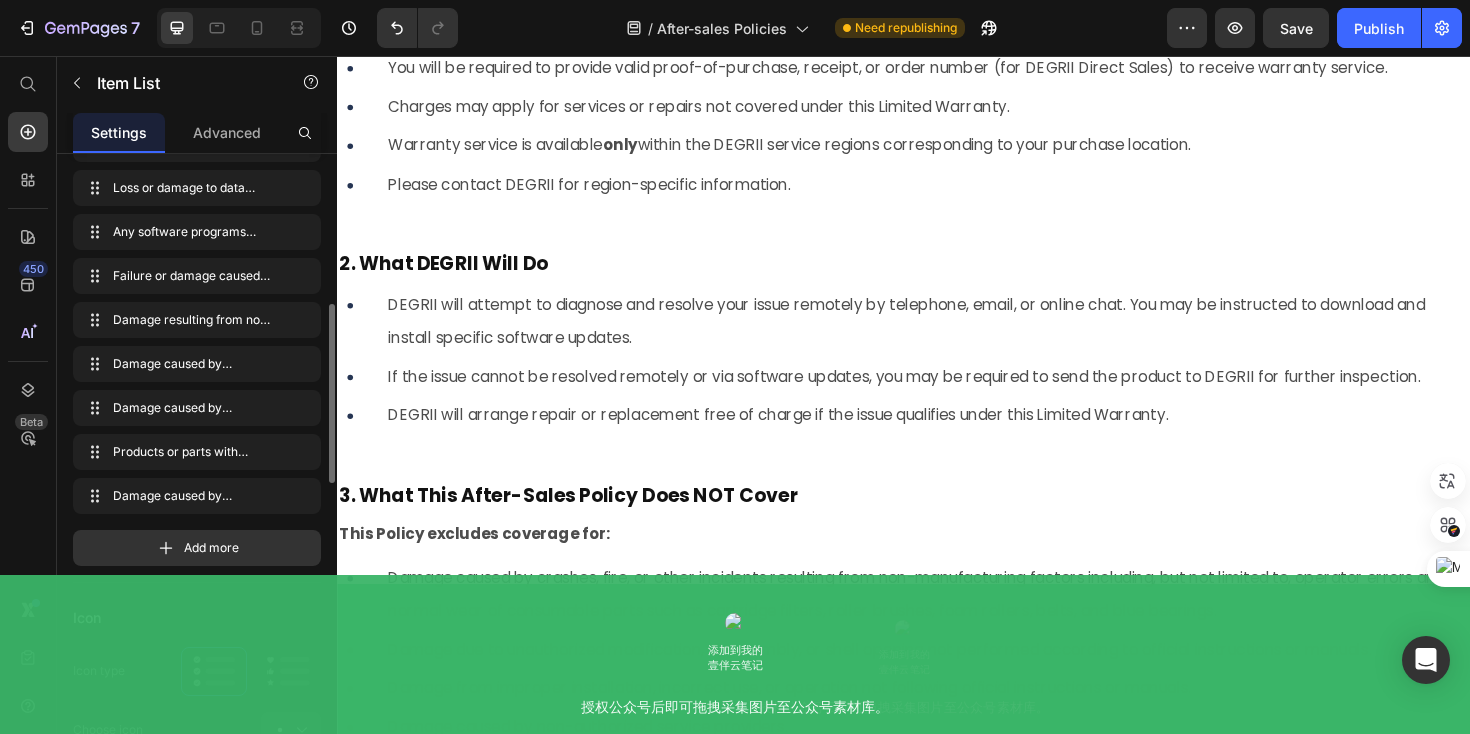 scroll, scrollTop: 8034, scrollLeft: 0, axis: vertical 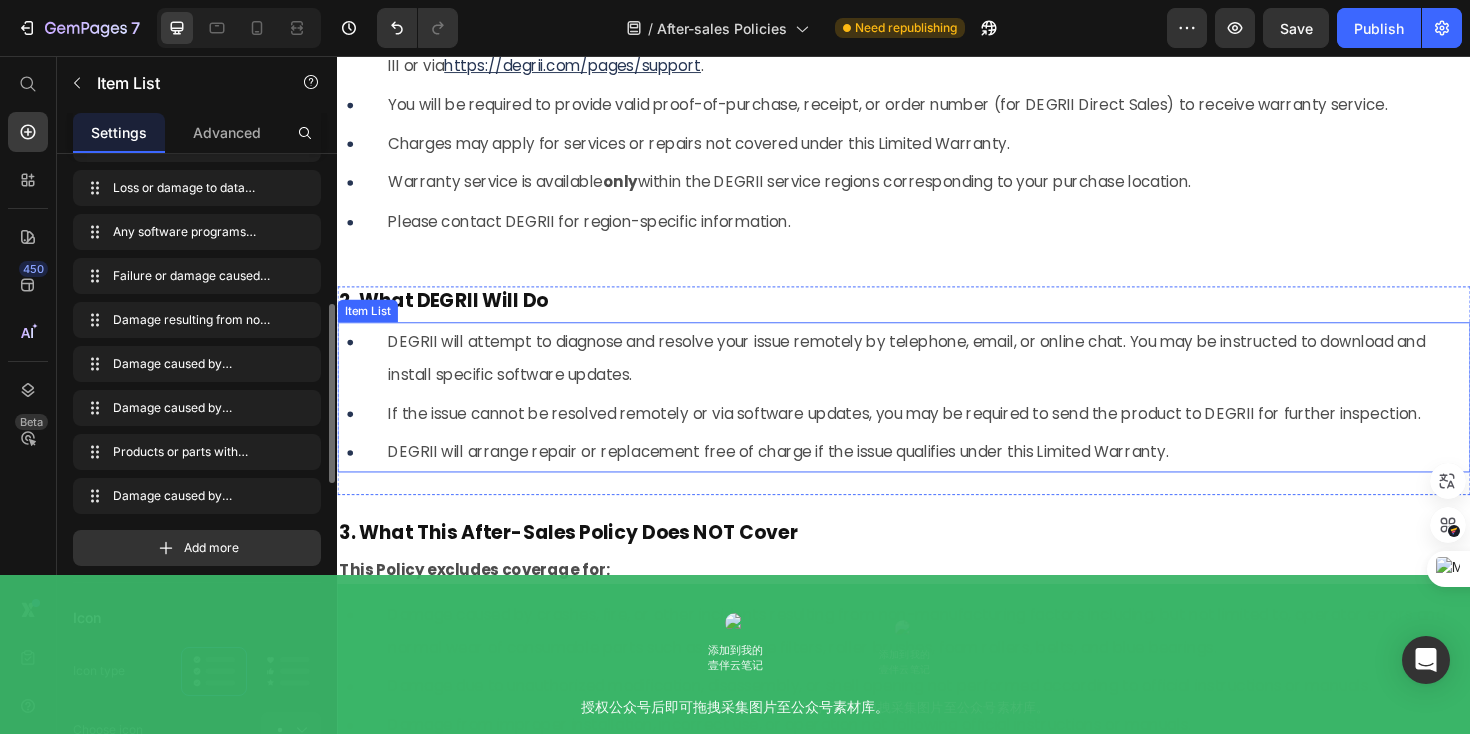 click on "Item List" at bounding box center [369, 326] 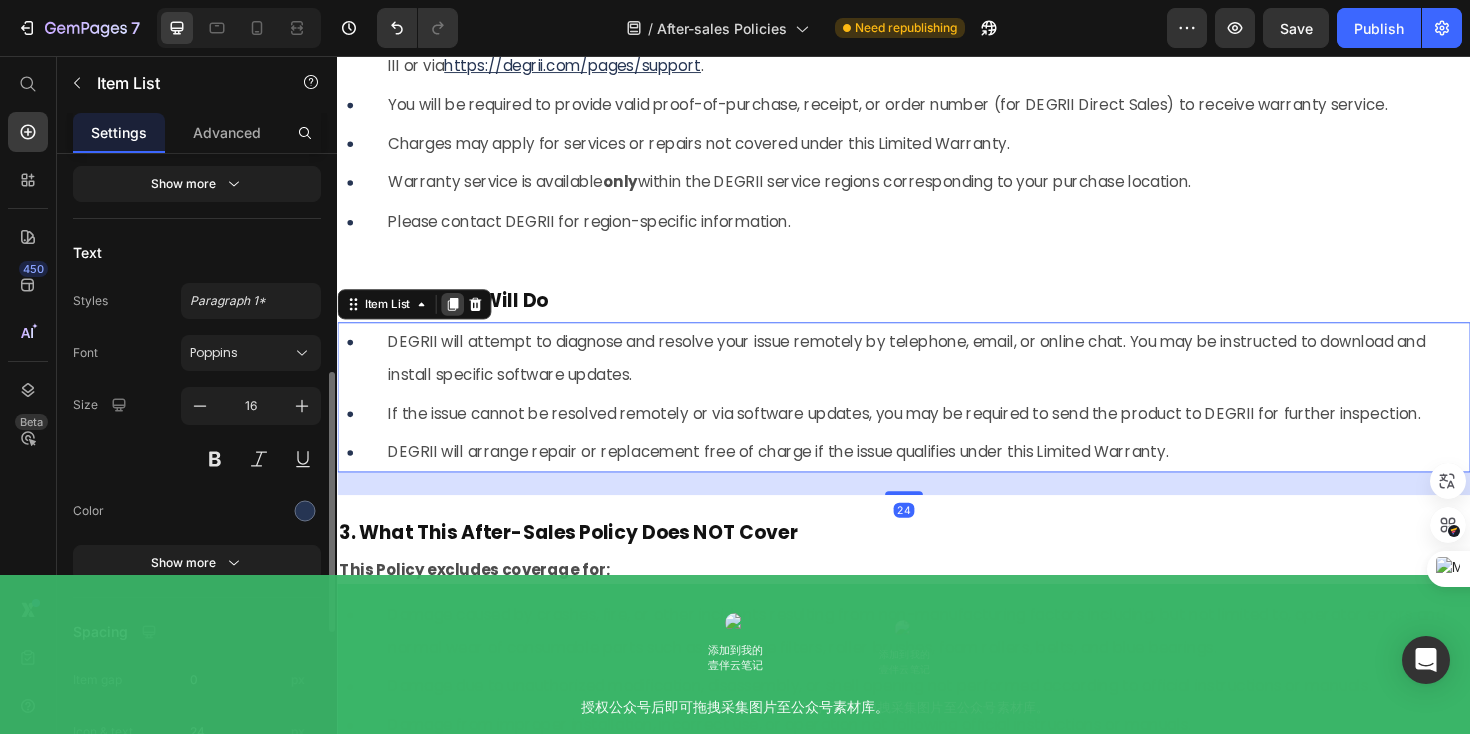 click 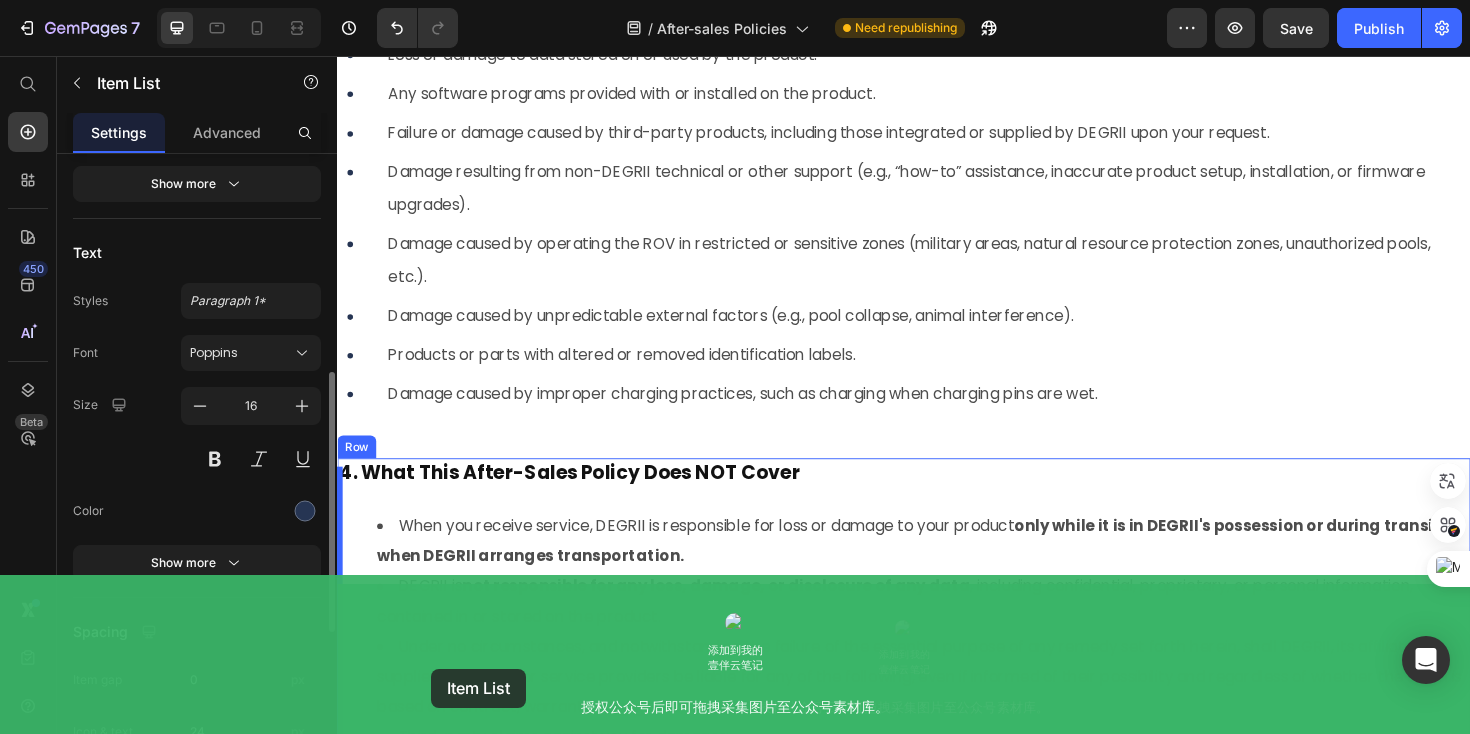 scroll, scrollTop: 9450, scrollLeft: 0, axis: vertical 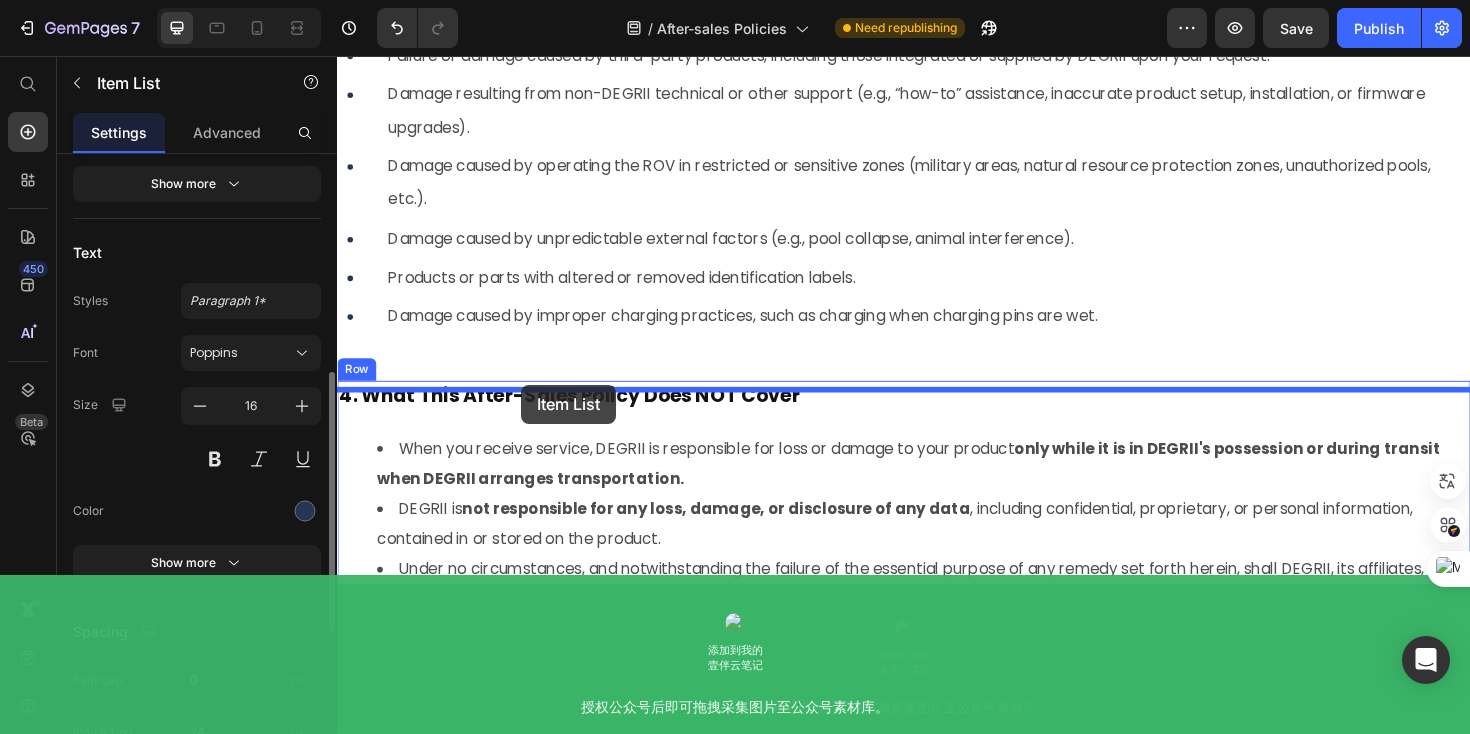 drag, startPoint x: 388, startPoint y: 474, endPoint x: 532, endPoint y: 405, distance: 159.6778 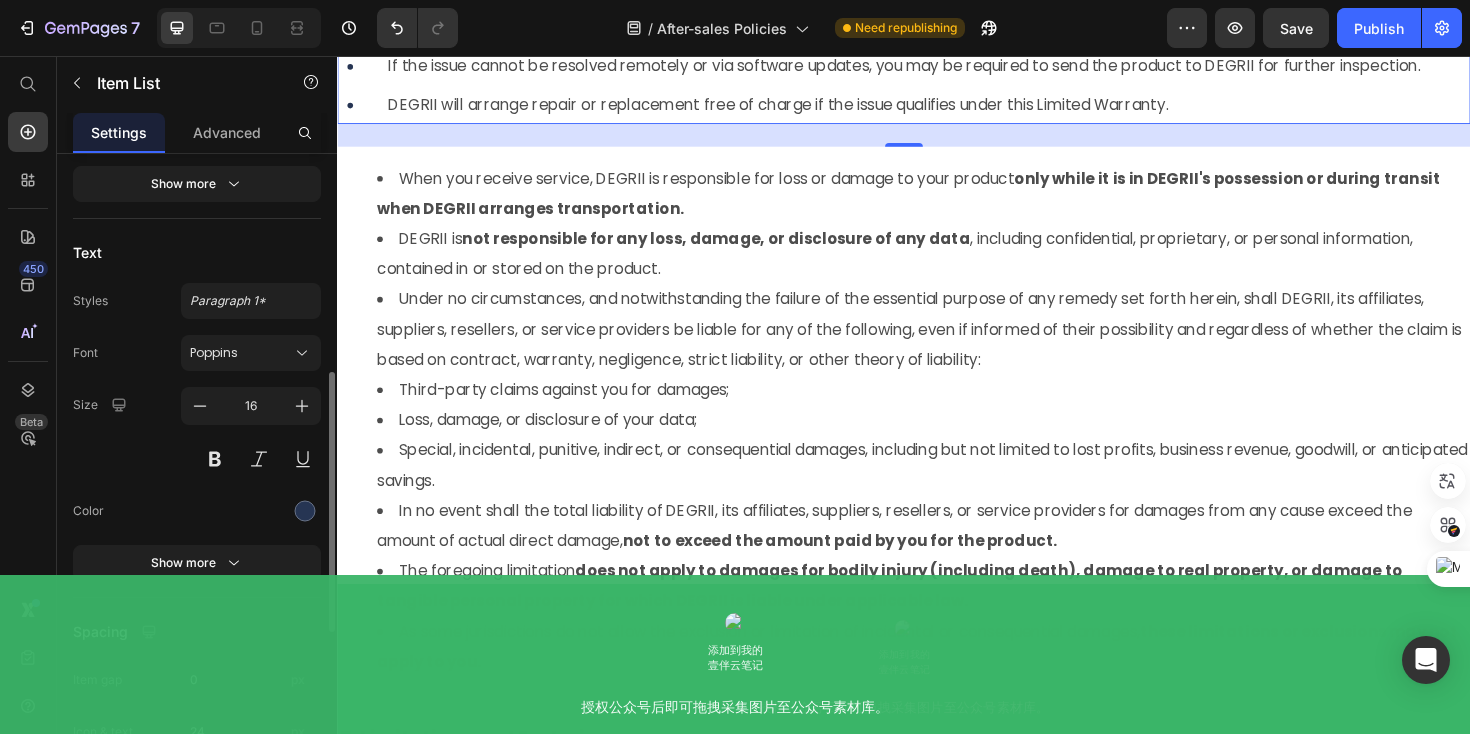 scroll, scrollTop: 9682, scrollLeft: 0, axis: vertical 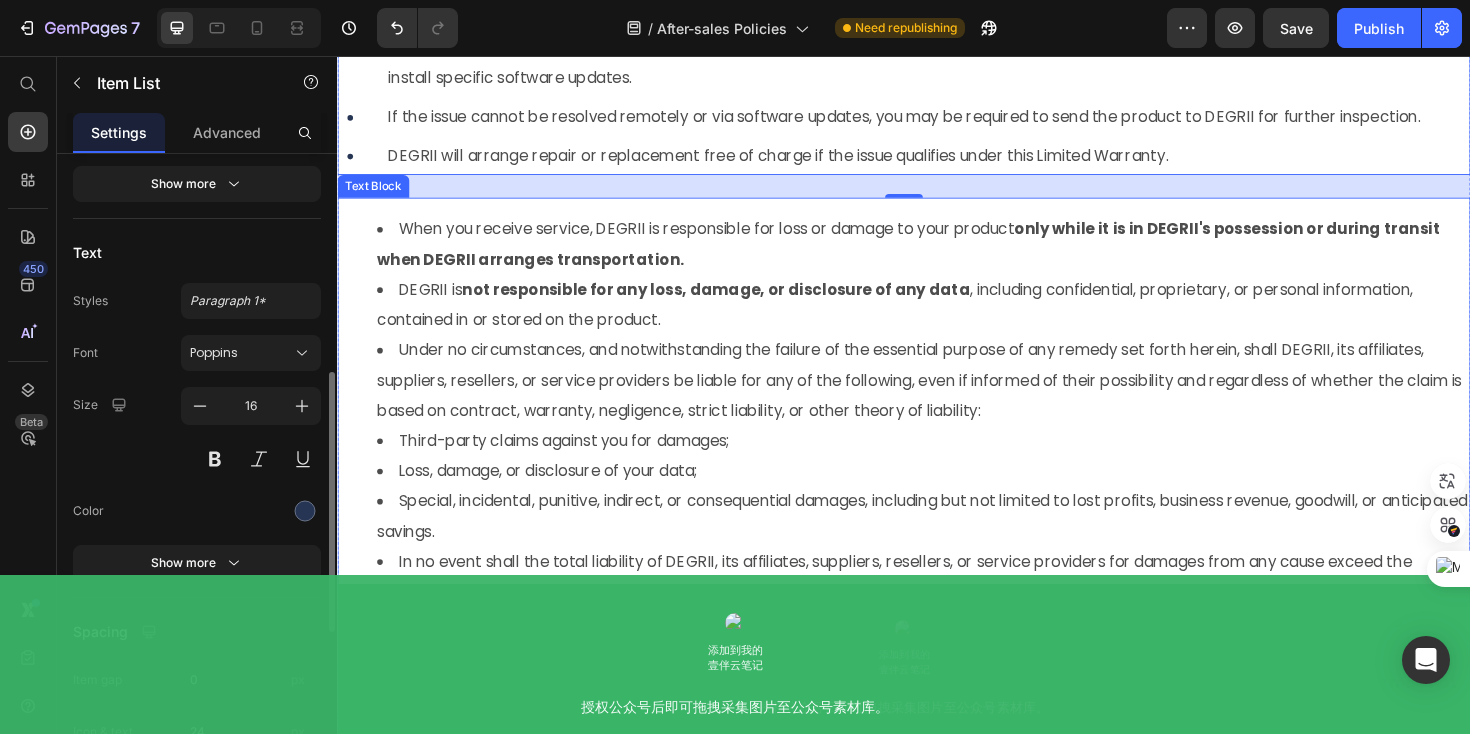 click on "When you receive service, DEGRII is responsible for loss or damage to your product  only while it is in DEGRII's possession or during transit when DEGRII arranges transportation." at bounding box center (957, 256) 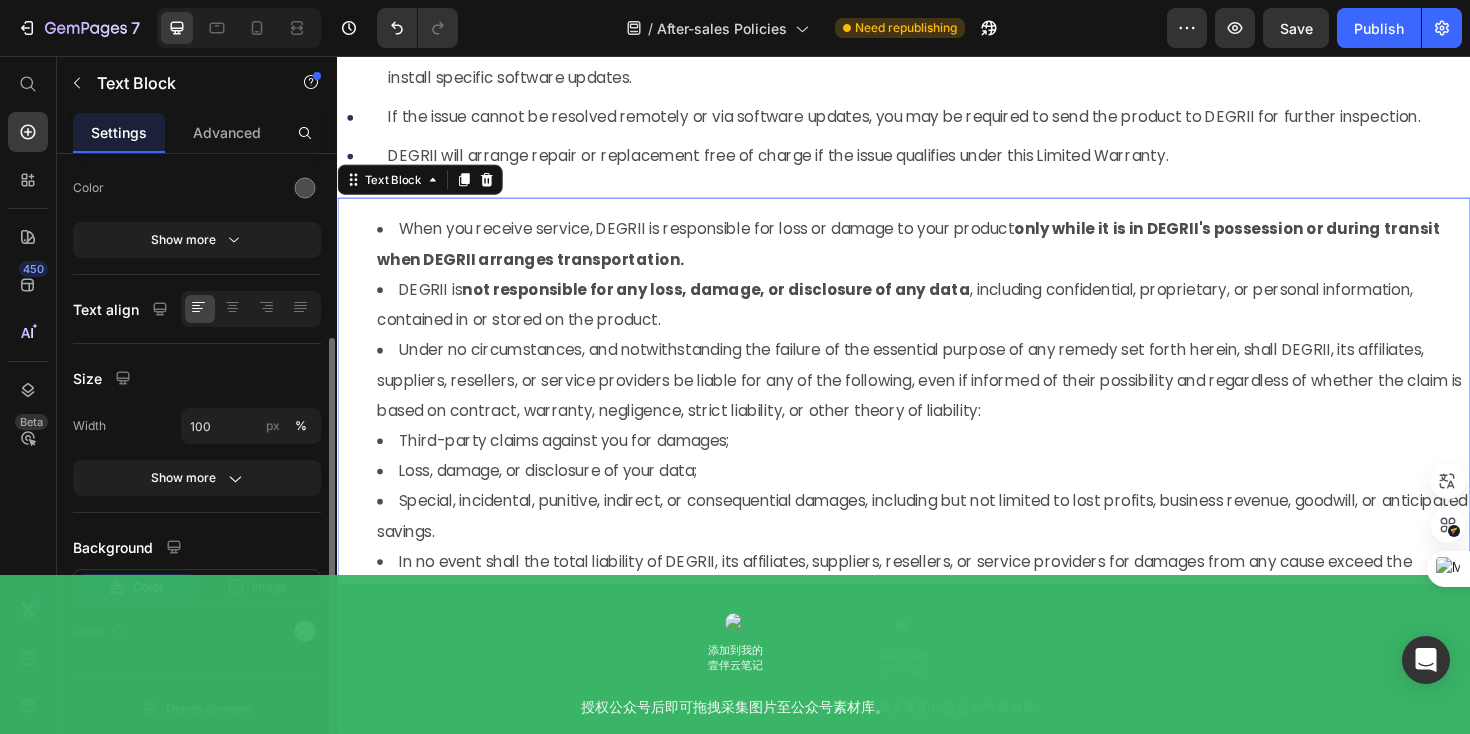 scroll, scrollTop: 0, scrollLeft: 0, axis: both 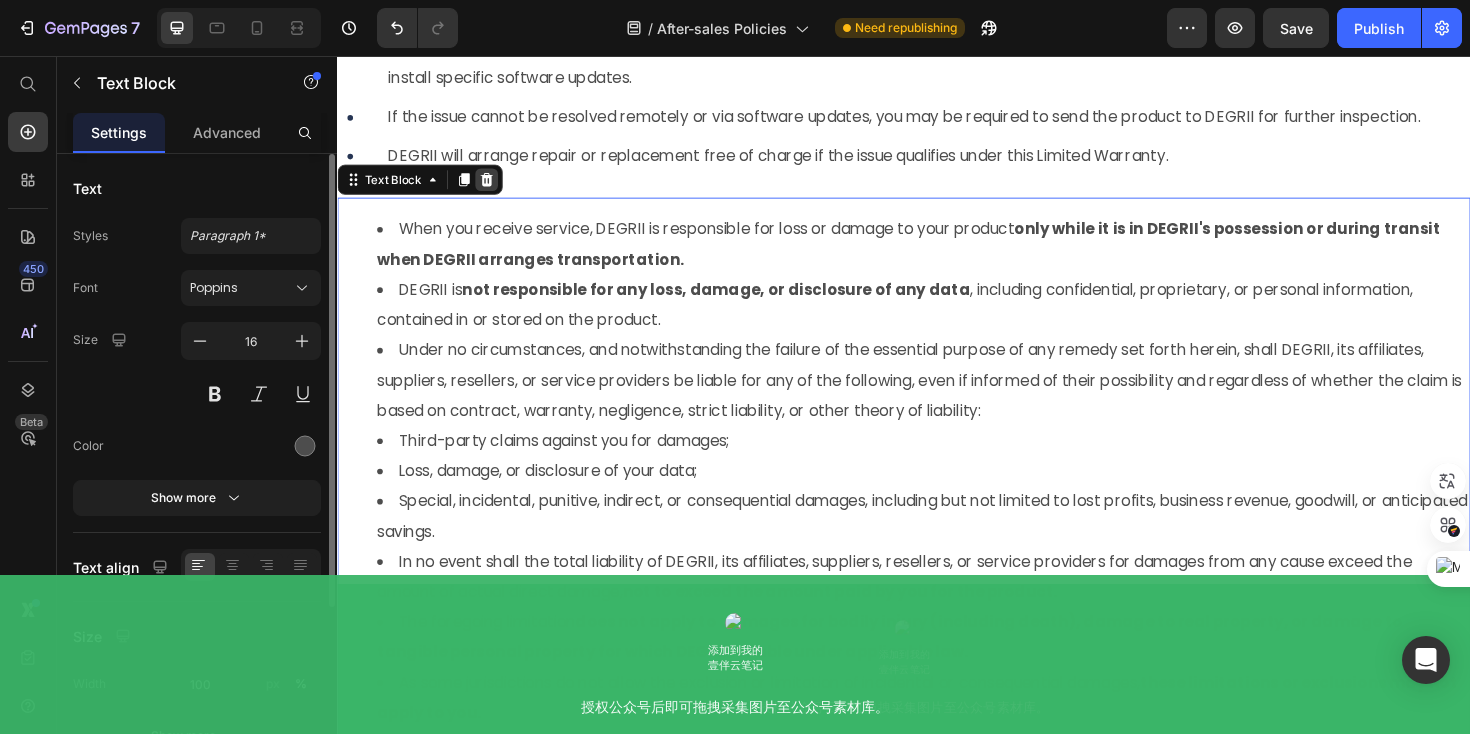click 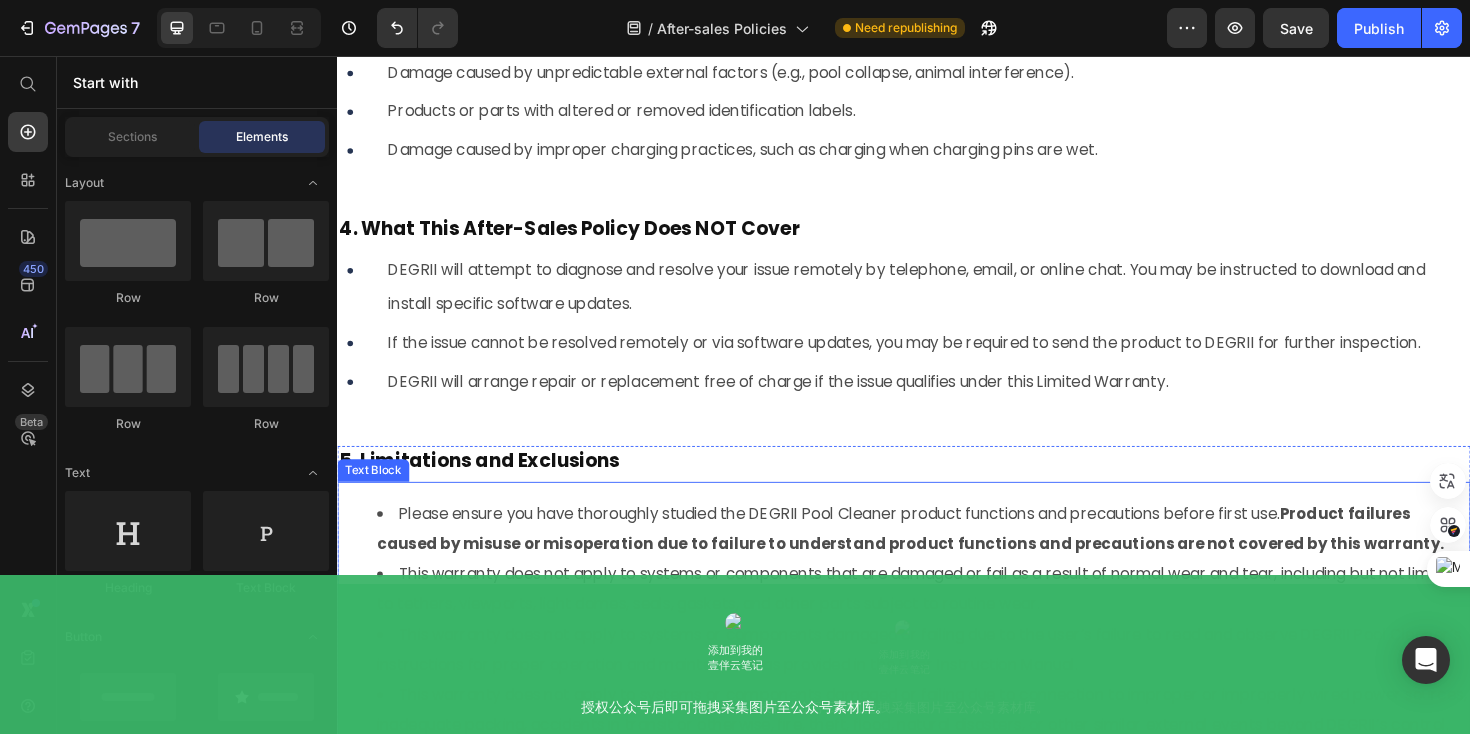scroll, scrollTop: 9436, scrollLeft: 0, axis: vertical 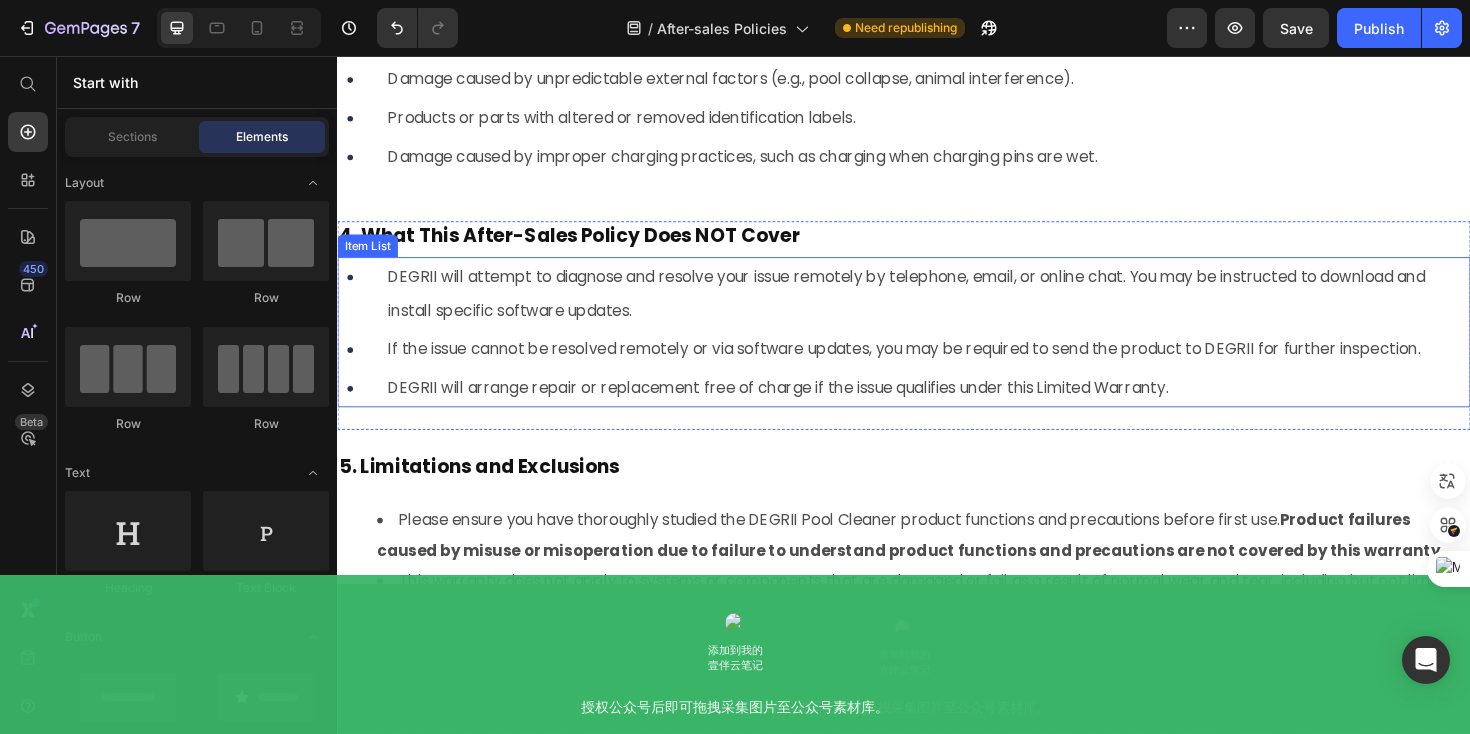 click on "DEGRII will attempt to diagnose and resolve your issue remotely by telephone, email, or online chat. You may be instructed to download and install specific software updates." at bounding box center (940, 307) 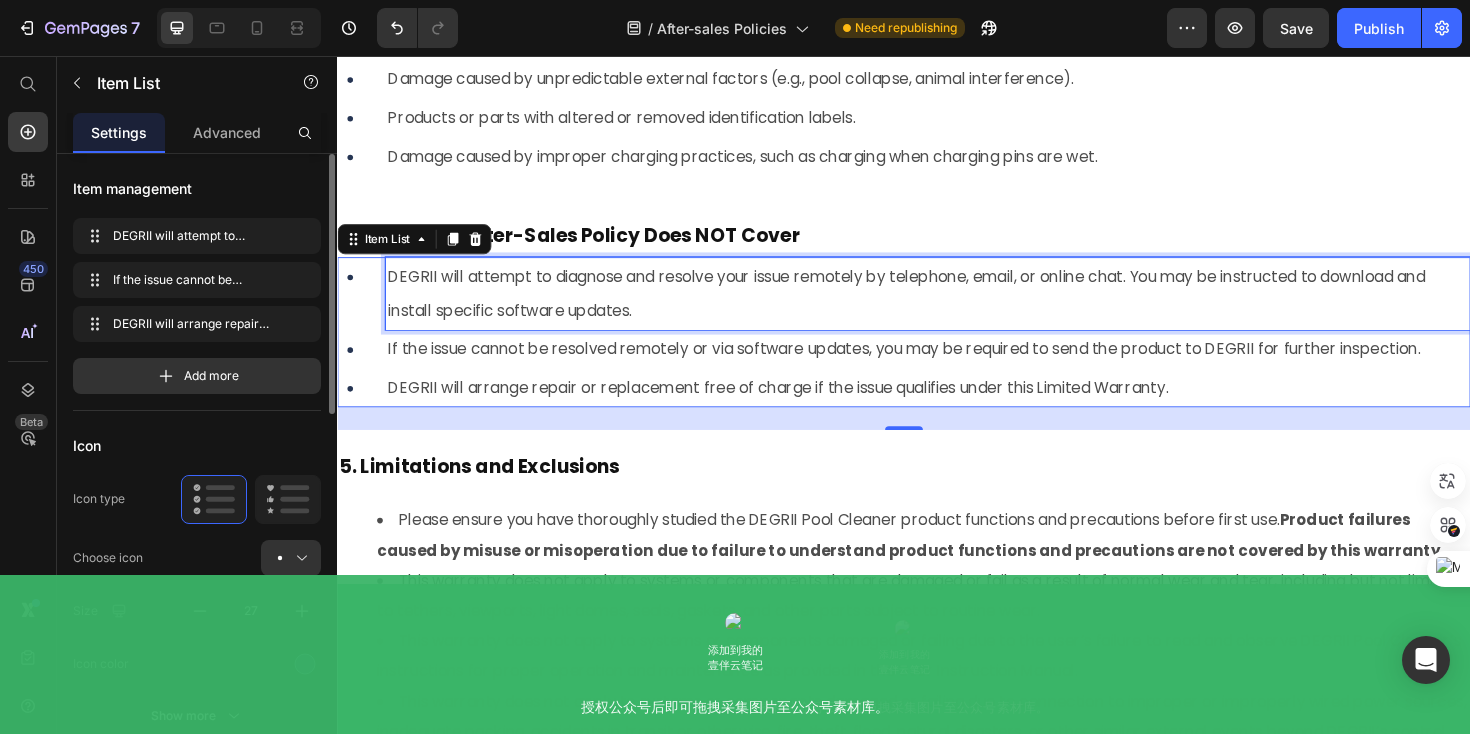 click on "DEGRII will attempt to diagnose and resolve your issue remotely by telephone, email, or online chat. You may be instructed to download and install specific software updates." at bounding box center [940, 307] 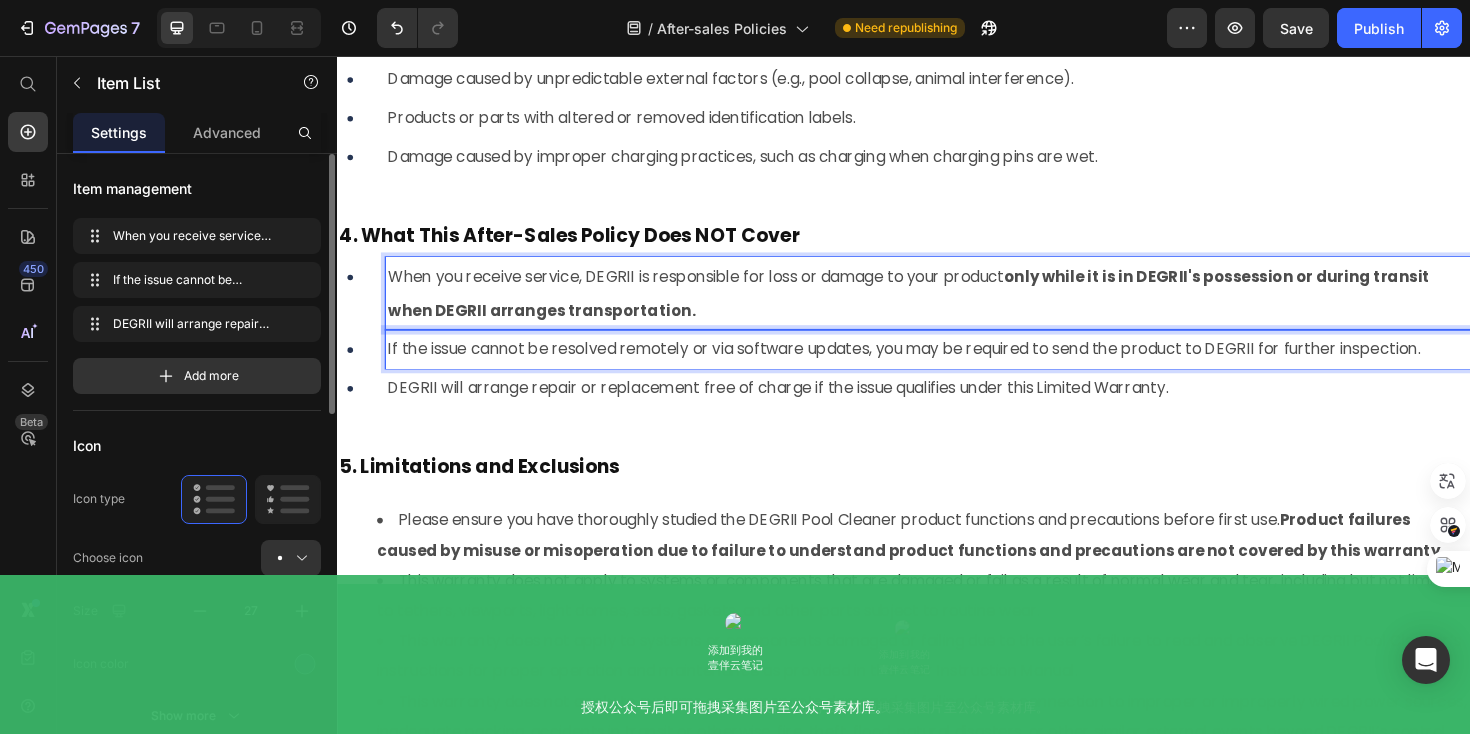 click on "If the issue cannot be resolved remotely or via software updates, you may be required to send the product to DEGRII for further inspection." at bounding box center [937, 366] 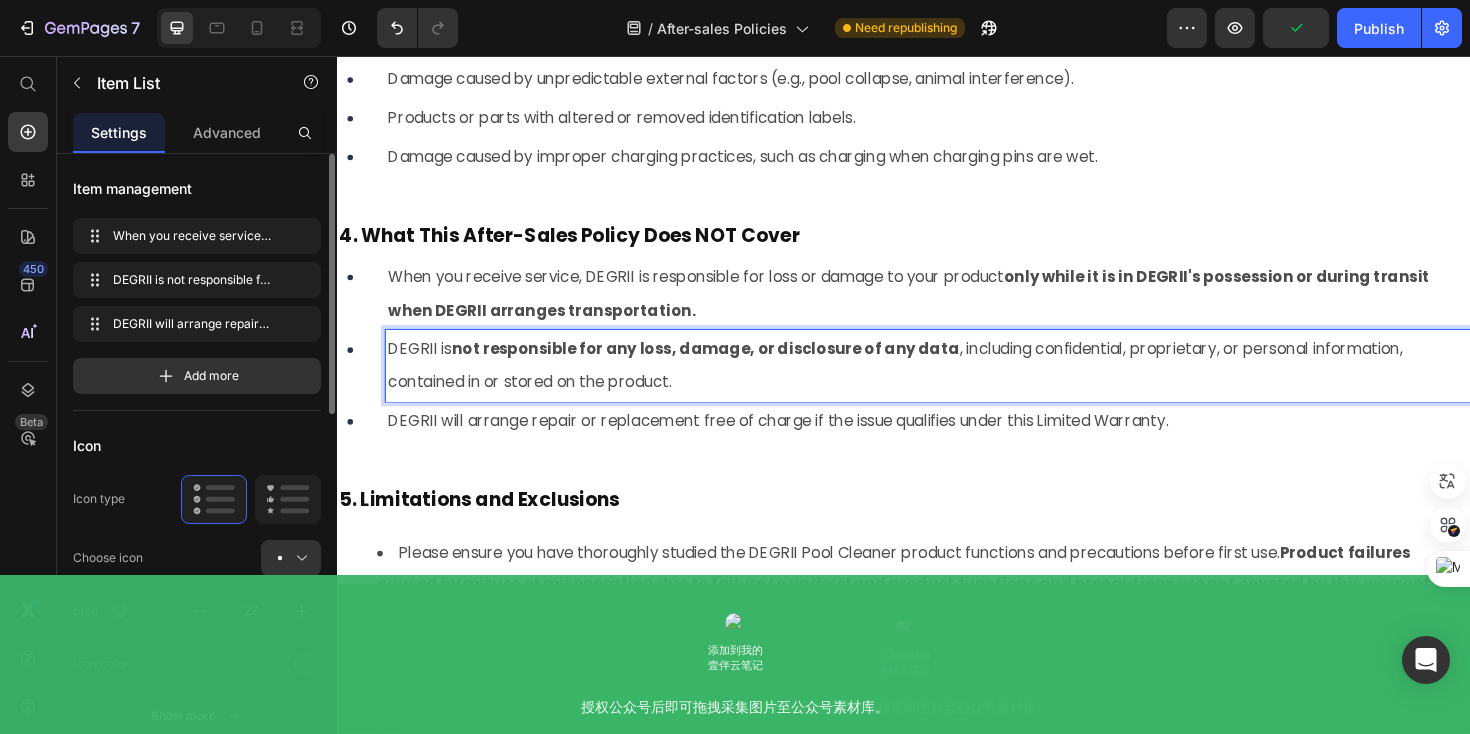 click on "DEGRII will arrange repair or replacement free of charge if the issue qualifies under this Limited Warranty." at bounding box center [804, 442] 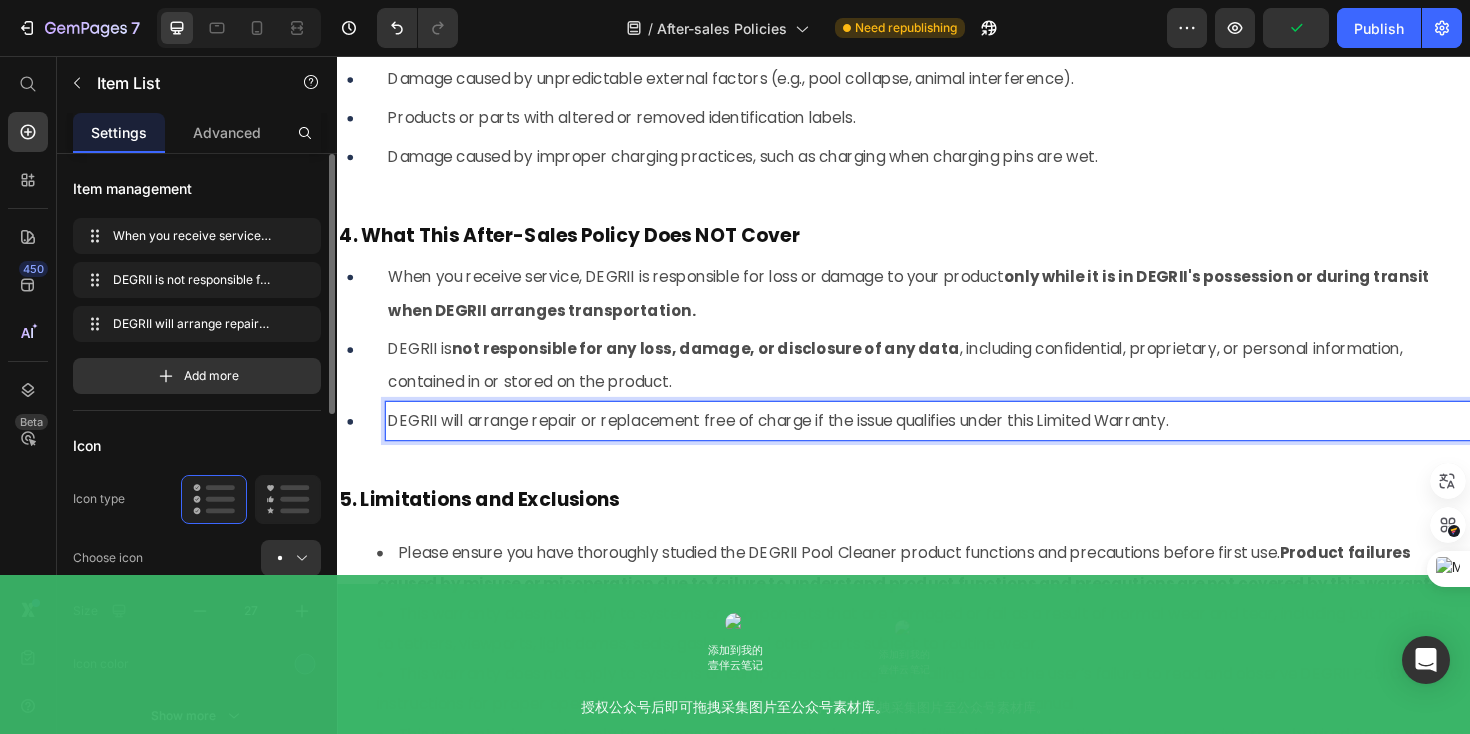 click on "DEGRII will arrange repair or replacement free of charge if the issue qualifies under this Limited Warranty." at bounding box center (804, 442) 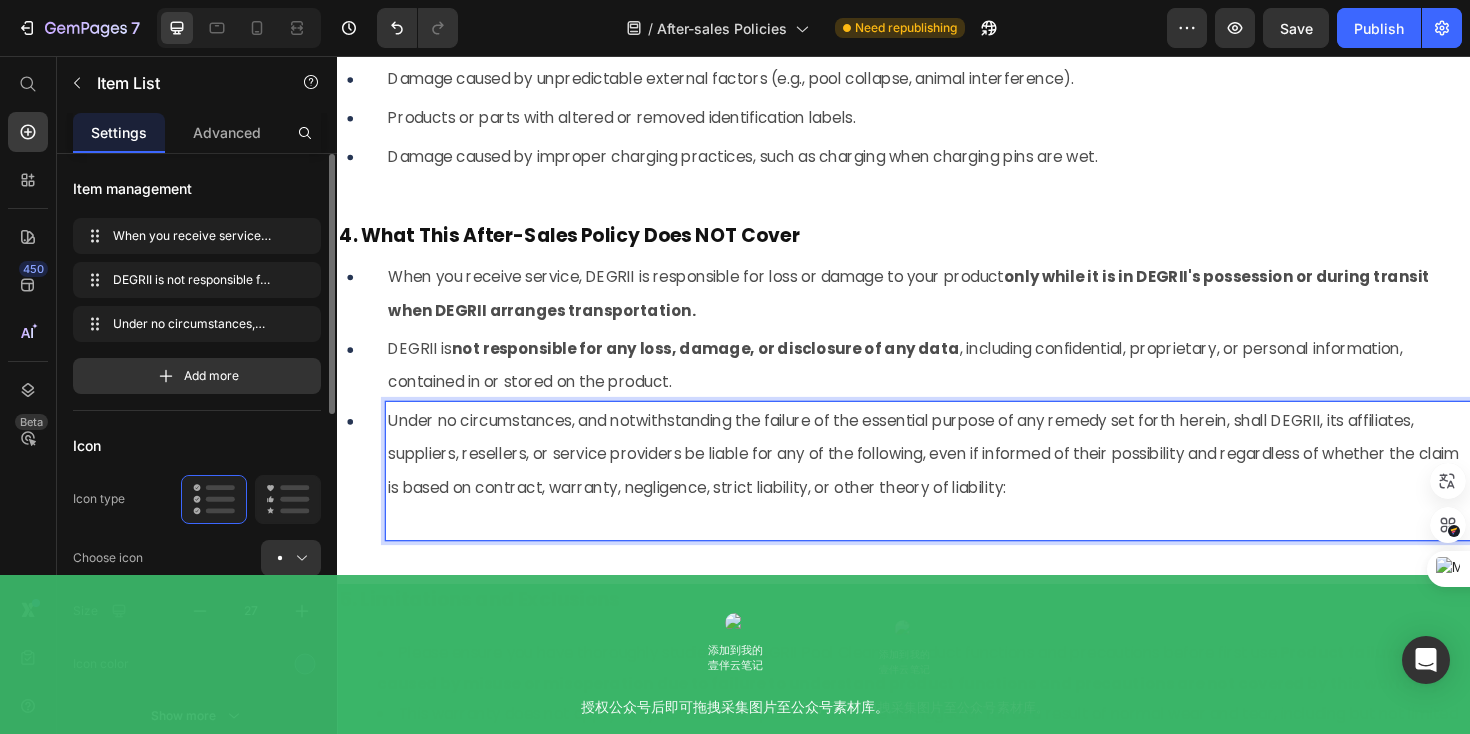 type 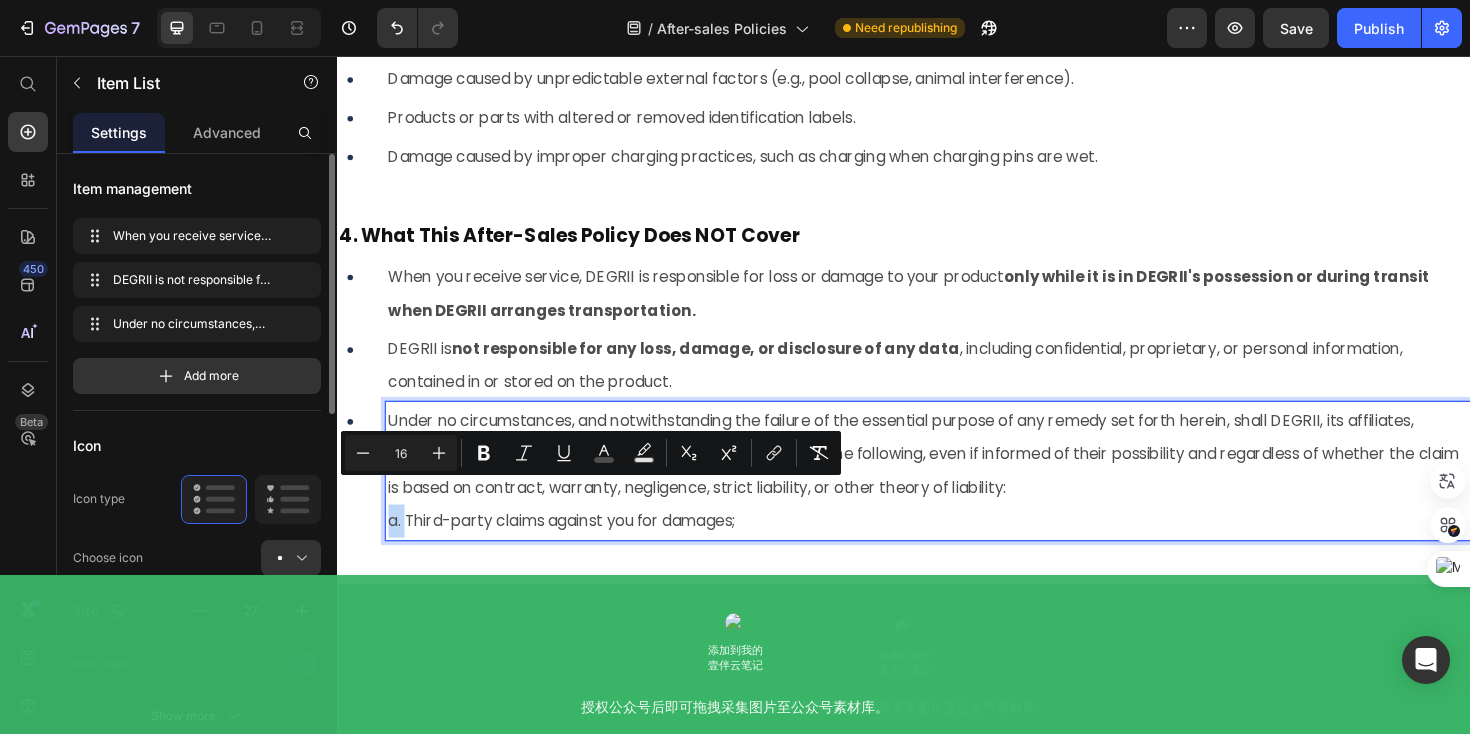 drag, startPoint x: 410, startPoint y: 522, endPoint x: 392, endPoint y: 522, distance: 18 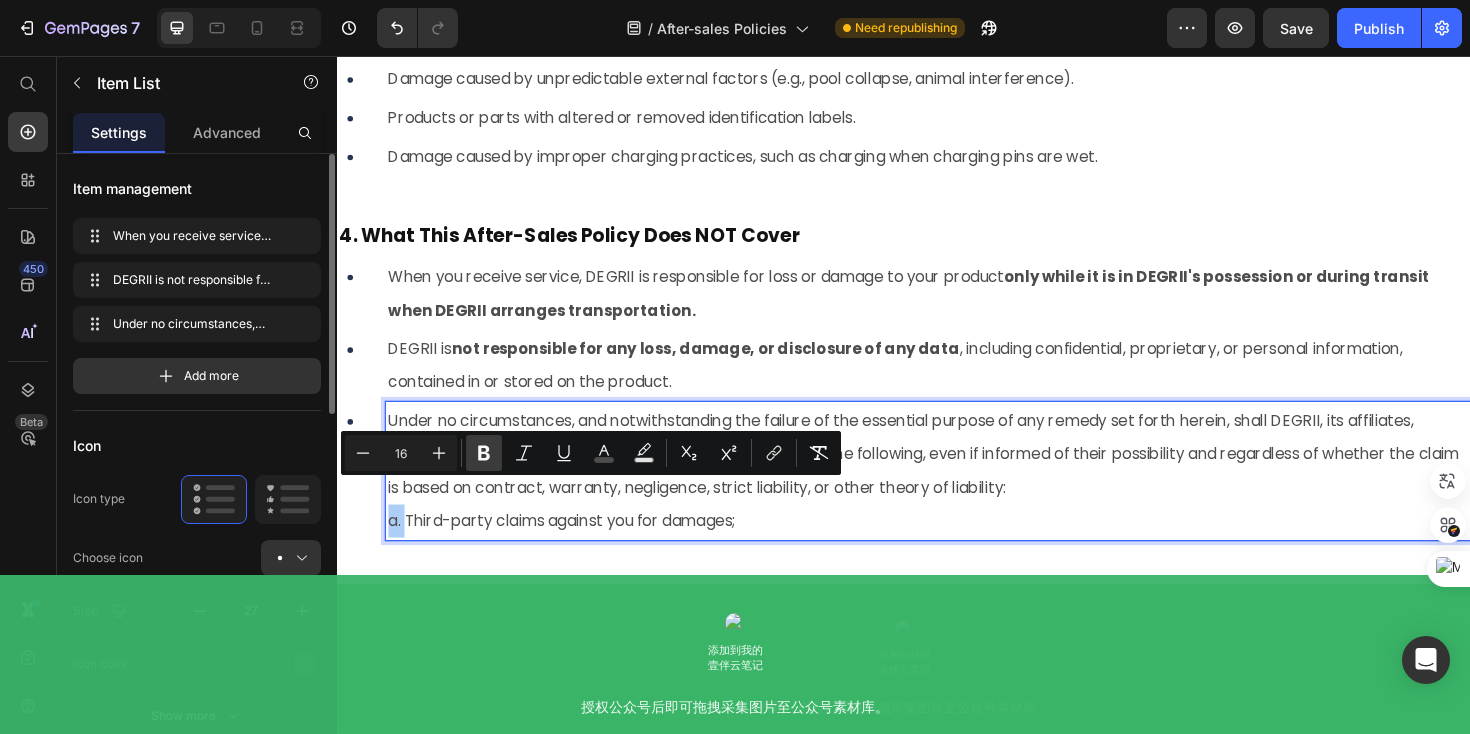 click 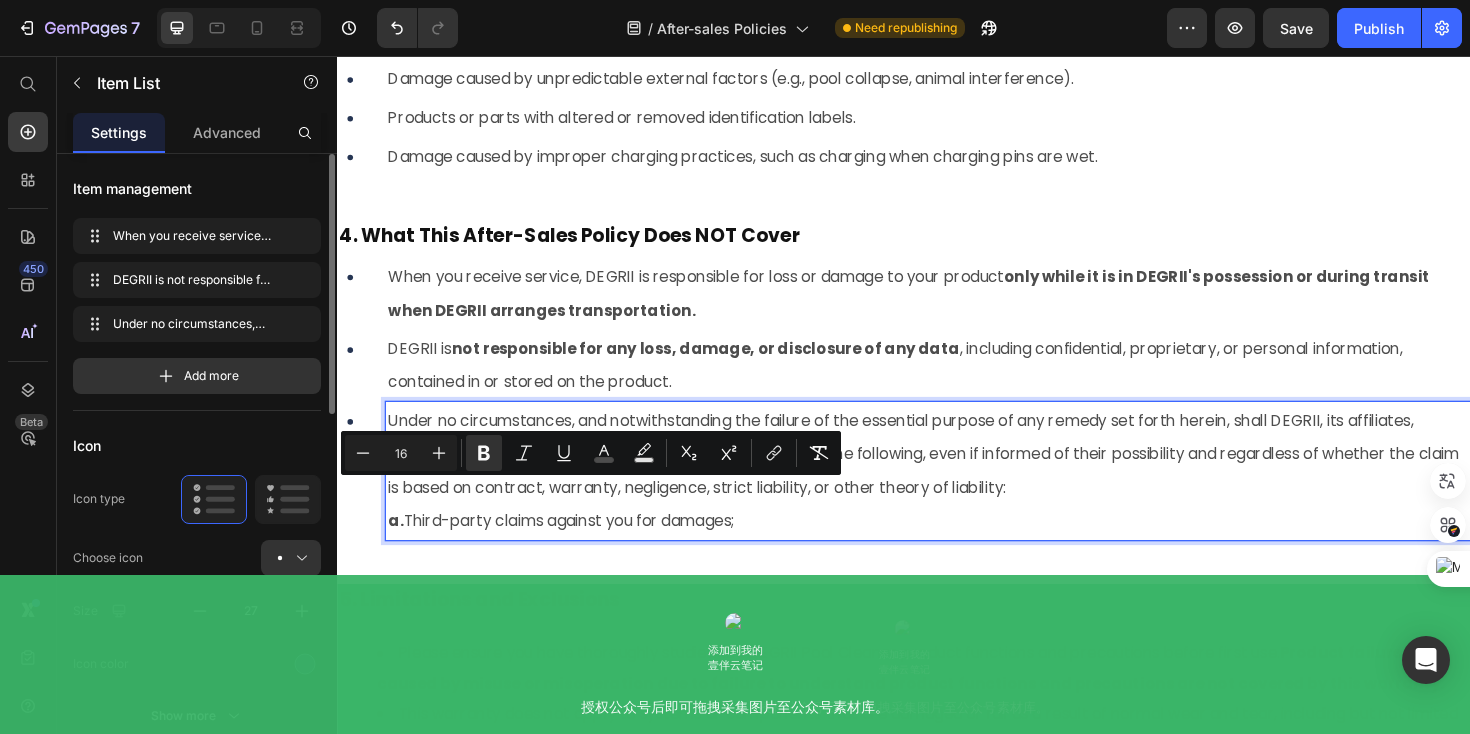click on "a.  Third-party claims against you for damages;" at bounding box center (574, 548) 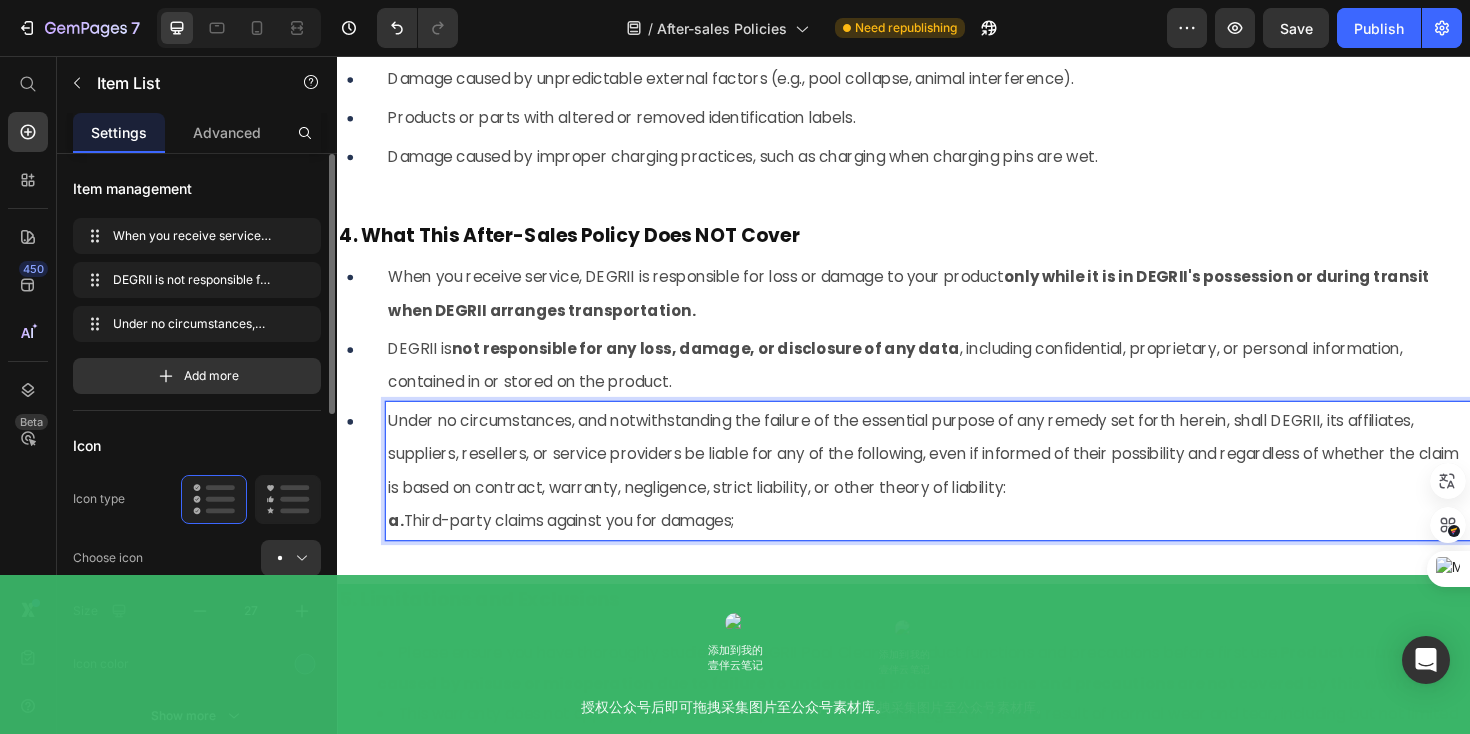 click on "a.  Third-party claims against you for damages;" at bounding box center (962, 548) 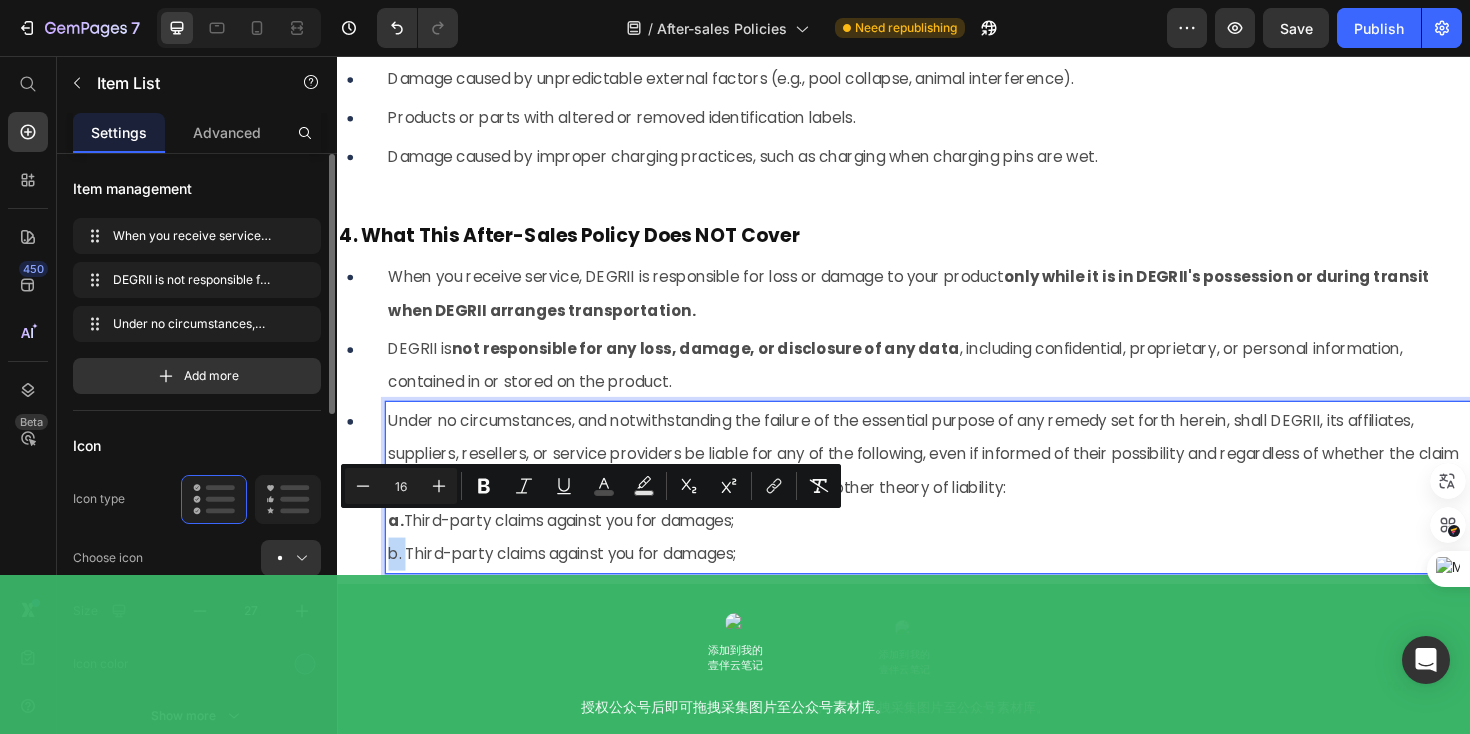 drag, startPoint x: 410, startPoint y: 553, endPoint x: 386, endPoint y: 553, distance: 24 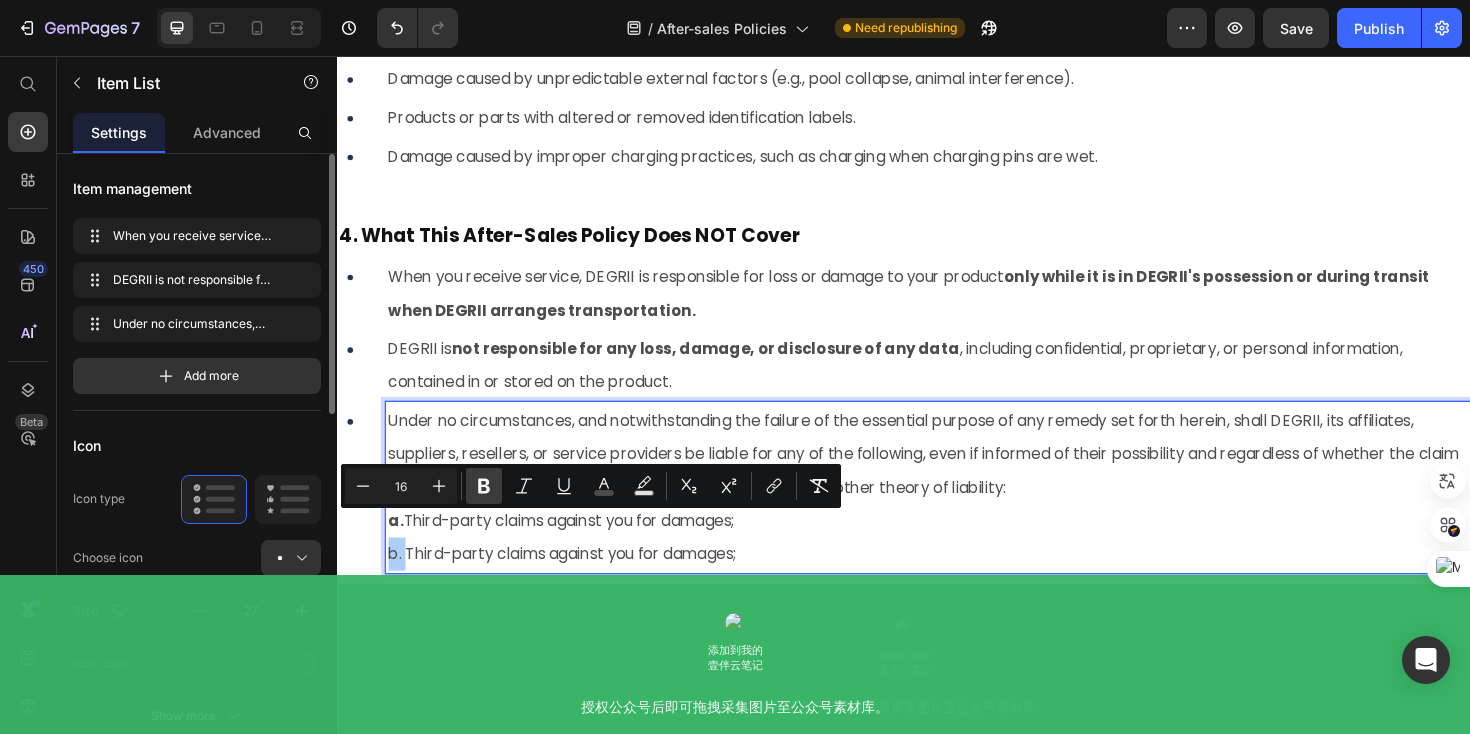 click 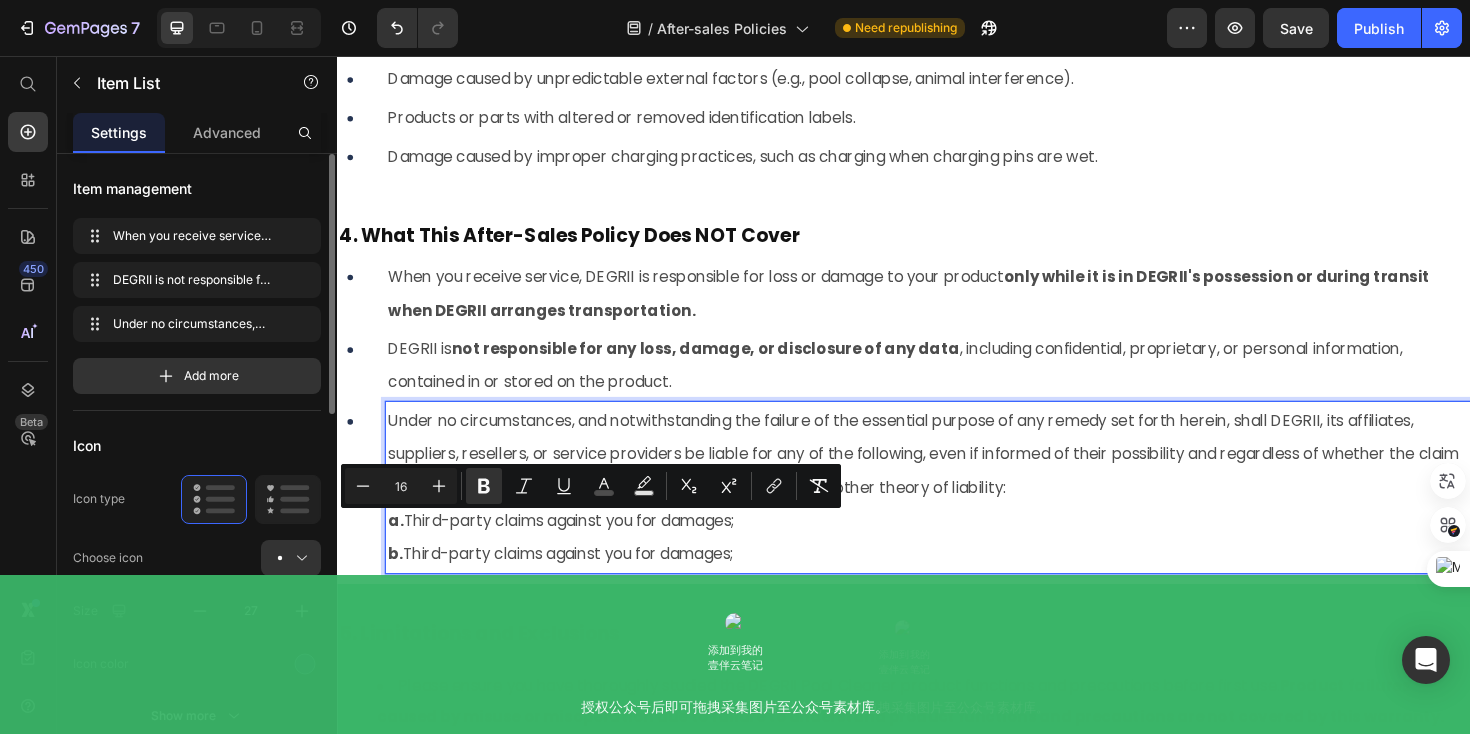 click on "b.  Third-party claims against you for damages;" at bounding box center [962, 583] 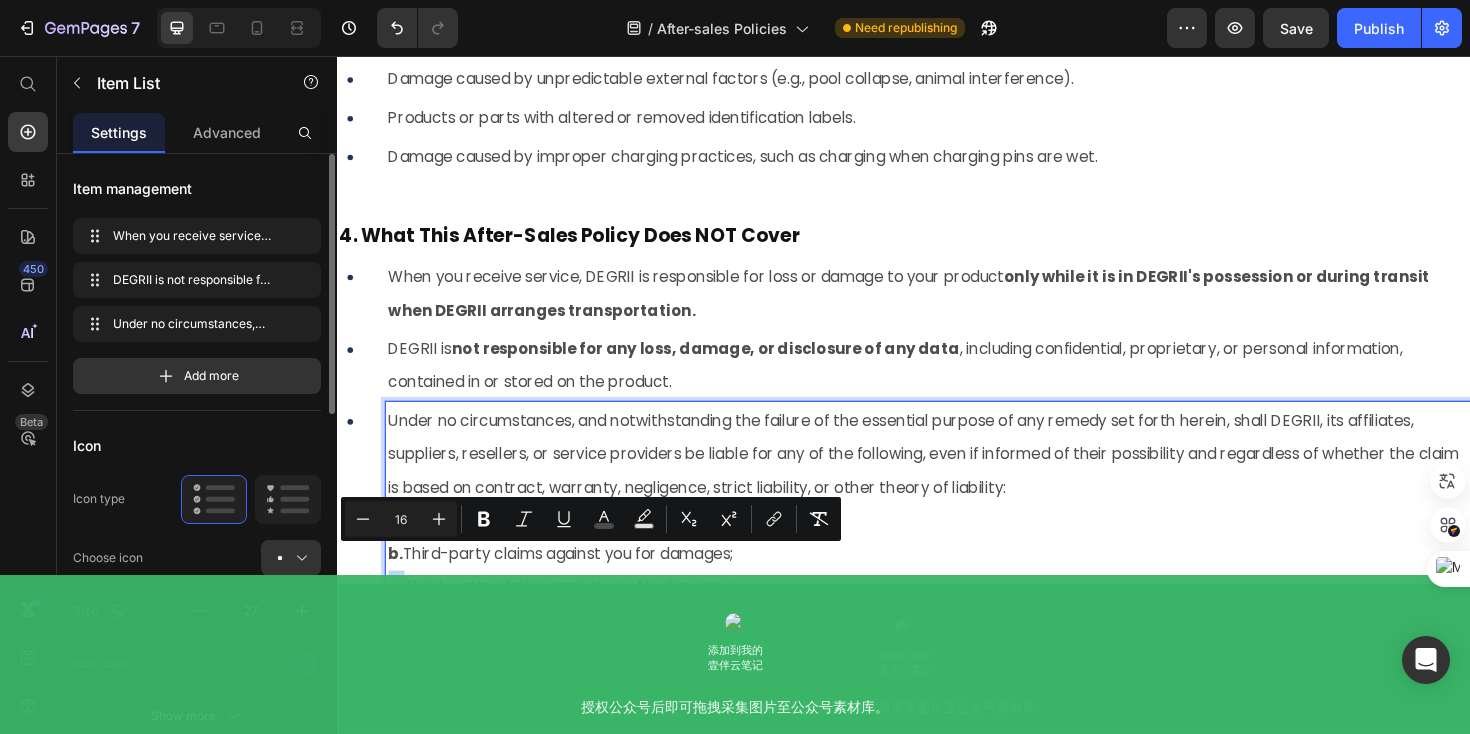 drag, startPoint x: 406, startPoint y: 595, endPoint x: 389, endPoint y: 595, distance: 17 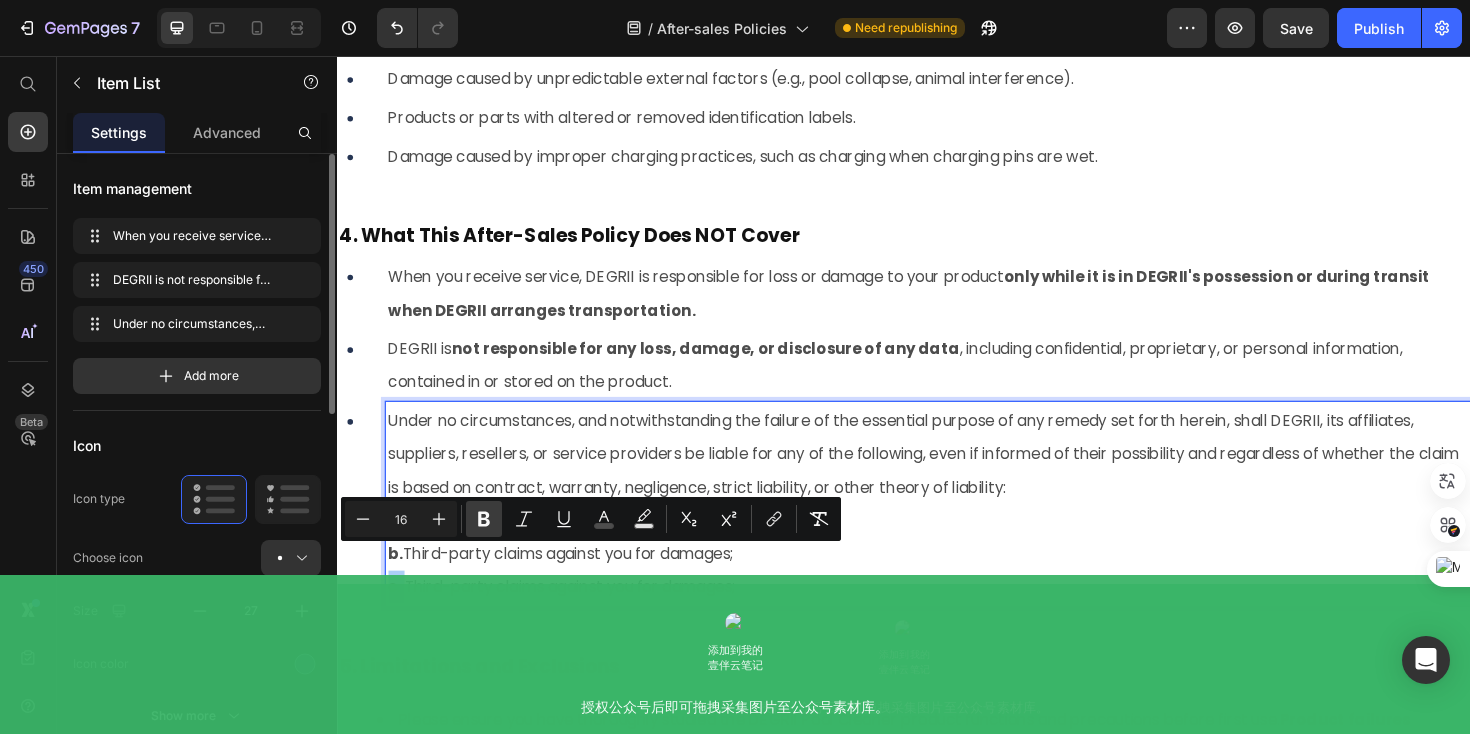click 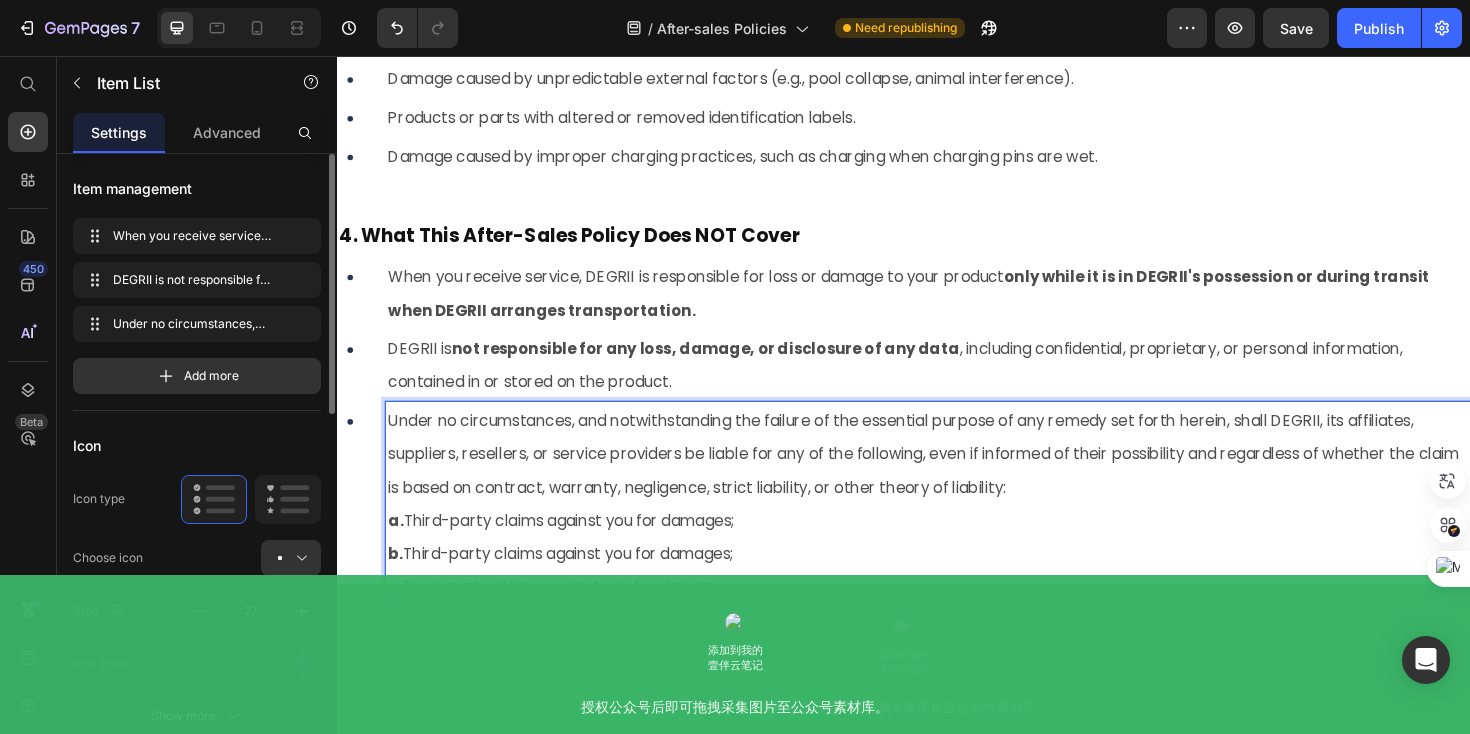 click on "c.  Third-party claims against you for damages;" at bounding box center (962, 618) 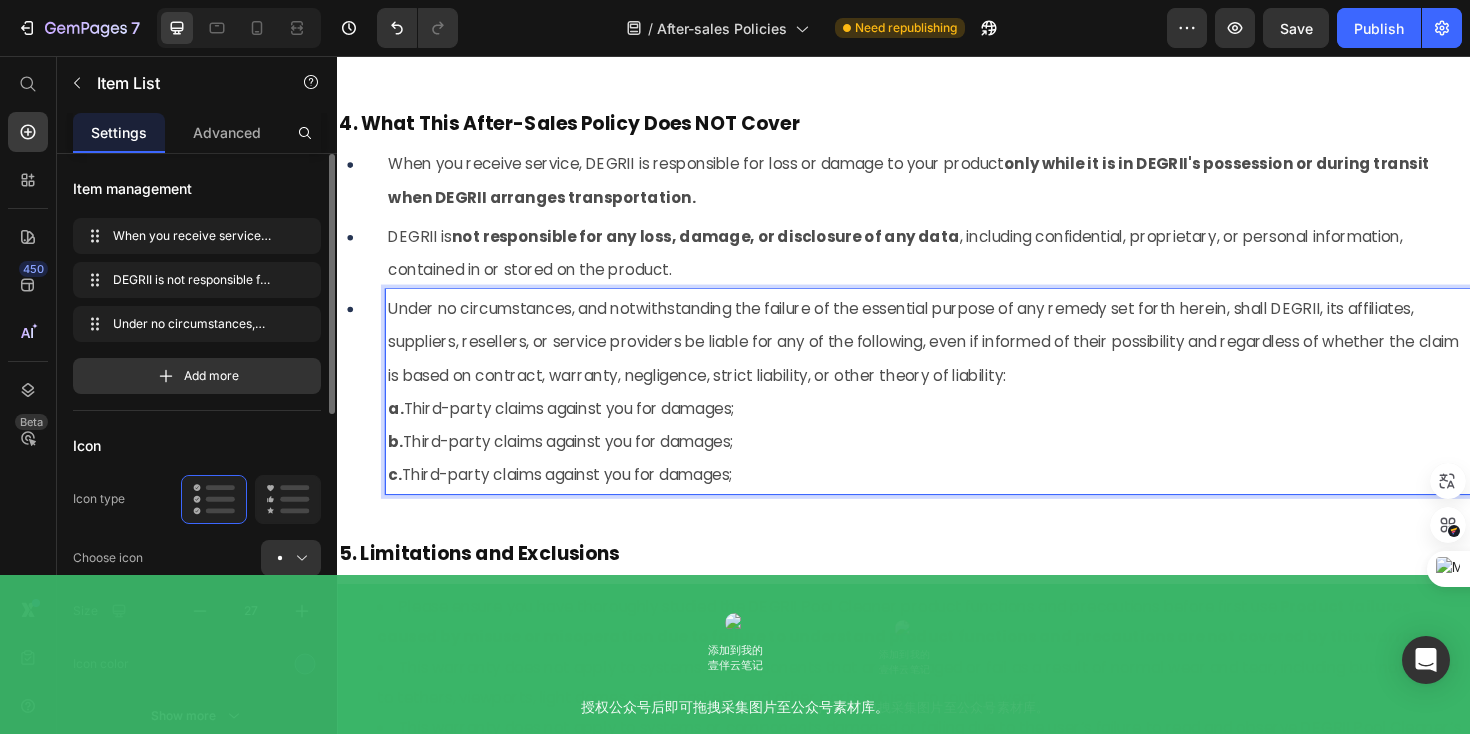 scroll, scrollTop: 9556, scrollLeft: 0, axis: vertical 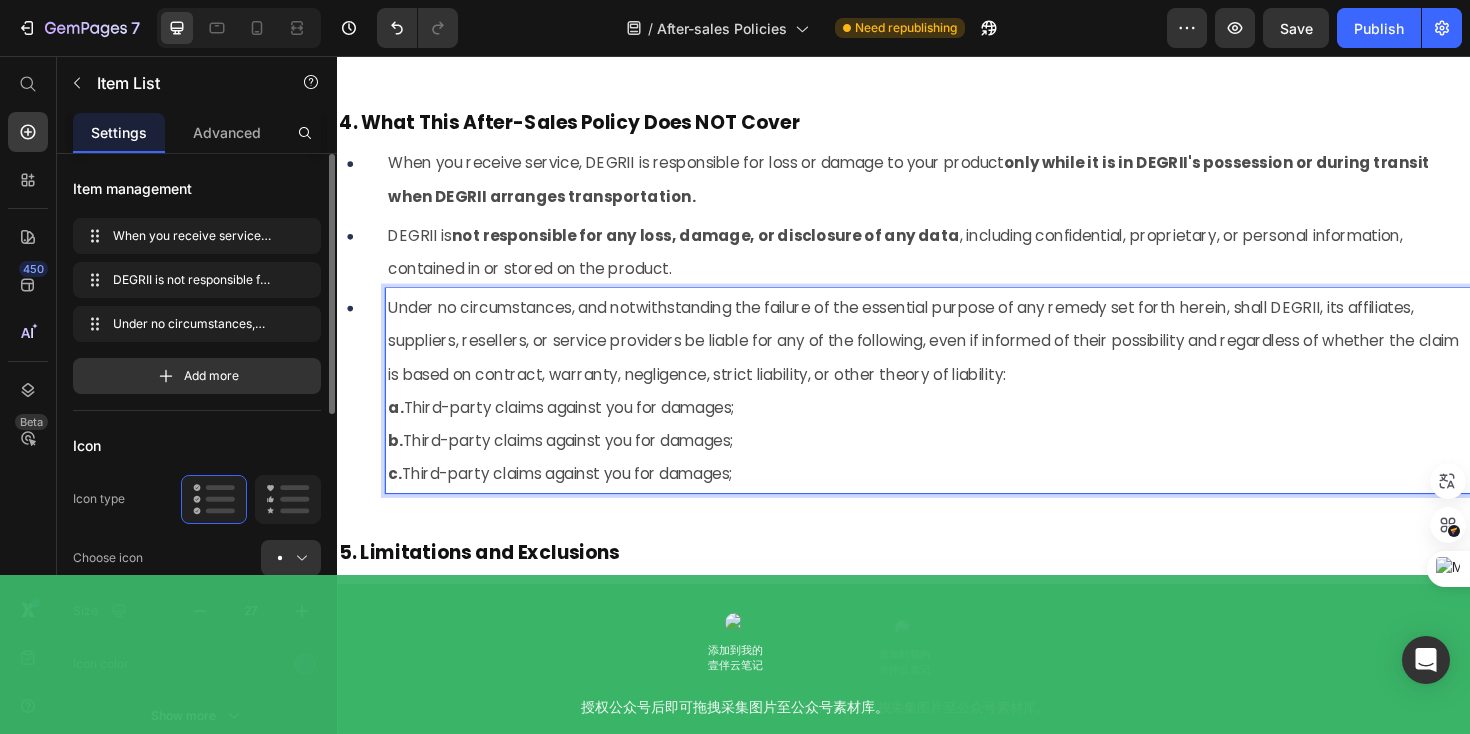 click on "c.  Third-party claims against you for damages;" at bounding box center [962, 498] 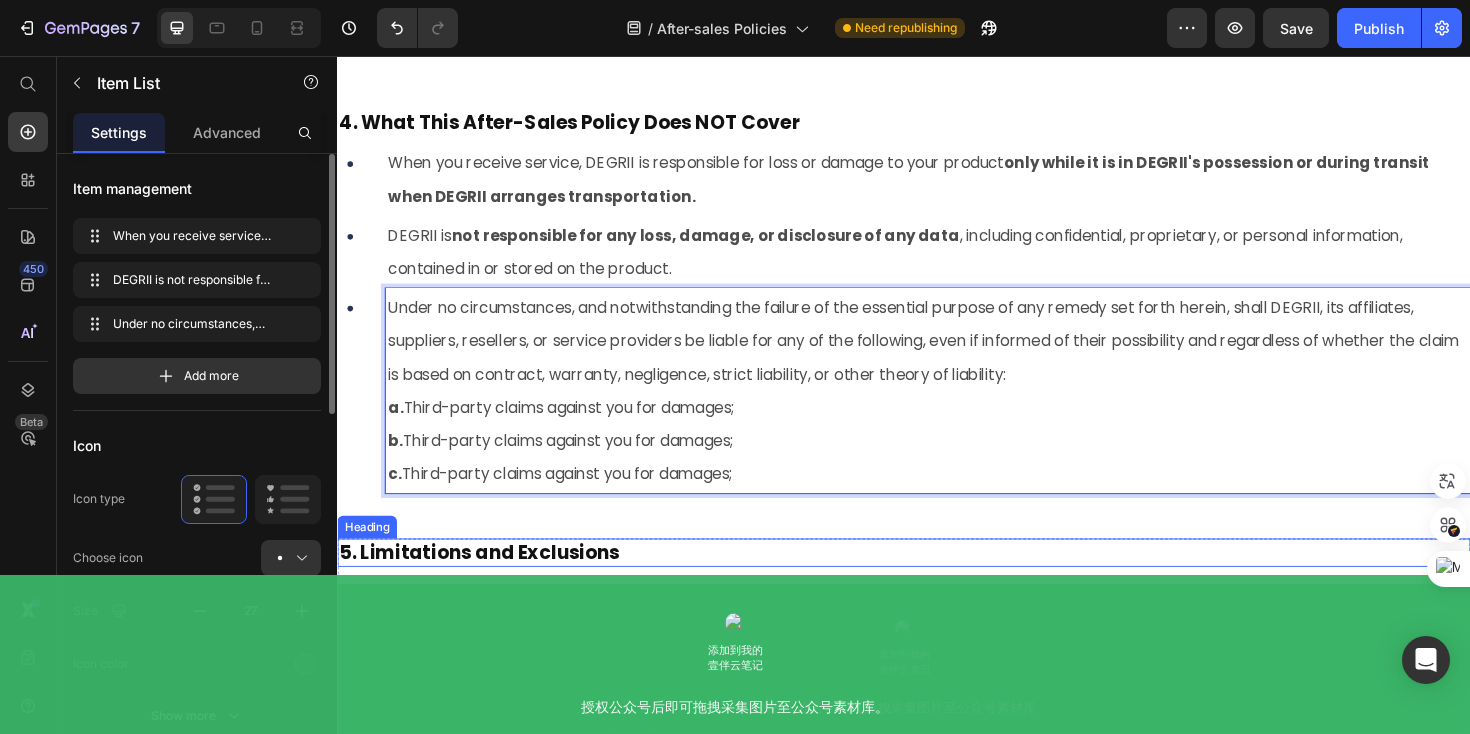 click on "5. Limitations and Exclusions" at bounding box center [937, 582] 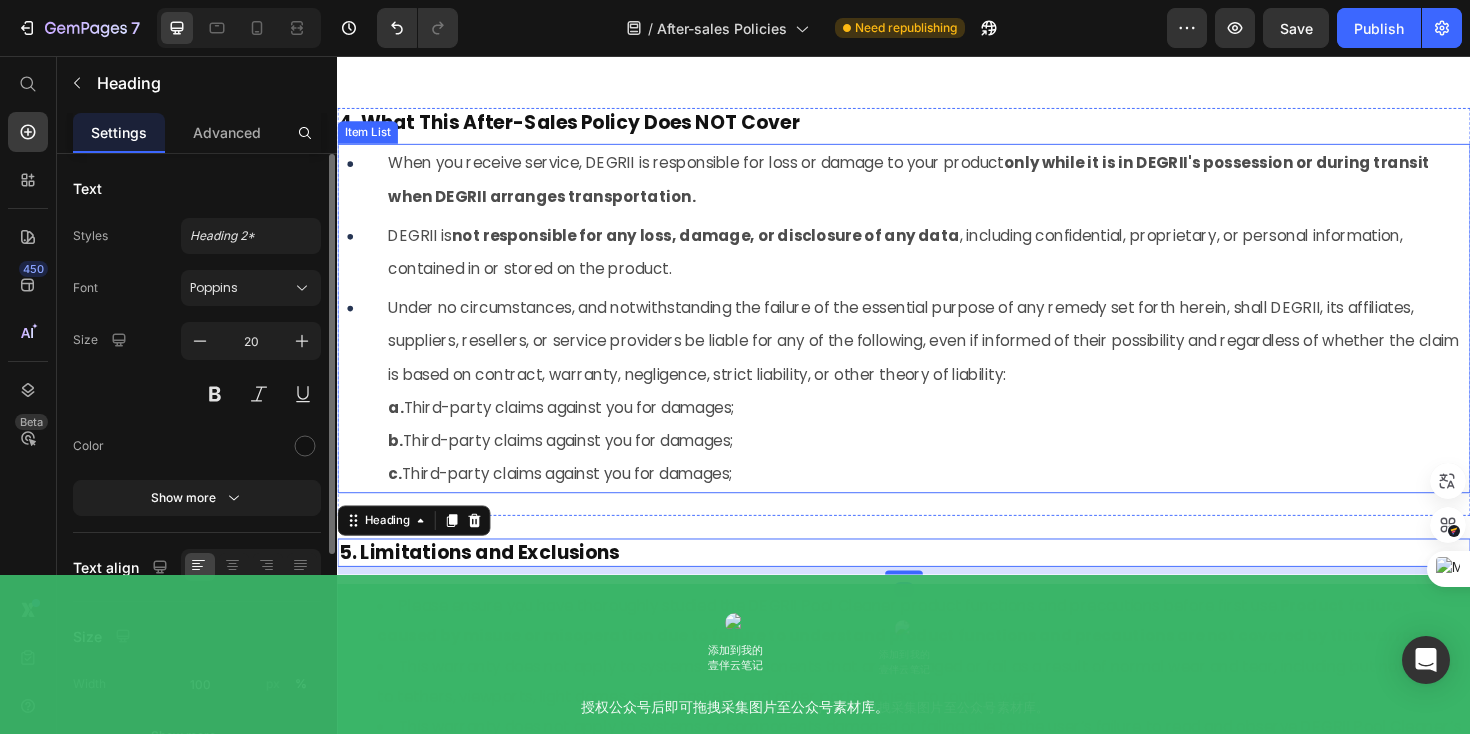 click on "b.  Third-party claims against you for damages;" at bounding box center [962, 463] 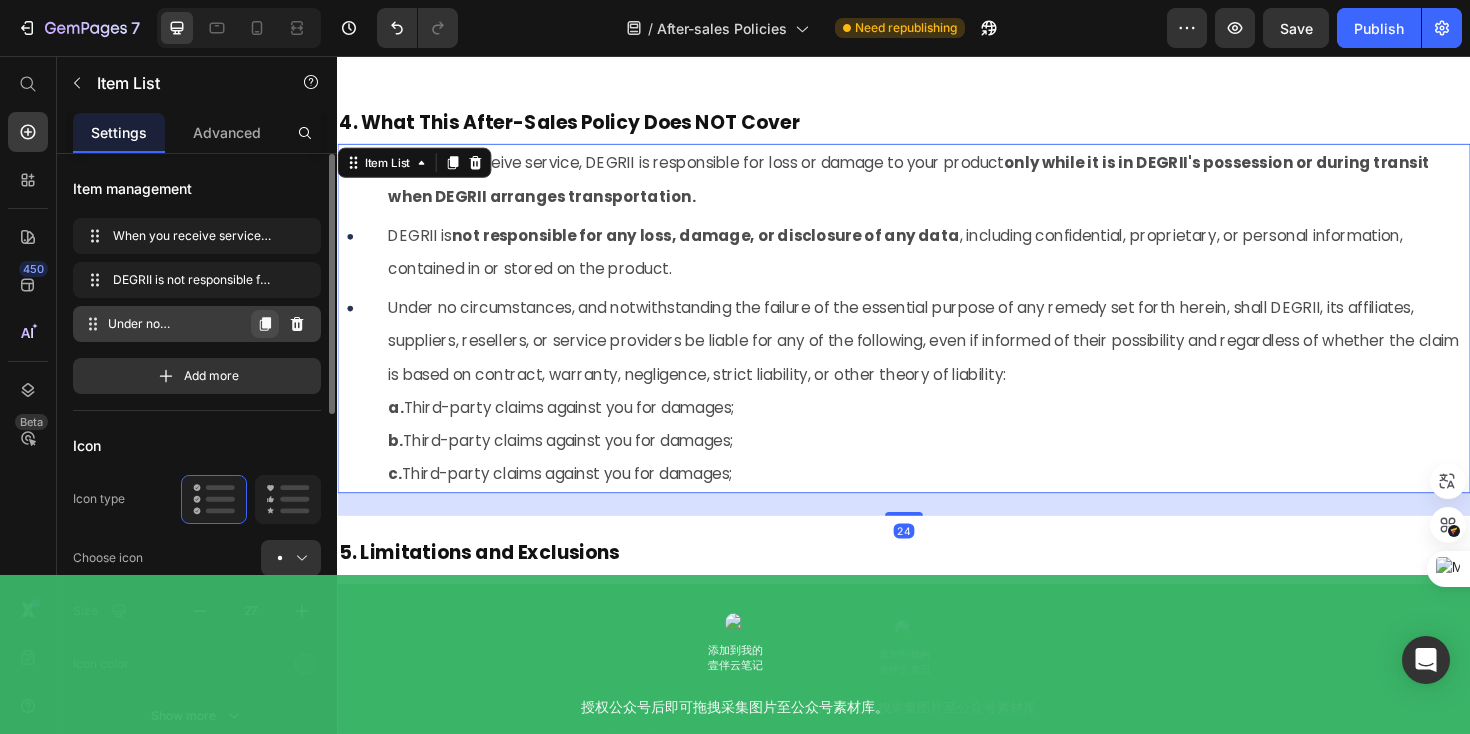 click 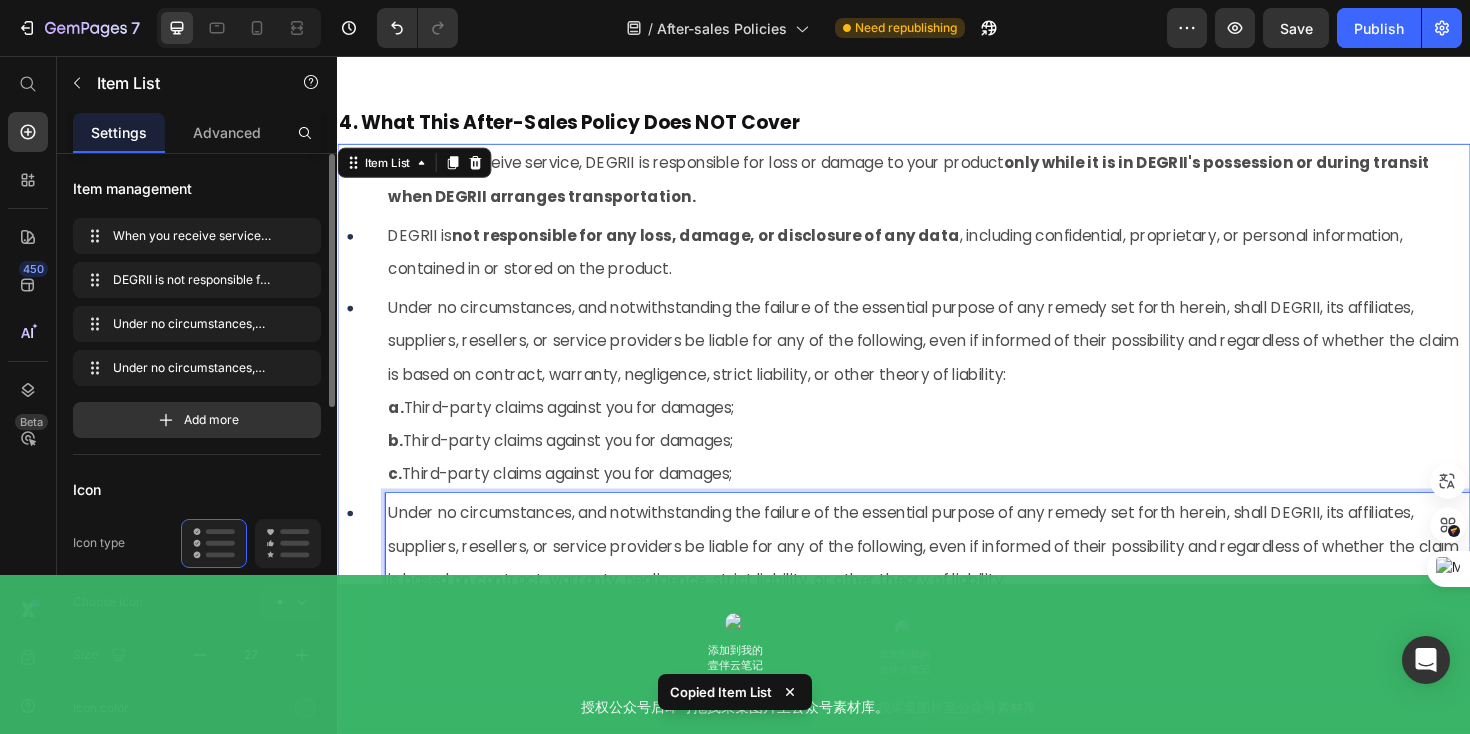 click on "Under no circumstances, and notwithstanding the failure of the essential purpose of any remedy set forth herein, shall DEGRII, its affiliates, suppliers, resellers, or service providers be liable for any of the following, even if informed of their possibility and regardless of whether the claim is based on contract, warranty, negligence, strict liability, or other theory of liability:" at bounding box center (958, 574) 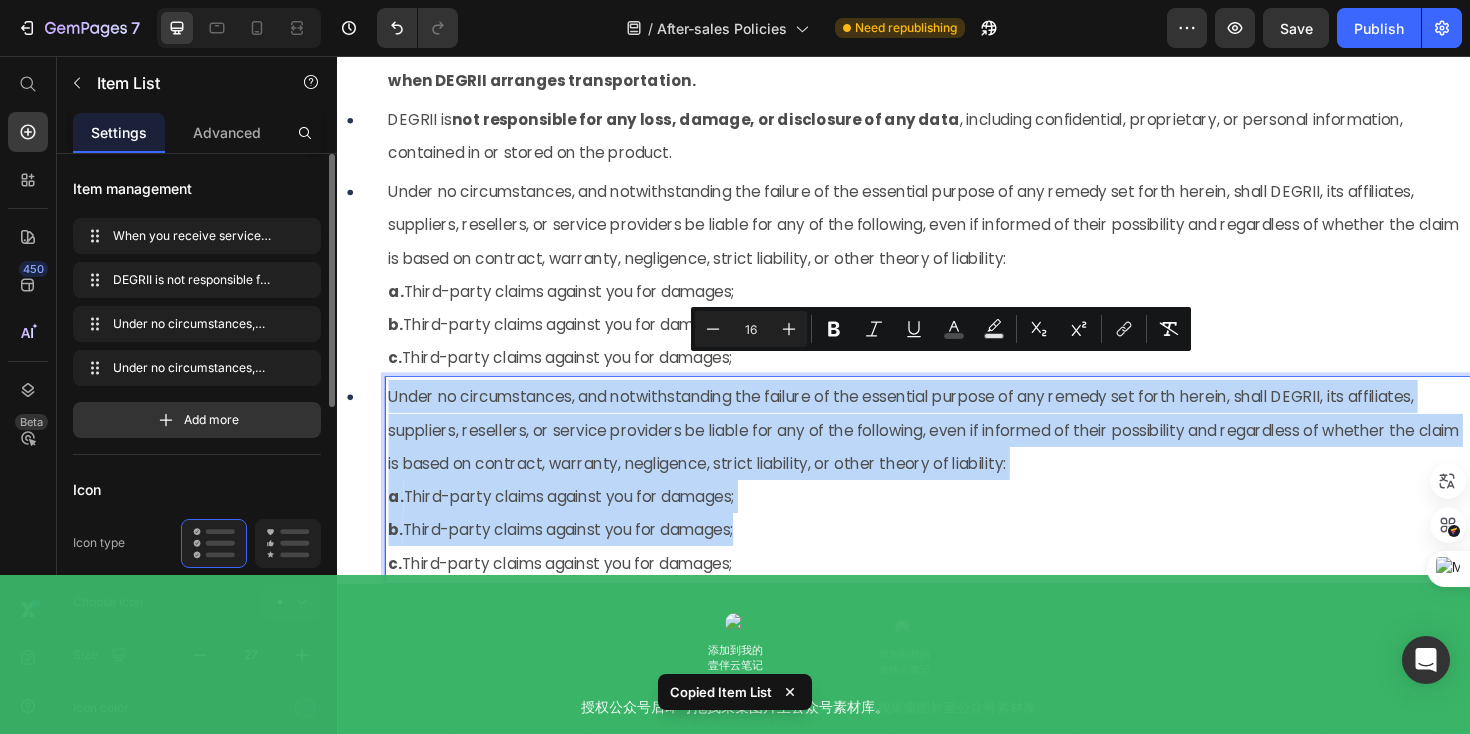 scroll, scrollTop: 9680, scrollLeft: 0, axis: vertical 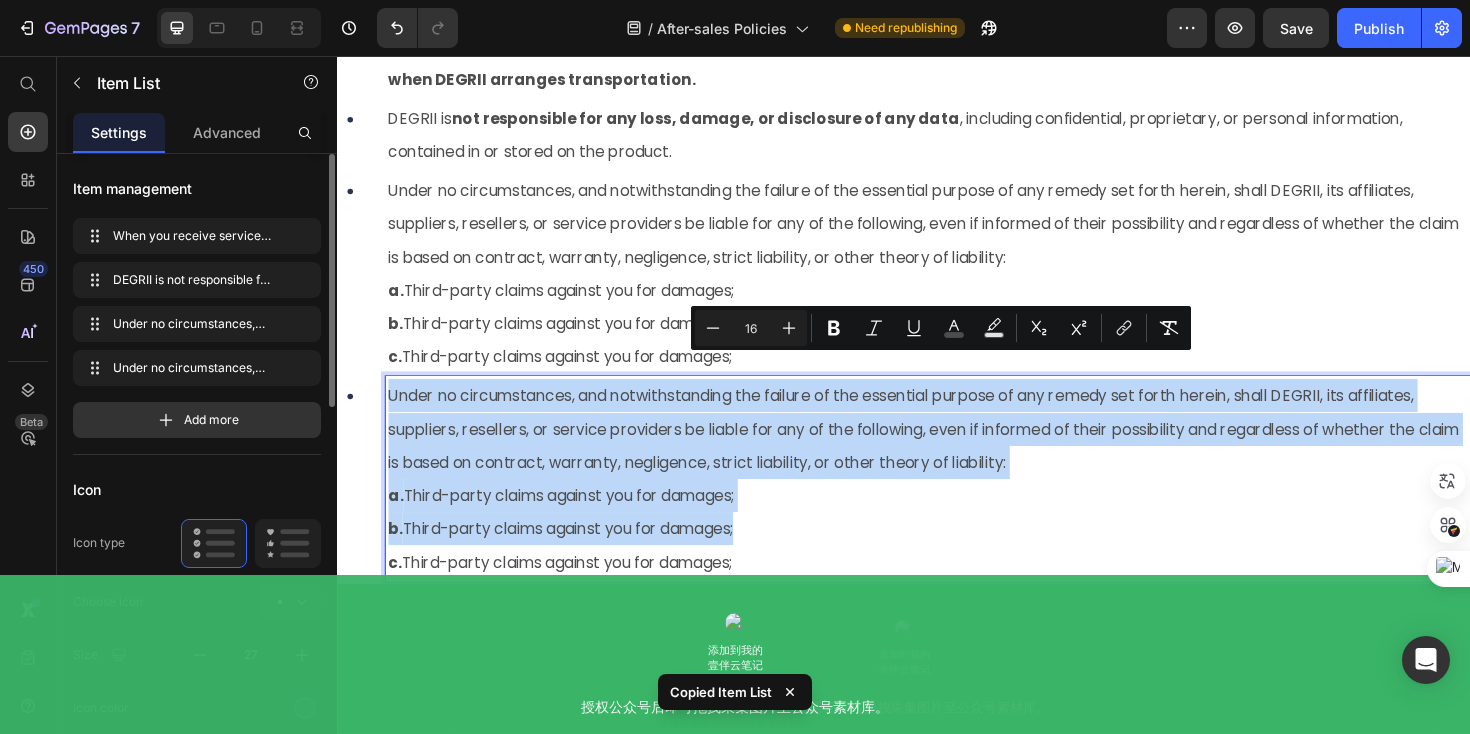 click on "Under no circumstances, and notwithstanding the failure of the essential purpose of any remedy set forth herein, shall DEGRII, its affiliates, suppliers, resellers, or service providers be liable for any of the following, even if informed of their possibility and regardless of whether the claim is based on contract, warranty, negligence, strict liability, or other theory of liability:" at bounding box center [958, 450] 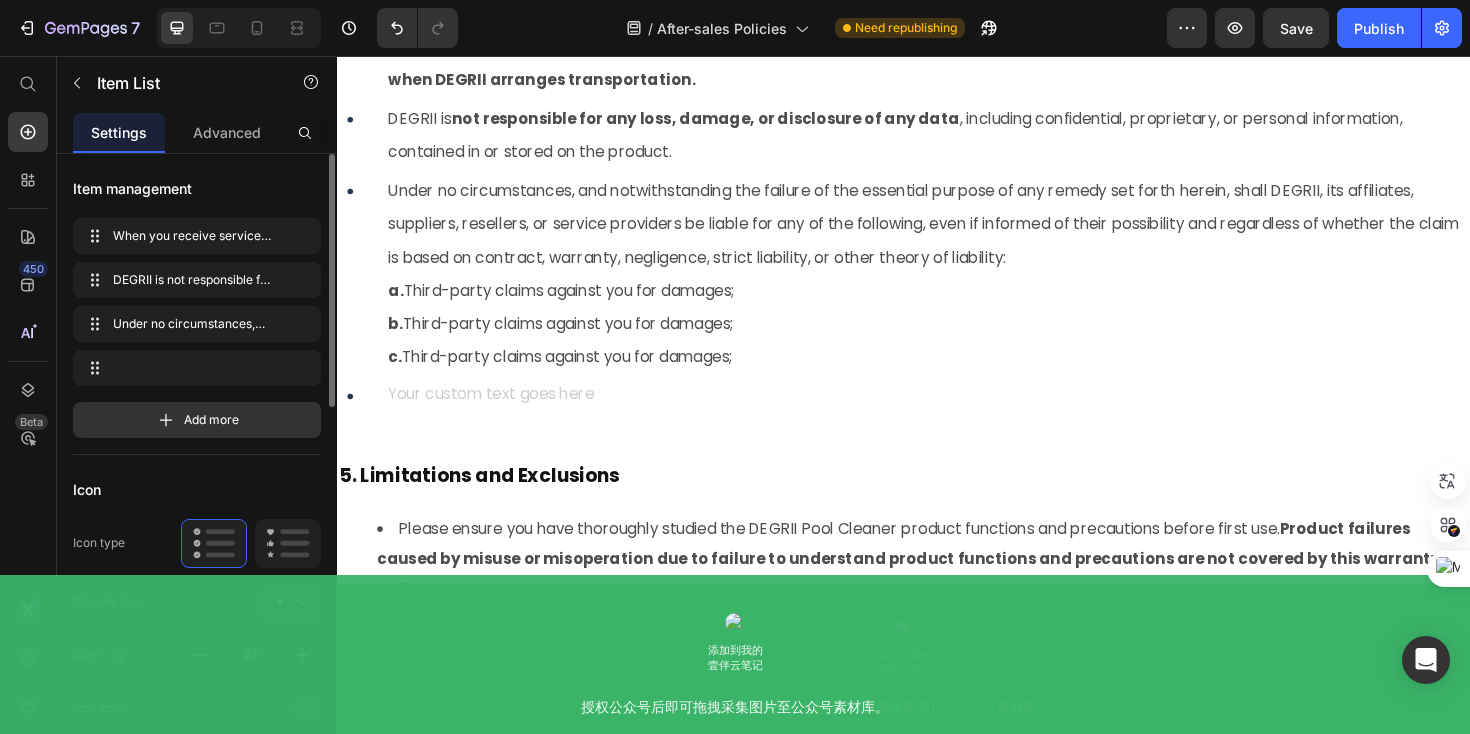 click at bounding box center (962, 415) 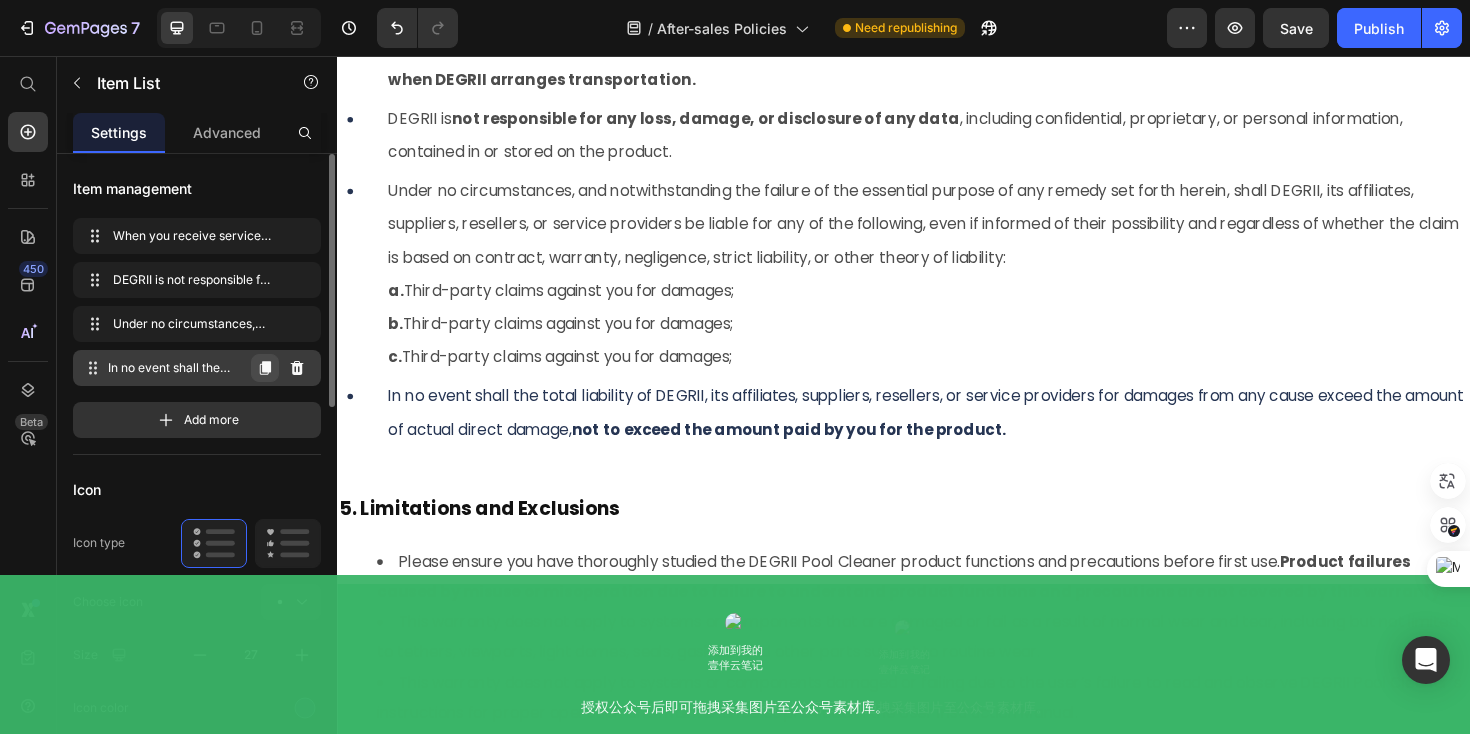 click 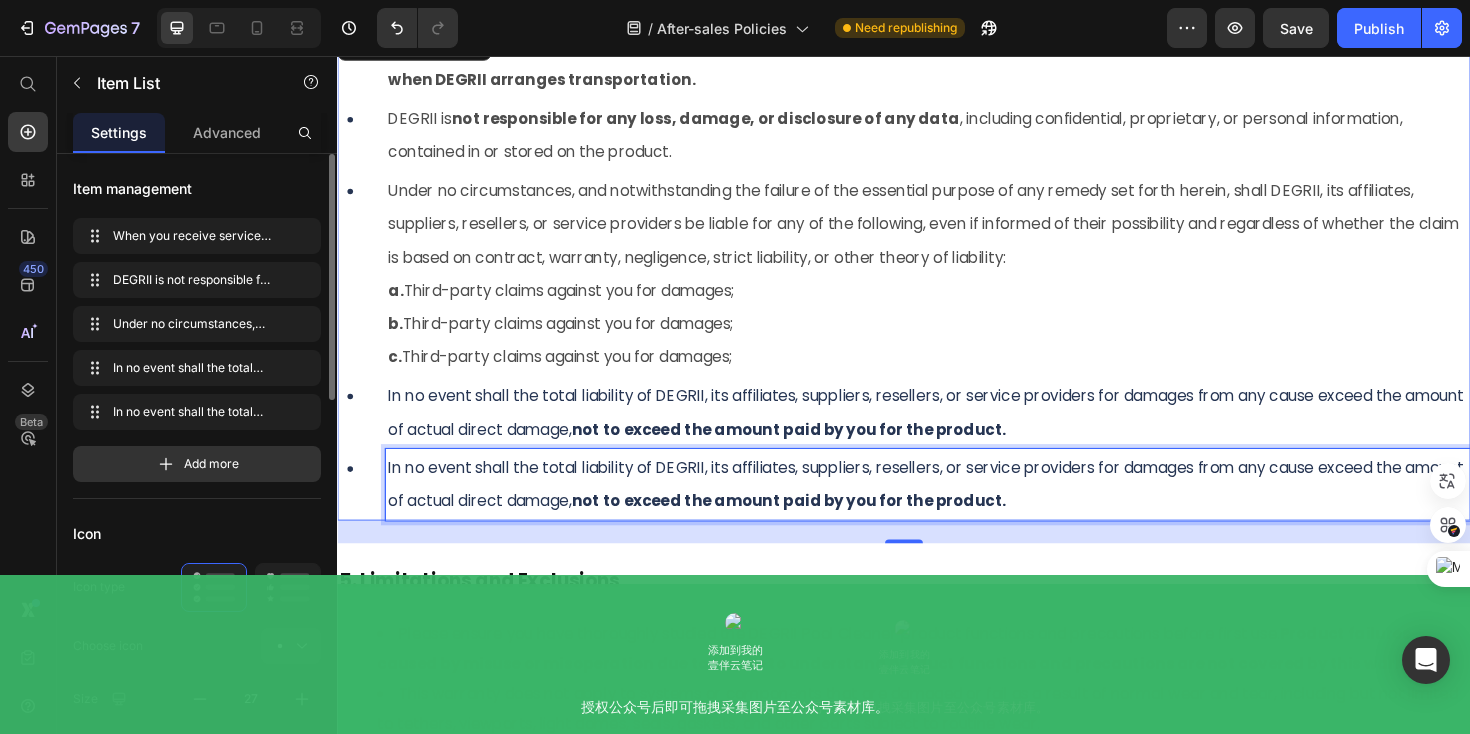 click on "In no event shall the total liability of DEGRII, its affiliates, suppliers, resellers, or service providers for damages from any cause exceed the amount of actual direct damage,  not to exceed the amount paid by you for the product." at bounding box center (962, 510) 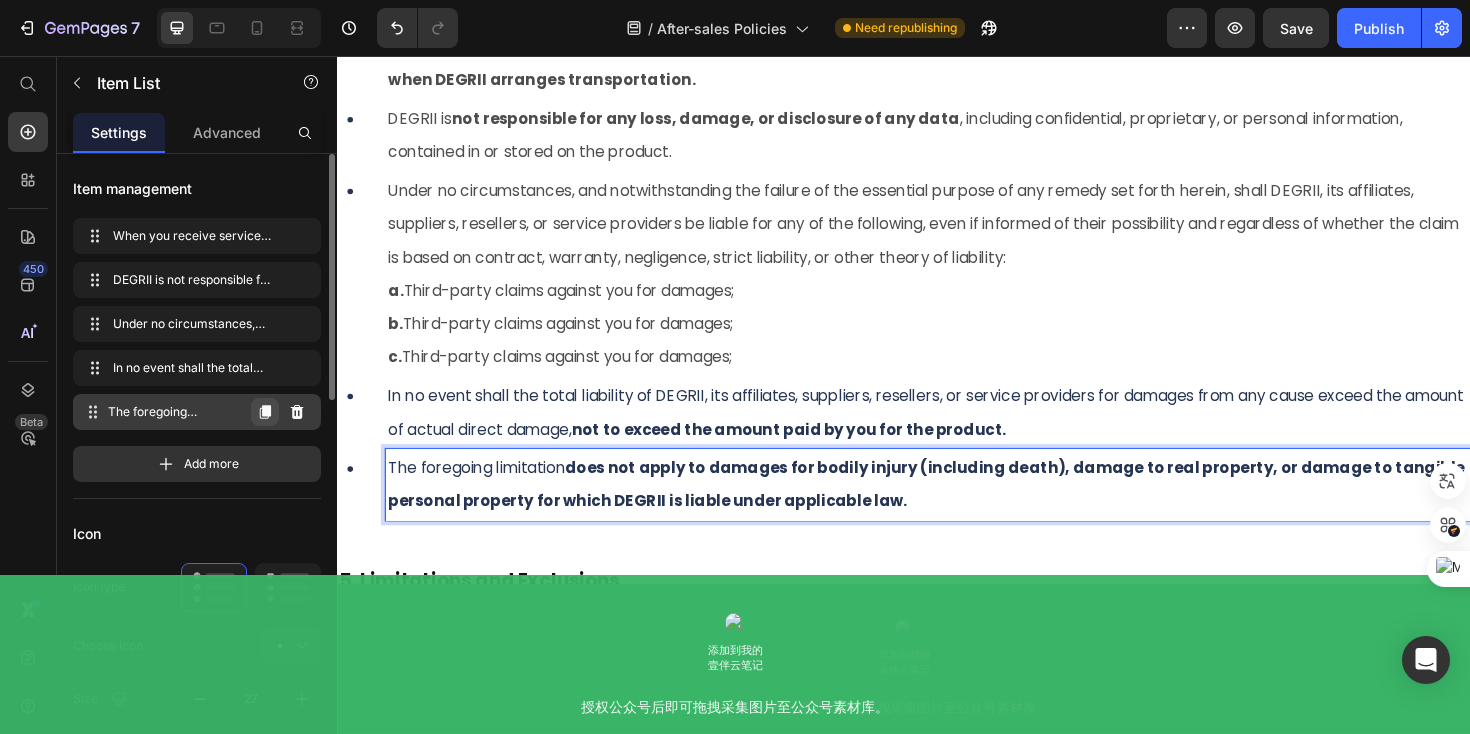 click 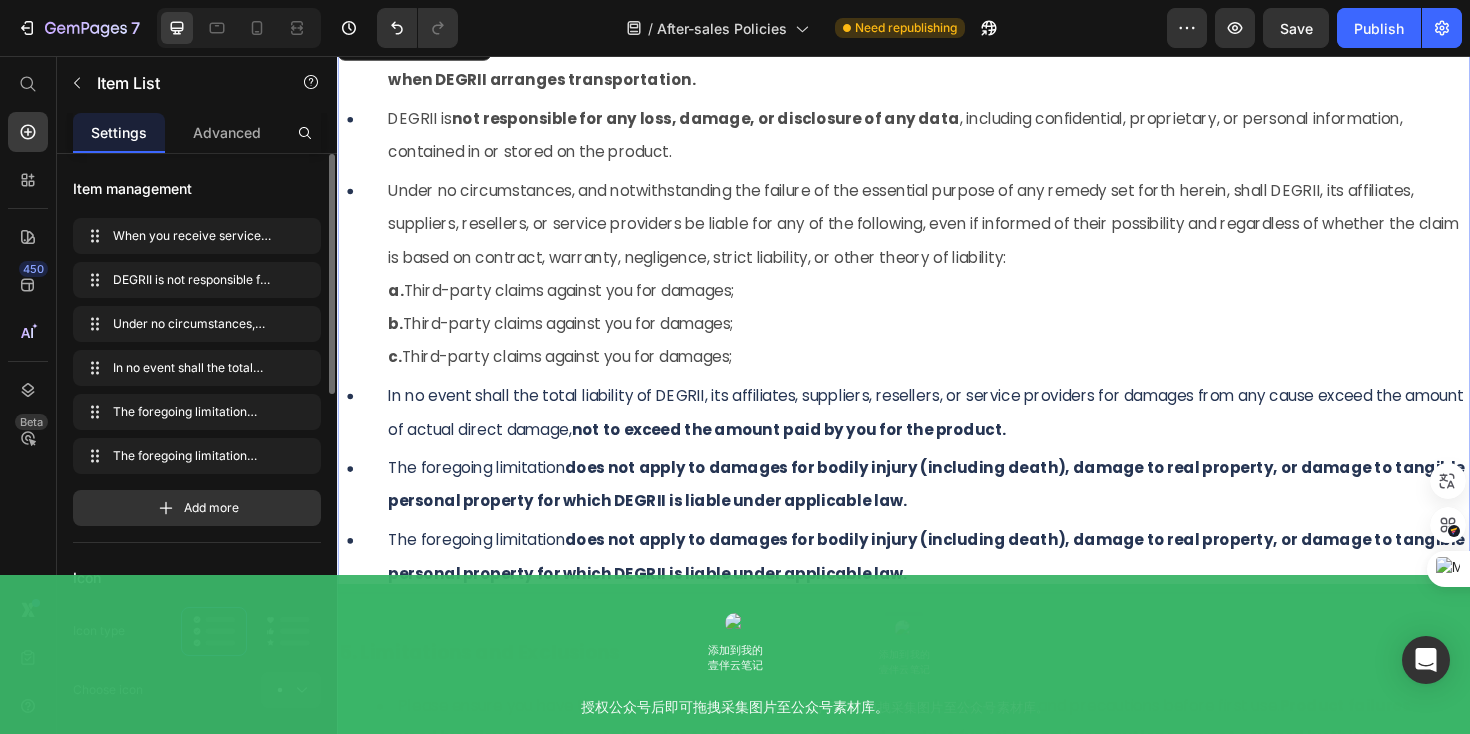 click on "The foregoing limitation  does not apply to damages for bodily injury (including death), damage to real property, or damage to tangible personal property for which DEGRII is liable under applicable law." at bounding box center (962, 586) 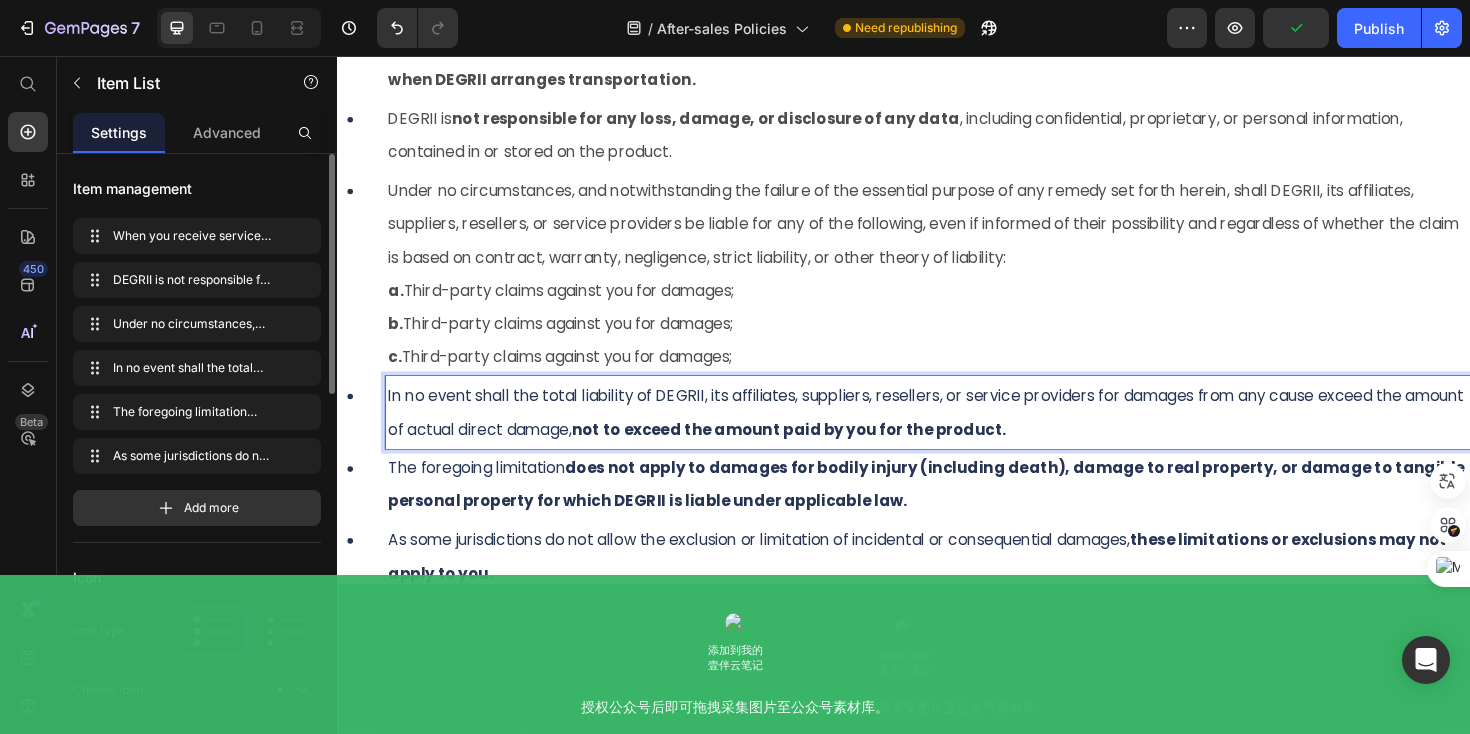click on "In no event shall the total liability of DEGRII, its affiliates, suppliers, resellers, or service providers for damages from any cause exceed the amount of actual direct damage,  not to exceed the amount paid by you for the product." at bounding box center [962, 433] 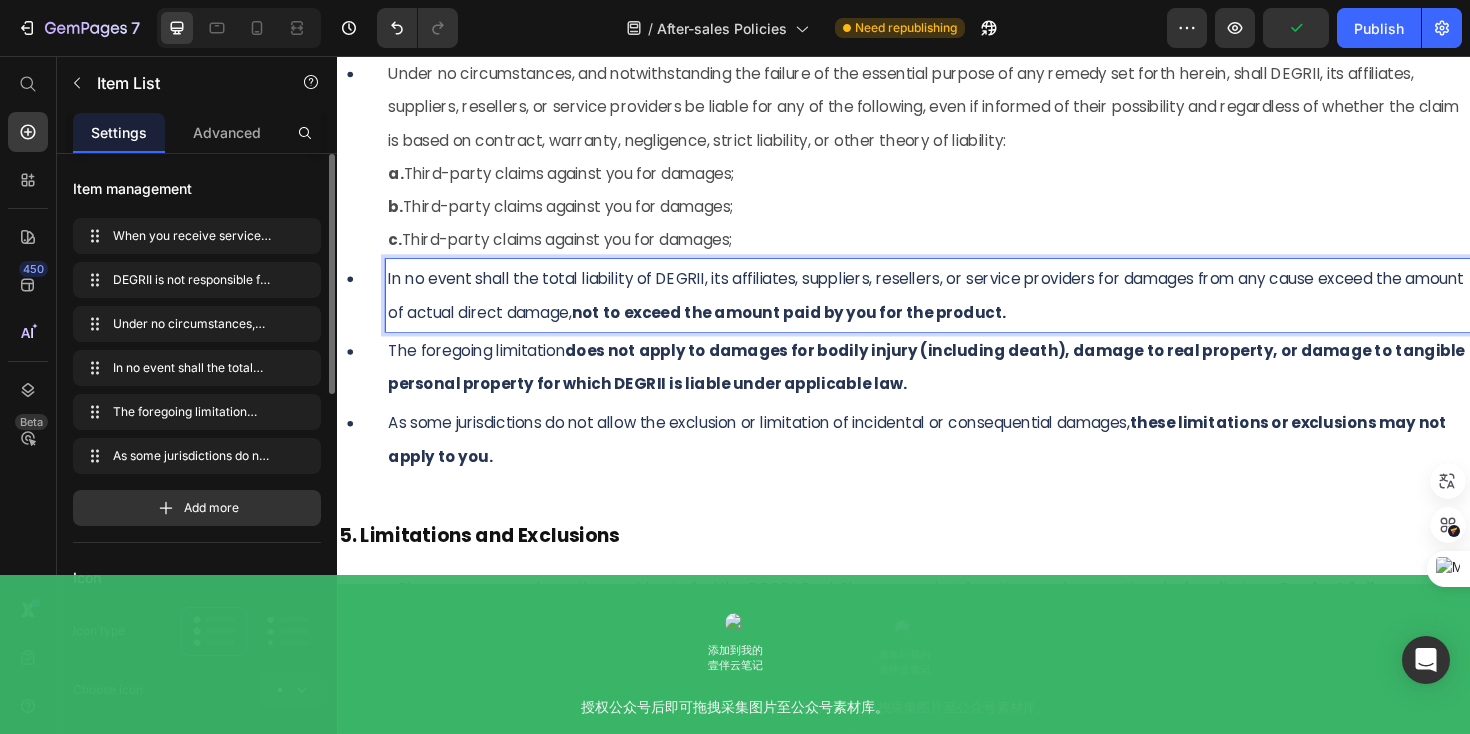 scroll, scrollTop: 9805, scrollLeft: 0, axis: vertical 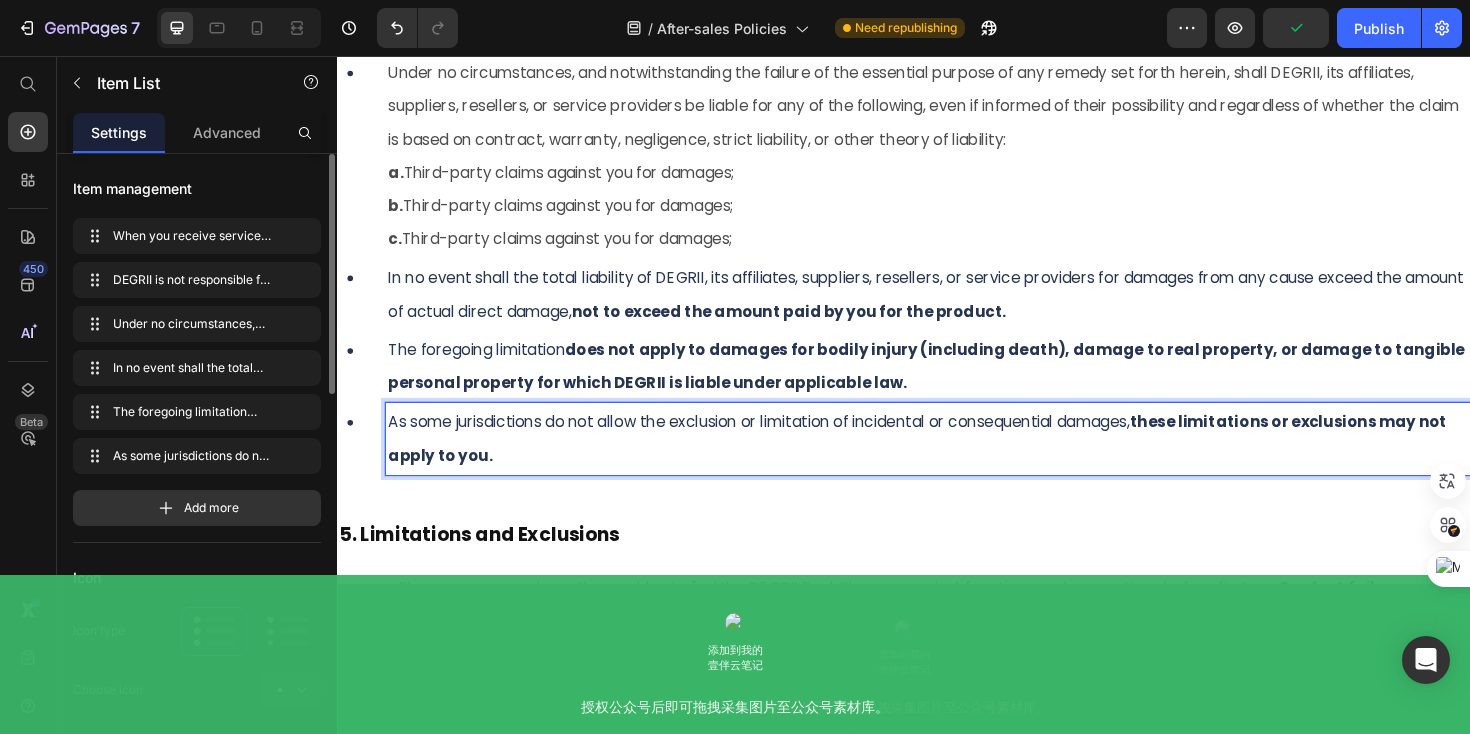 click on "As some jurisdictions do not allow the exclusion or limitation of incidental or consequential damages,  these limitations or exclusions may not apply to you." at bounding box center (962, 461) 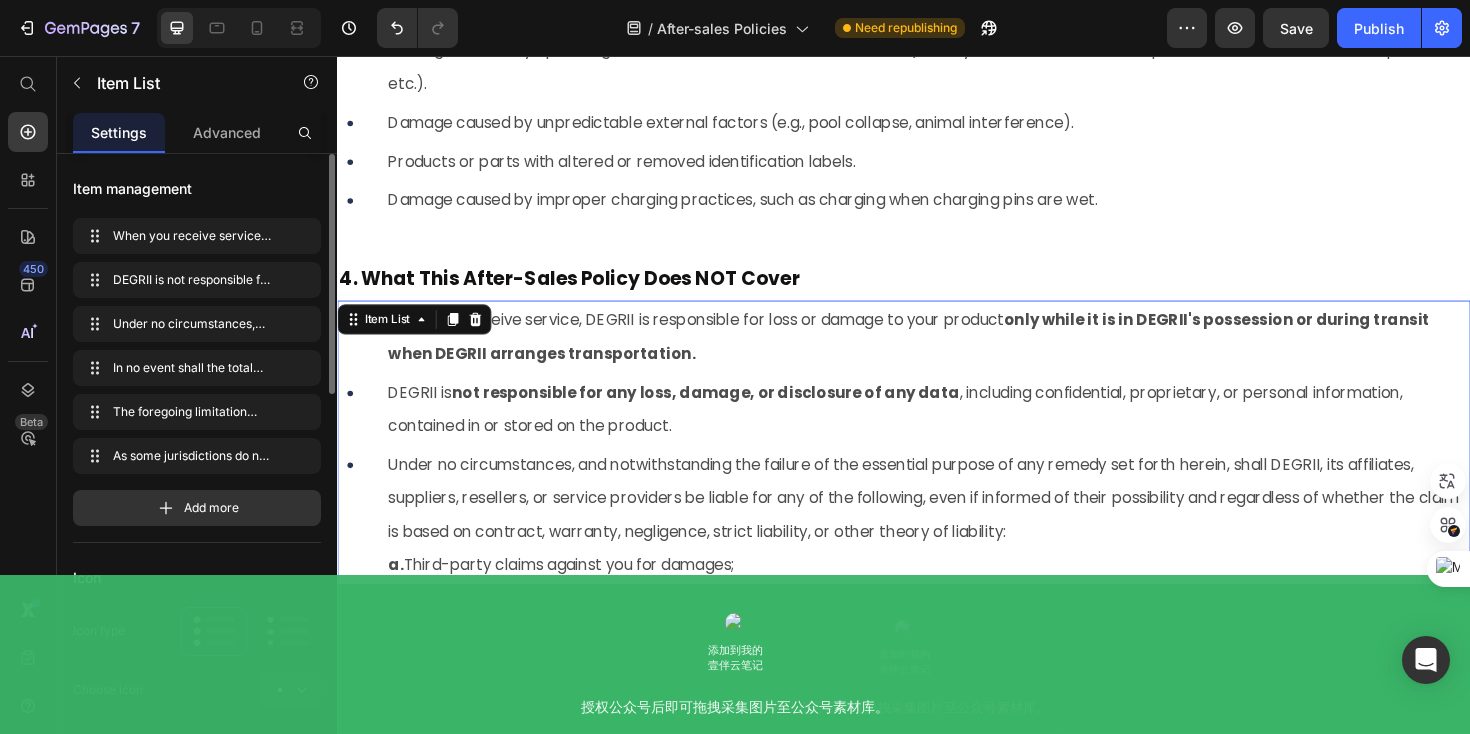 scroll, scrollTop: 9407, scrollLeft: 0, axis: vertical 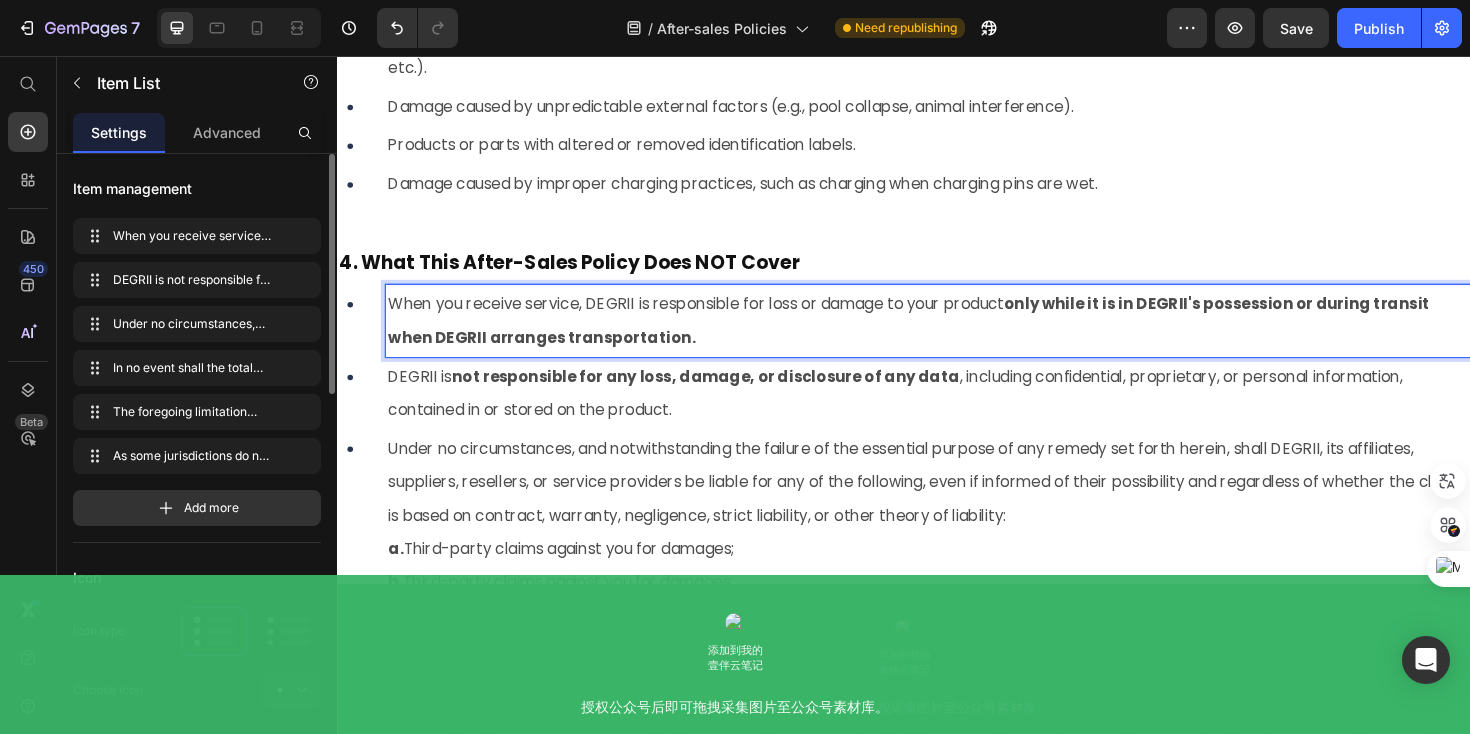 click on "When you receive service, DEGRII is responsible for loss or damage to your product  only while it is in DEGRII's possession or during transit when DEGRII arranges transportation." at bounding box center [962, 336] 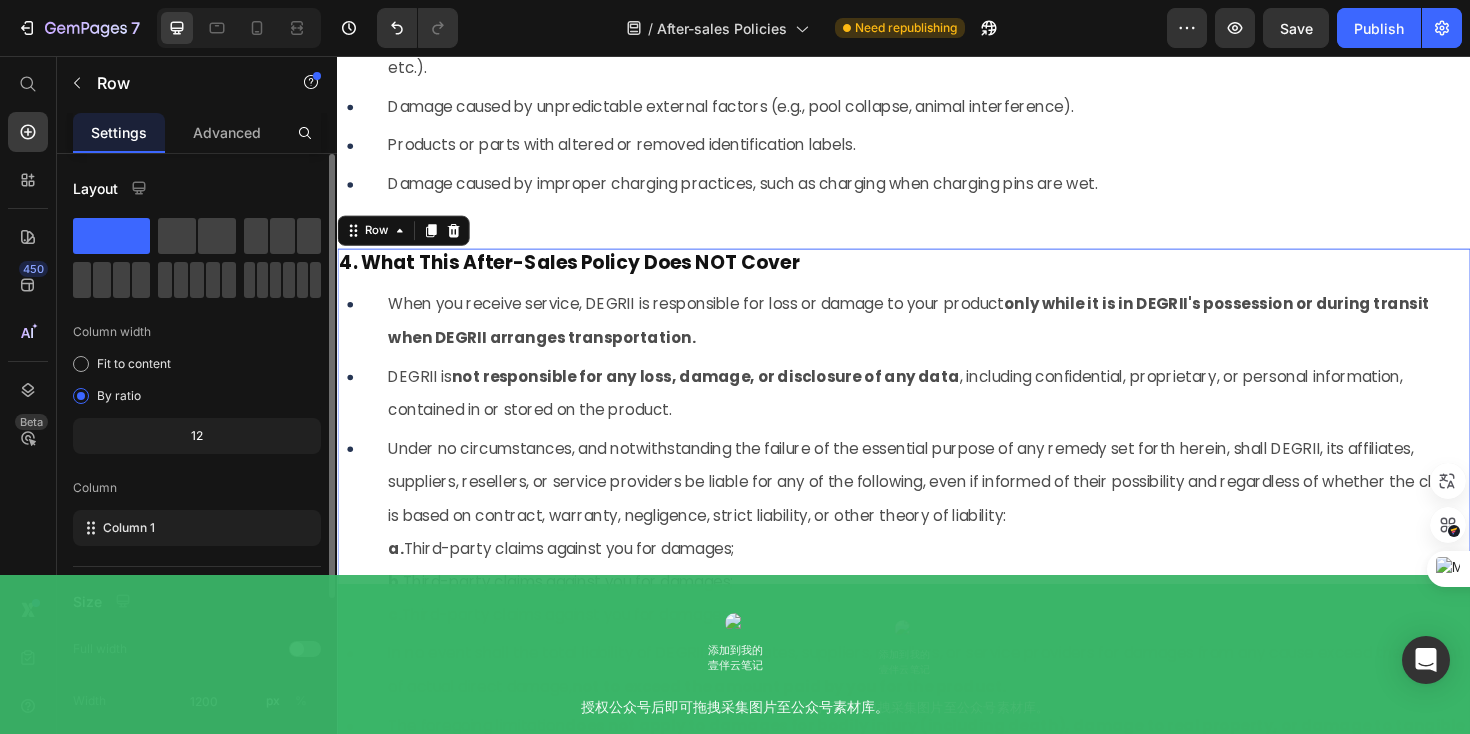click on "4. What This After-Sales Policy Does NOT Cover Heading
When you receive service, DEGRII is responsible for loss or damage to your product  only while it is in DEGRII's possession or during transit when DEGRII arranges transportation.
DEGRII is  not responsible for any loss, damage, or disclosure of any data , including confidential, proprietary, or personal information, contained in or stored on the product.
Under no circumstances, and notwithstanding the failure of the essential purpose of any remedy set forth herein, shall DEGRII, its affiliates, suppliers, resellers, or service providers be liable for any of the following, even if informed of their possibility and regardless of whether the claim is based on contract, warranty, negligence, strict liability, or other theory of liability: a.  Third-party claims against you for damages; b.  Third-party claims against you for damages; c.  Third-party claims against you for damages;" at bounding box center (937, 590) 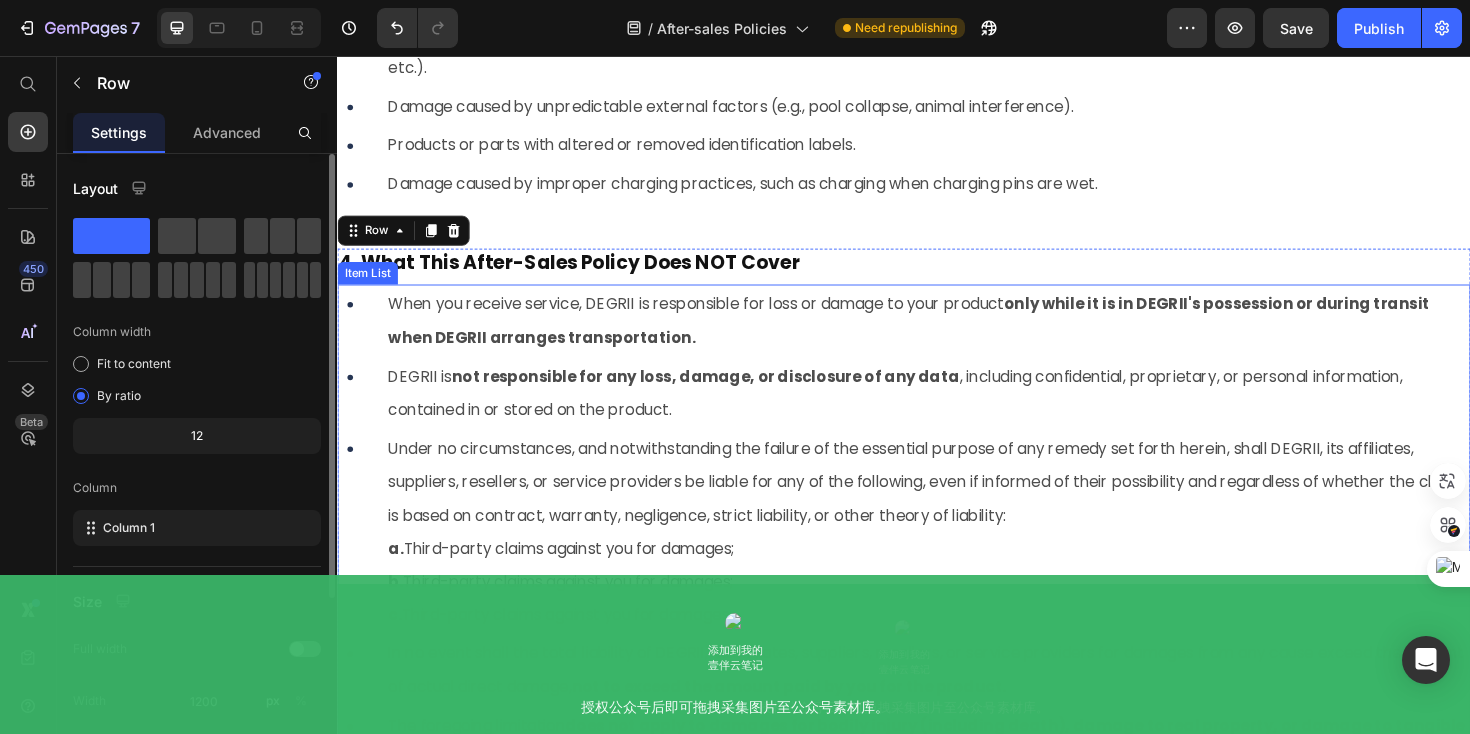 click 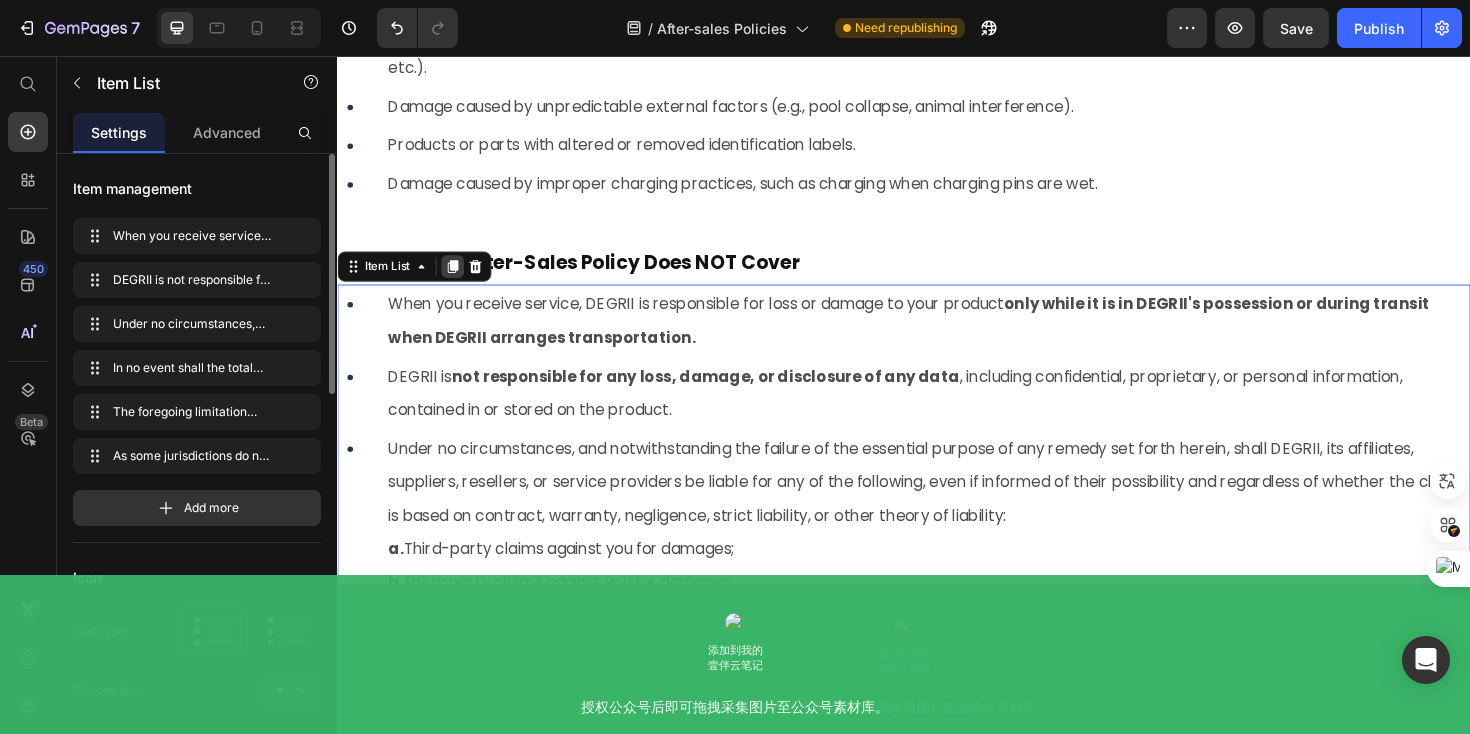 click 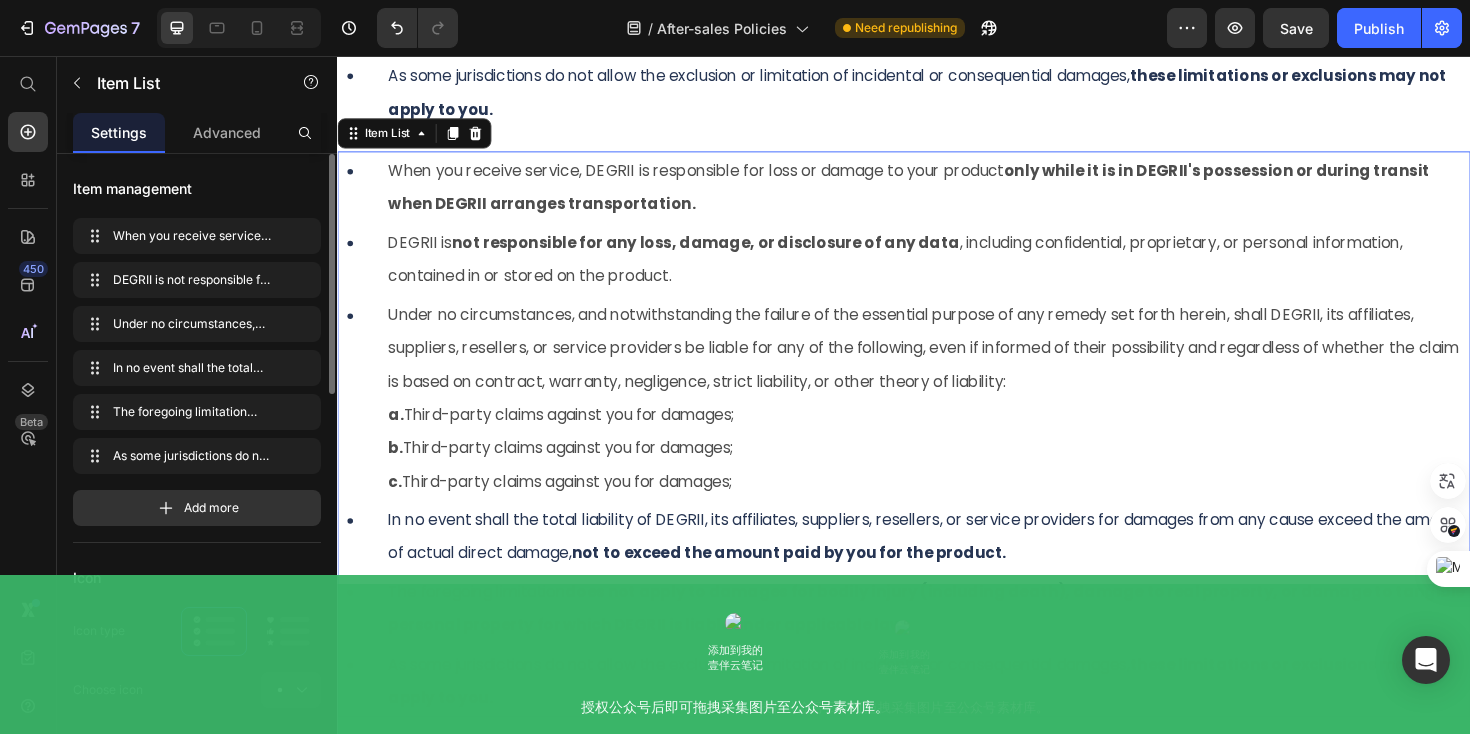 scroll, scrollTop: 10173, scrollLeft: 0, axis: vertical 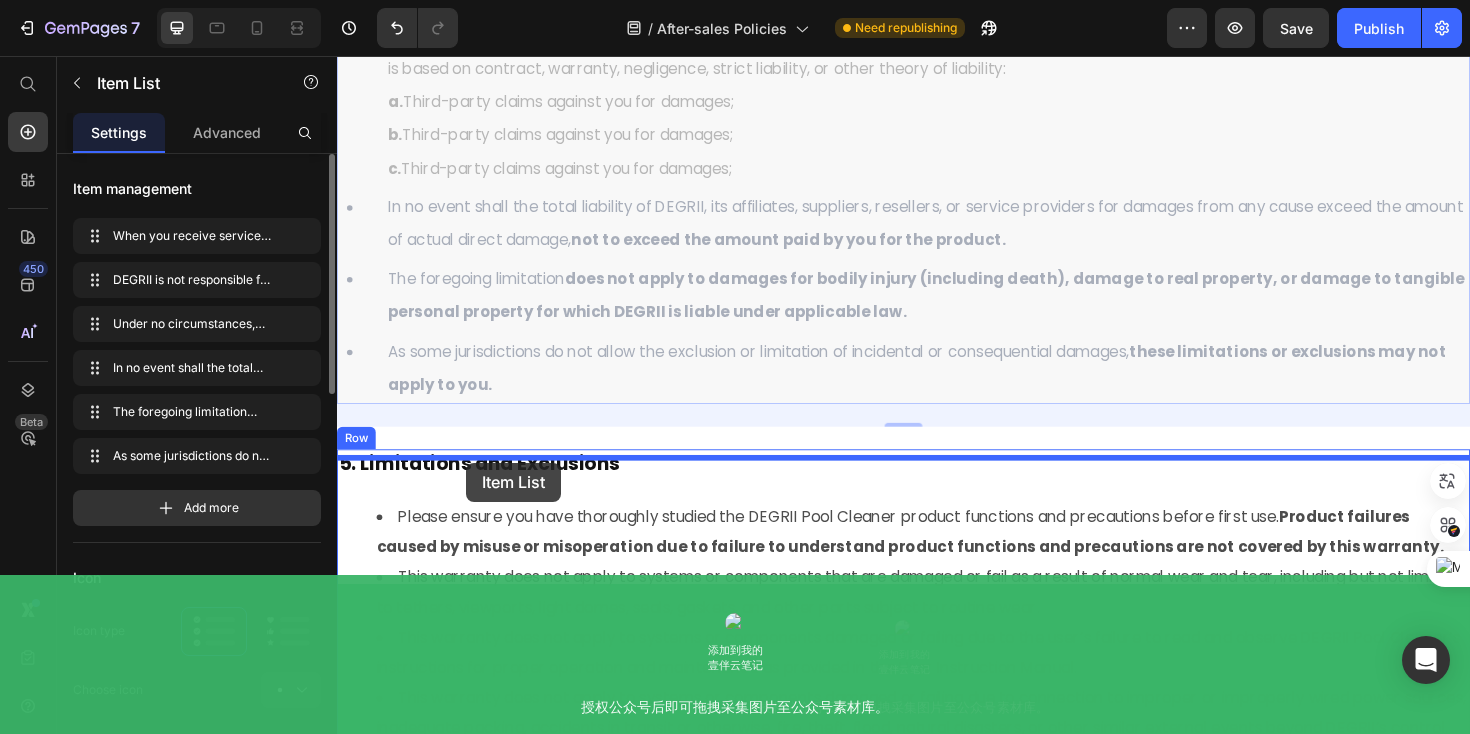 drag, startPoint x: 394, startPoint y: 115, endPoint x: 474, endPoint y: 490, distance: 383.4384 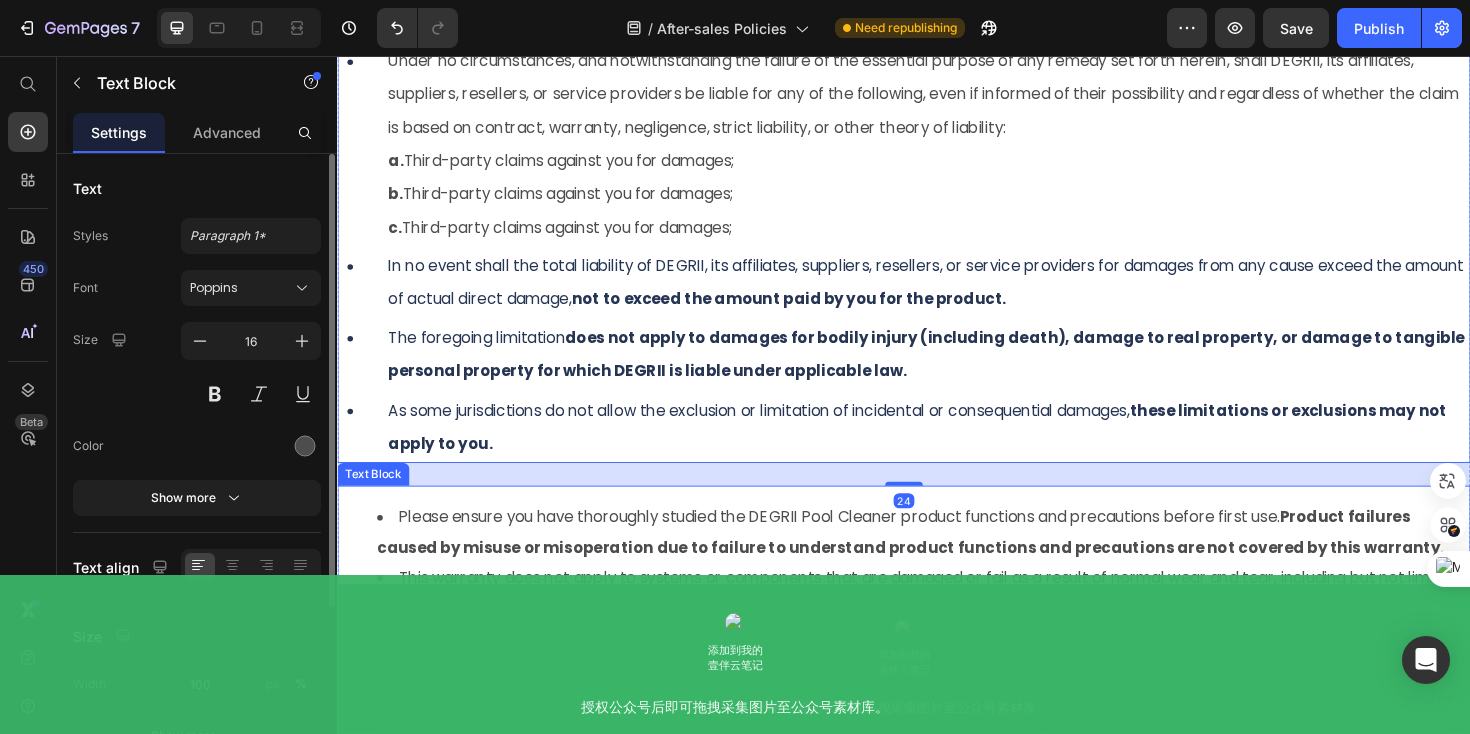 click on "Please ensure you have thoroughly studied the DEGRII Pool Cleaner product functions and precautions before first use.  Product failures caused by misuse or misoperation due to failure to understand product functions and precautions are not covered by this warranty." at bounding box center [944, 560] 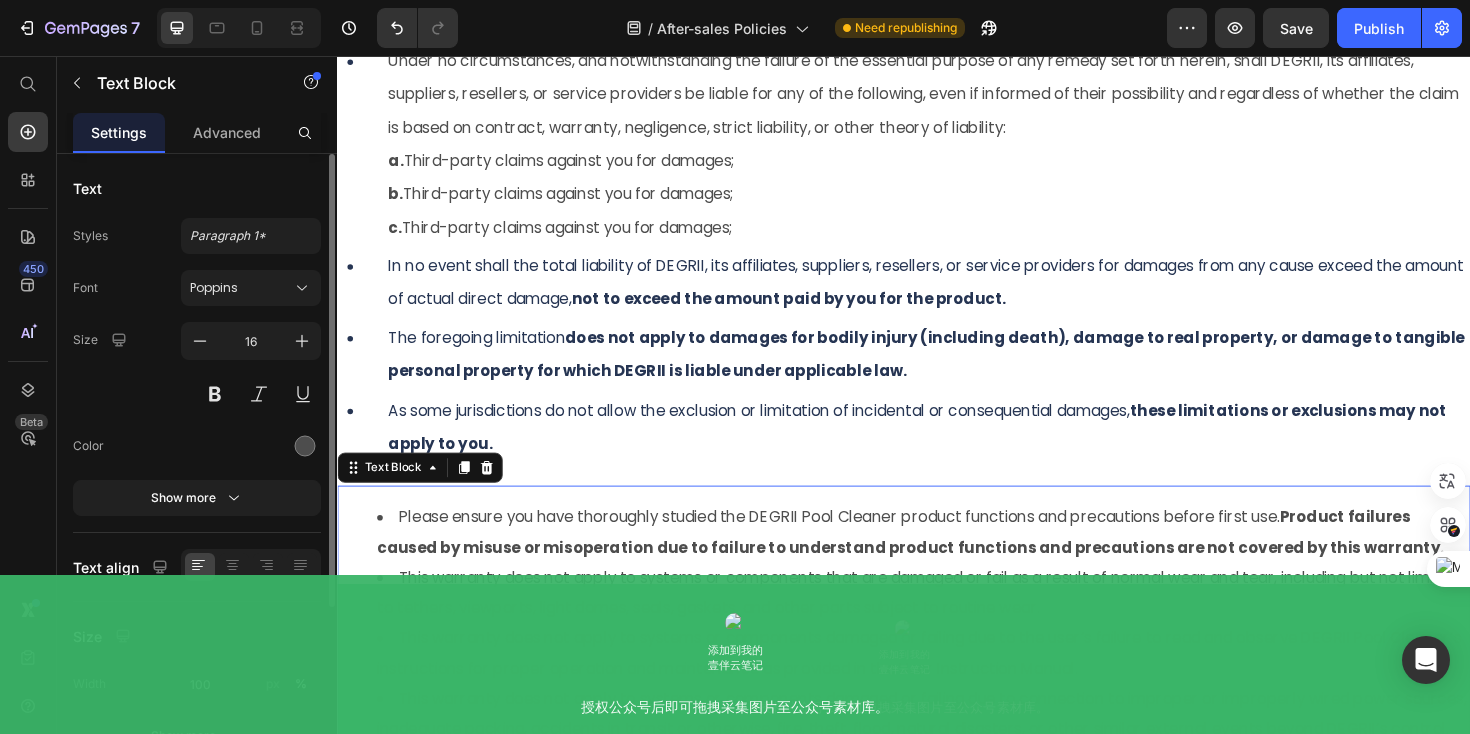 click on "Please ensure you have thoroughly studied the DEGRII Pool Cleaner product functions and precautions before first use.  Product failures caused by misuse or misoperation due to failure to understand product functions and precautions are not covered by this warranty." at bounding box center (944, 560) 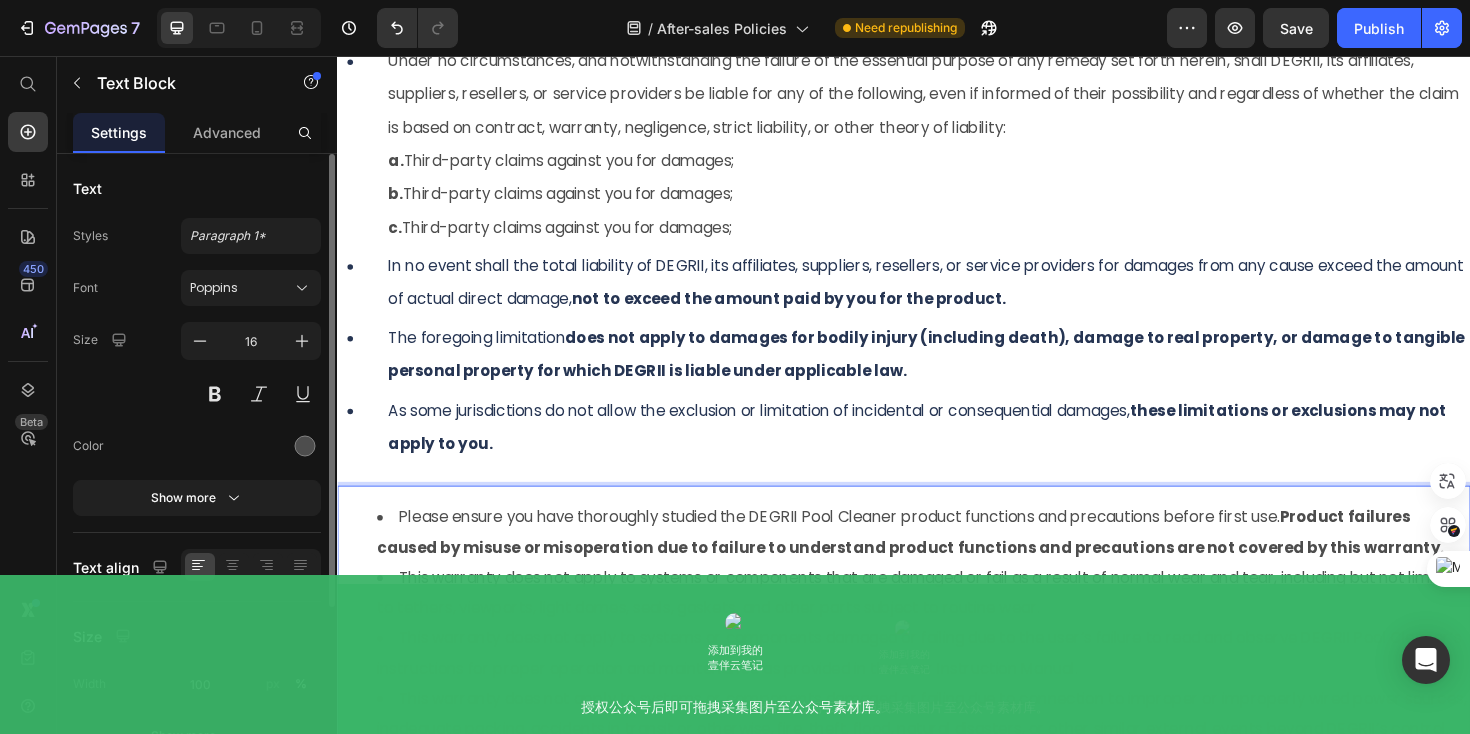 click on "Please ensure you have thoroughly studied the DEGRII Pool Cleaner product functions and precautions before first use.  Product failures caused by misuse or misoperation due to failure to understand product functions and precautions are not covered by this warranty. This warranty does not apply to systems or components that are damaged or fail as a result of normal wear and tear, including but not limited to tethers, viewports, light domes, seals, gaskets, and other parts subject to routine wear. This warranty does not apply to systems or components damaged or failing due to the user’s failure to read and observe DEGRII Pool Cleaner’s instructions for proper operation and maintenance as provided in the User Instruction Manual. This warranty does not cover damages caused by the use of unauthorized third-party parts, accessories, or software, or modifications made to the product not authorized by DEGRII." at bounding box center [937, 689] 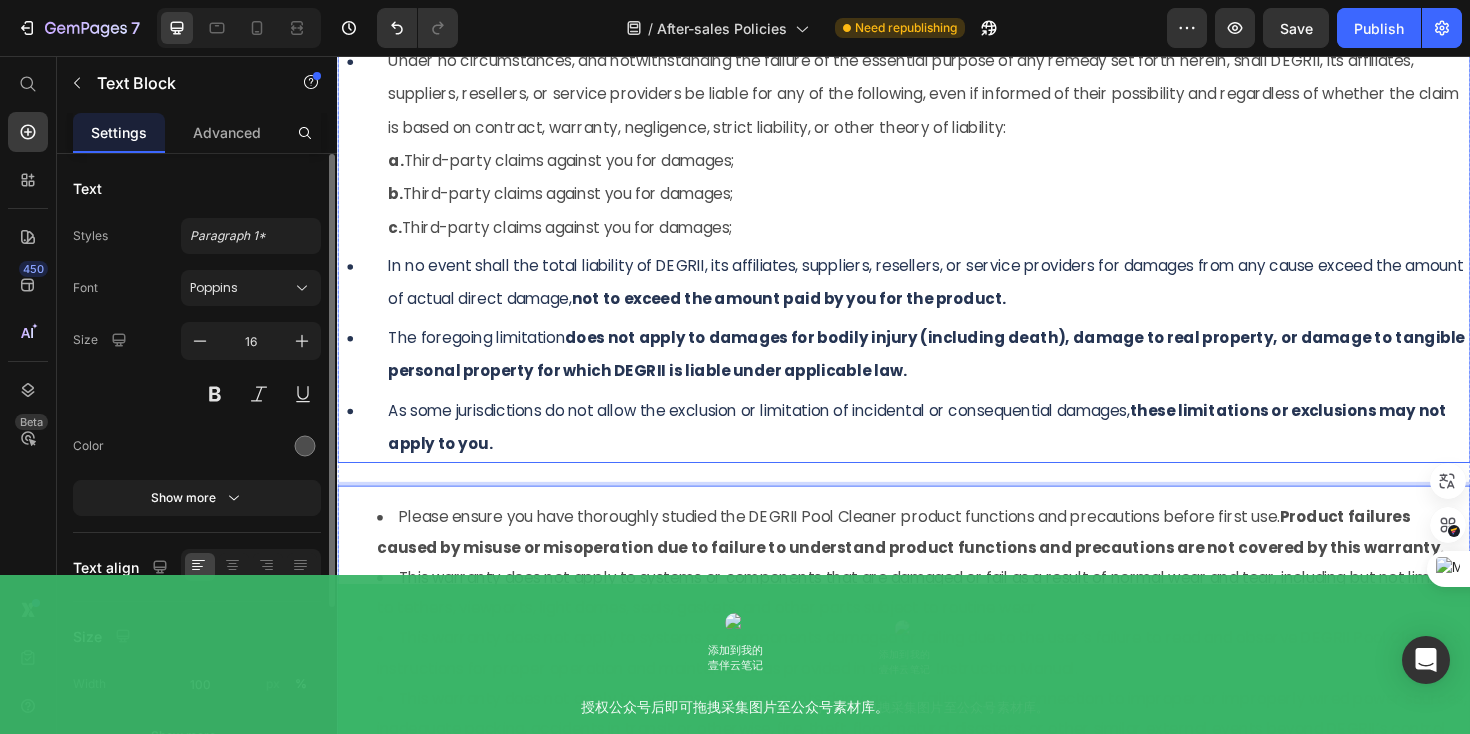 click on "As some jurisdictions do not allow the exclusion or limitation of incidental or consequential damages,  these limitations or exclusions may not apply to you." at bounding box center (937, 449) 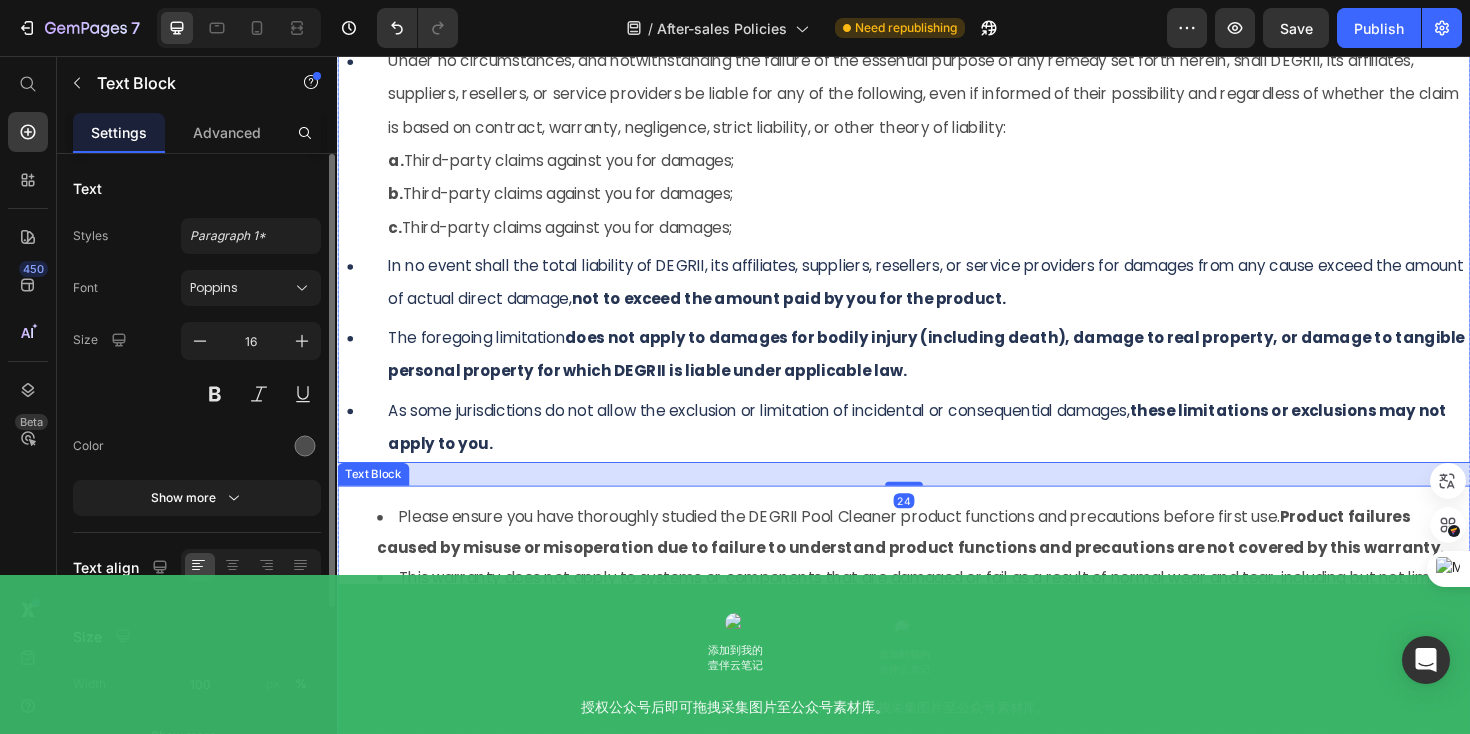 click on "Please ensure you have thoroughly studied the DEGRII Pool Cleaner product functions and precautions before first use.  Product failures caused by misuse or misoperation due to failure to understand product functions and precautions are not covered by this warranty. This warranty does not apply to systems or components that are damaged or fail as a result of normal wear and tear, including but not limited to tethers, viewports, light domes, seals, gaskets, and other parts subject to routine wear. This warranty does not apply to systems or components damaged or failing due to the user’s failure to read and observe DEGRII Pool Cleaner’s instructions for proper operation and maintenance as provided in the User Instruction Manual. This warranty does not cover damages caused by the use of unauthorized third-party parts, accessories, or software, or modifications made to the product not authorized by DEGRII." at bounding box center (937, 689) 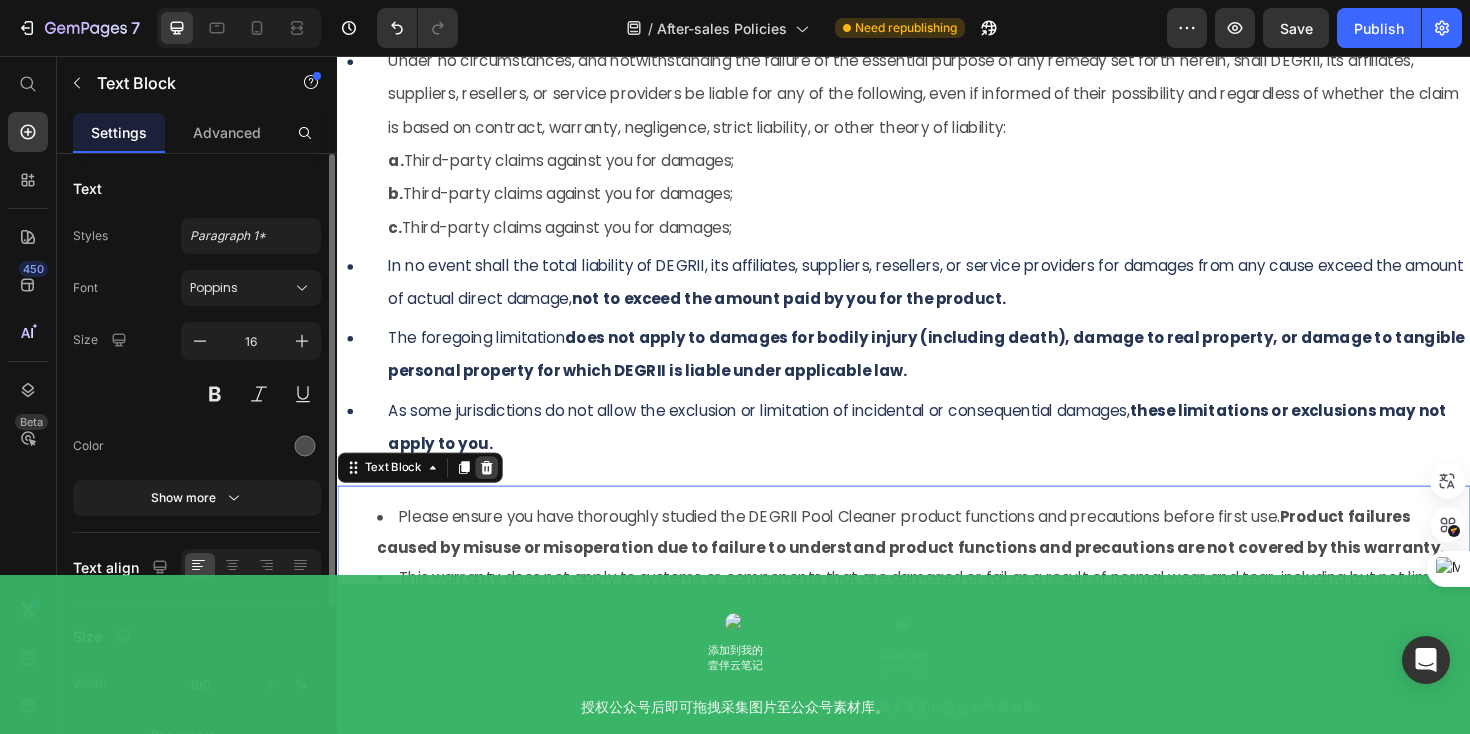 click 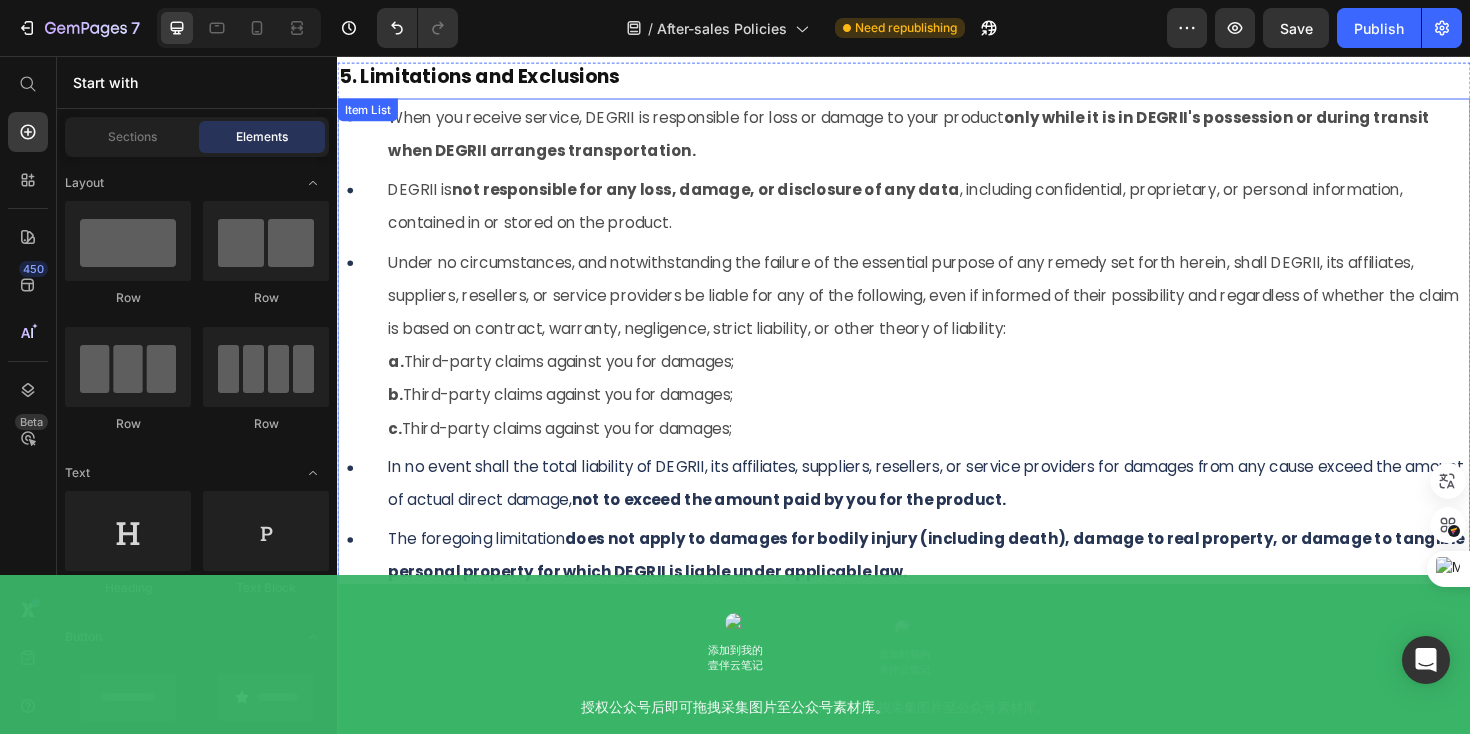 scroll, scrollTop: 10311, scrollLeft: 0, axis: vertical 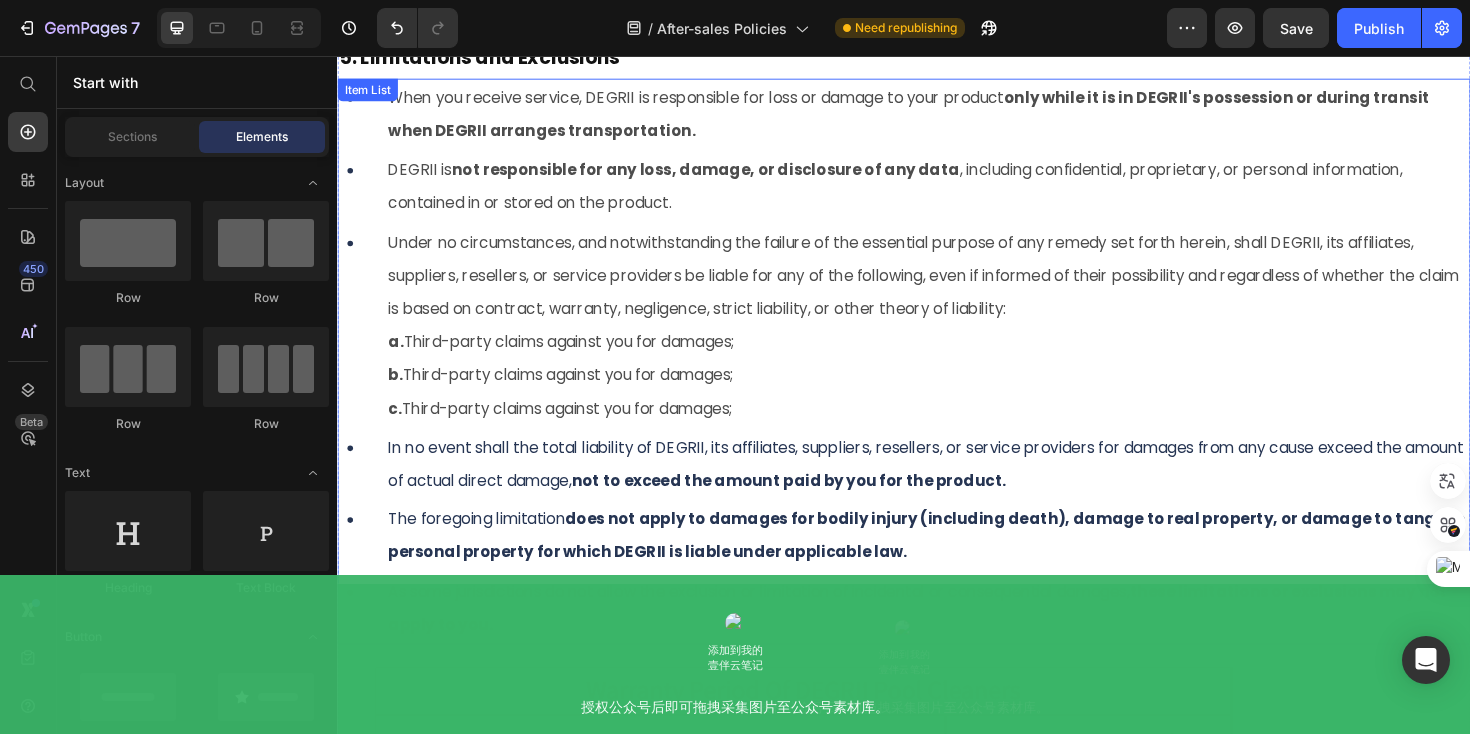 click on "As some jurisdictions do not allow the exclusion or limitation of incidental or consequential damages,  these limitations or exclusions may not apply to you." at bounding box center (962, 641) 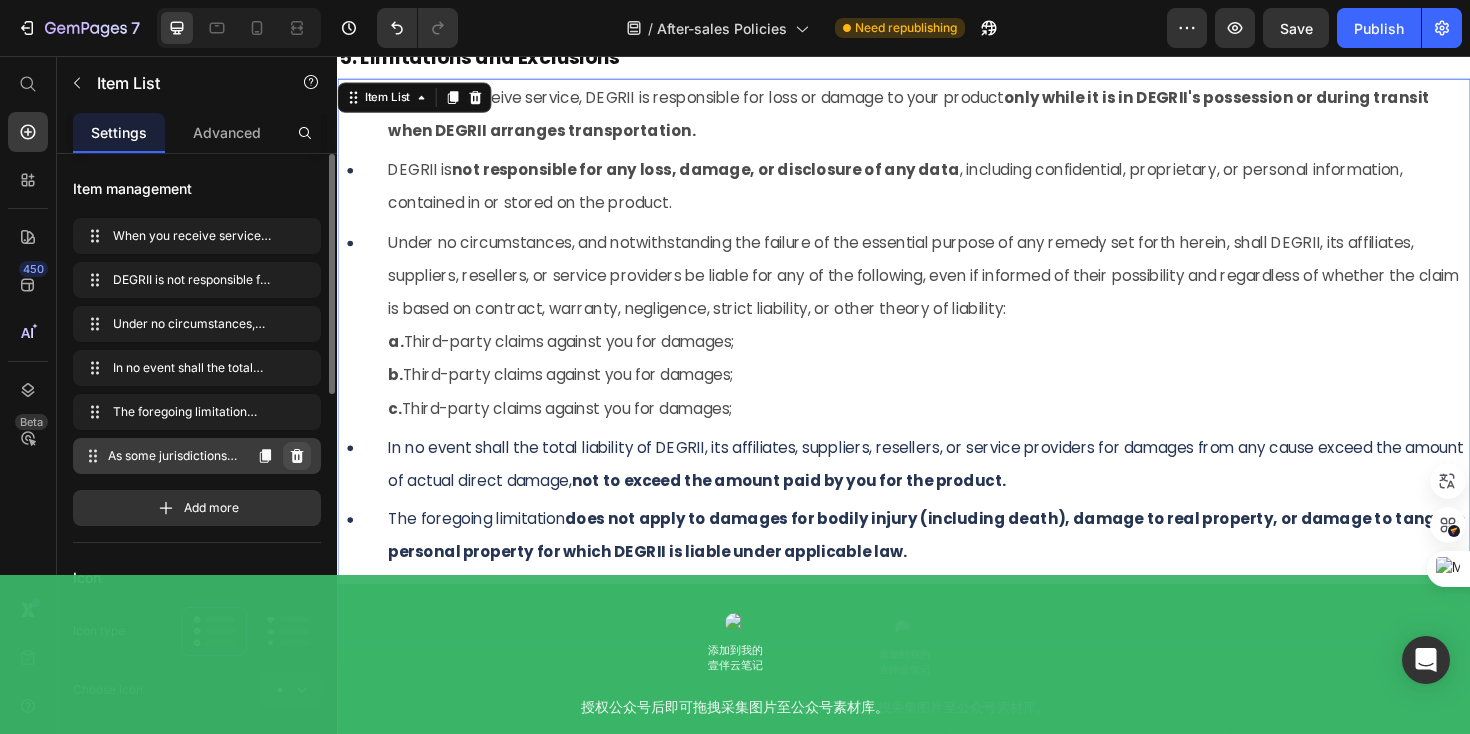 click 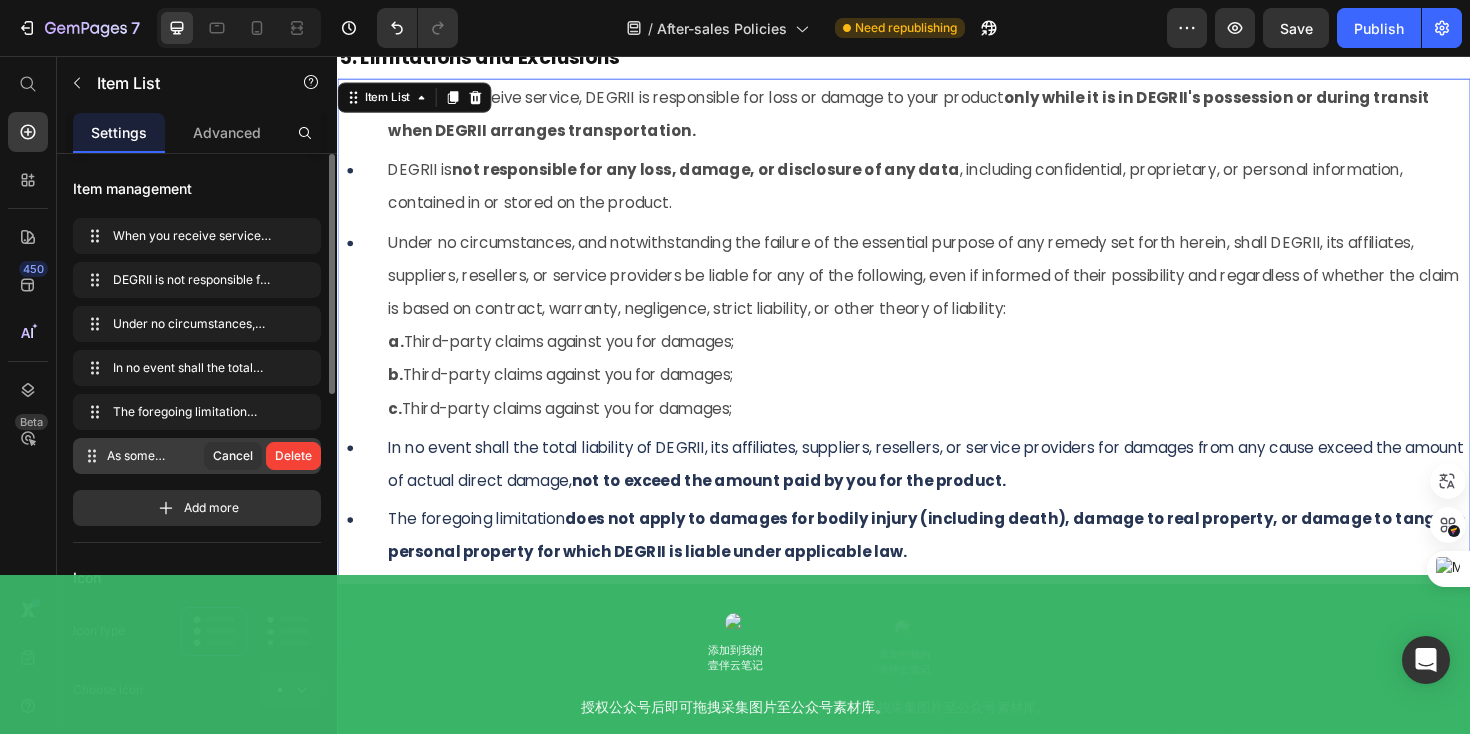 click on "Delete" at bounding box center [293, 456] 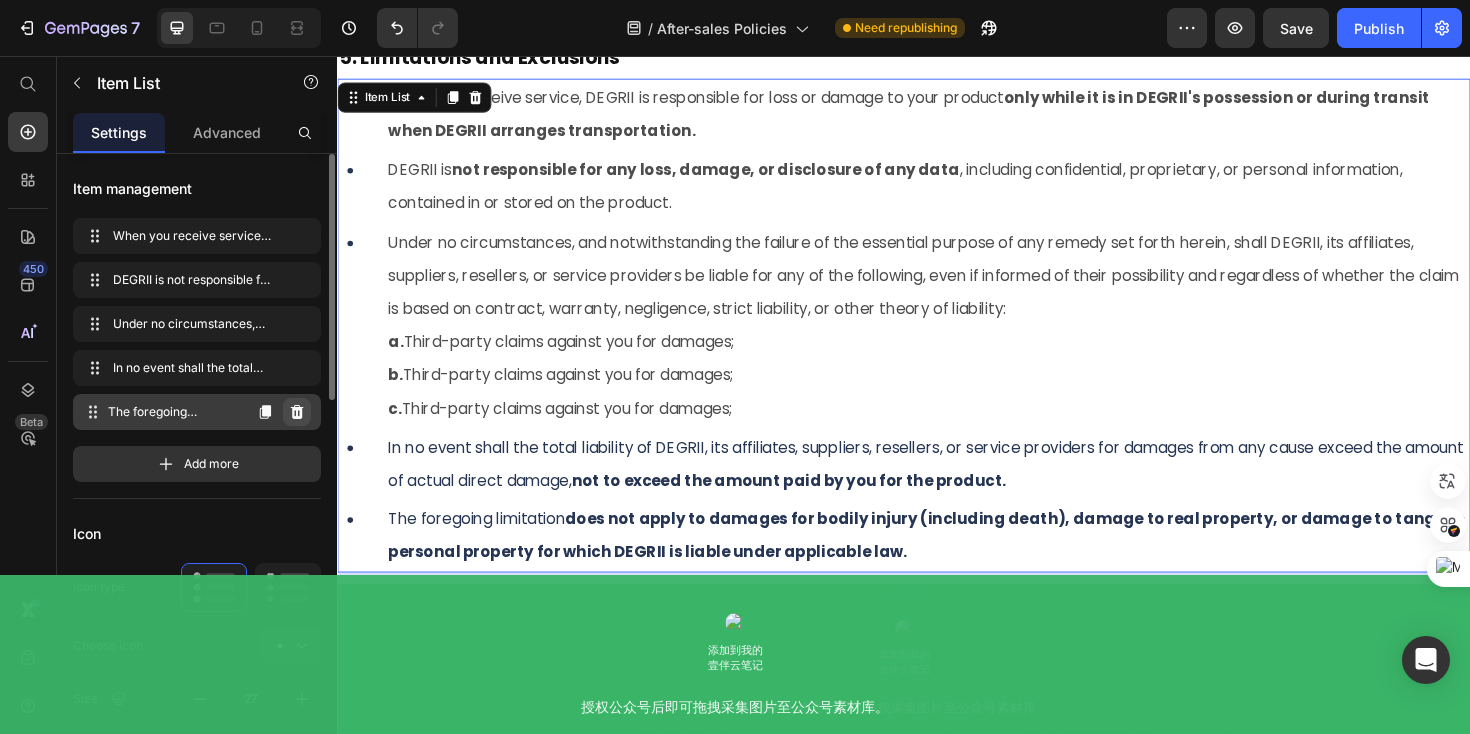 click 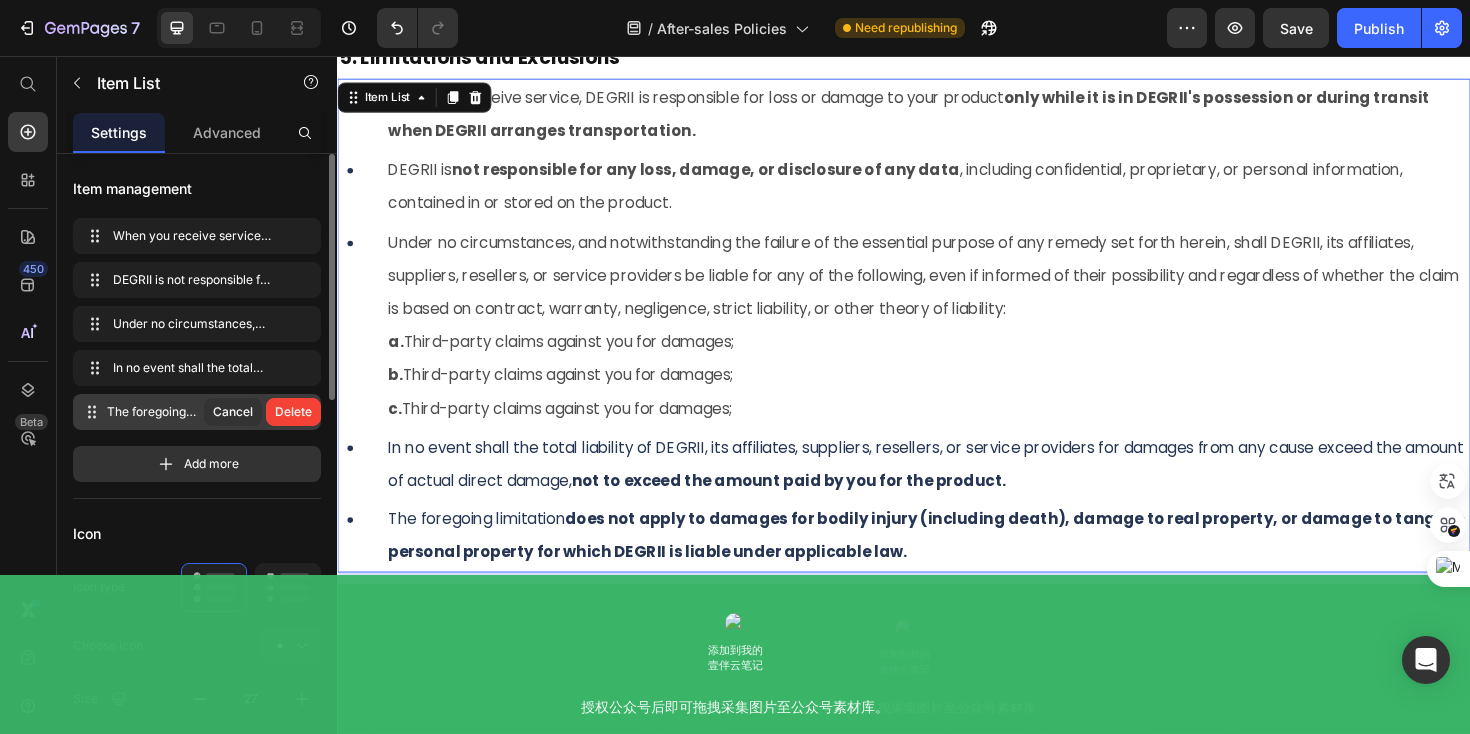 click on "Delete" at bounding box center [293, 412] 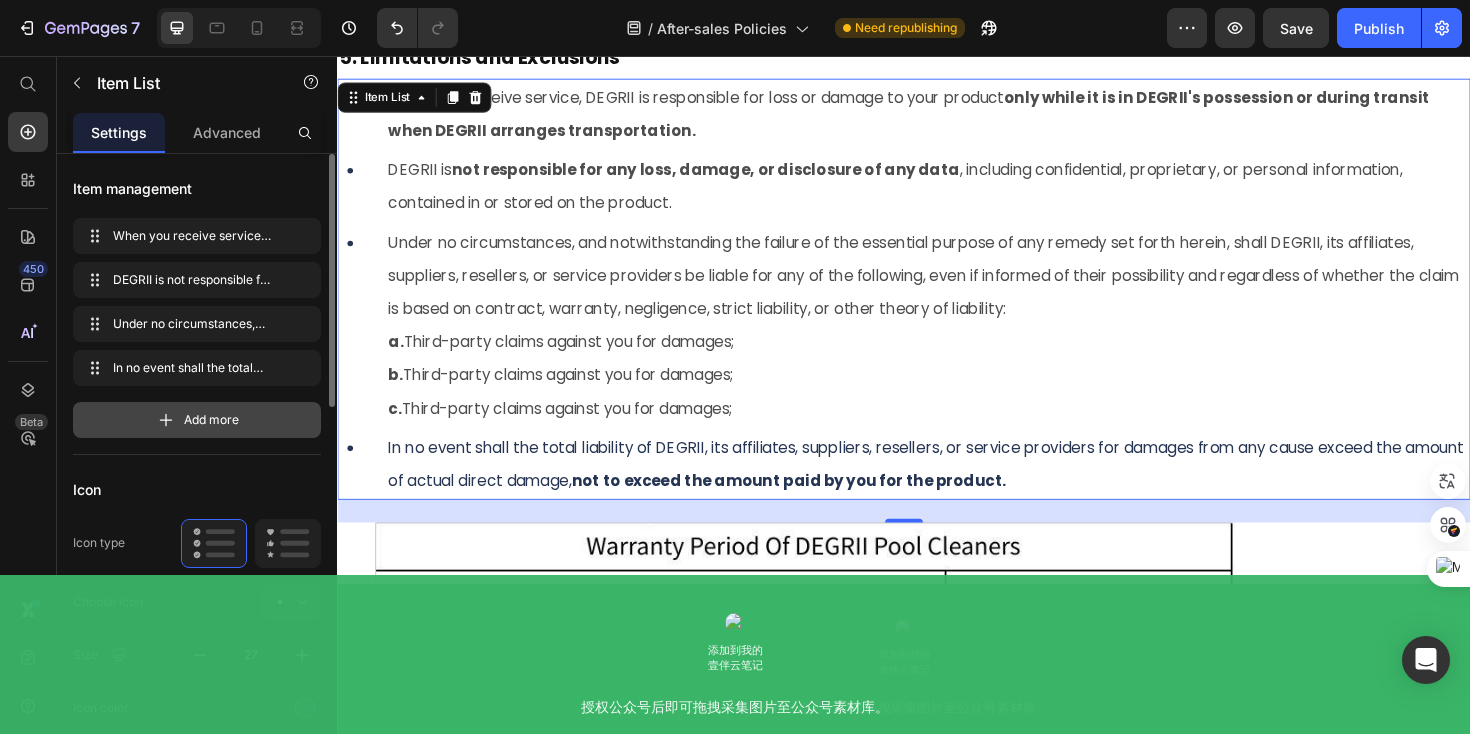 click on "Add more" at bounding box center (197, 420) 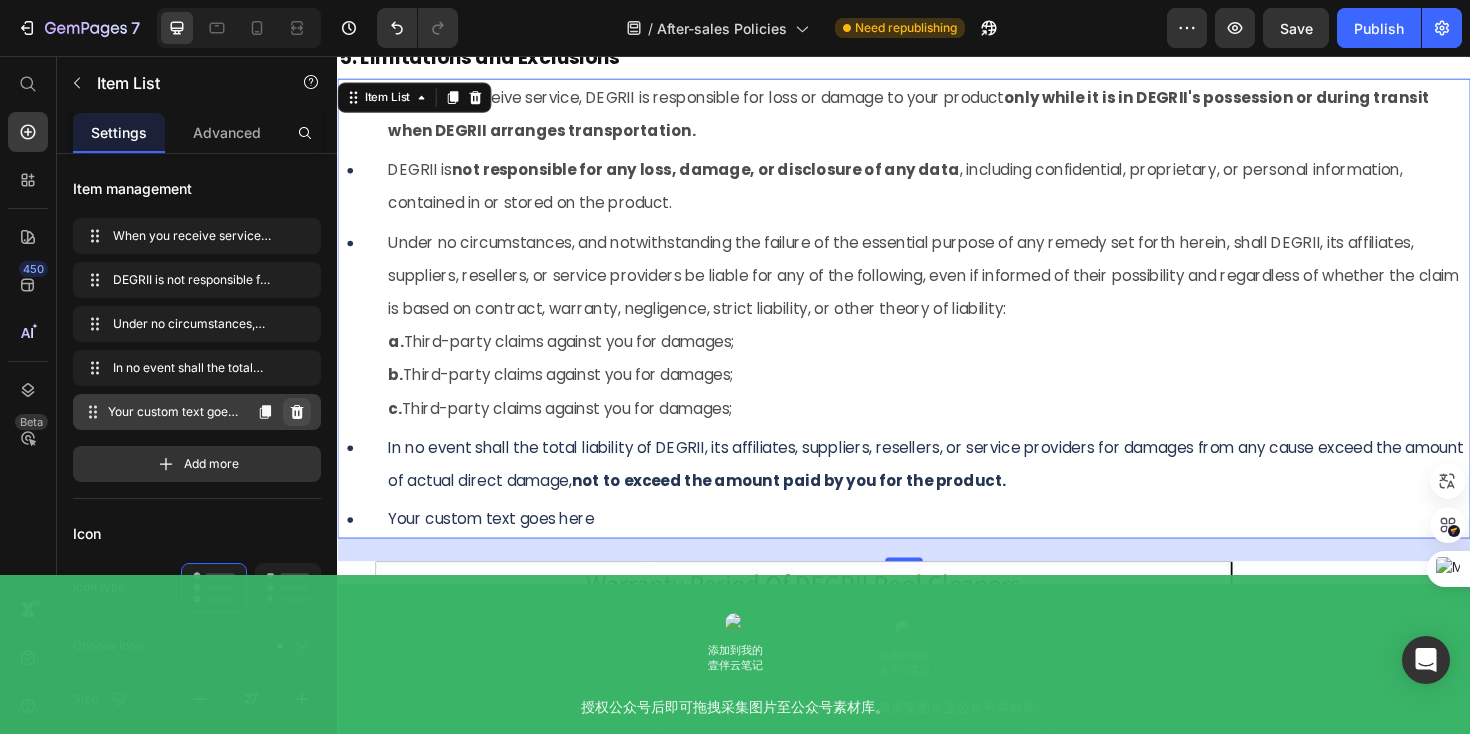 click 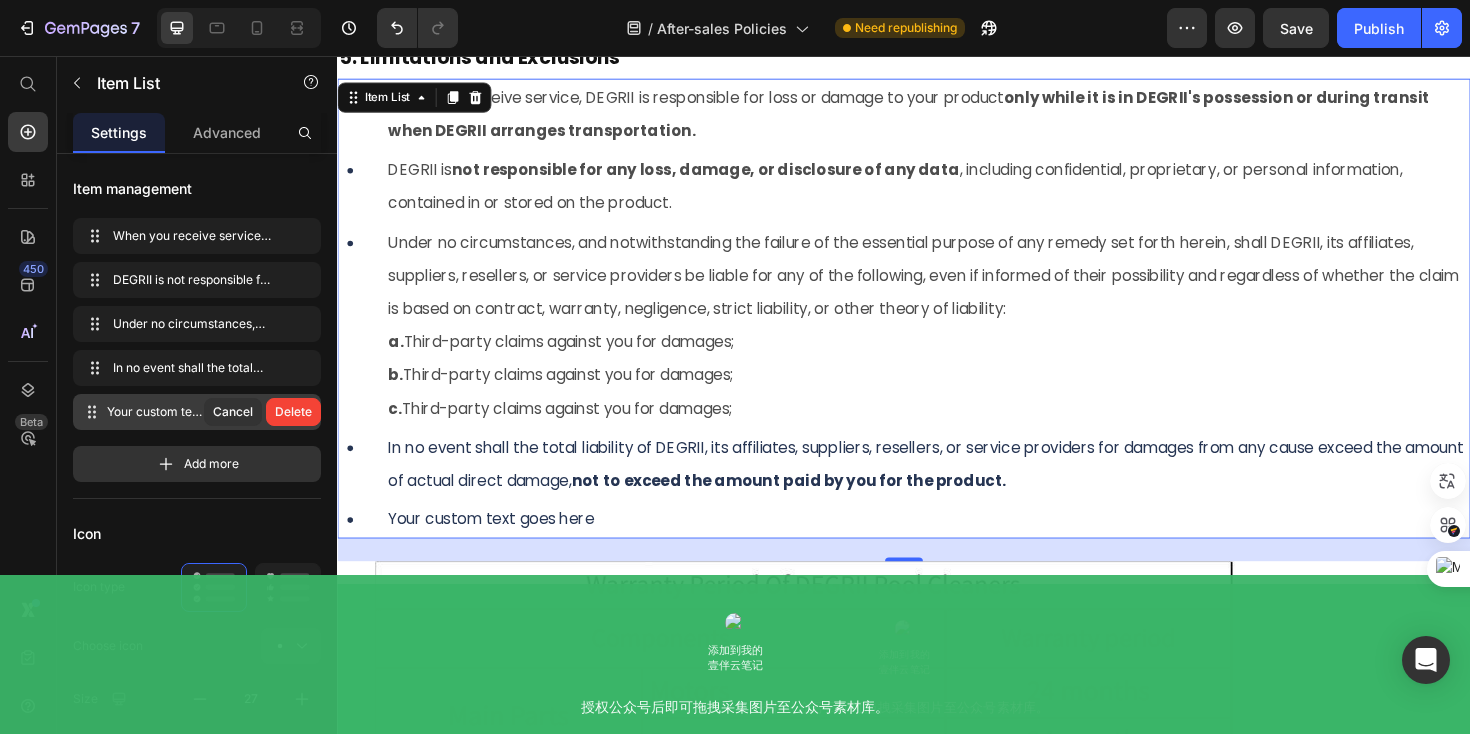 click on "Delete" at bounding box center (293, 412) 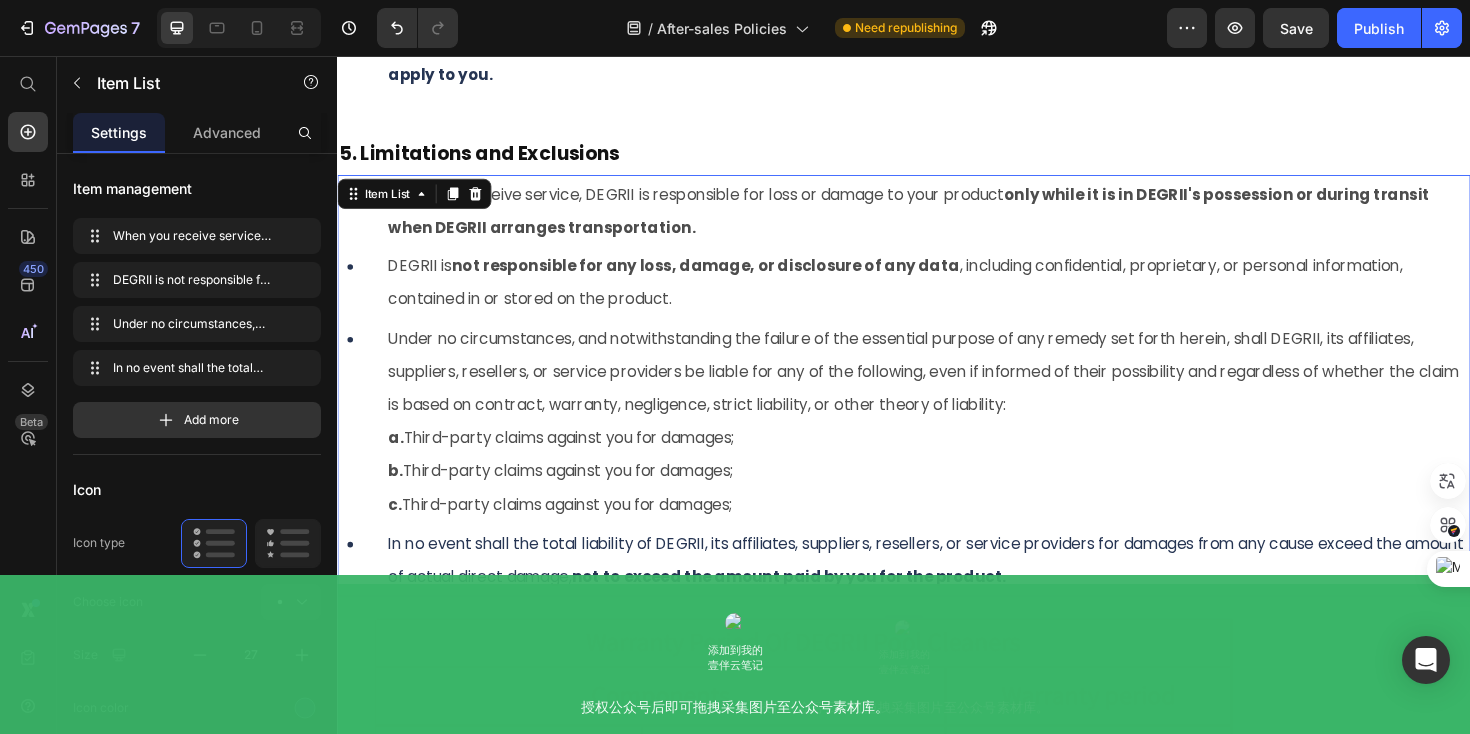 scroll, scrollTop: 10203, scrollLeft: 0, axis: vertical 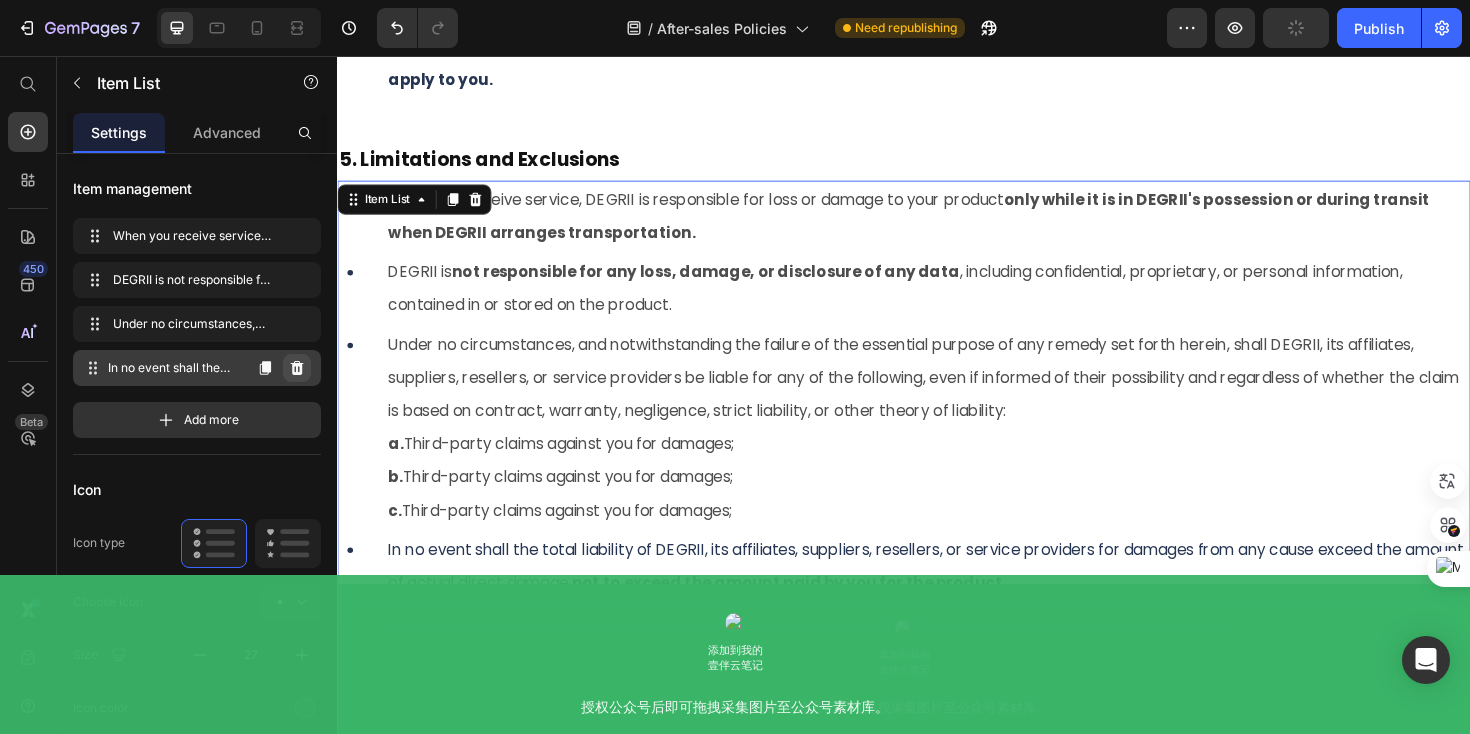 click 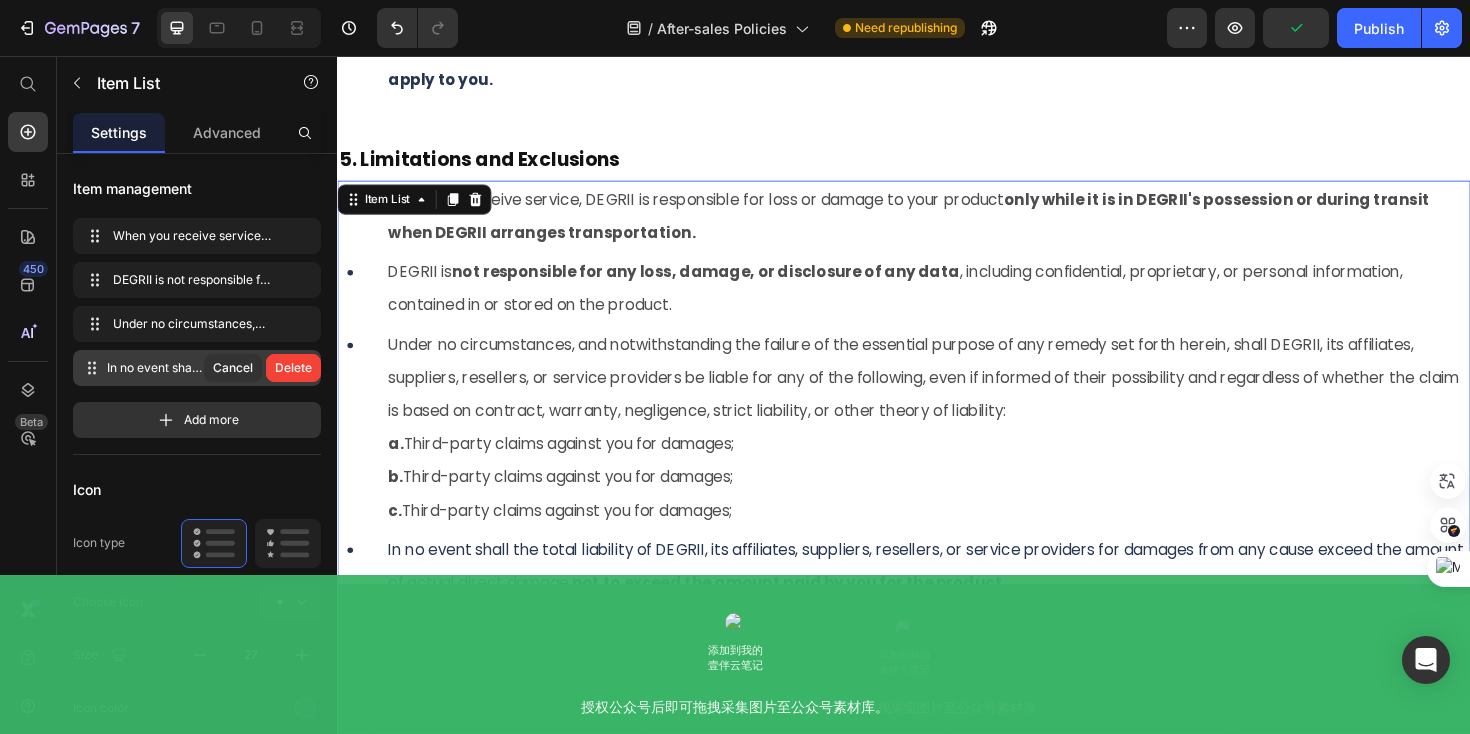 click on "Delete" at bounding box center [293, 368] 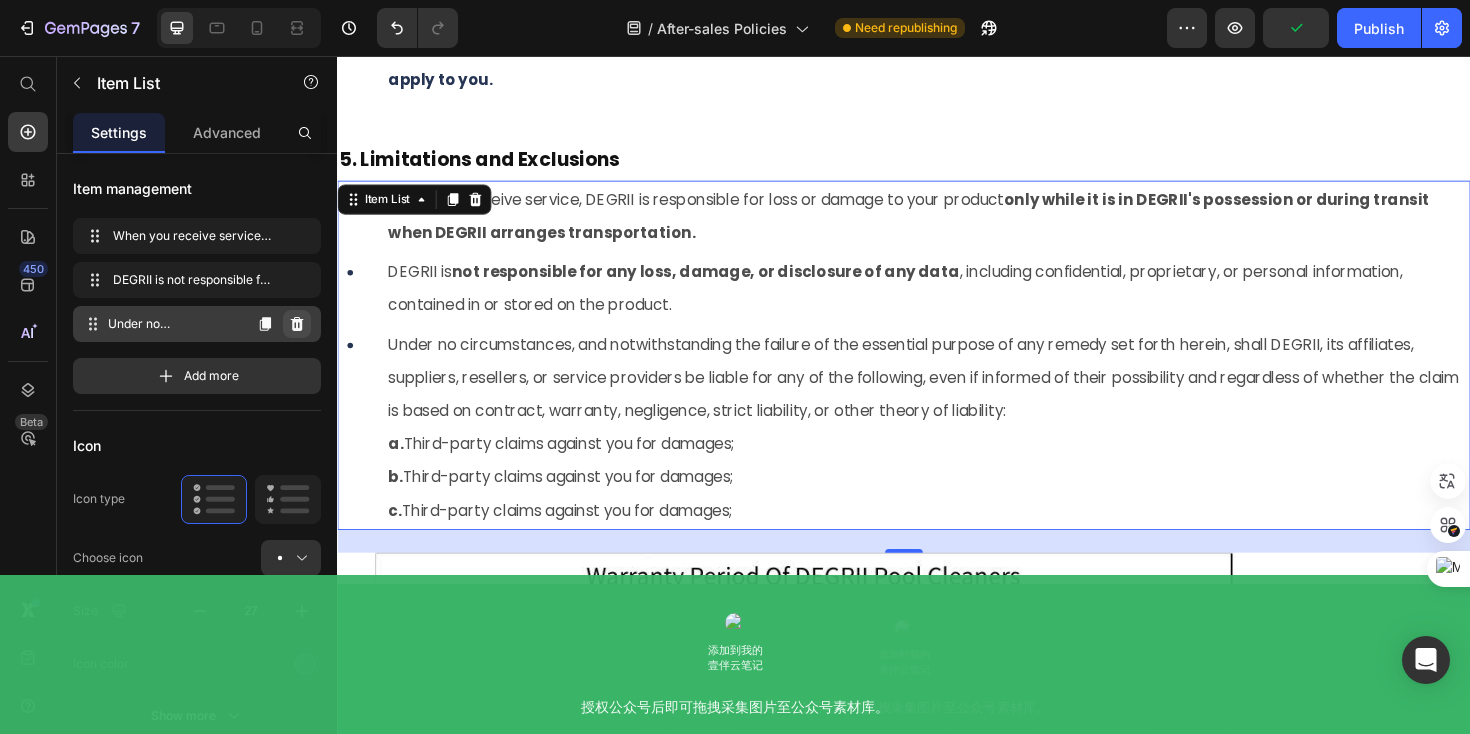 click 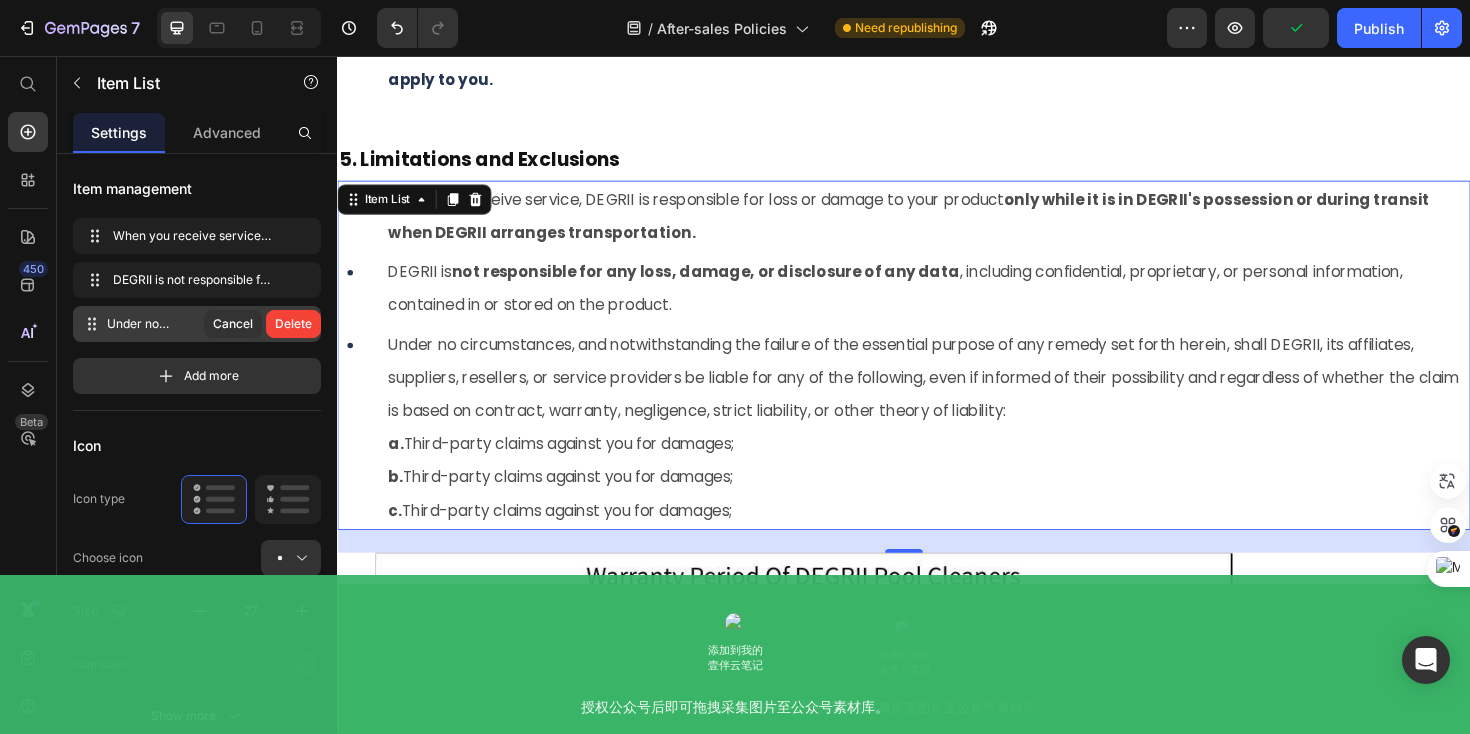 click on "Delete" at bounding box center (293, 324) 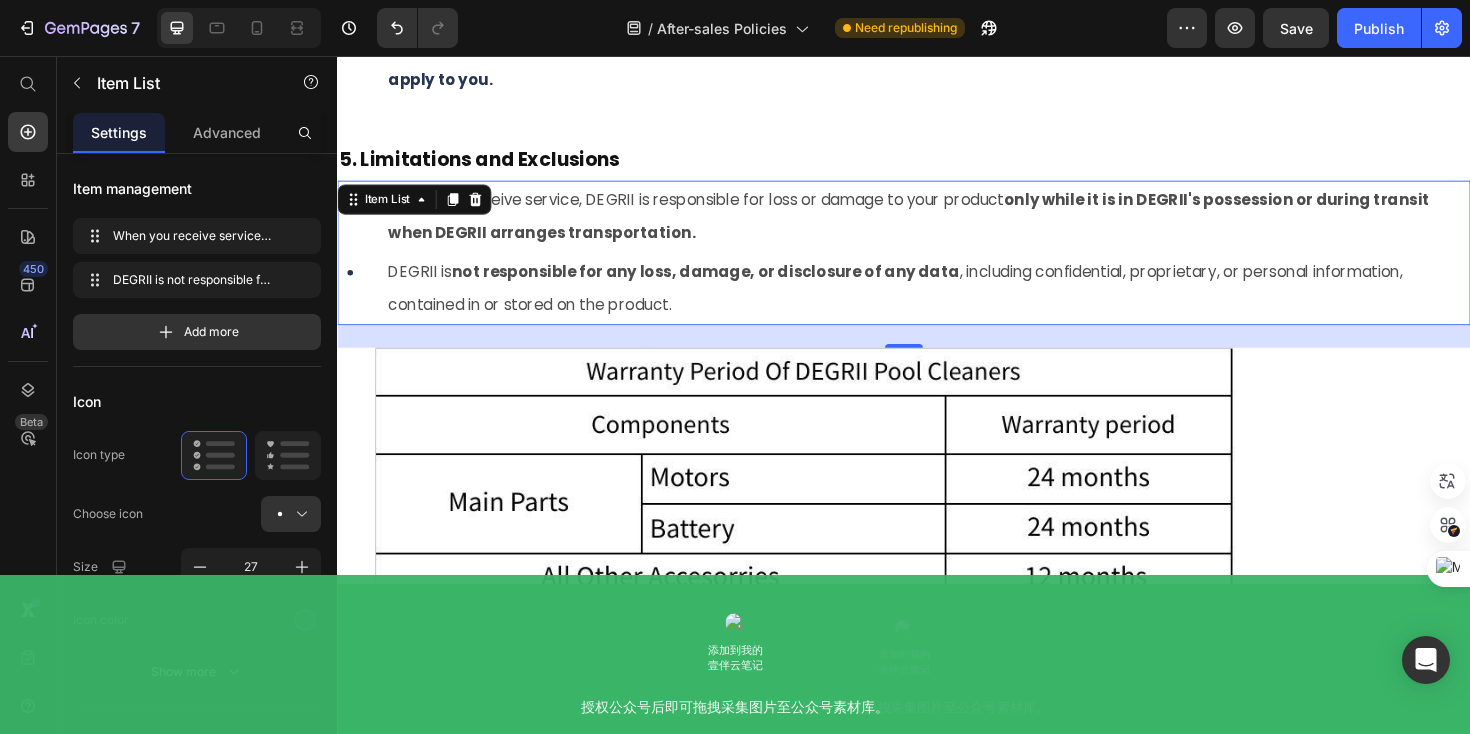 scroll, scrollTop: 10140, scrollLeft: 0, axis: vertical 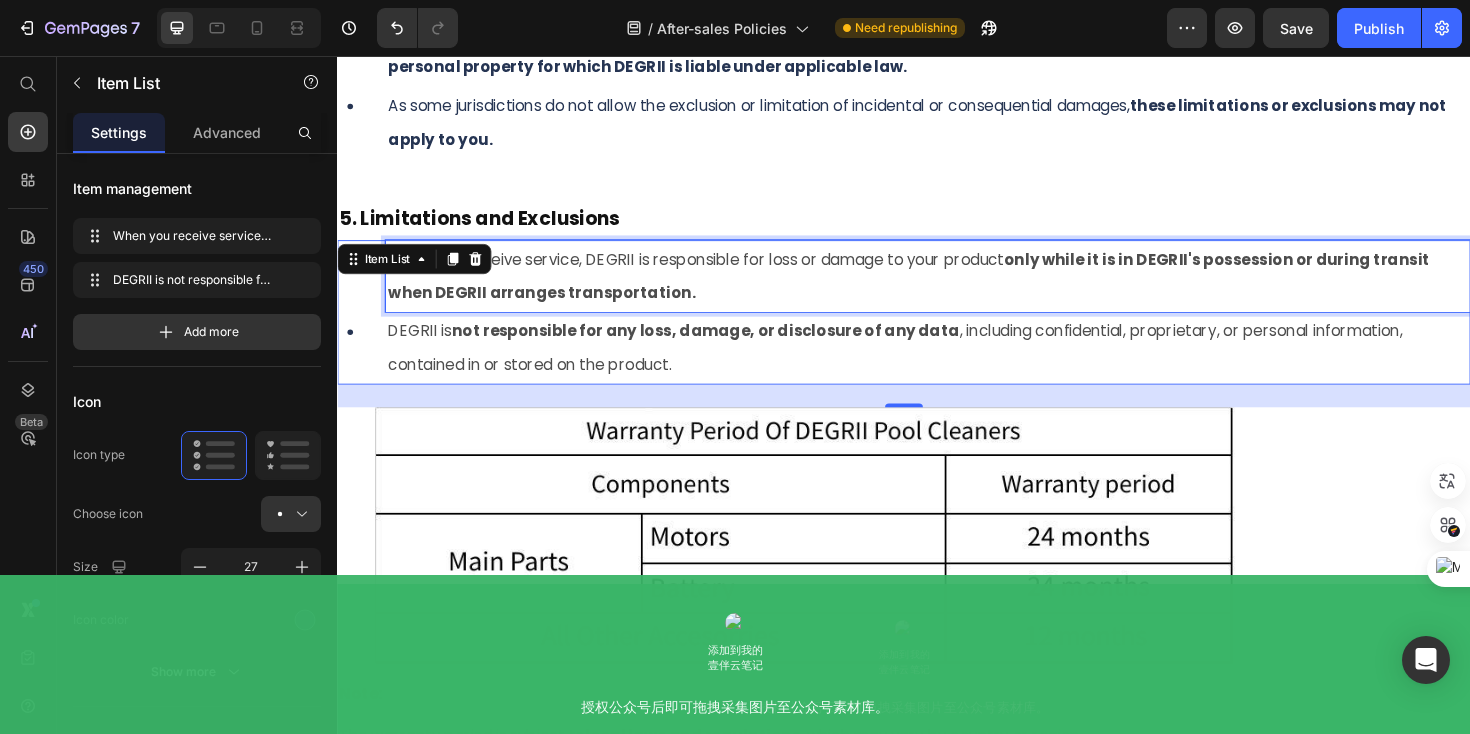 click on "When you receive service, DEGRII is responsible for loss or damage to your product  only while it is in DEGRII's possession or during transit when DEGRII arranges transportation." at bounding box center (942, 289) 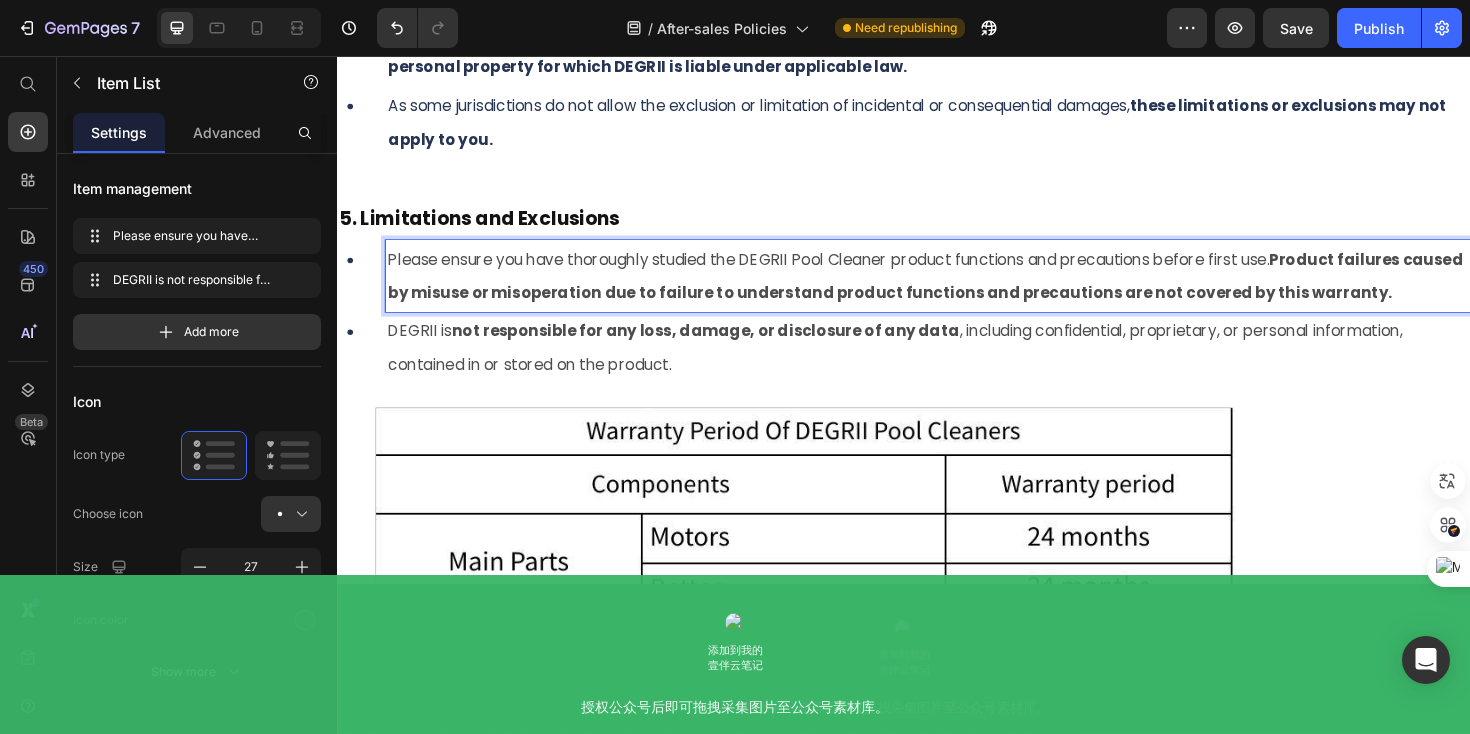 click on "not responsible for any loss, damage, or disclosure of any data" at bounding box center (727, 347) 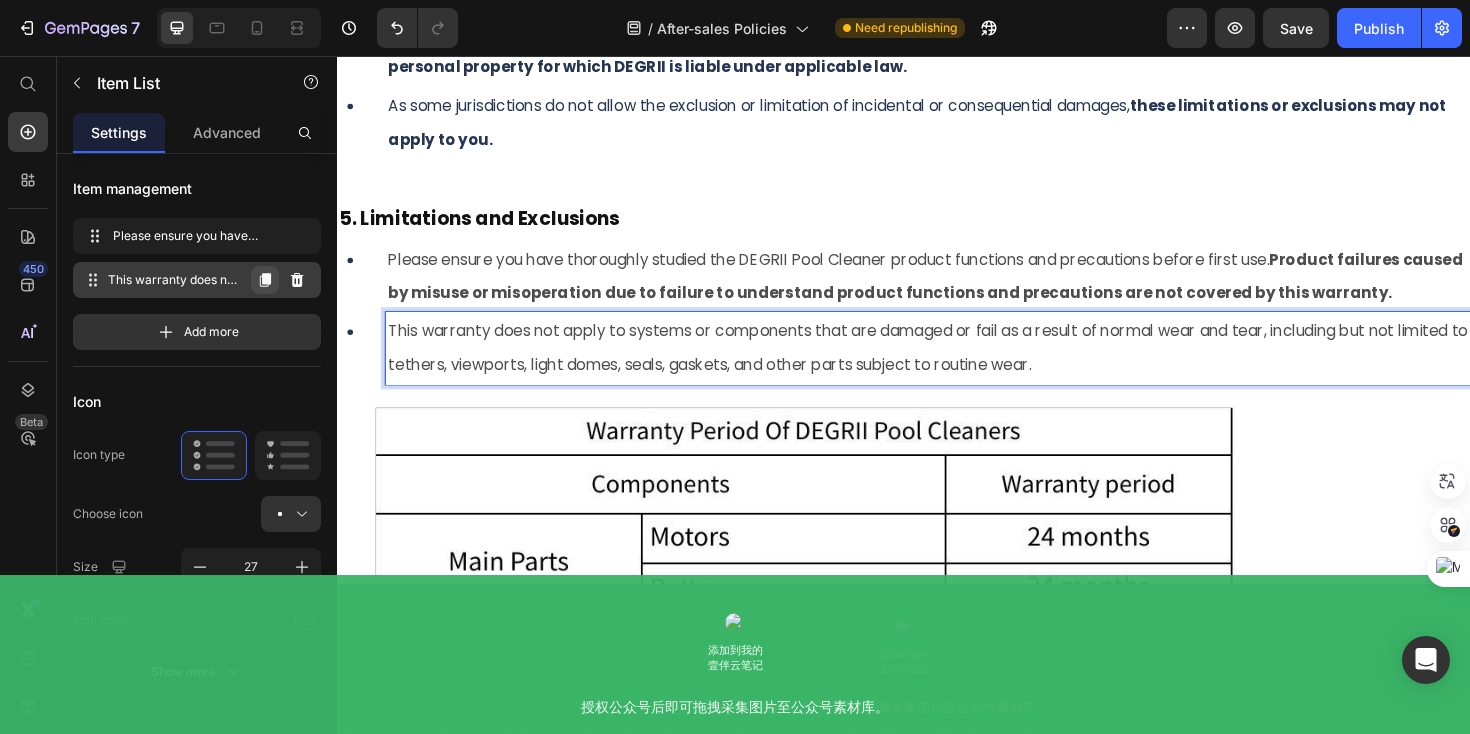click 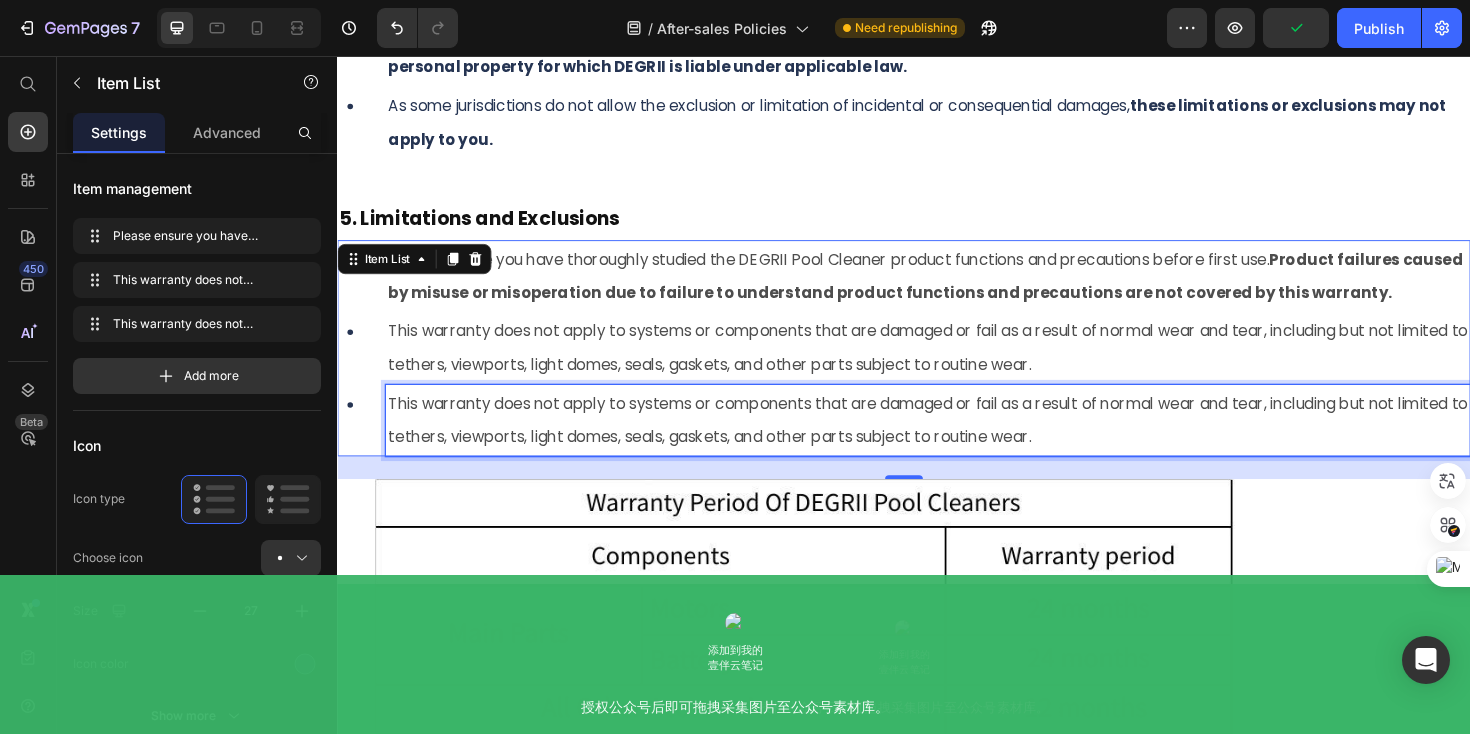 click on "This warranty does not apply to systems or components that are damaged or fail as a result of normal wear and tear, including but not limited to tethers, viewports, light domes, seals, gaskets, and other parts subject to routine wear." at bounding box center [962, 442] 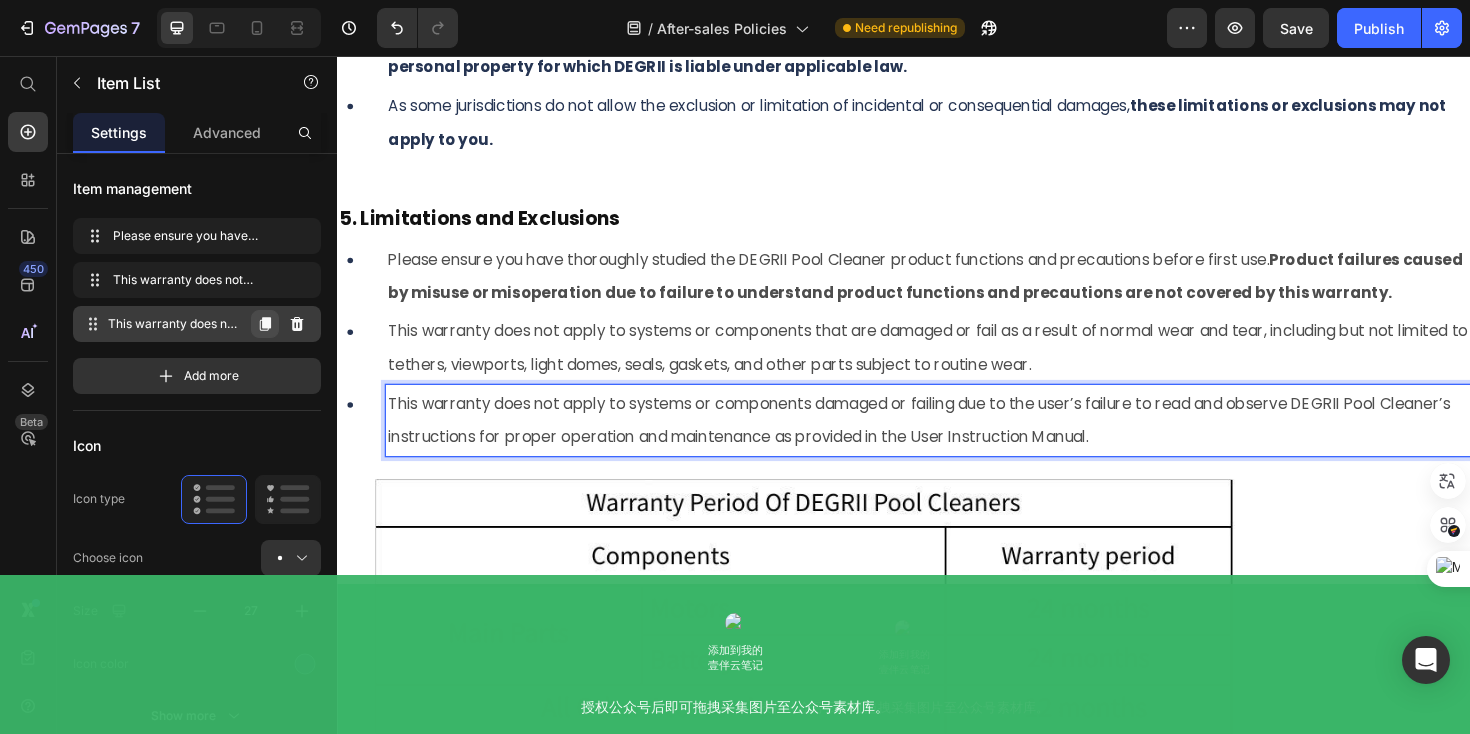 click 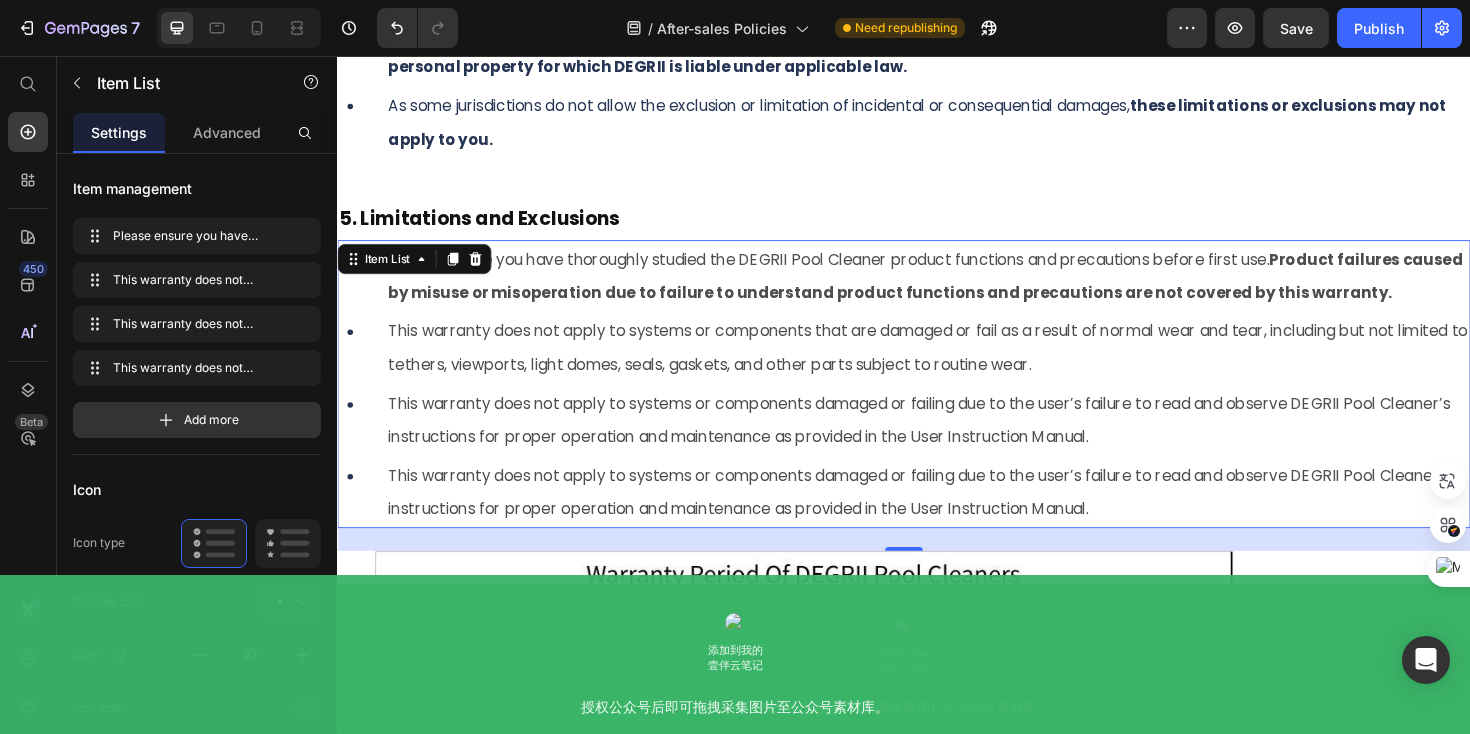 click on "This warranty does not apply to systems or components damaged or failing due to the user’s failure to read and observe DEGRII Pool Cleaner’s instructions for proper operation and maintenance as provided in the User Instruction Manual." at bounding box center (953, 518) 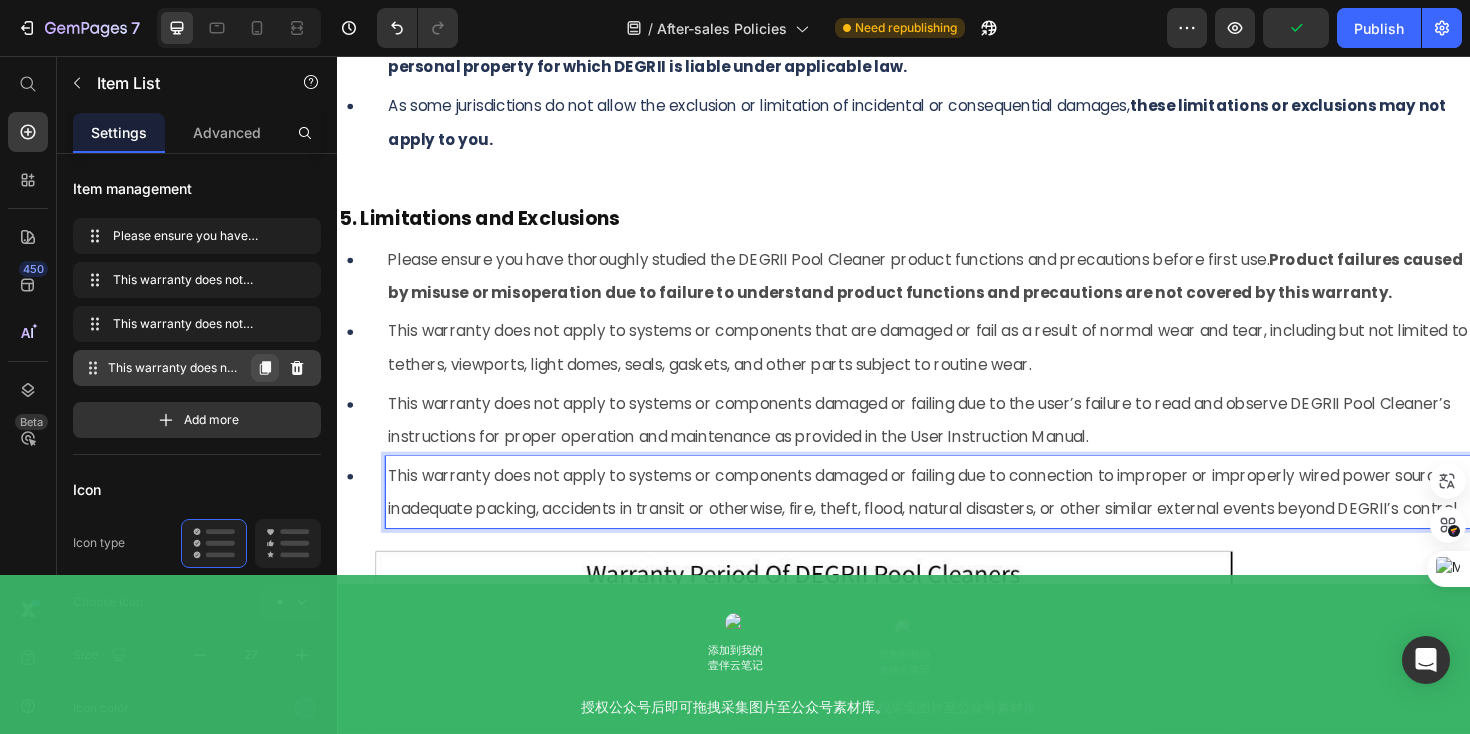 click 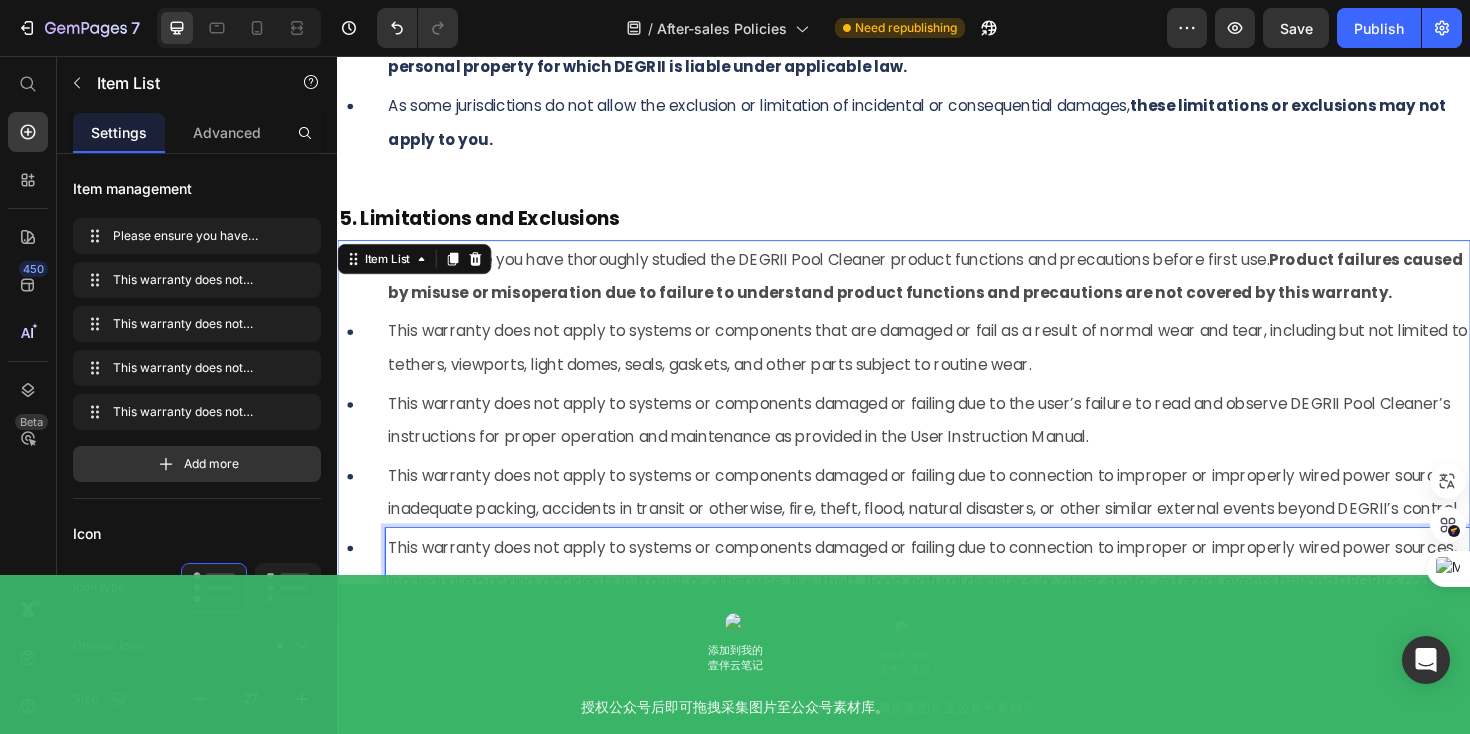 click on "This warranty does not apply to systems or components damaged or failing due to connection to improper or improperly wired power sources, inadequate packing, accidents in transit or otherwise, fire, theft, flood, natural disasters, or other similar external events beyond DEGRII’s control." at bounding box center (958, 594) 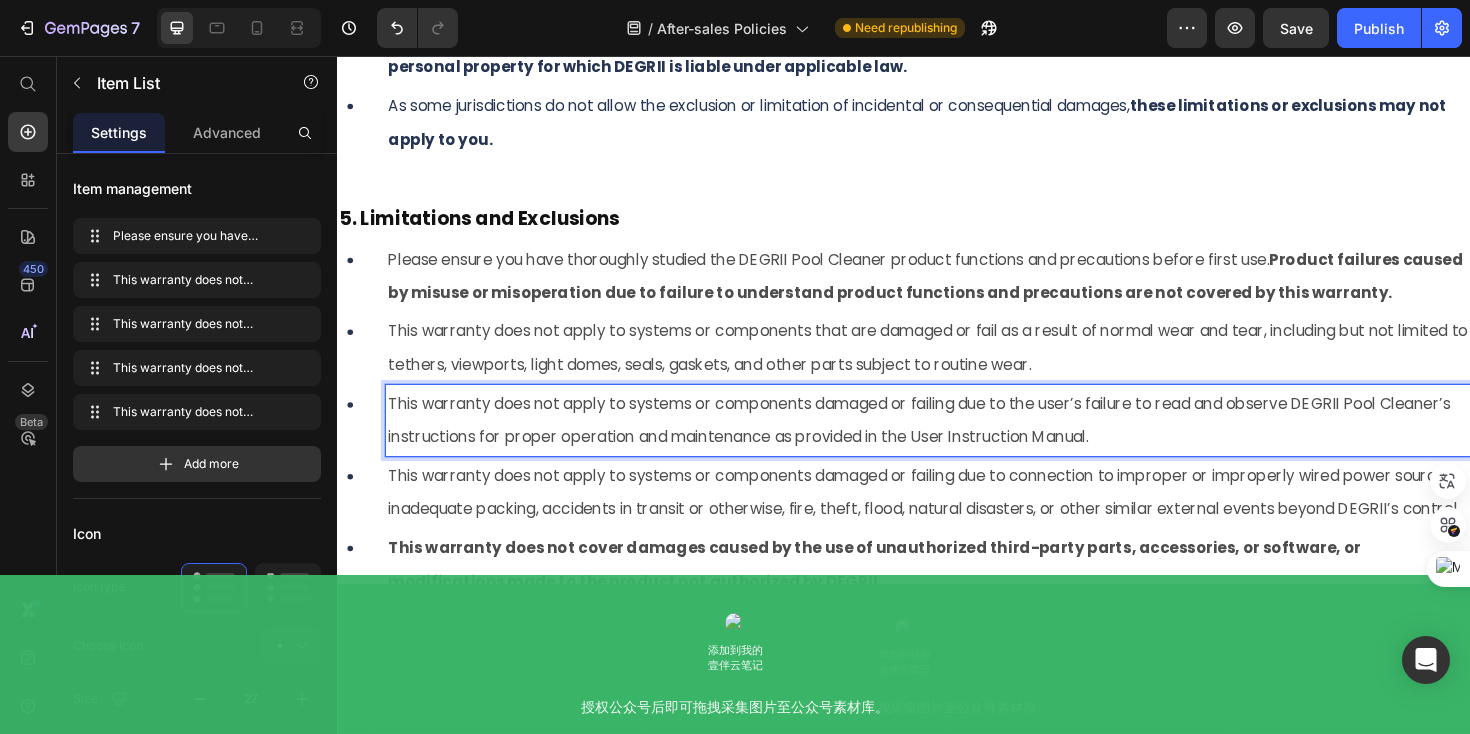 click on "This warranty does not apply to systems or components damaged or failing due to the user’s failure to read and observe DEGRII Pool Cleaner’s instructions for proper operation and maintenance as provided in the User Instruction Manual." at bounding box center [953, 442] 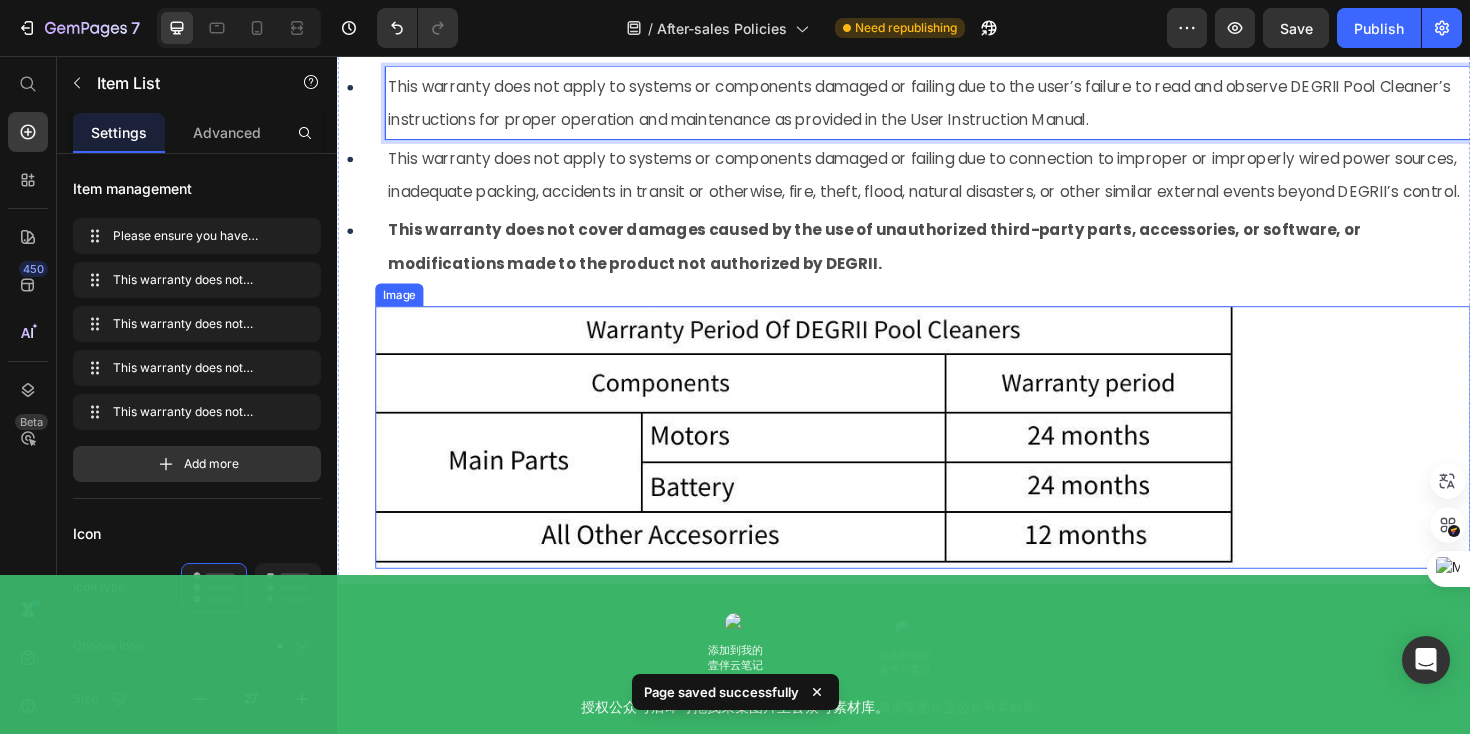 scroll, scrollTop: 10477, scrollLeft: 0, axis: vertical 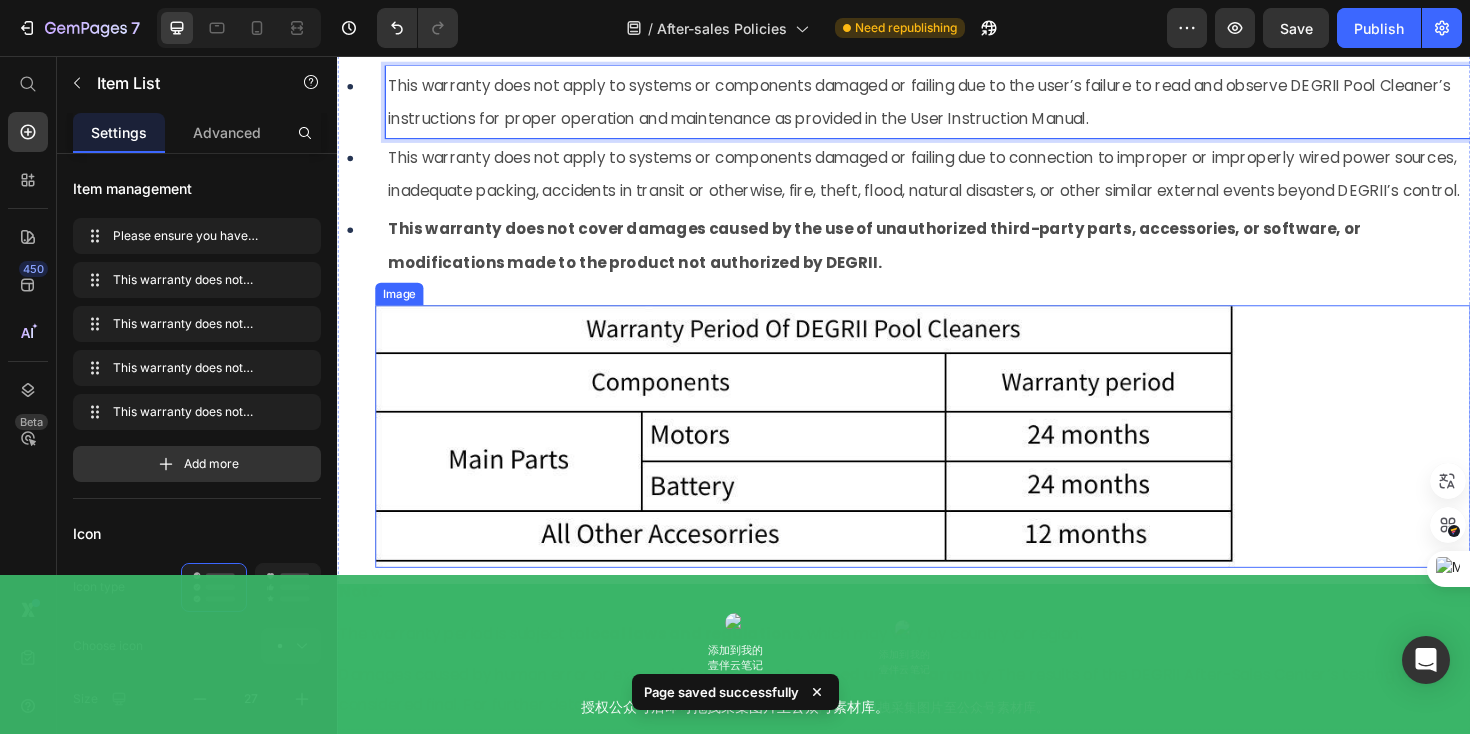 click at bounding box center (957, 459) 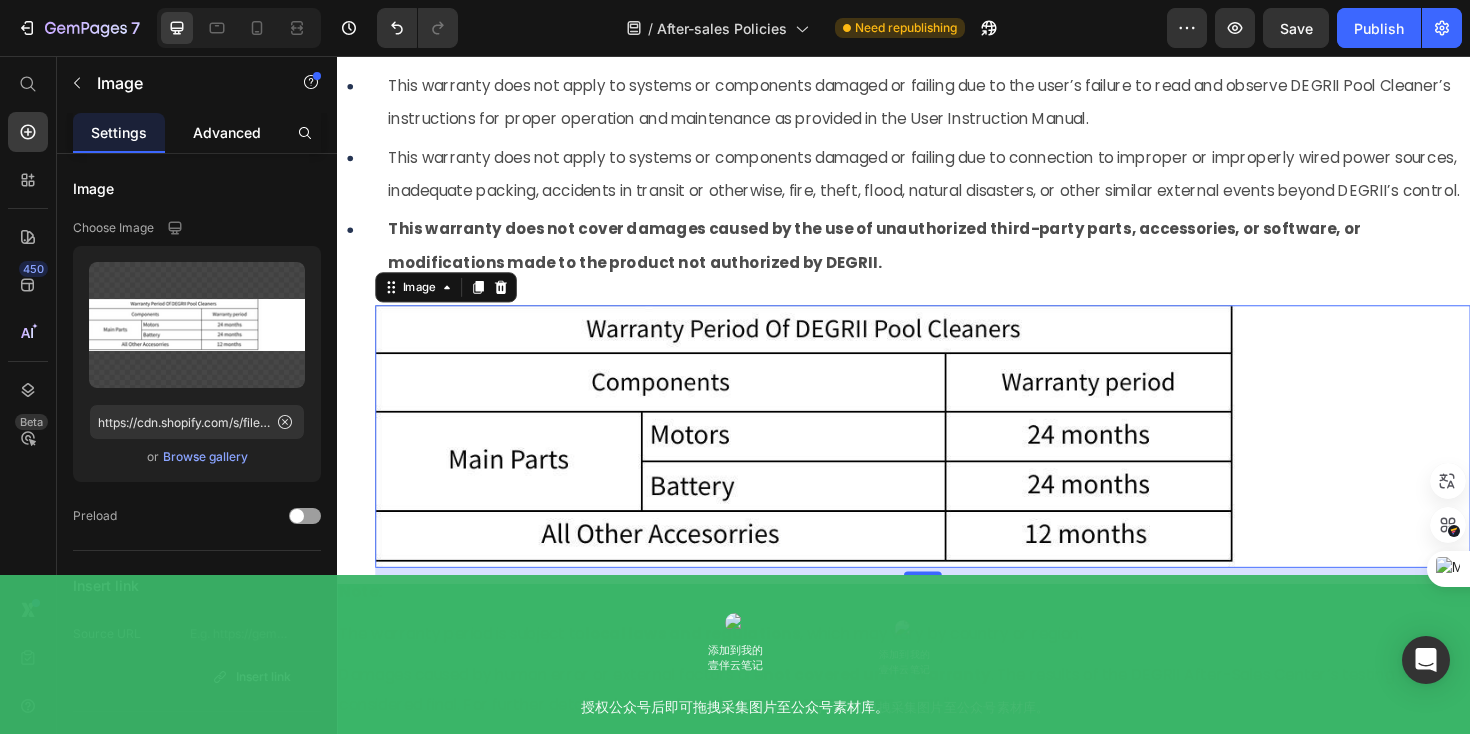 click on "Advanced" at bounding box center (227, 132) 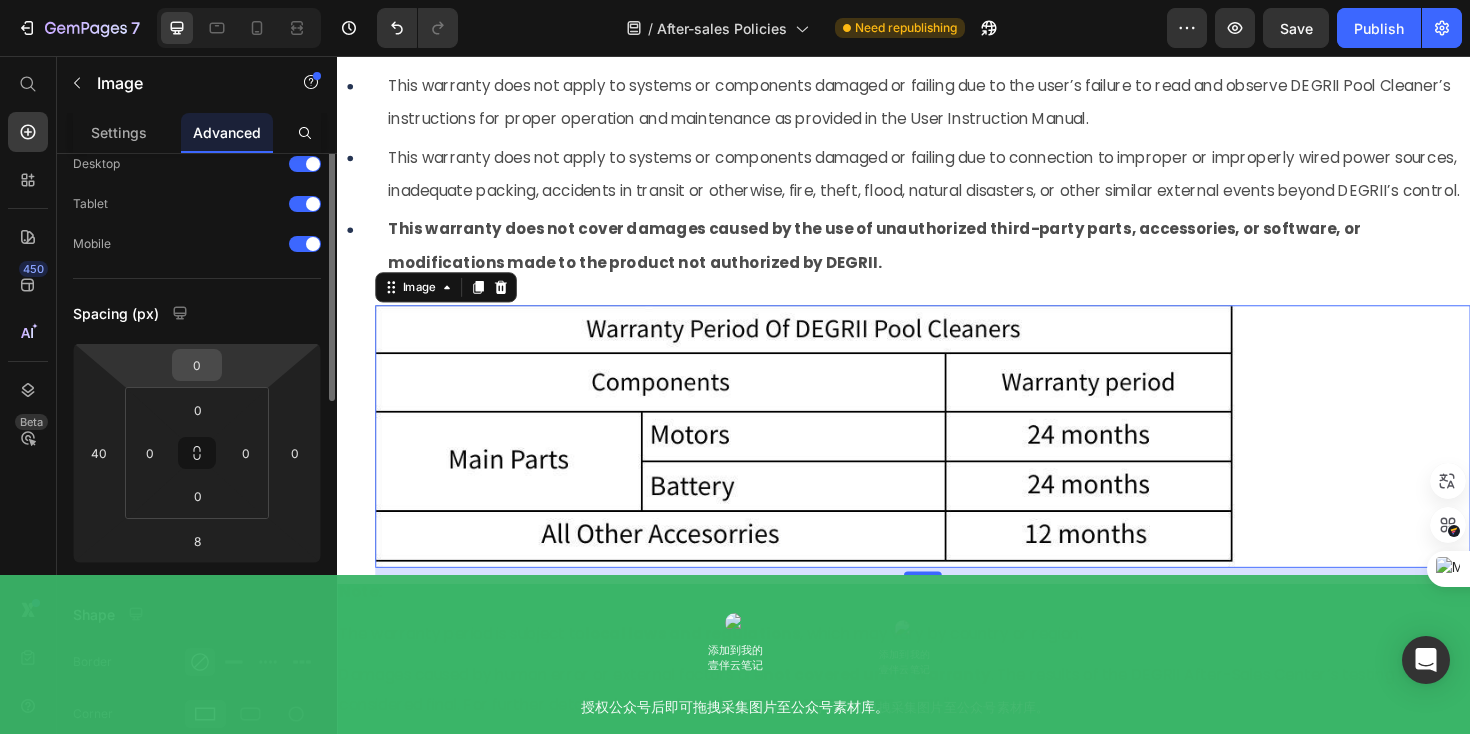 scroll, scrollTop: 0, scrollLeft: 0, axis: both 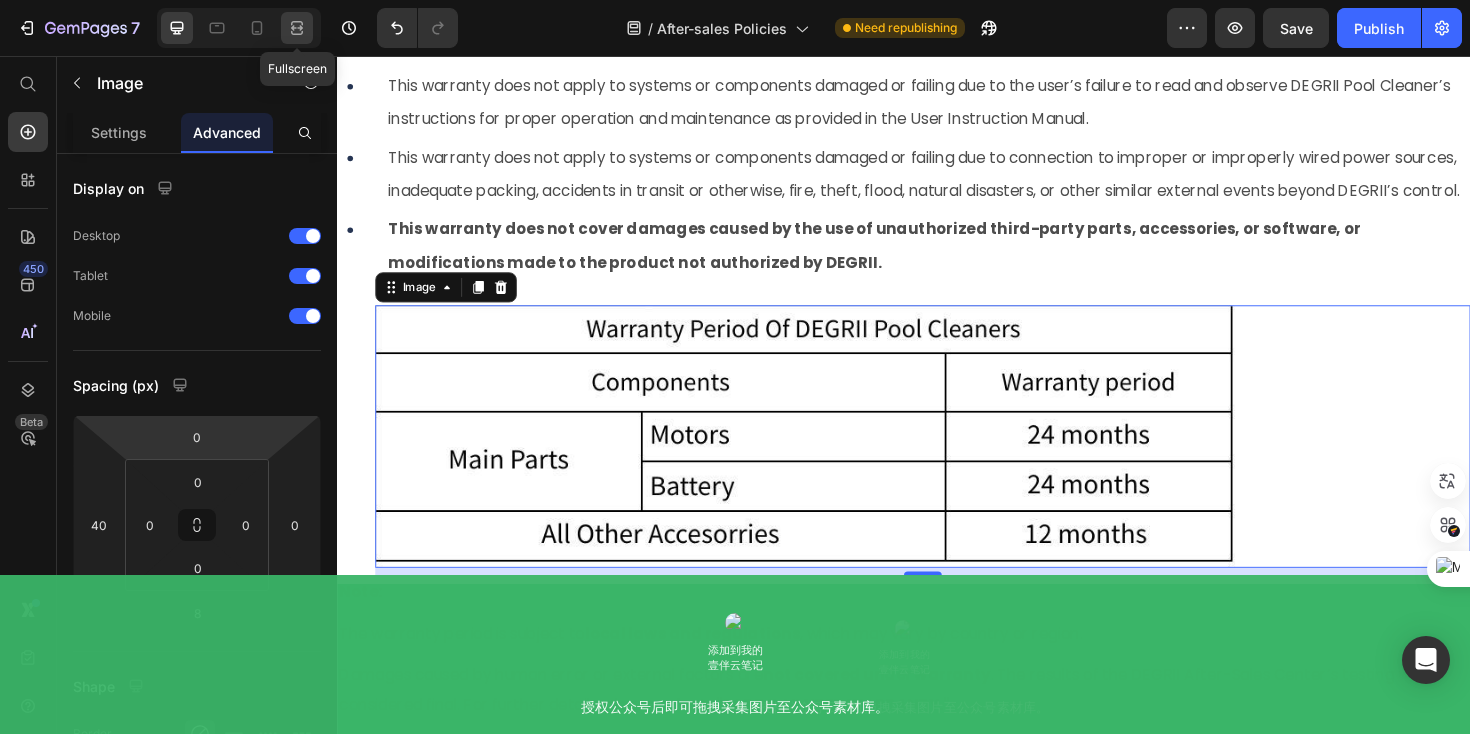 click 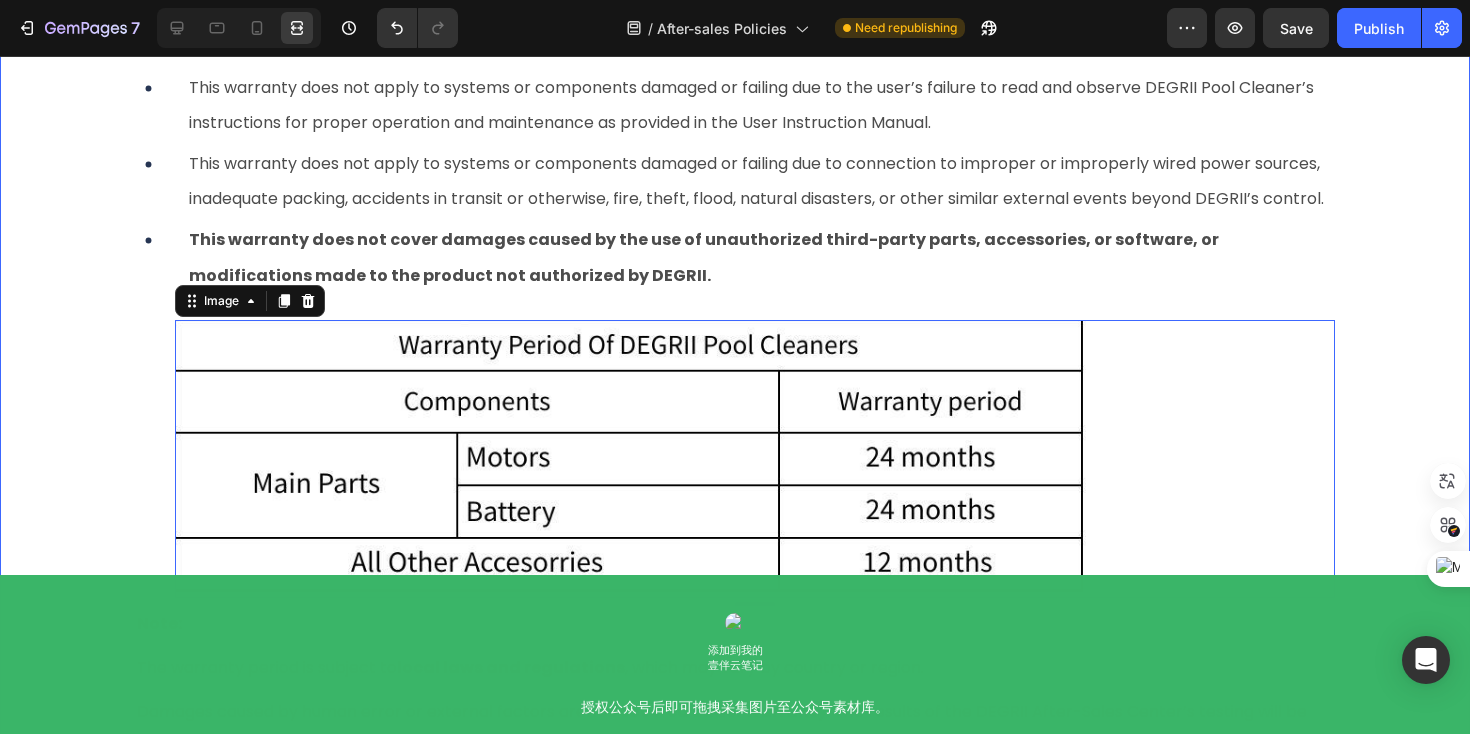 click on "After-sales Policies Heading PART I: General Service Provision Heading In addition to the product, DEGRII or an authorized DEGRII dealer may provide a comprehensive package of services tailored to meet customer needs and project plans. Customers can select services based on the specific circumstances and requirements in their region. Text Block To ensure swift and effective support, DEGRII will make every effort to diagnose and resolve issues through various communication channels, such as telephone, e-mail, or online chat. As part of the diagnostic process, DEGRII may guide you to download and install specific software updates designed to address the reported issue. Text Block If the issue cannot be resolved through remote troubleshooting or software updates, you may be required to deliver the product to DEGRII for further inspection.  Customers will receive clear instructions on how to package and ship their product to prevent additional damage during transit. Text Block Text Block Row Row 1. Service Flow" at bounding box center (735, -4696) 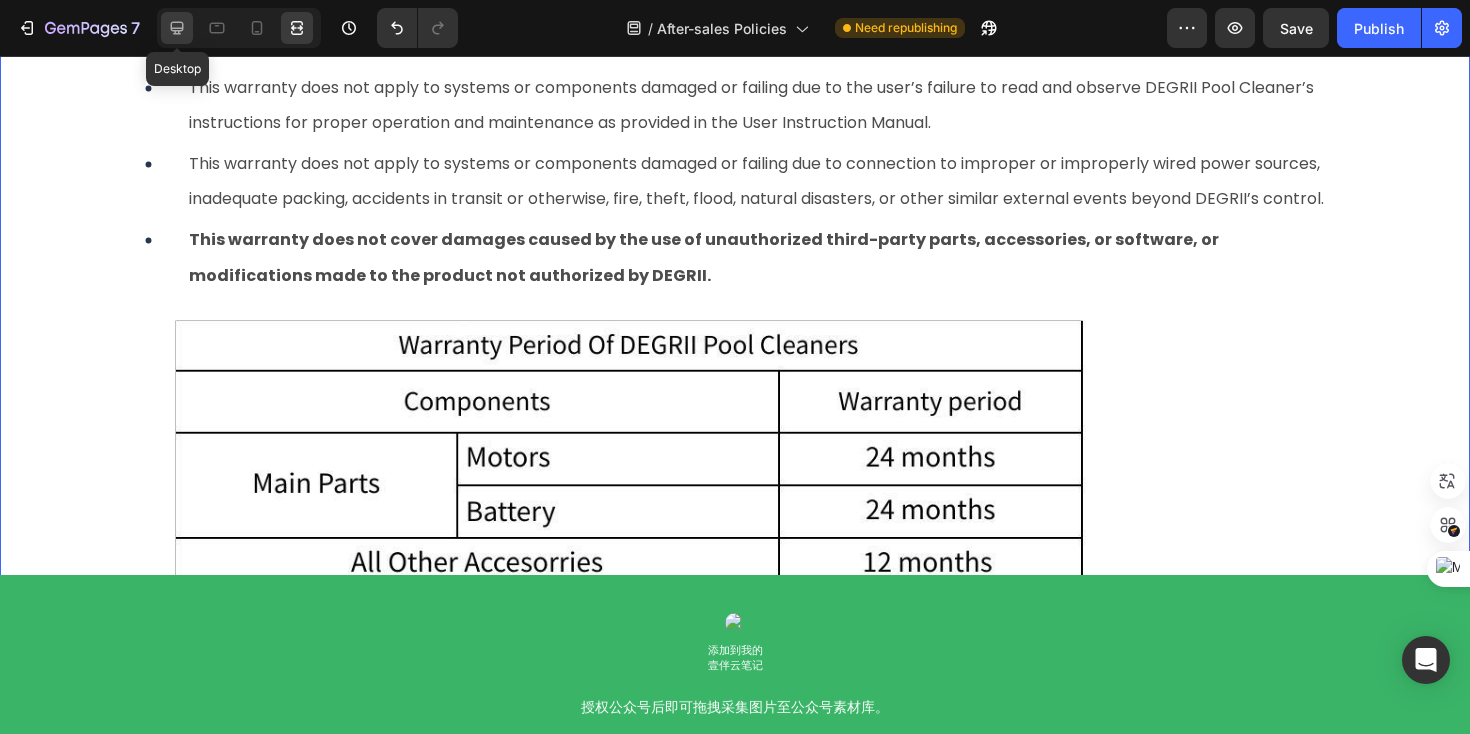 click 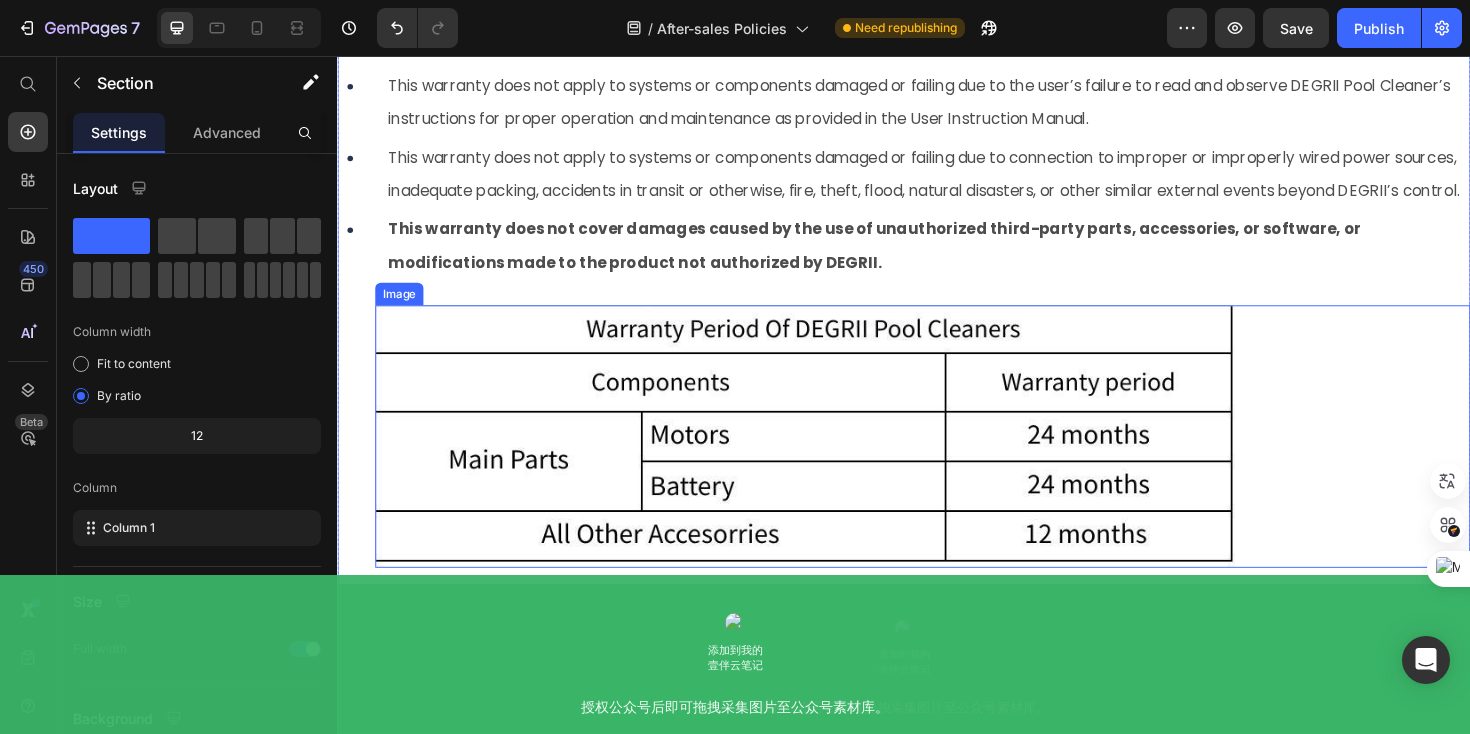 click at bounding box center (957, 459) 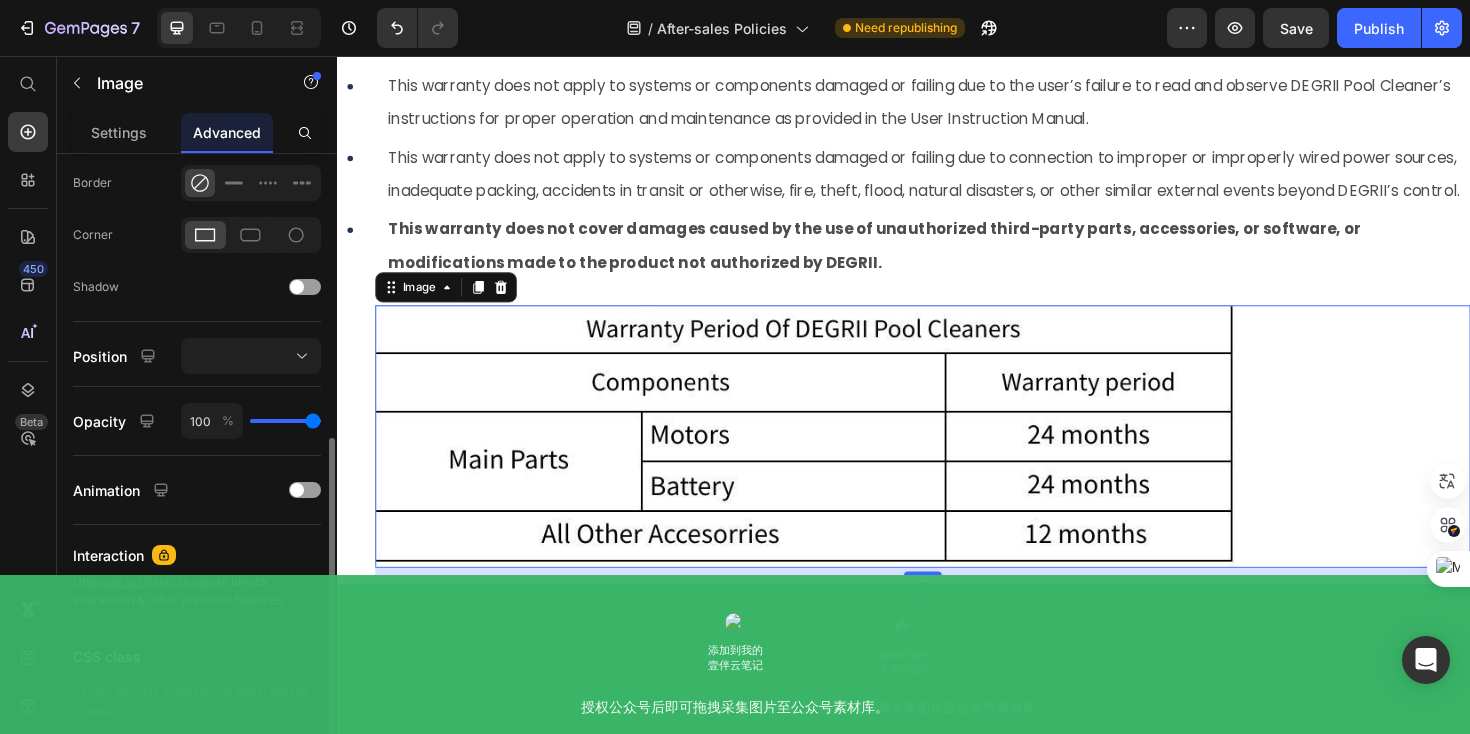 scroll, scrollTop: 557, scrollLeft: 0, axis: vertical 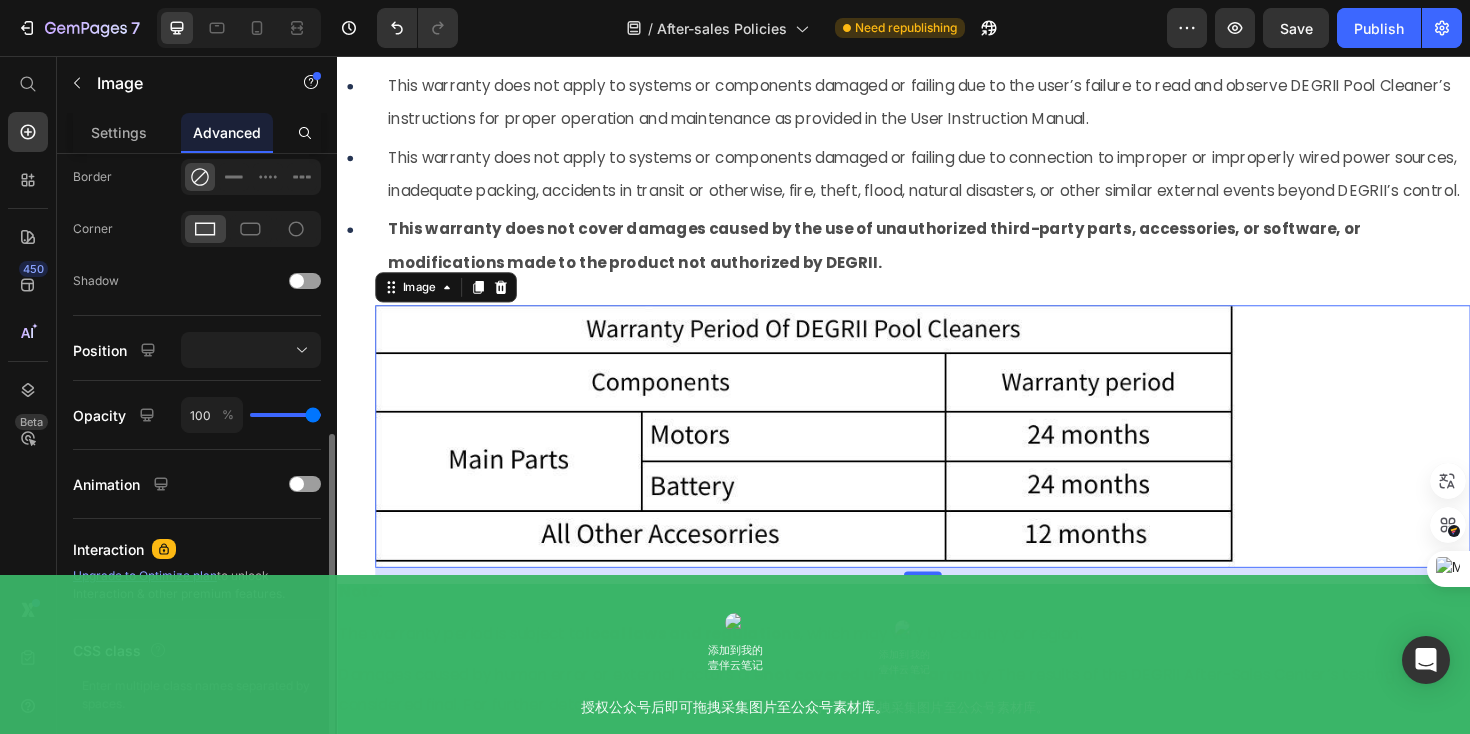 type on "99" 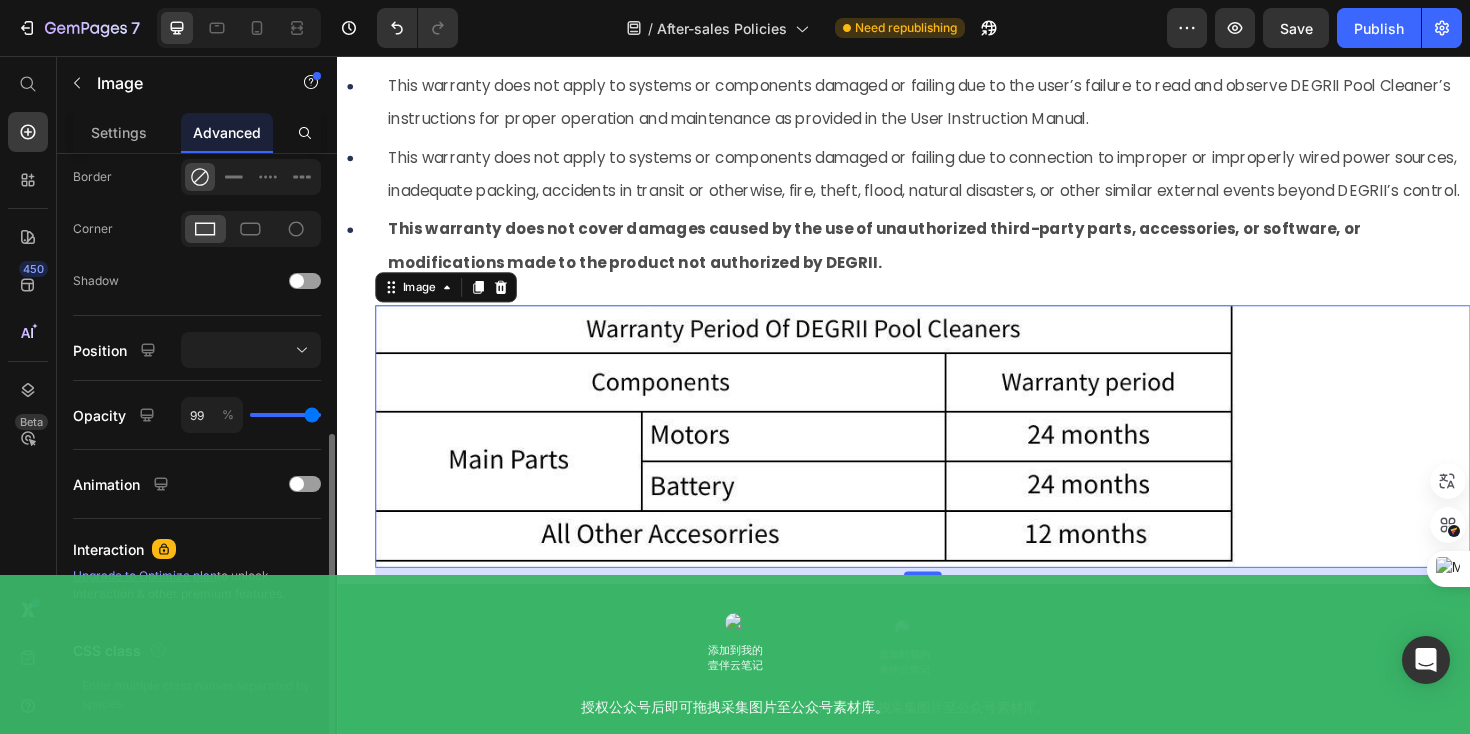 type on "98" 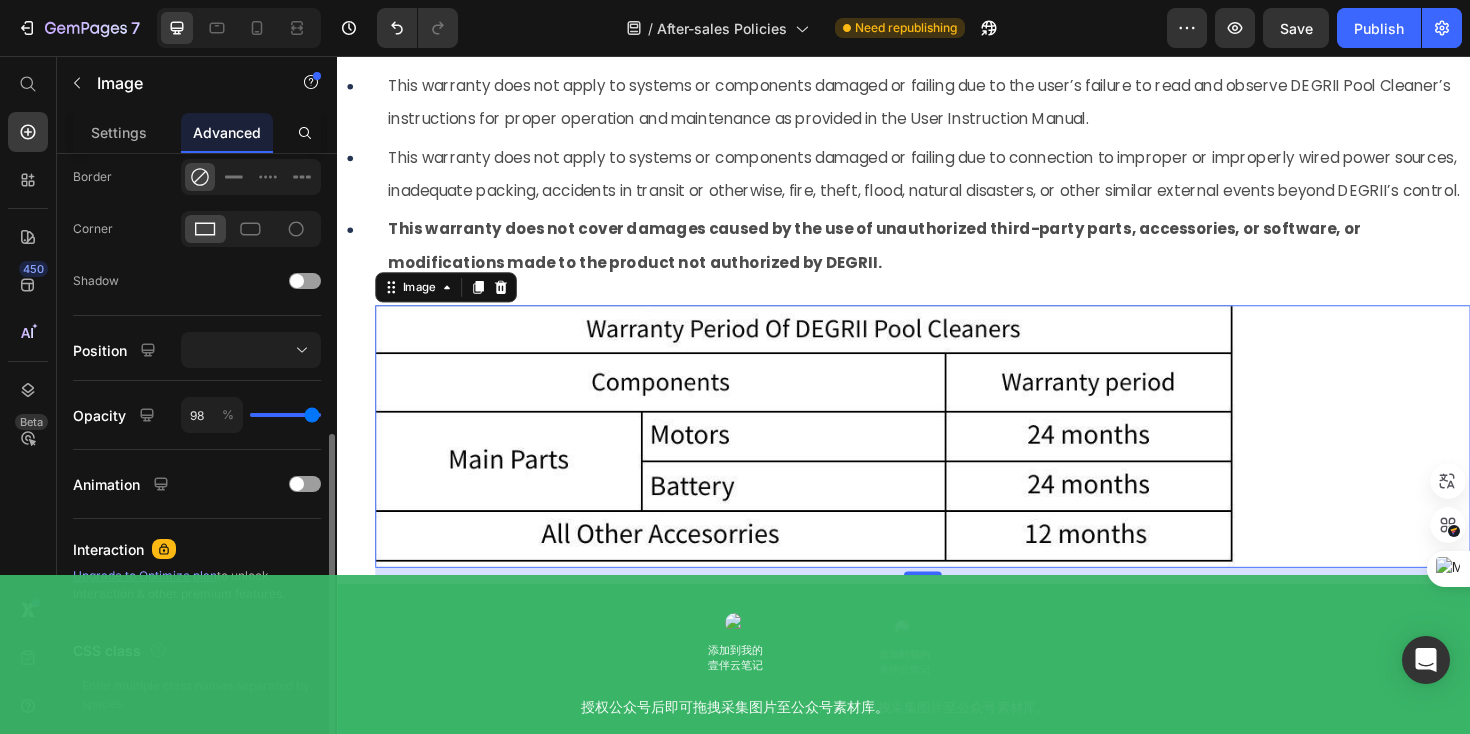type on "97" 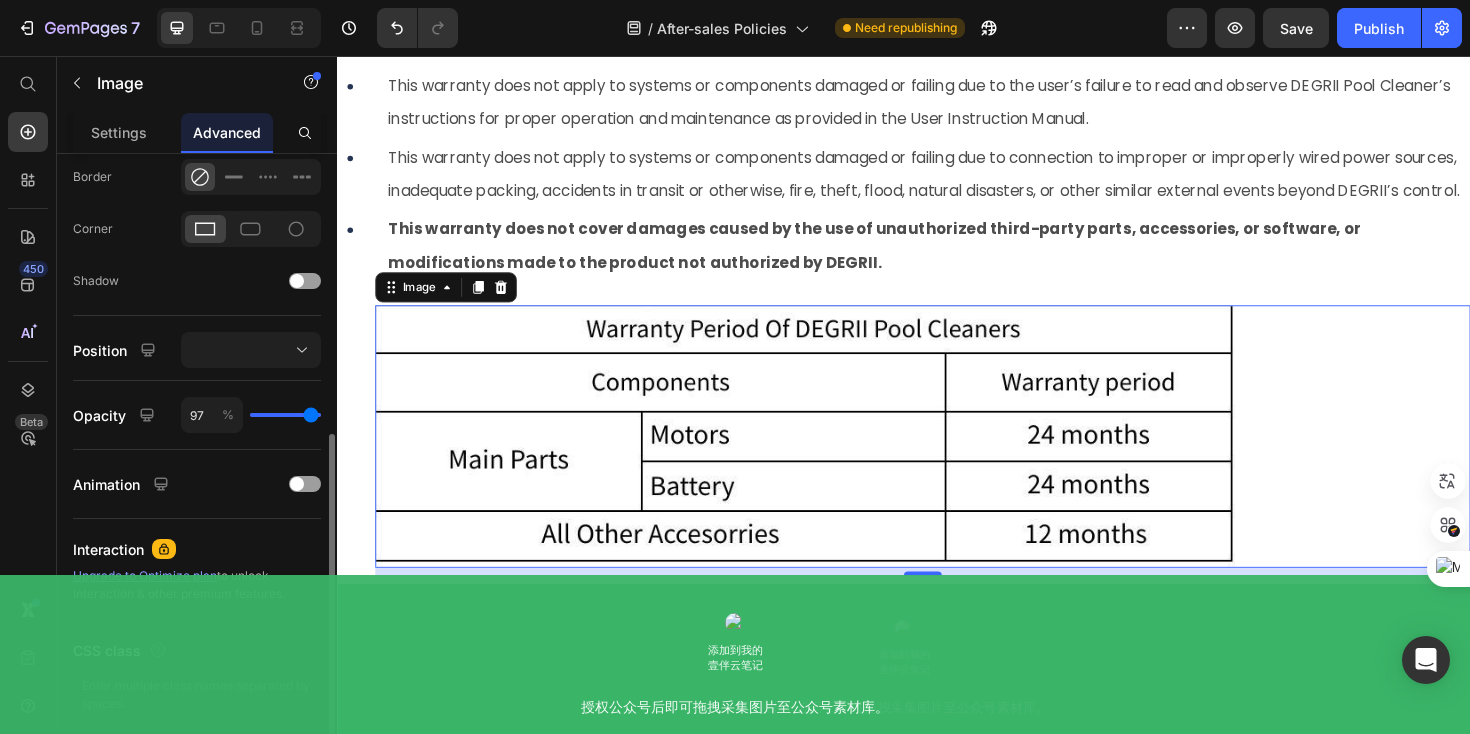 type on "96" 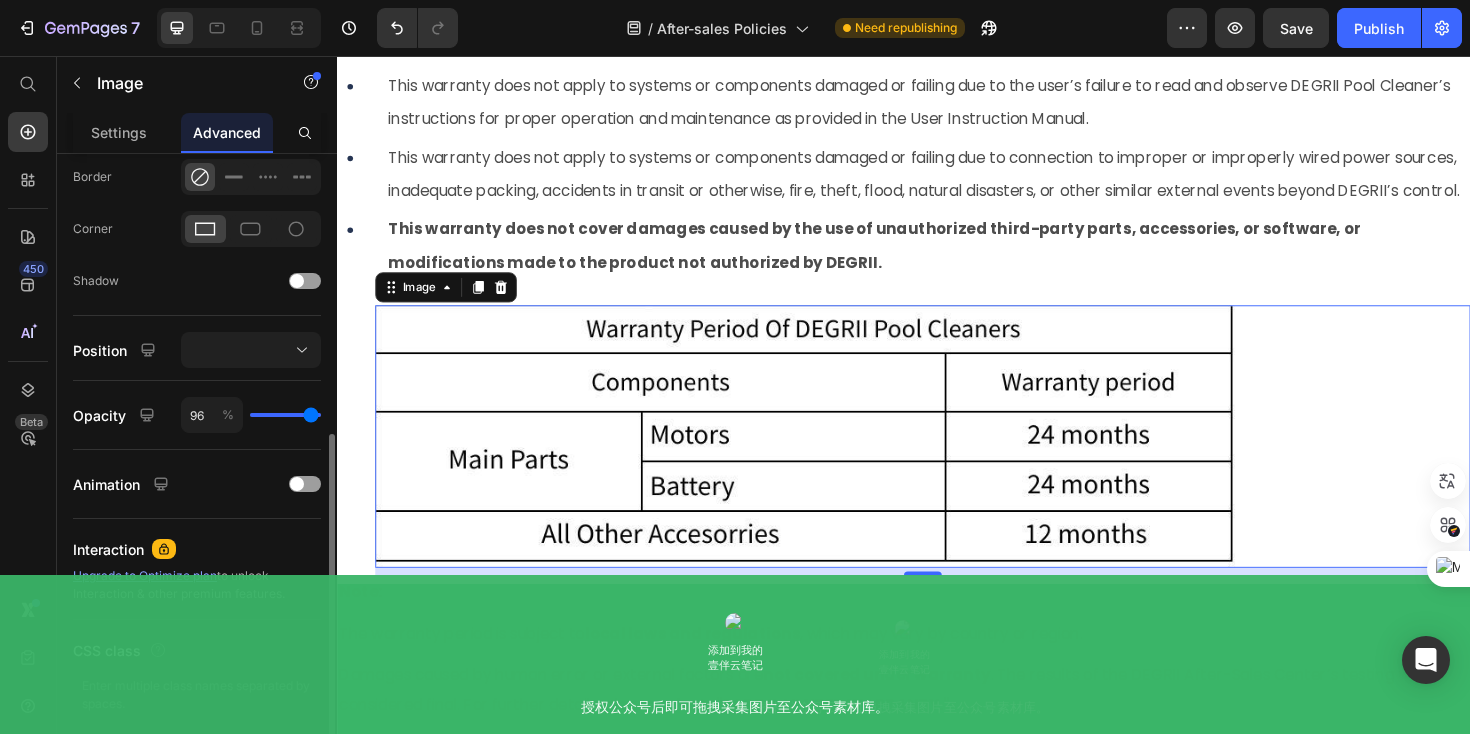 type on "95" 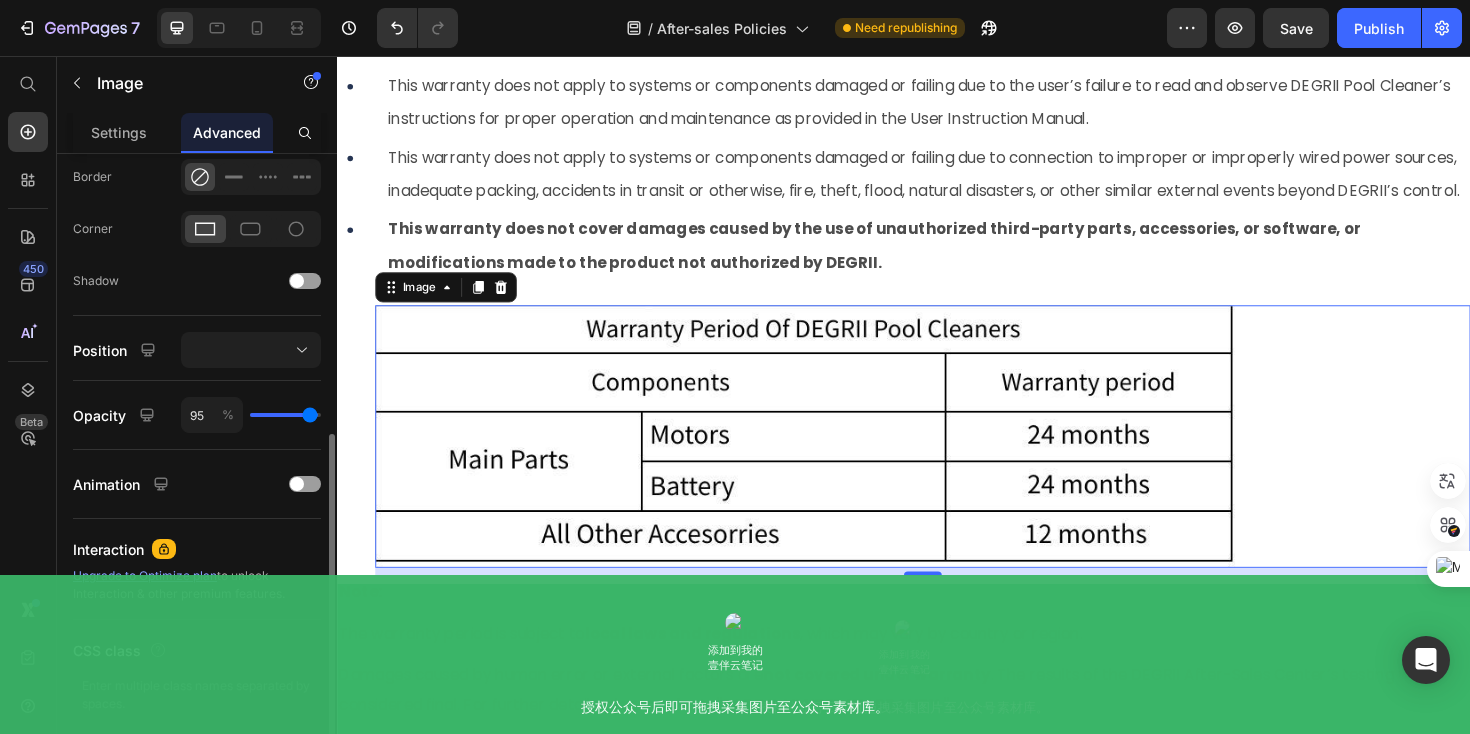 type on "94" 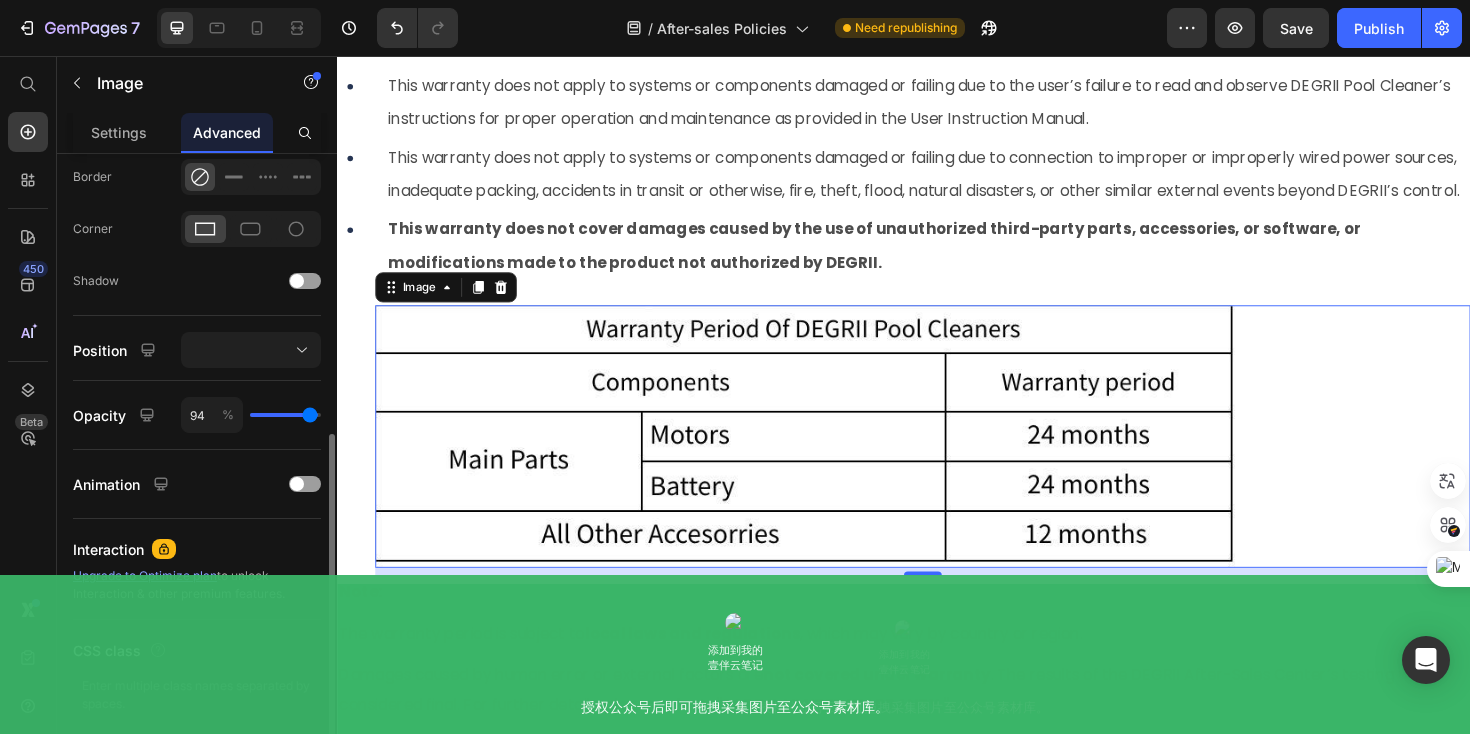 type on "93" 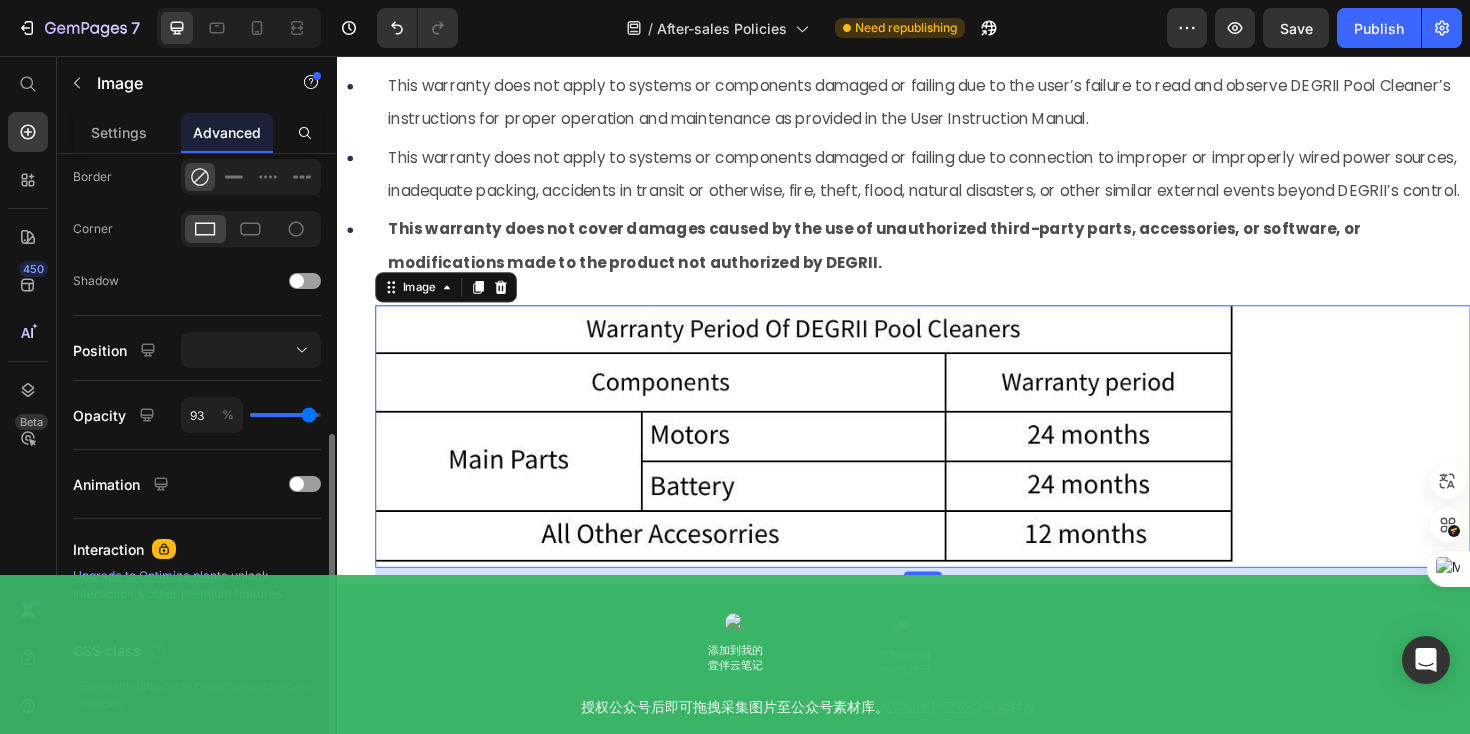 type on "92" 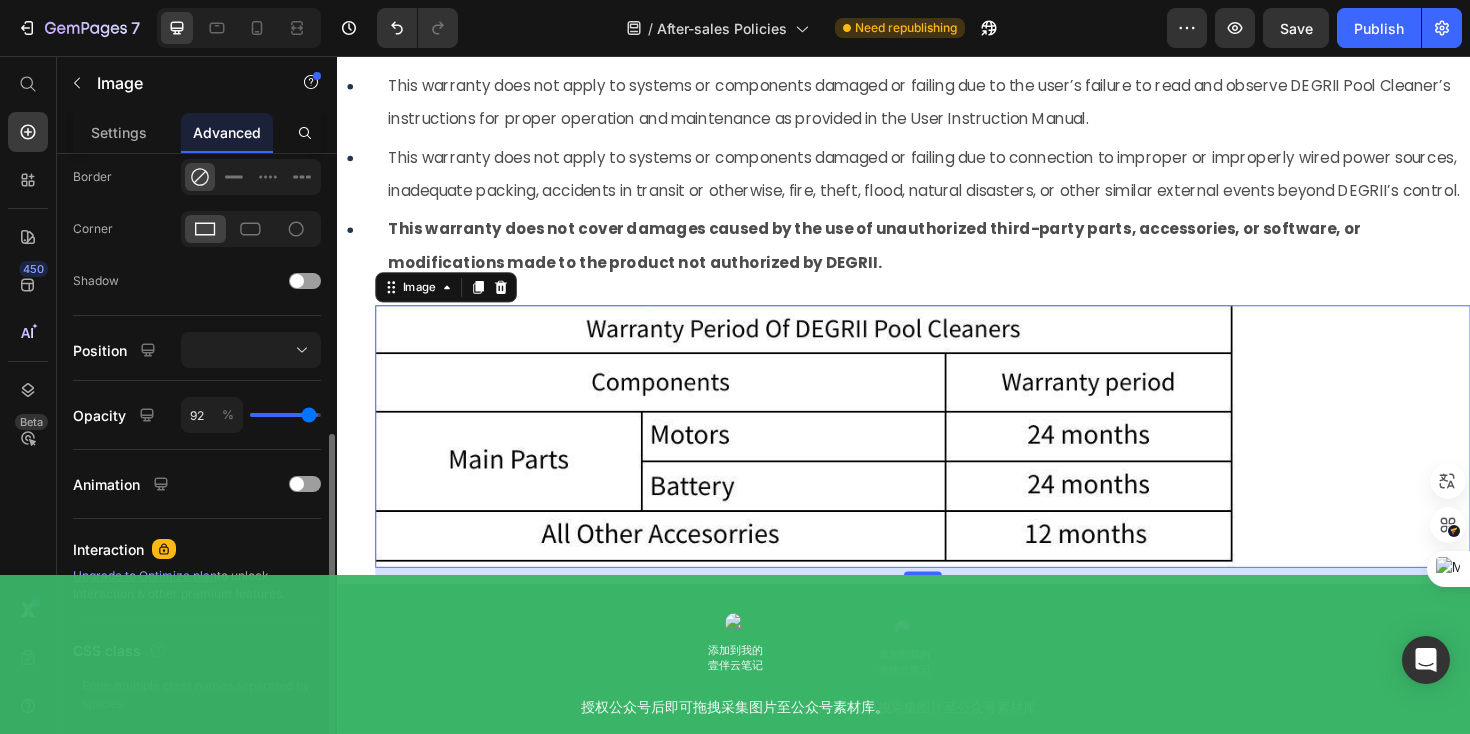 type on "91" 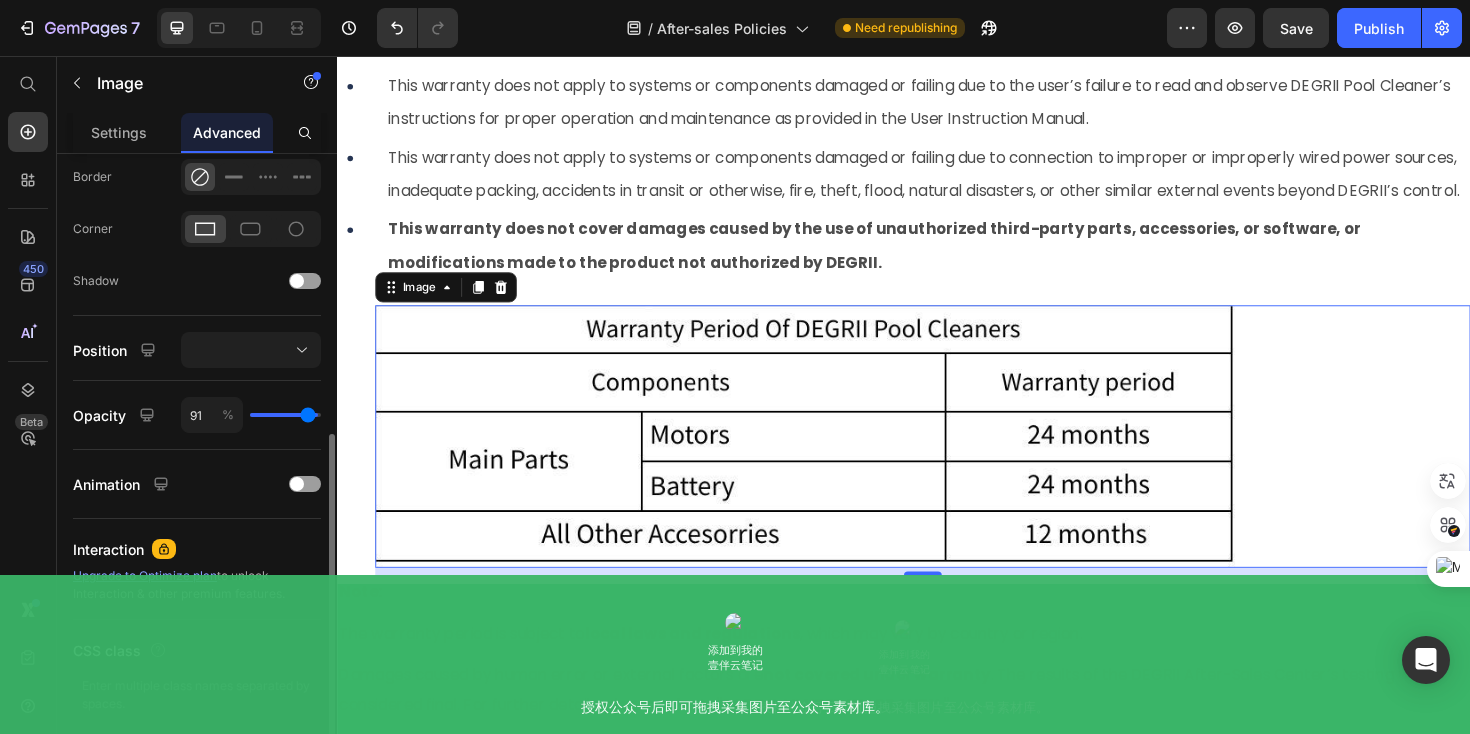 type on "90" 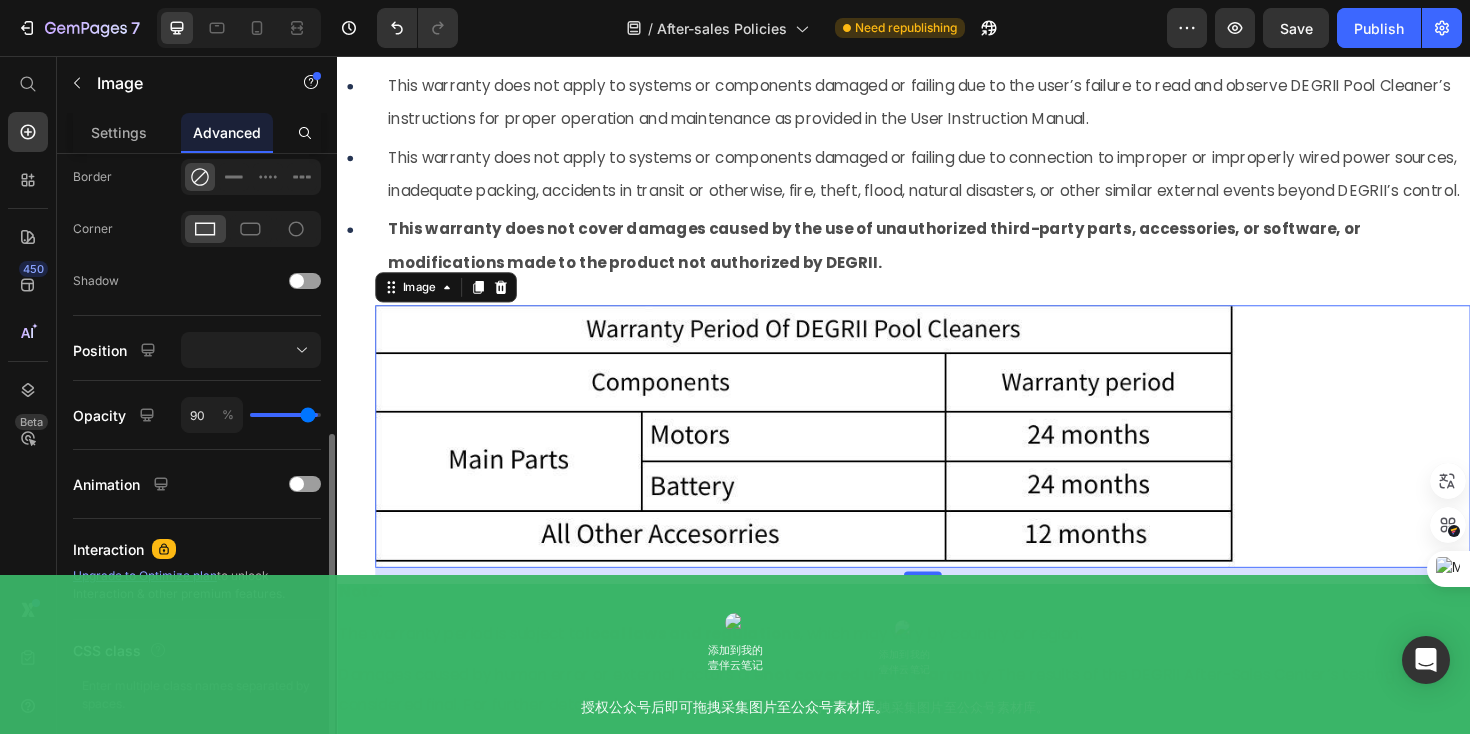 type on "89" 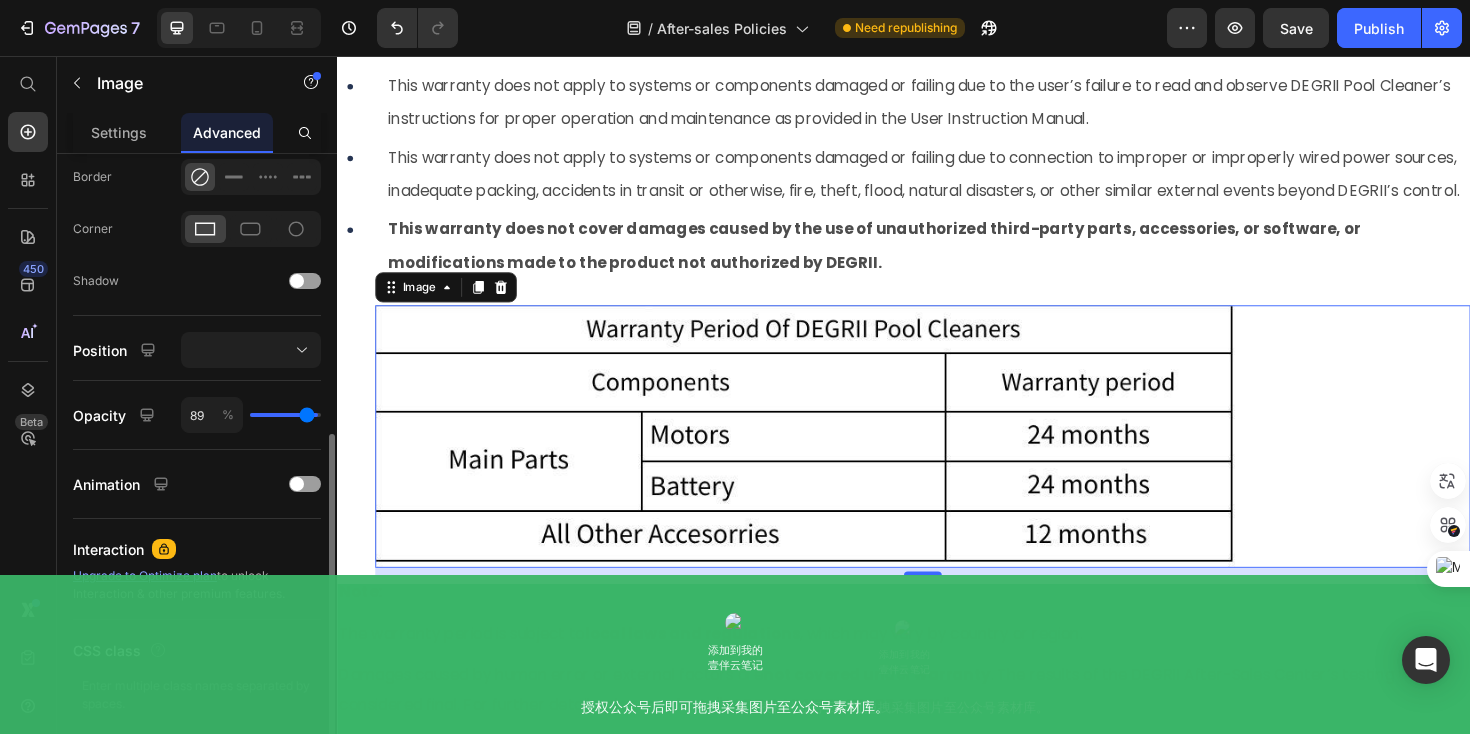 type on "88" 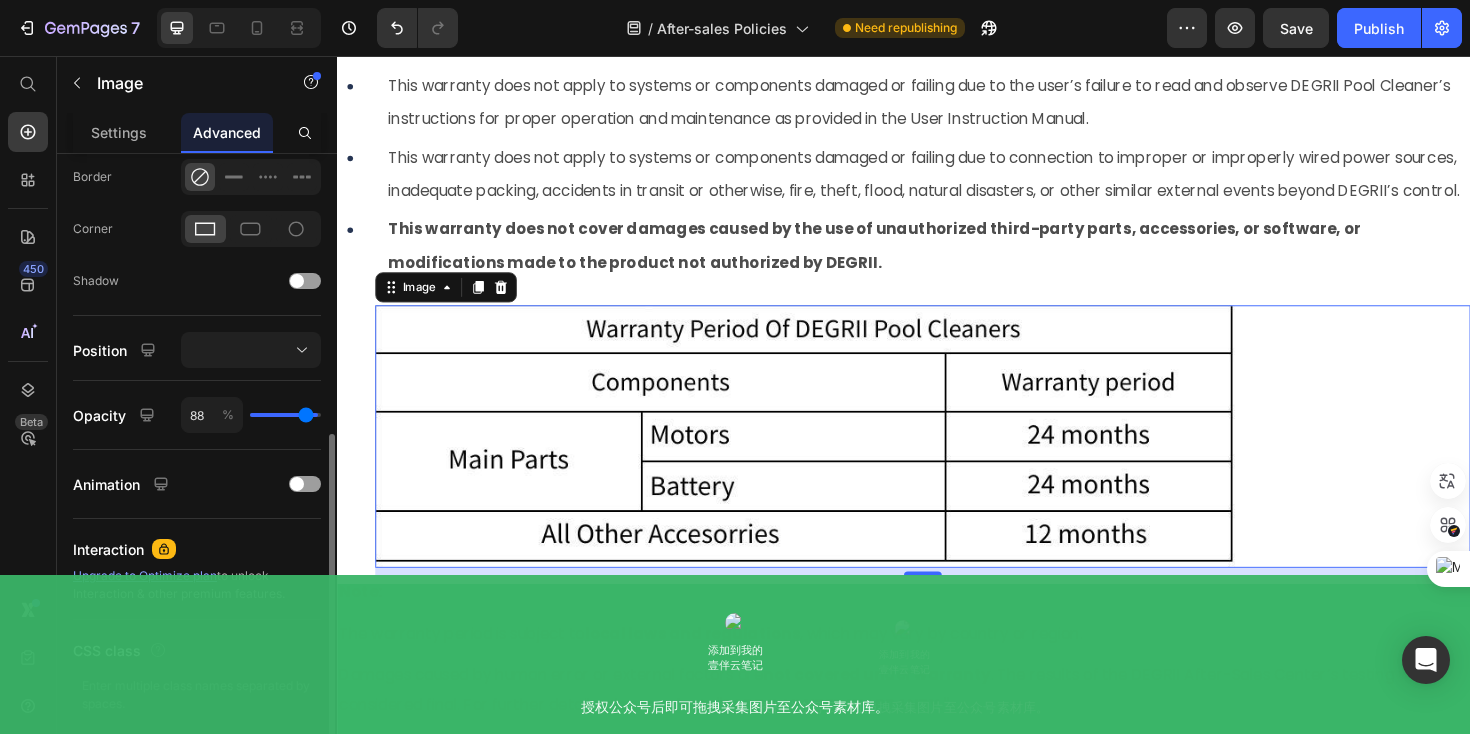 type on "87" 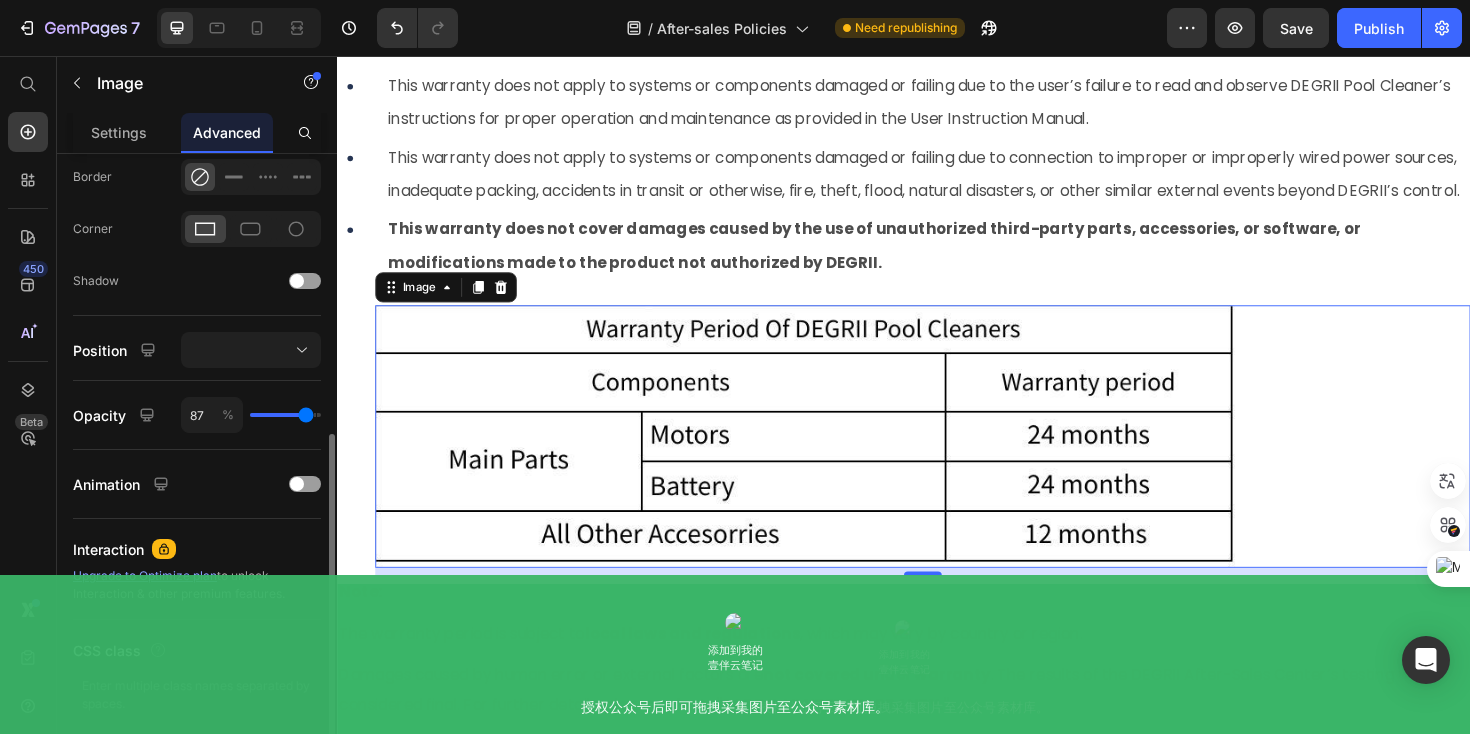 type on "86" 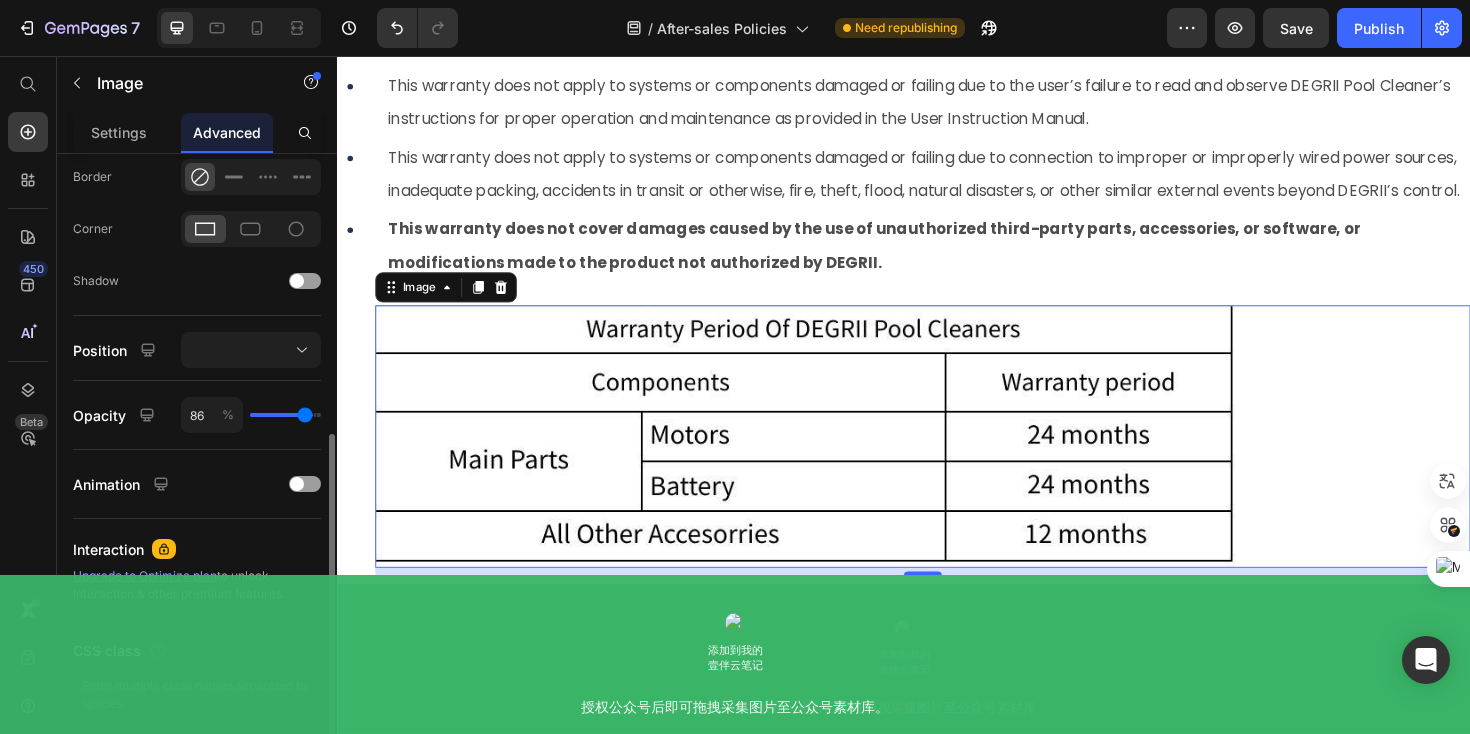 type on "85" 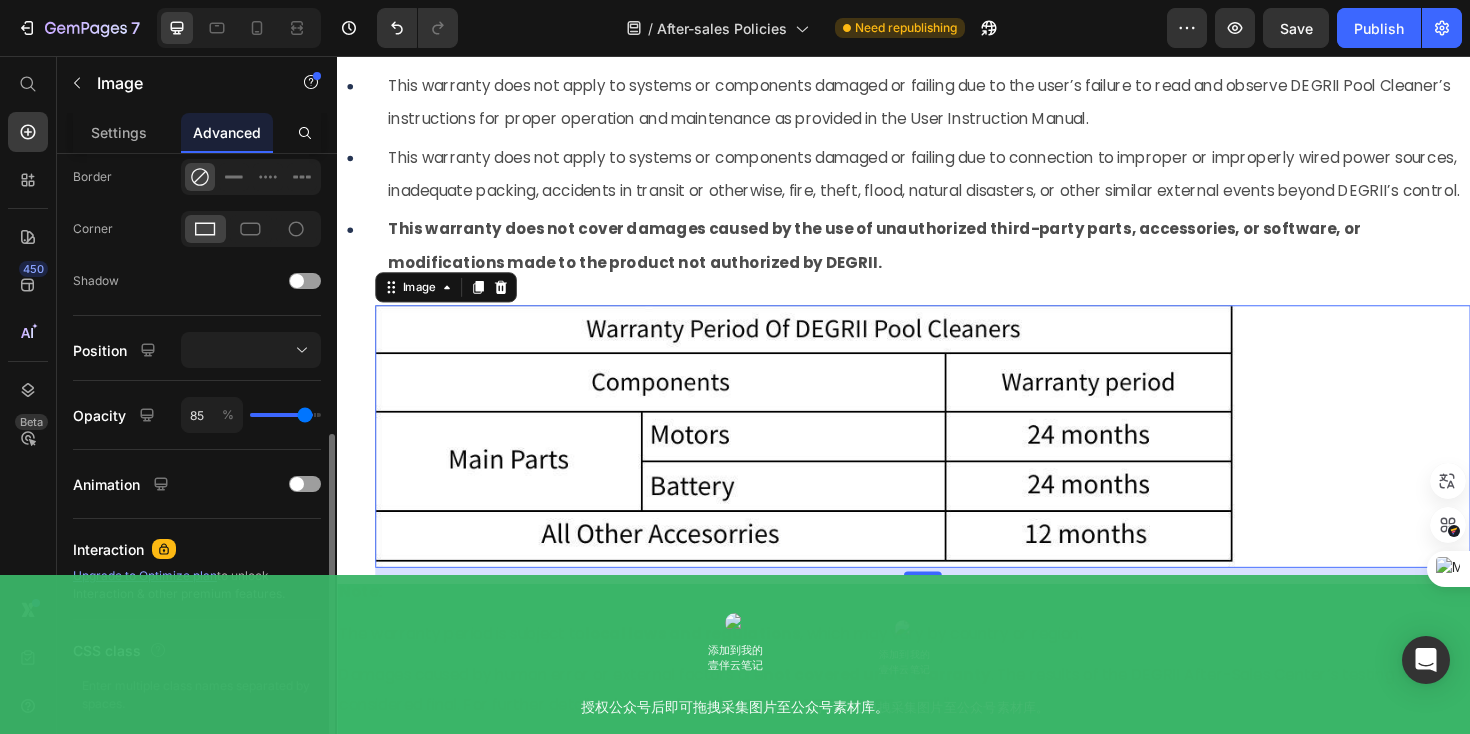 type on "84" 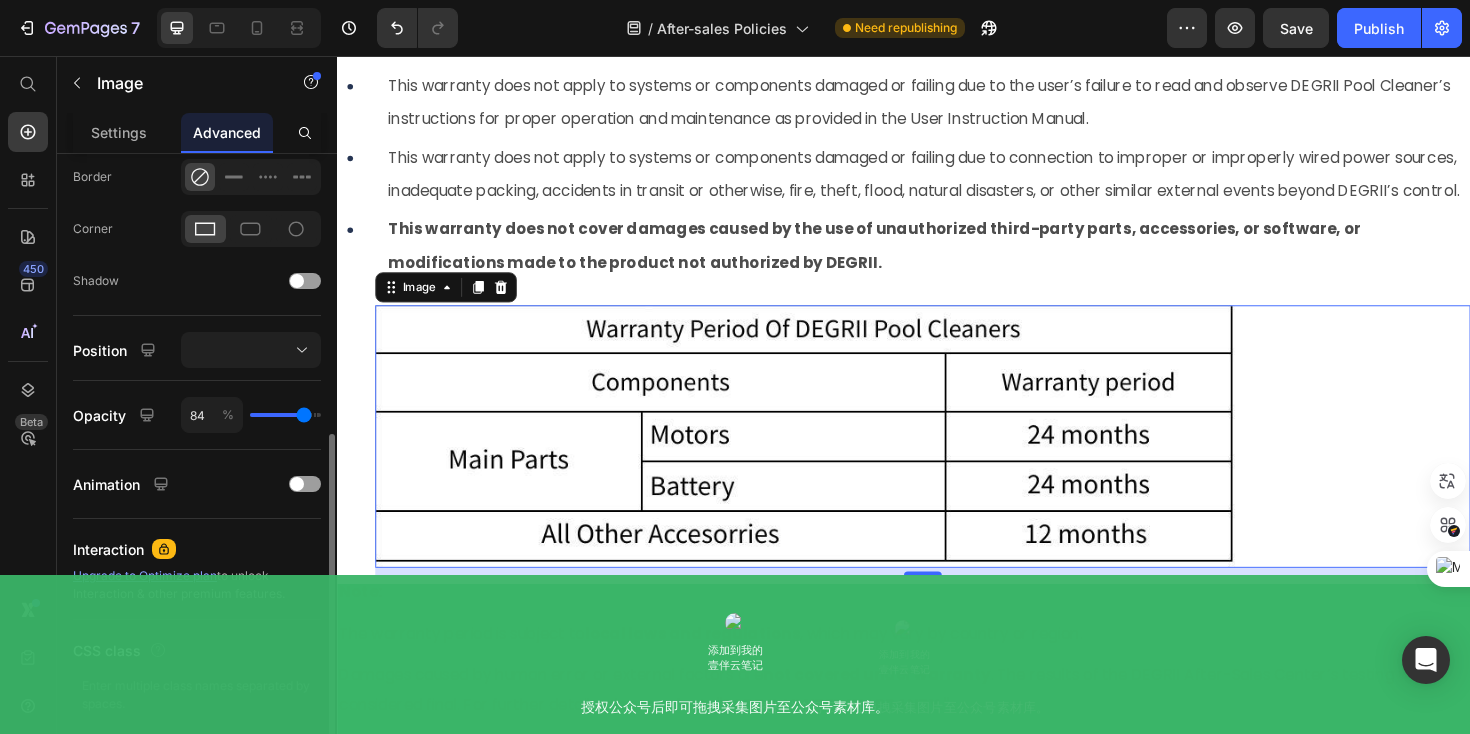 type on "83" 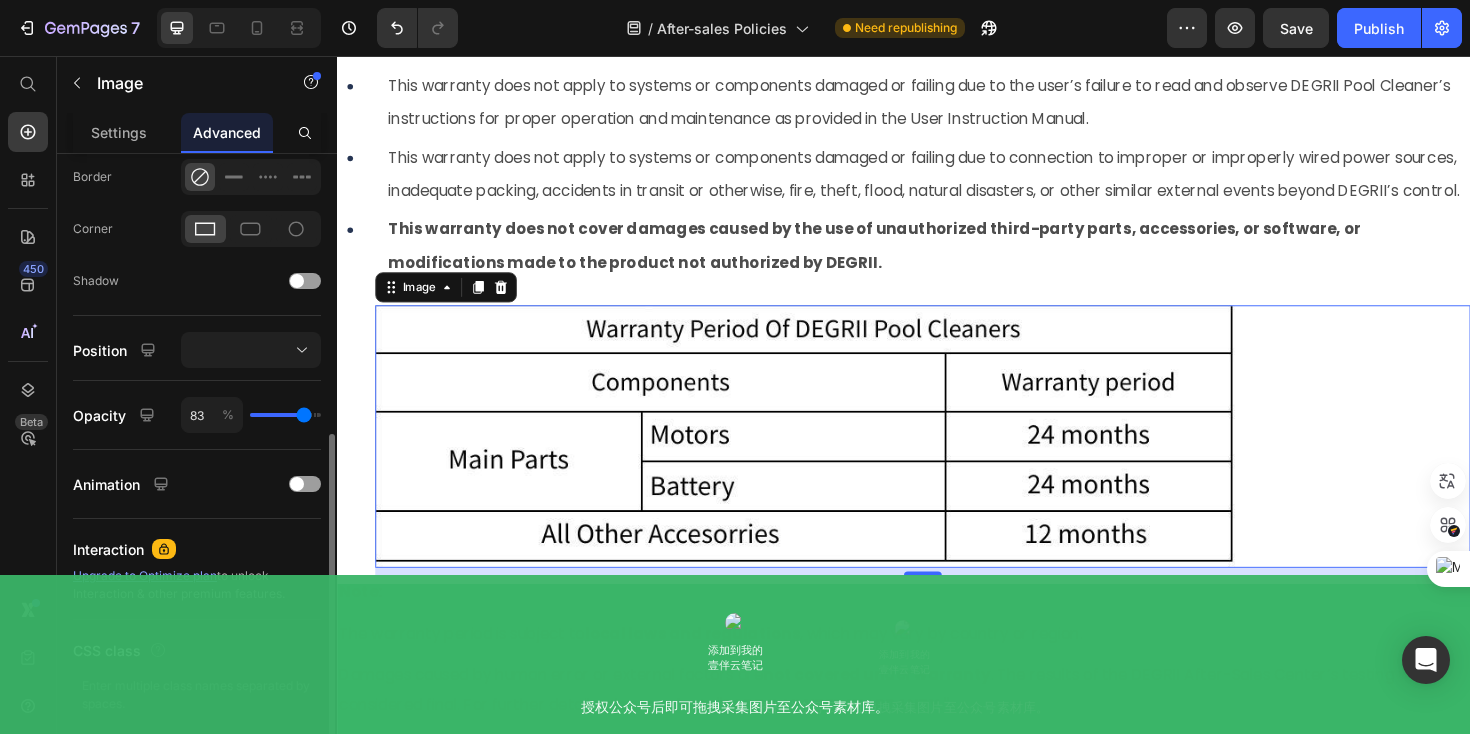 type on "82" 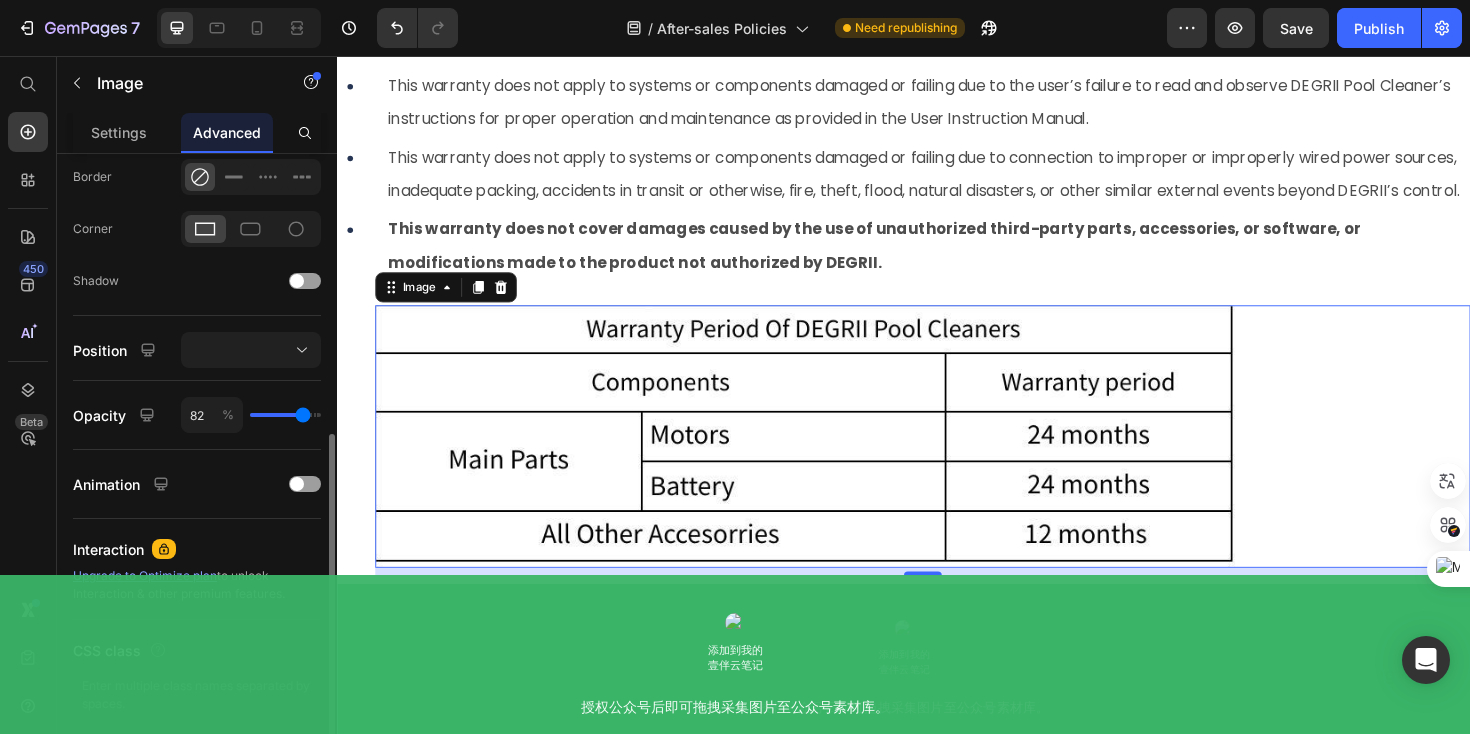 type on "81" 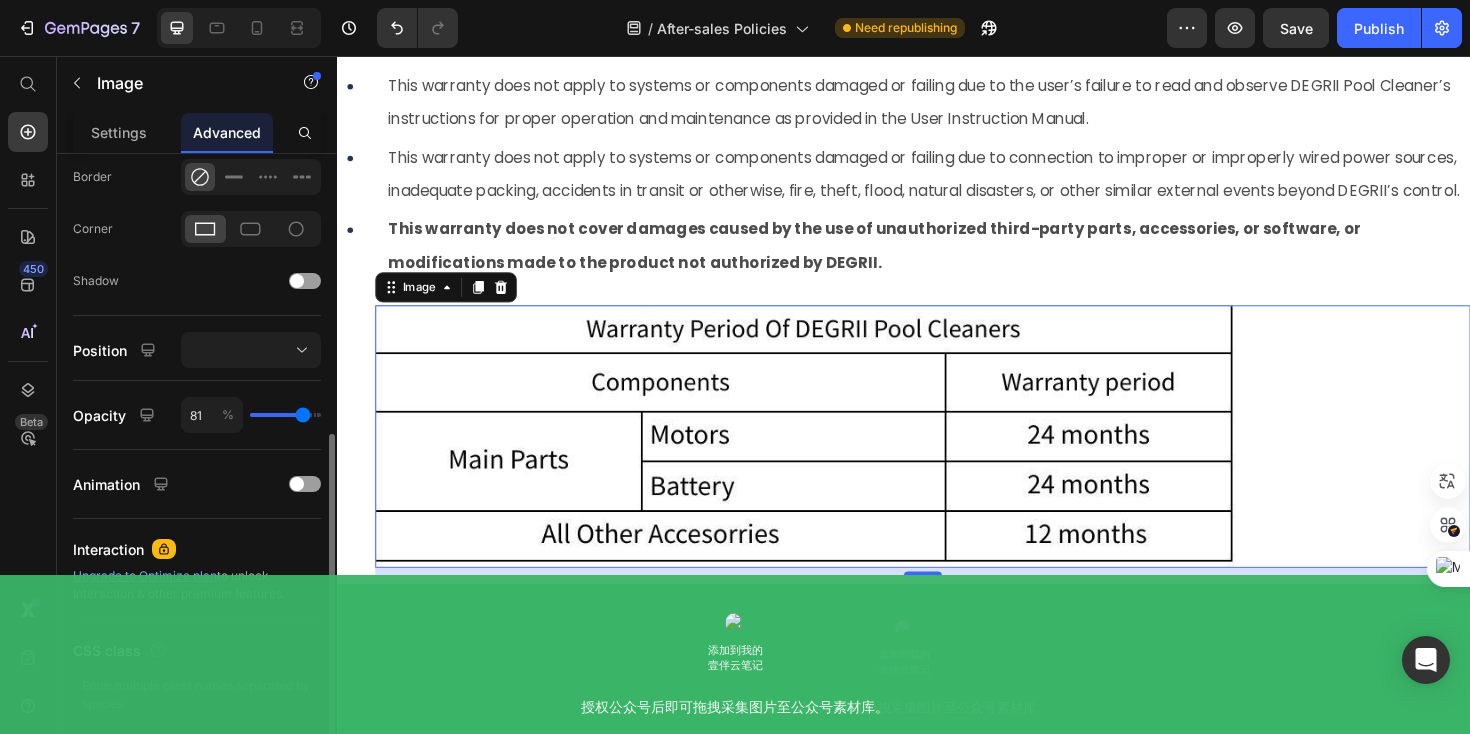 type on "80" 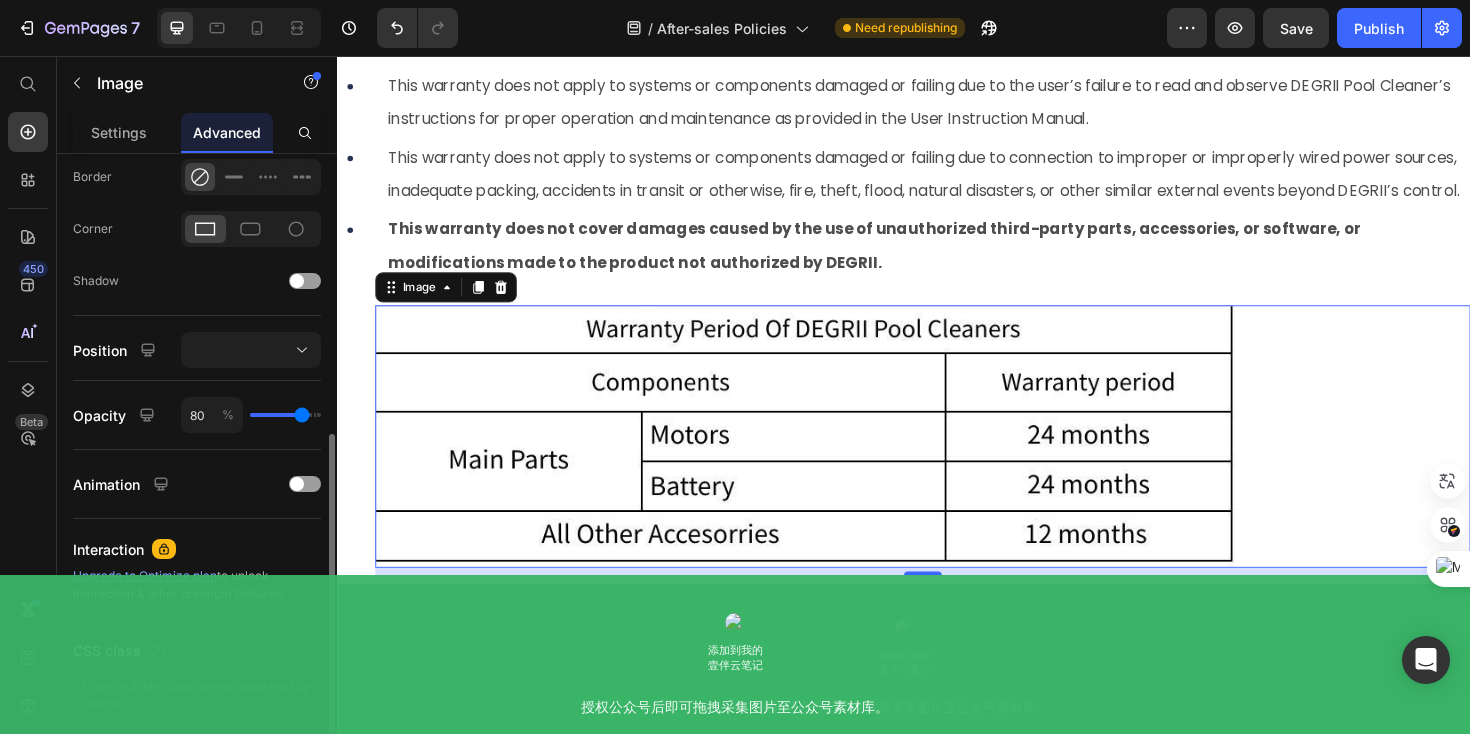 type on "79" 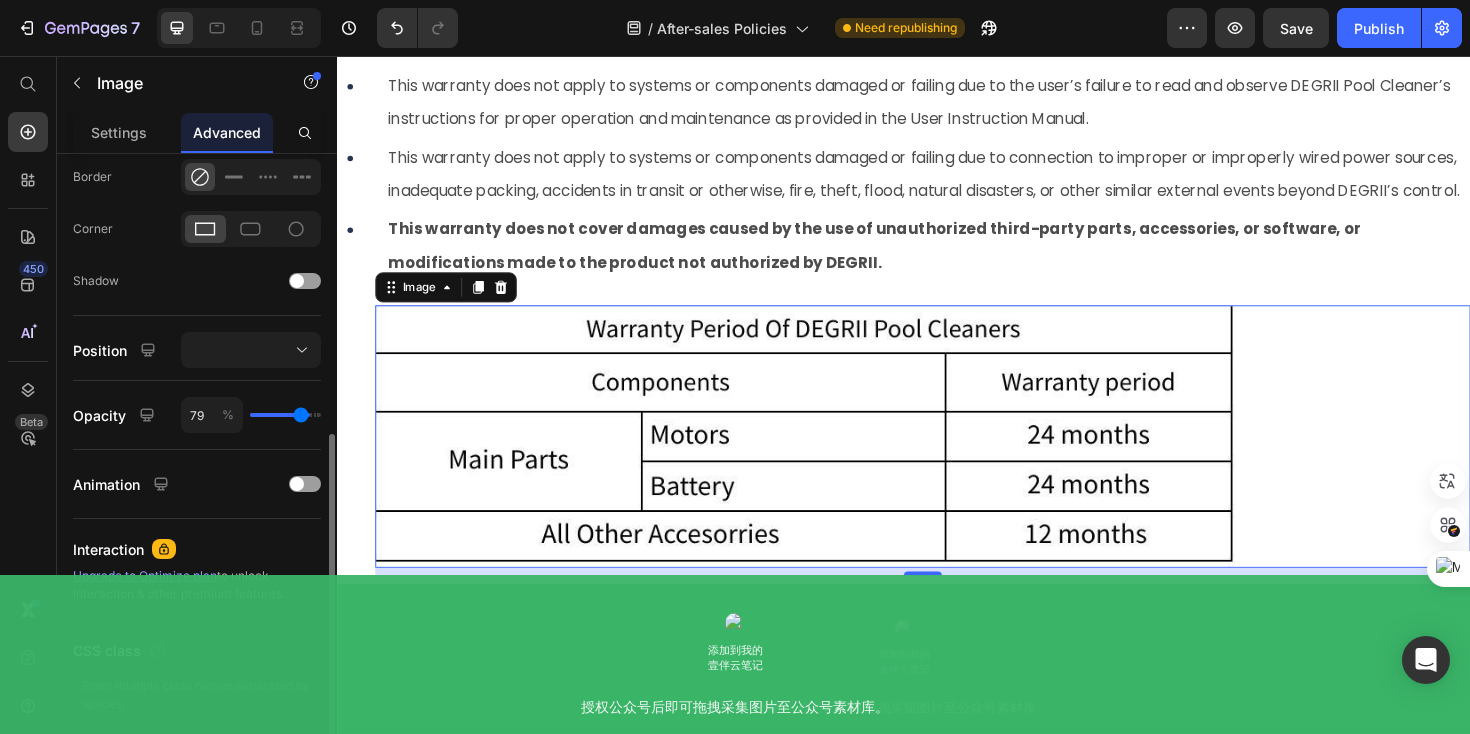 type on "78" 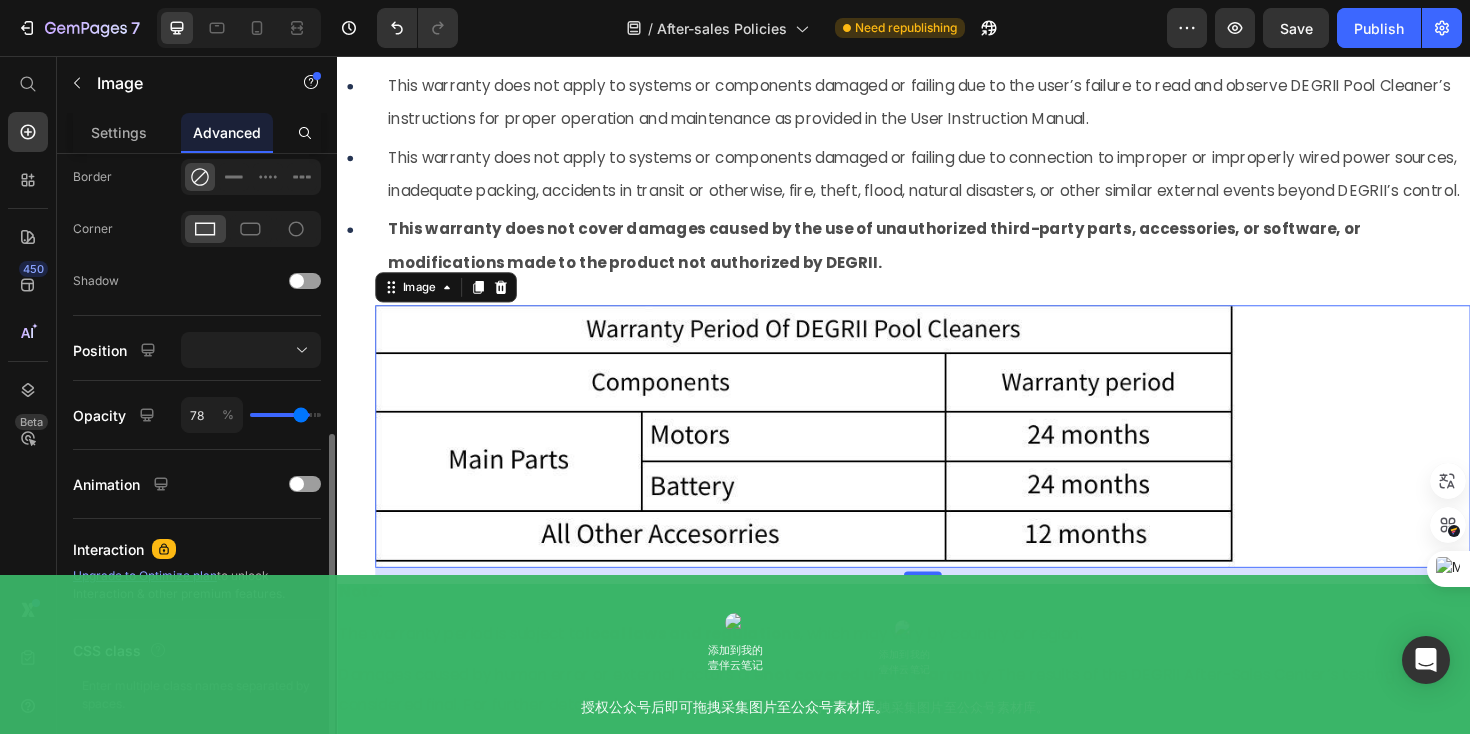 type on "77" 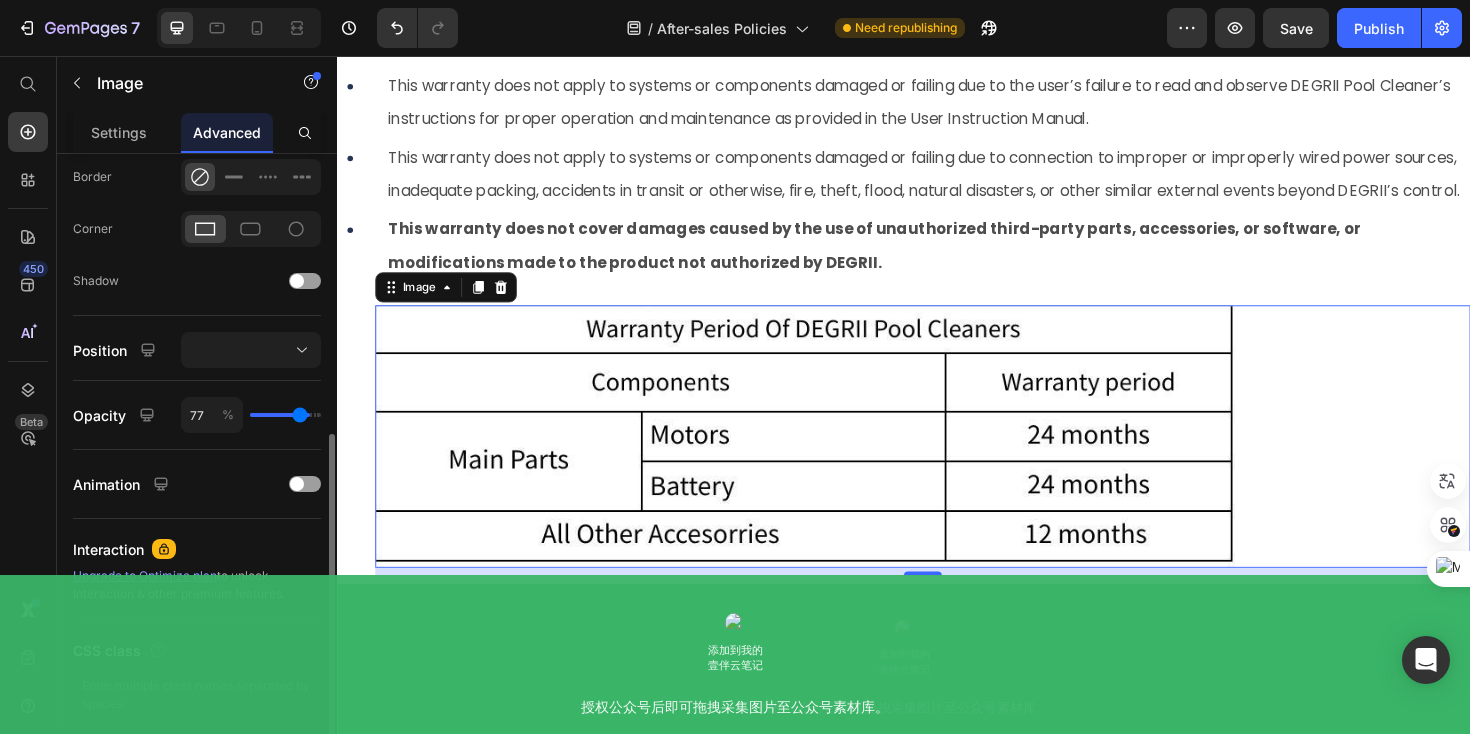 type on "76" 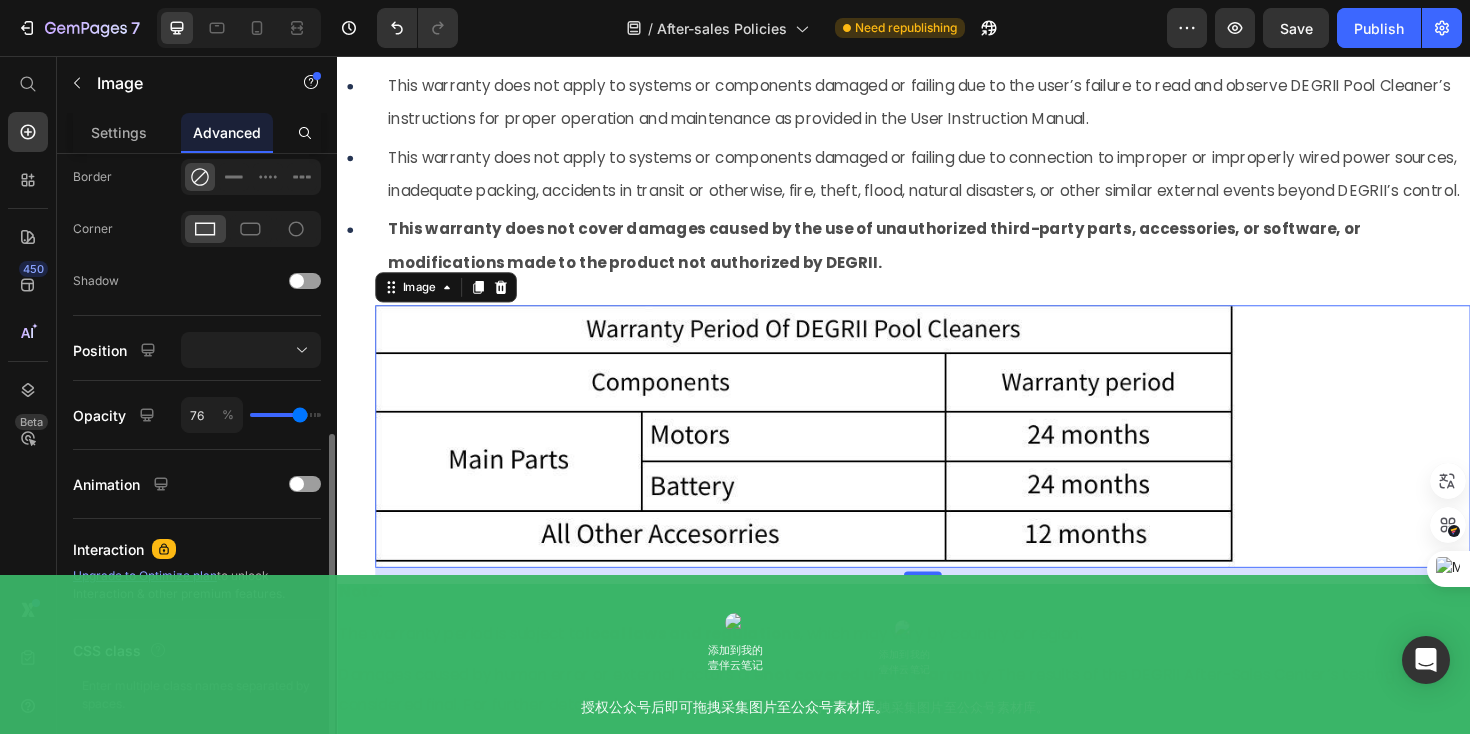 type on "75" 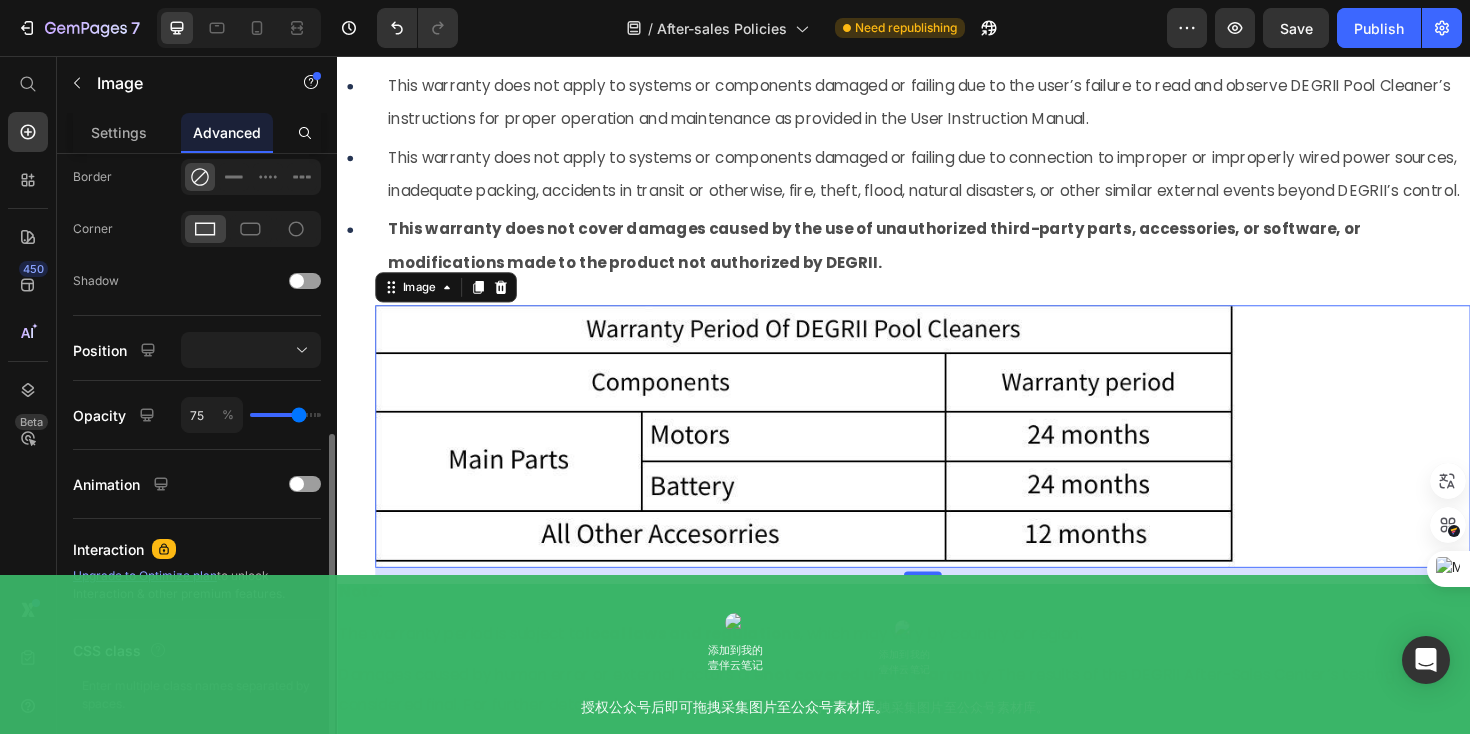 drag, startPoint x: 313, startPoint y: 417, endPoint x: 299, endPoint y: 419, distance: 14.142136 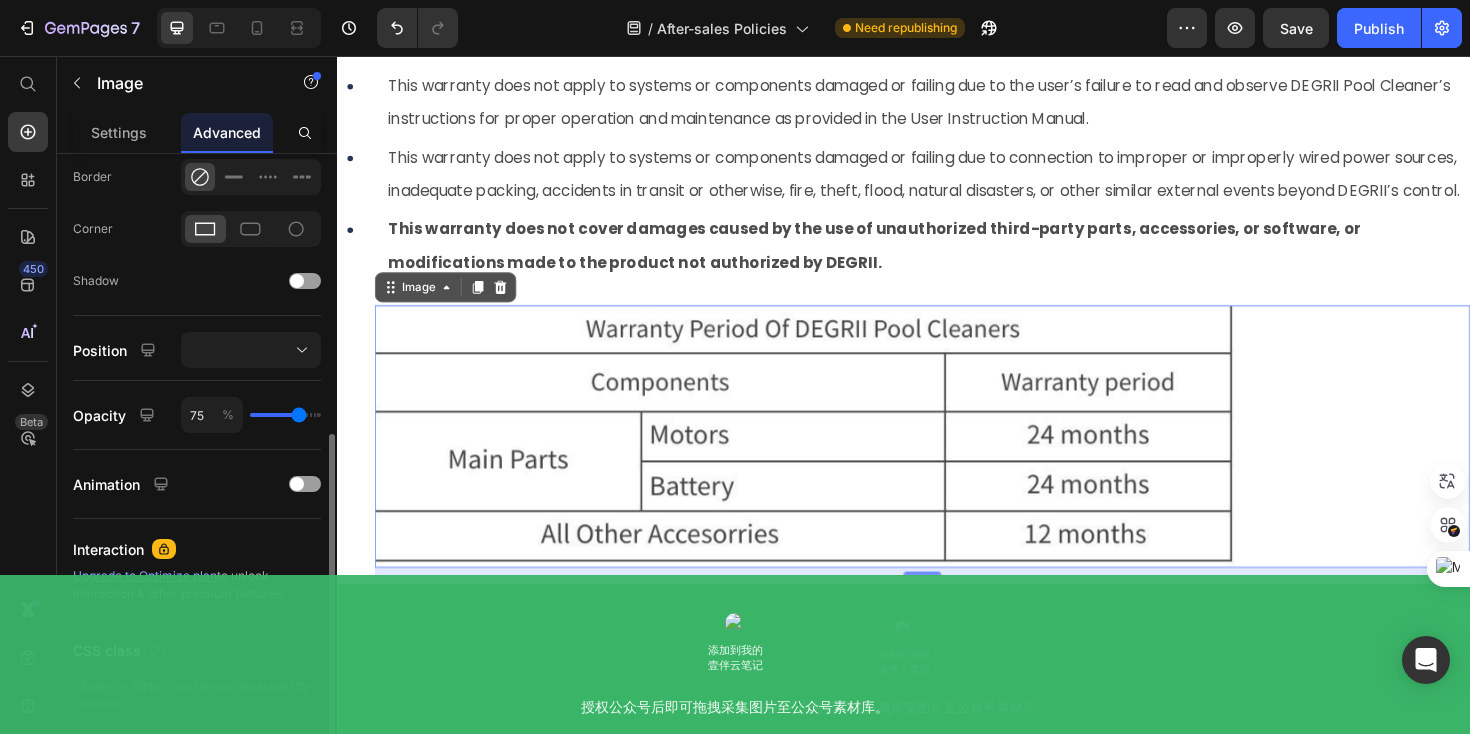 type on "74" 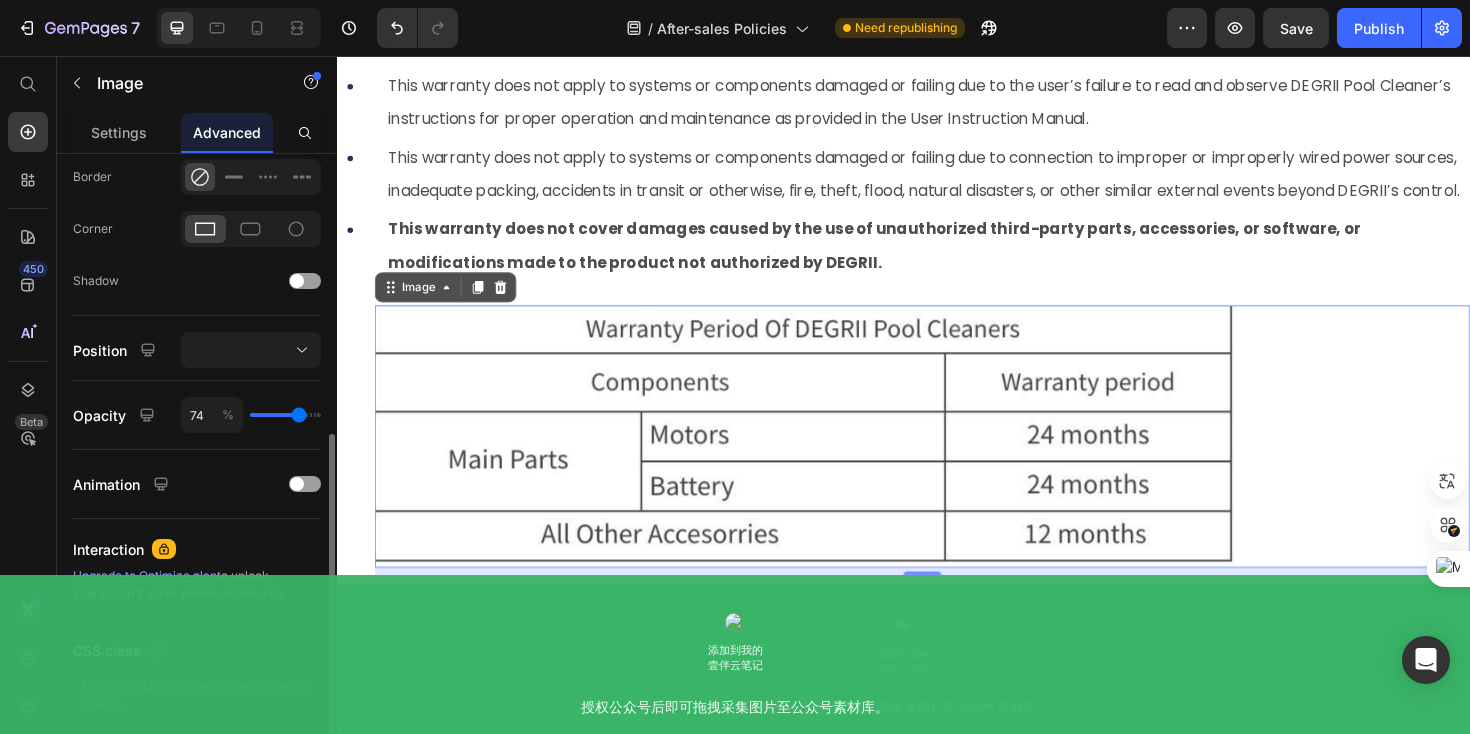 type on "73" 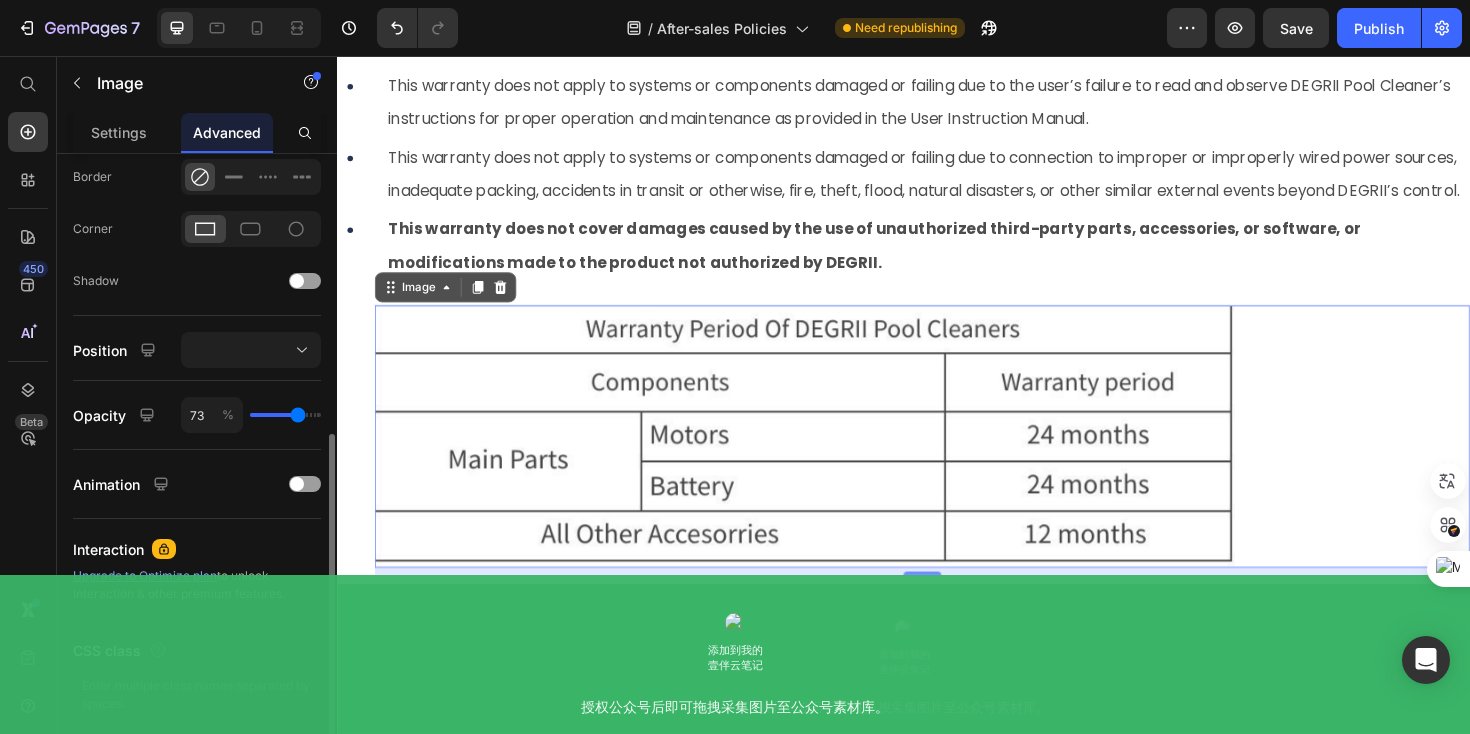 type on "72" 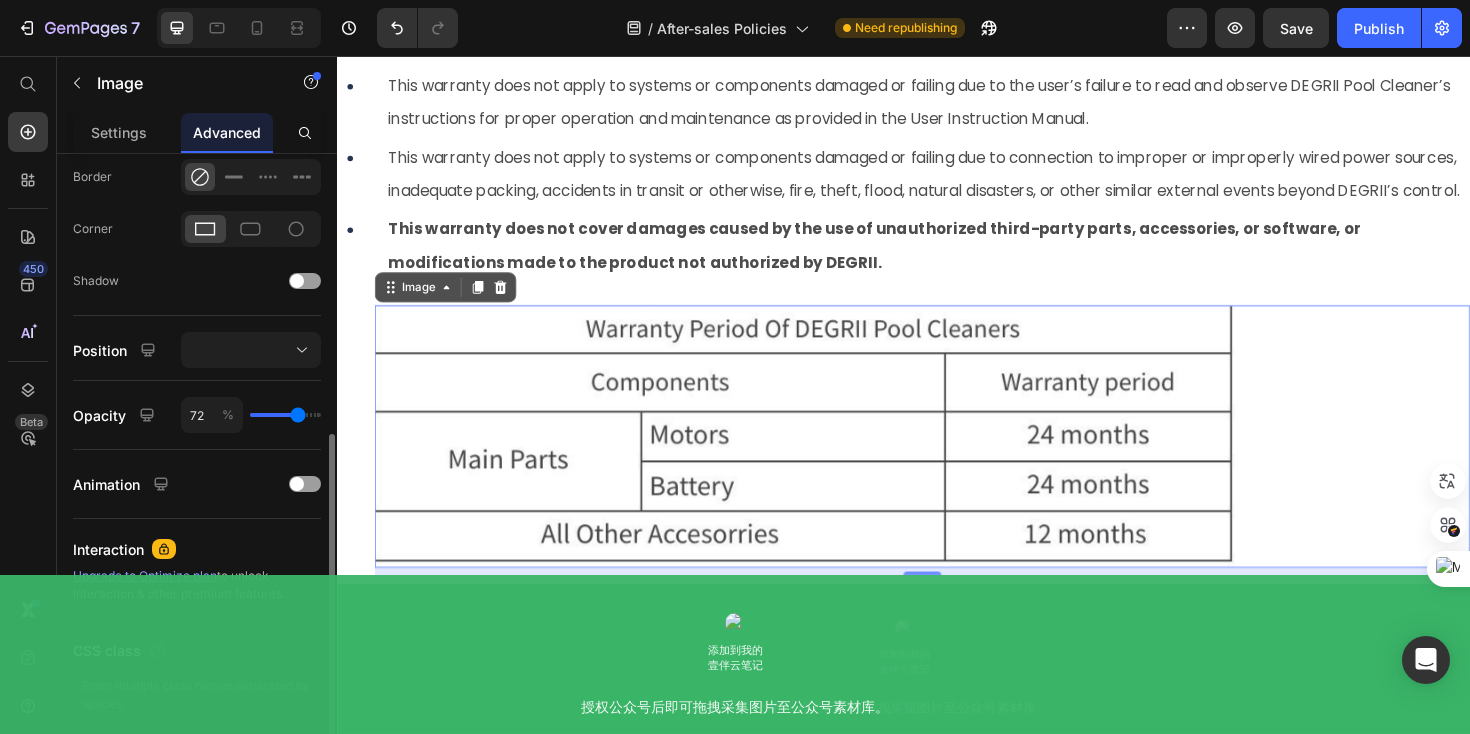 type on "71" 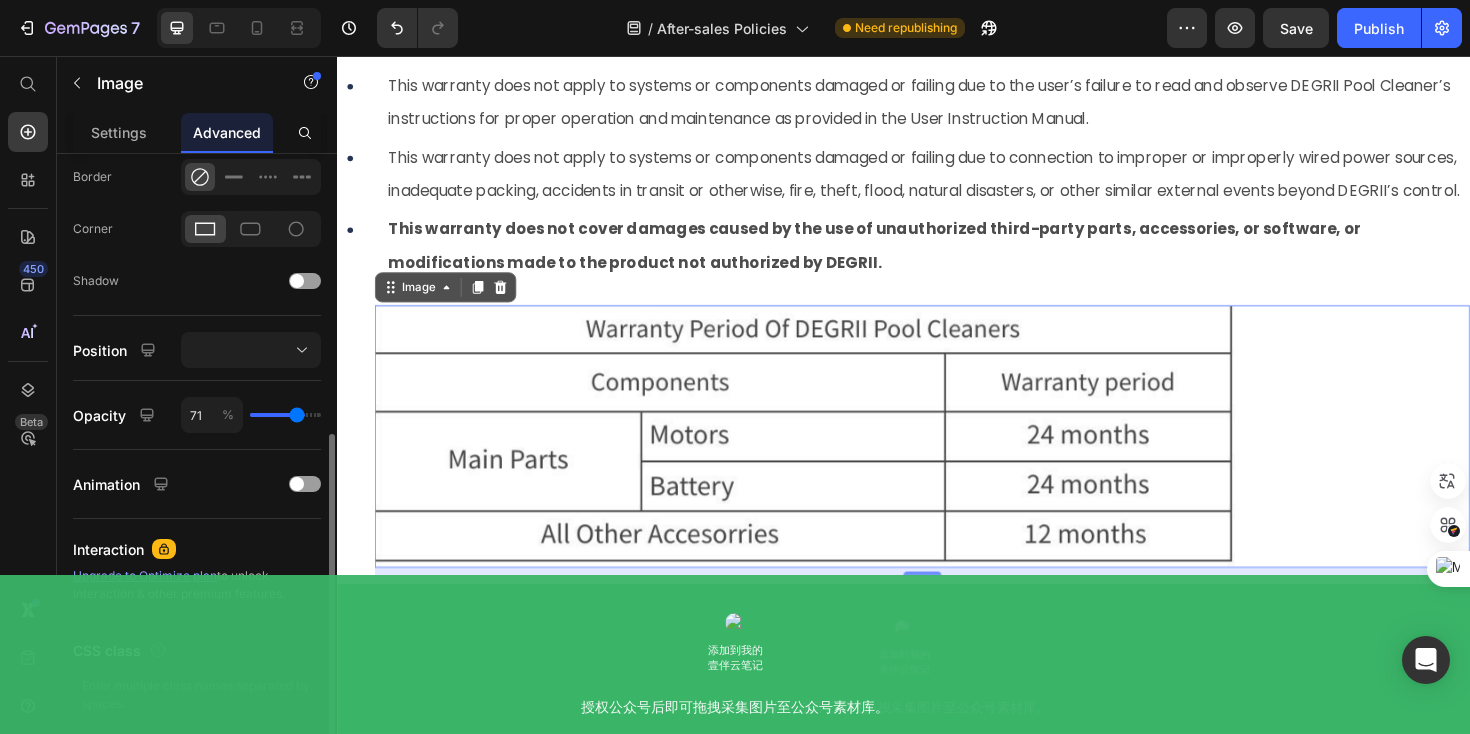 type on "69" 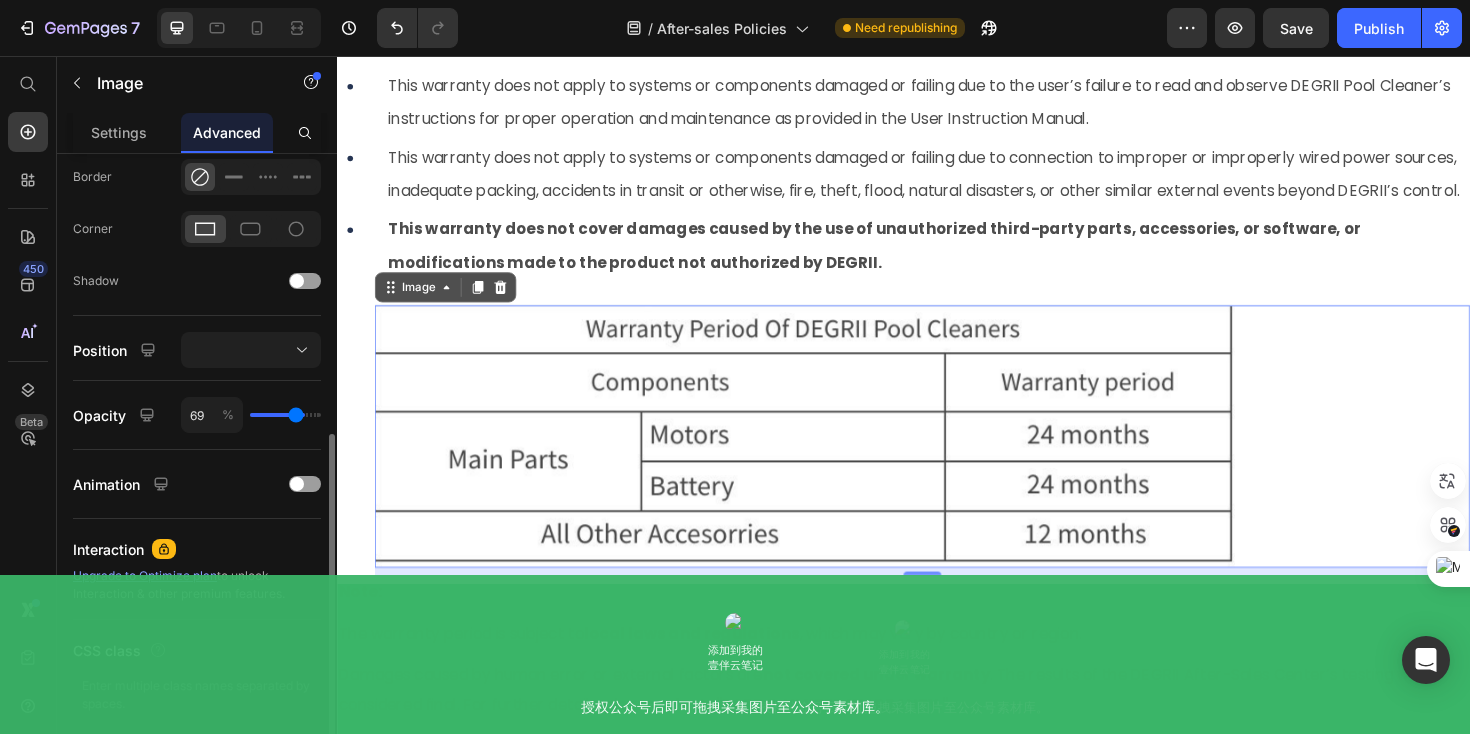 type on "68" 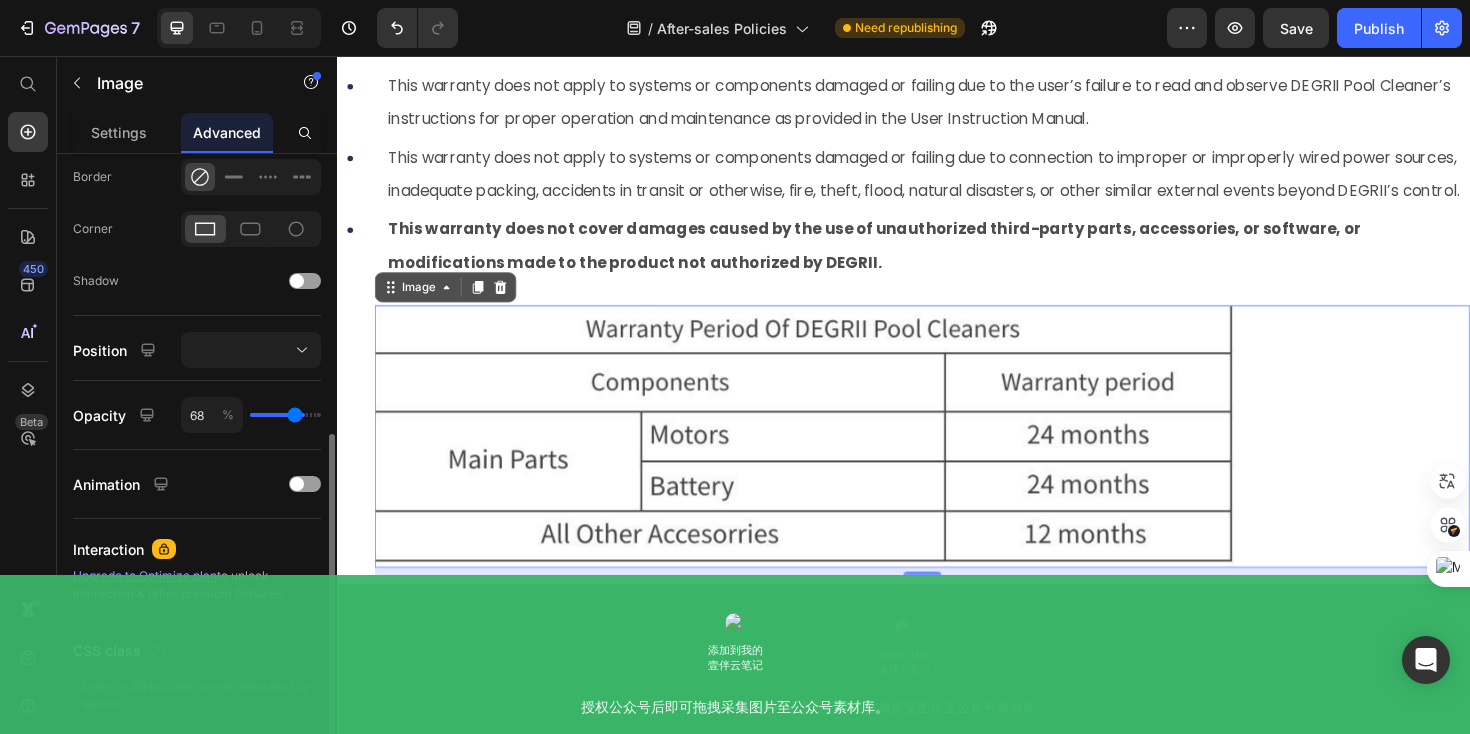 type on "67" 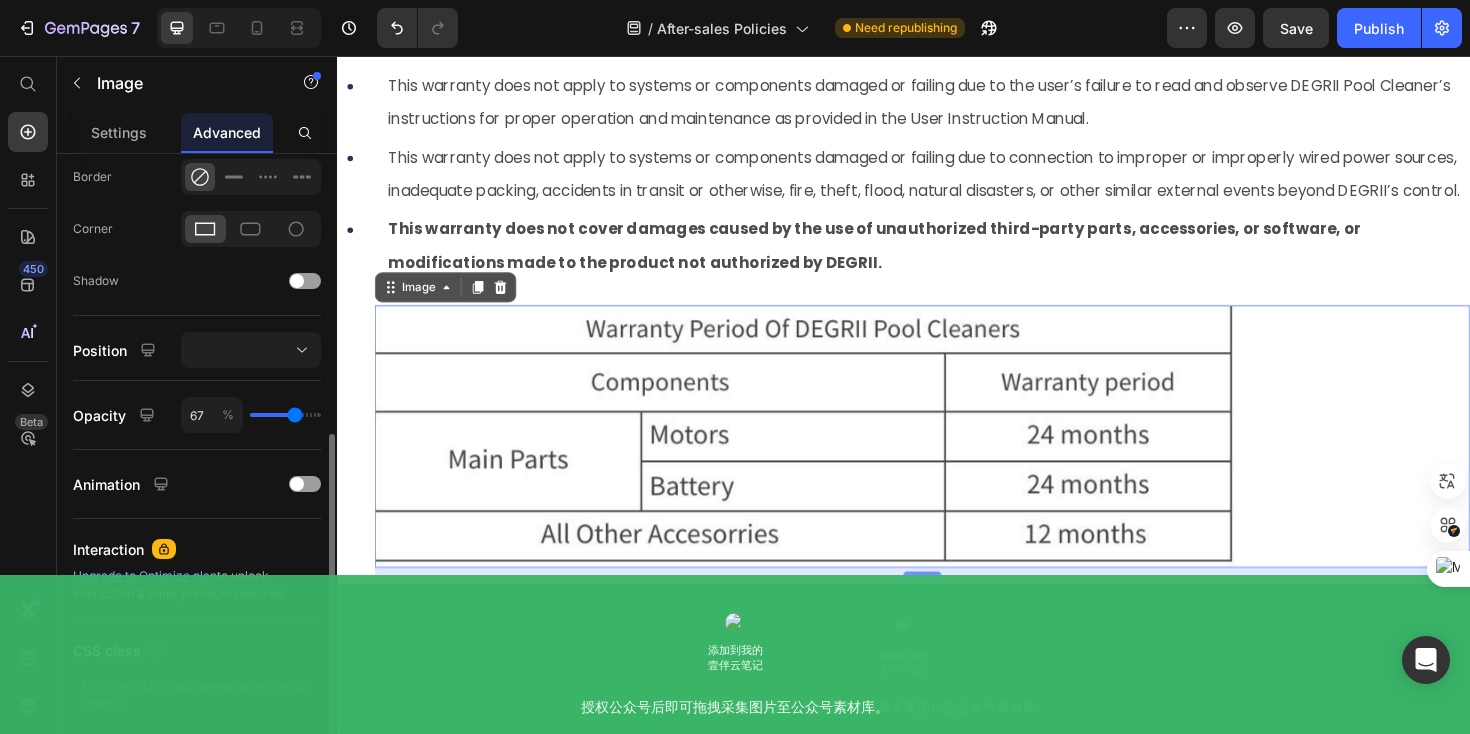 type on "66" 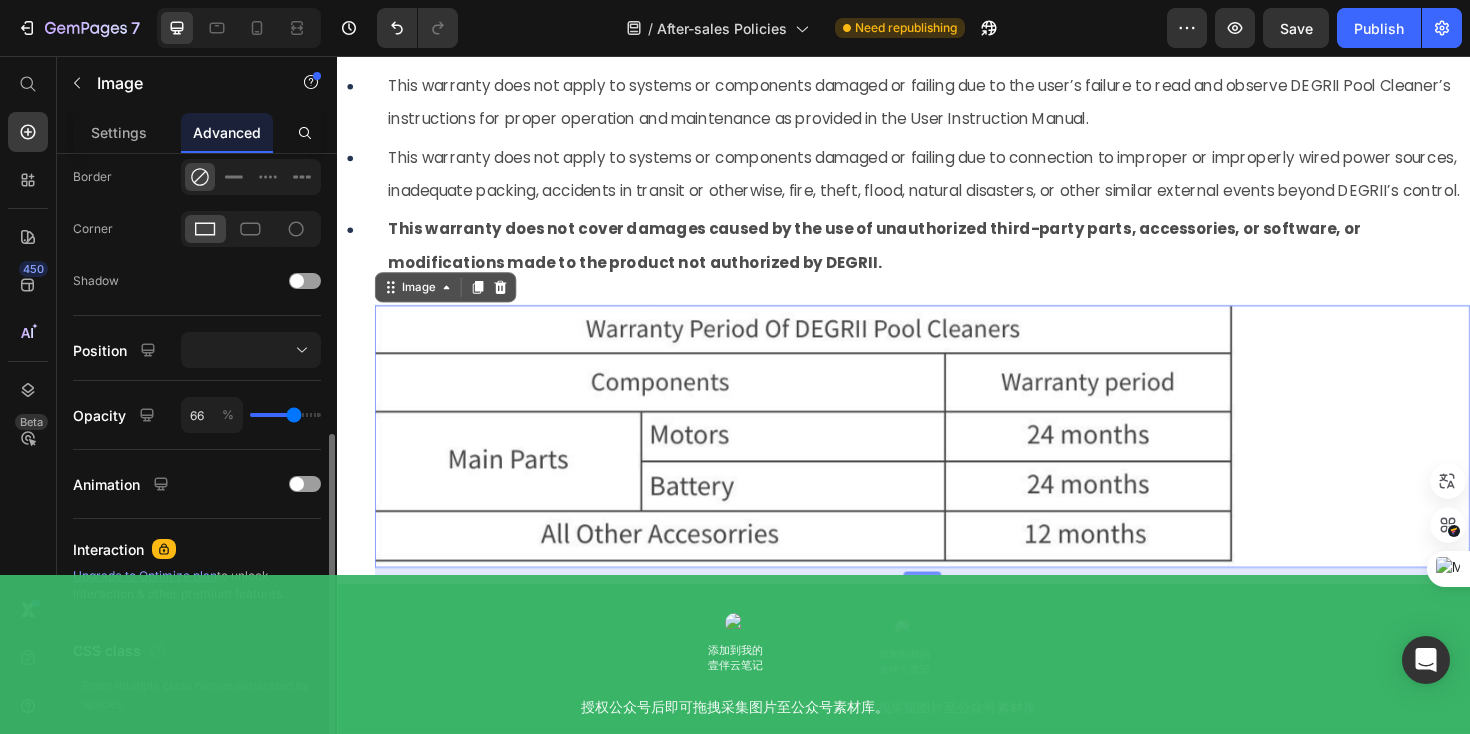 type on "65" 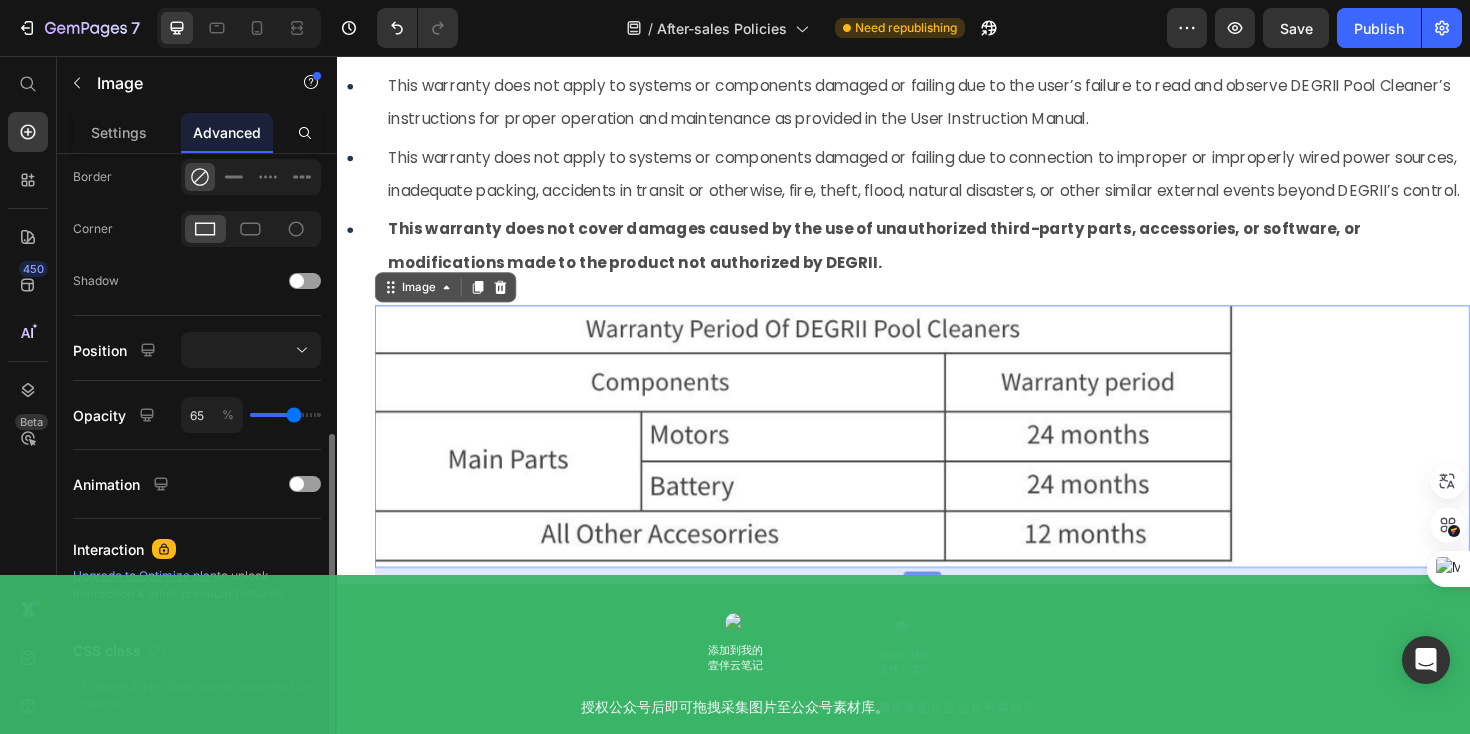 type on "64" 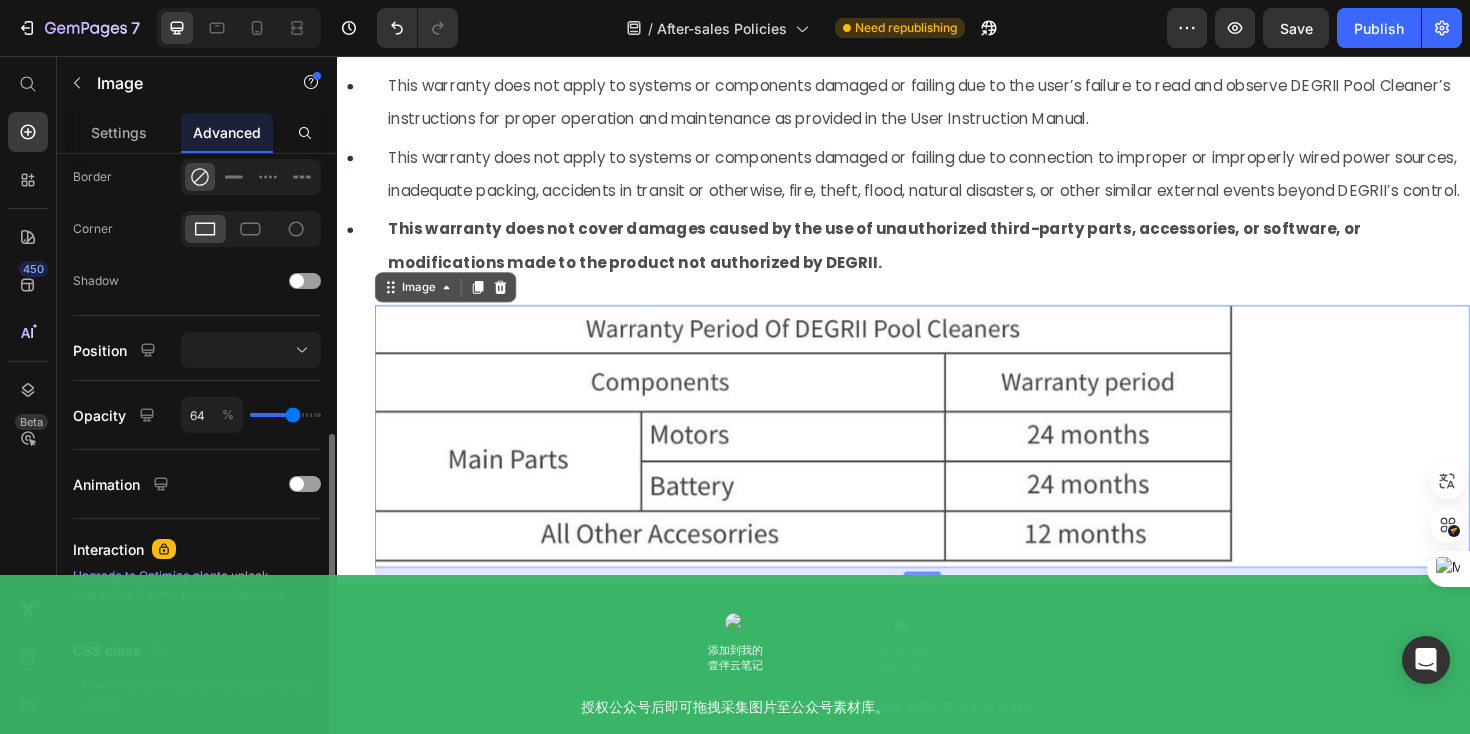 type on "65" 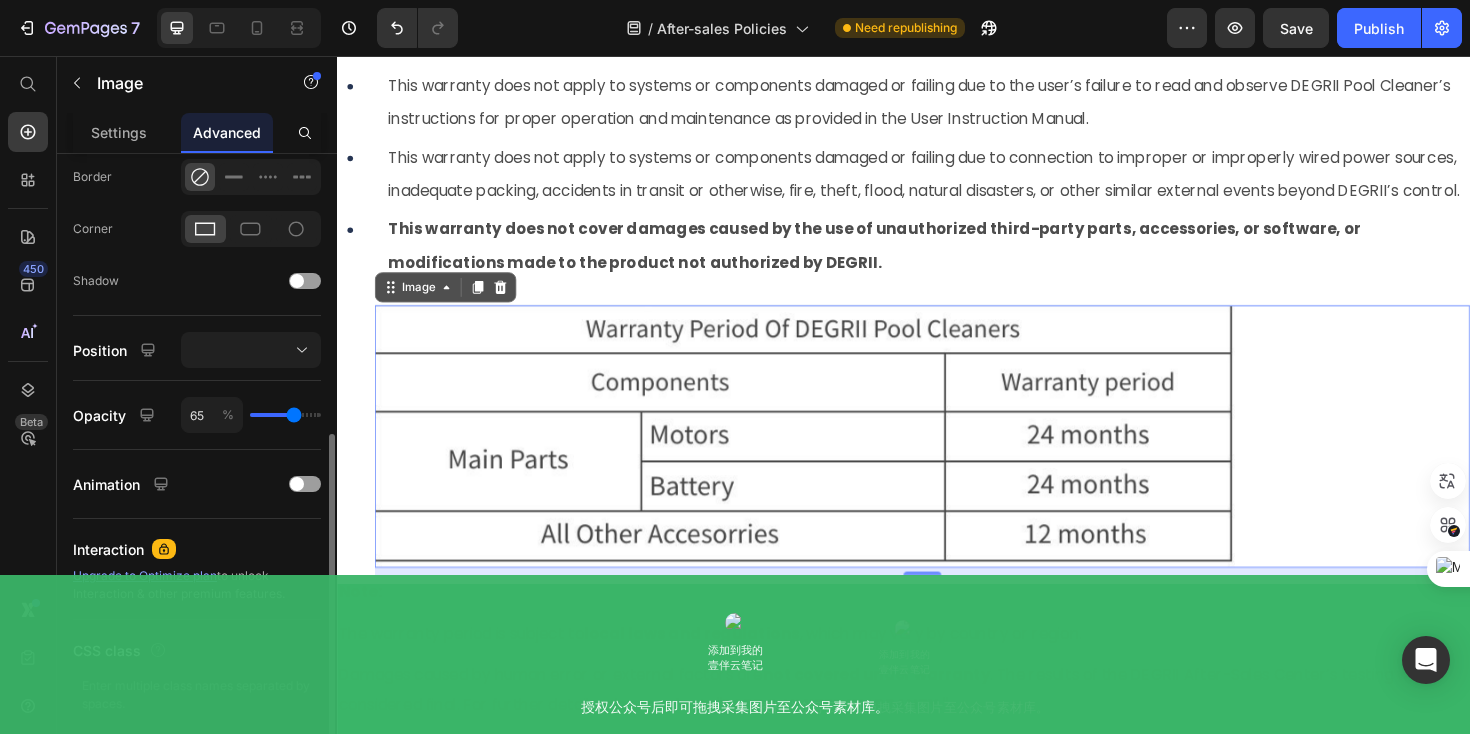 type on "66" 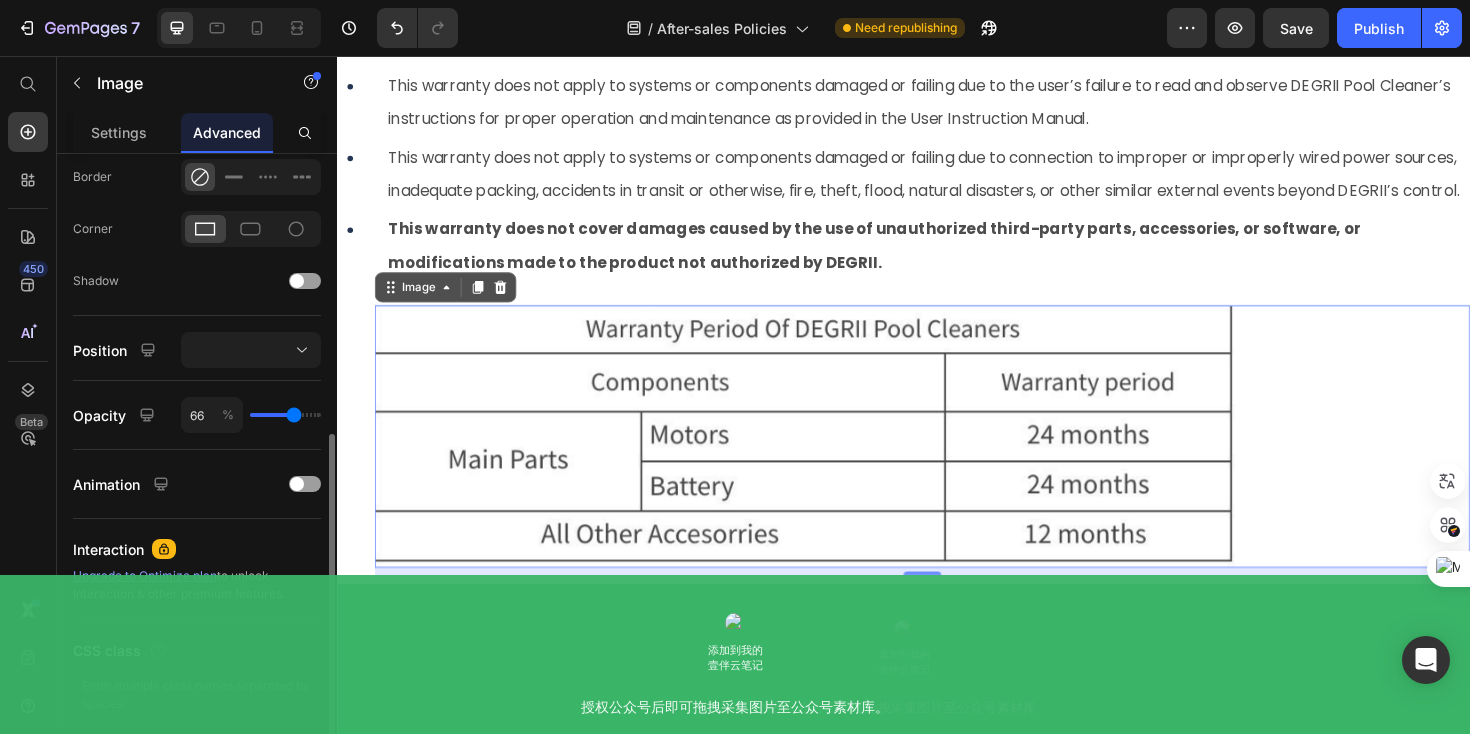 type on "67" 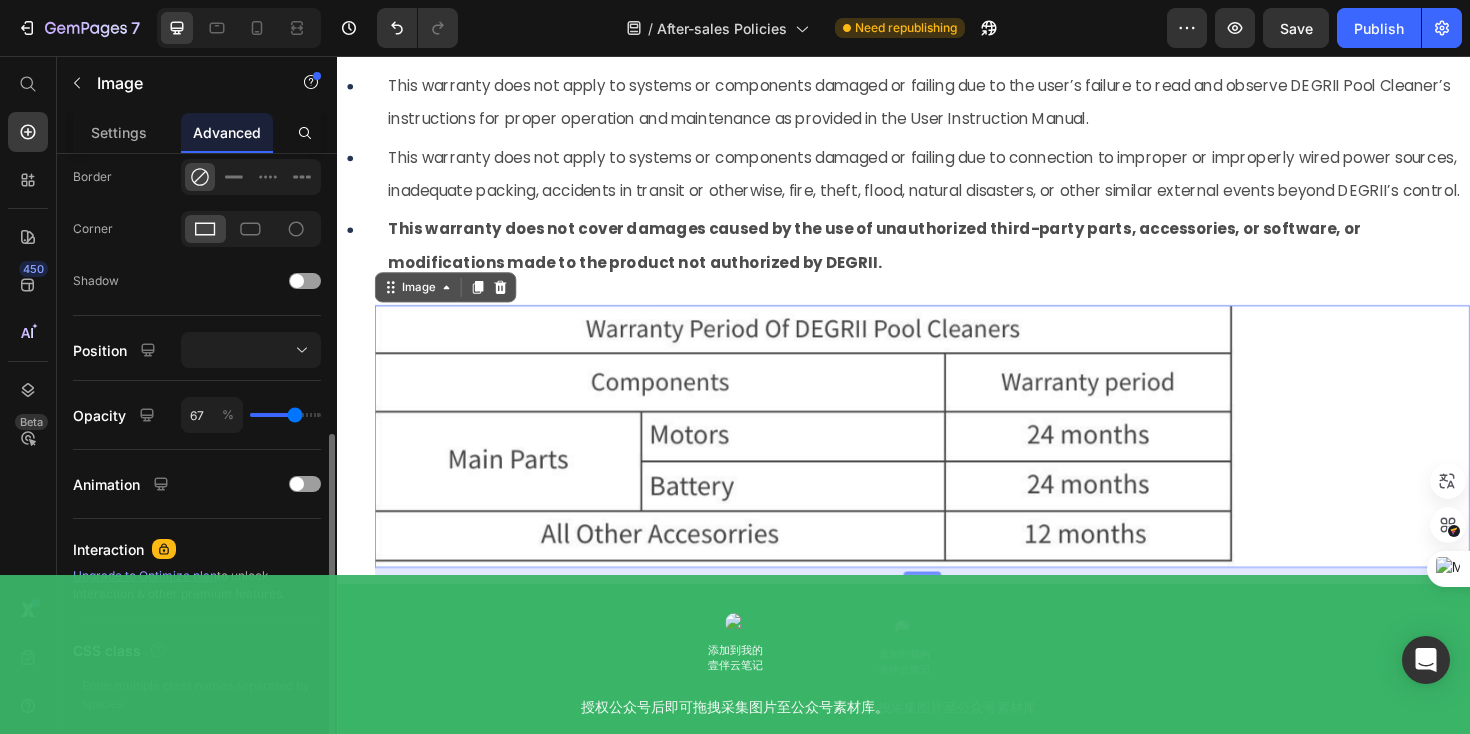 type on "68" 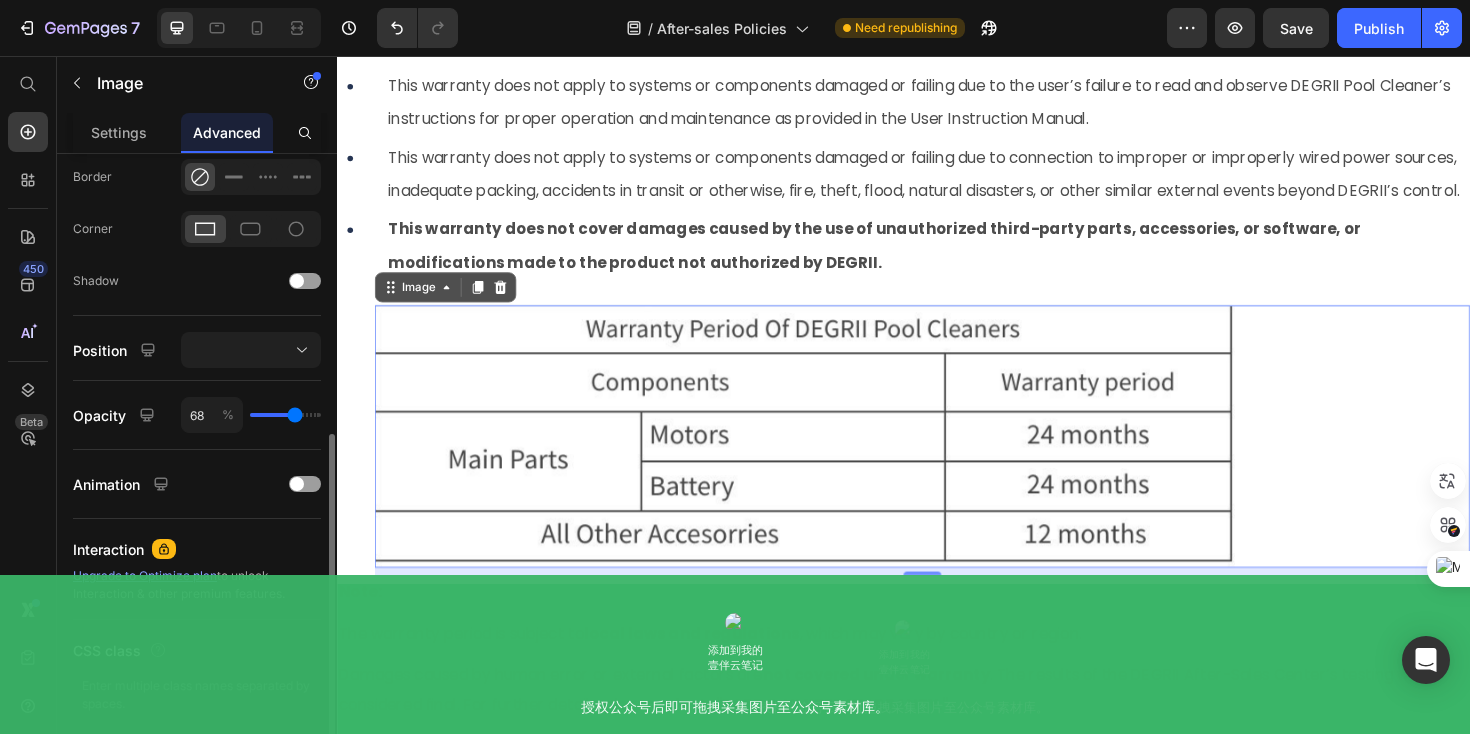 type on "69" 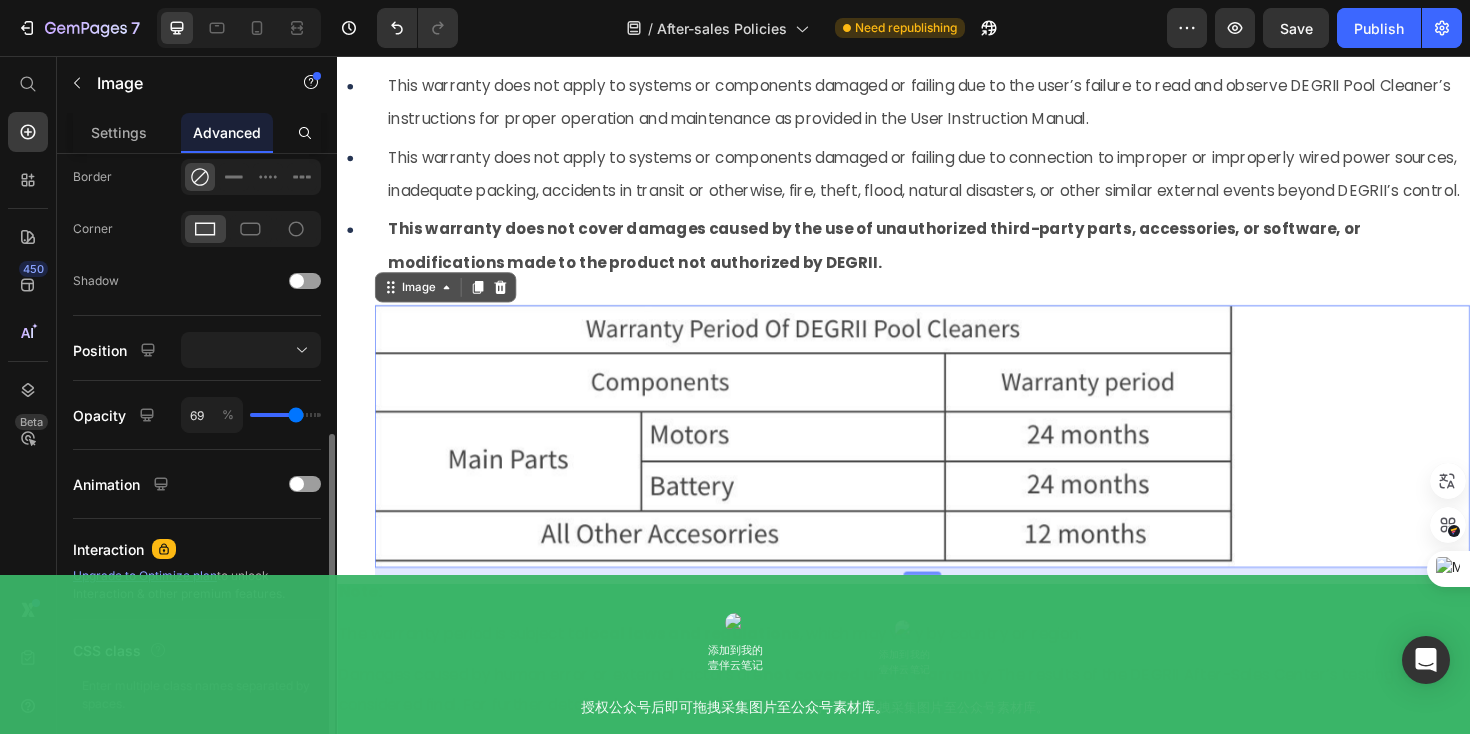 type on "70" 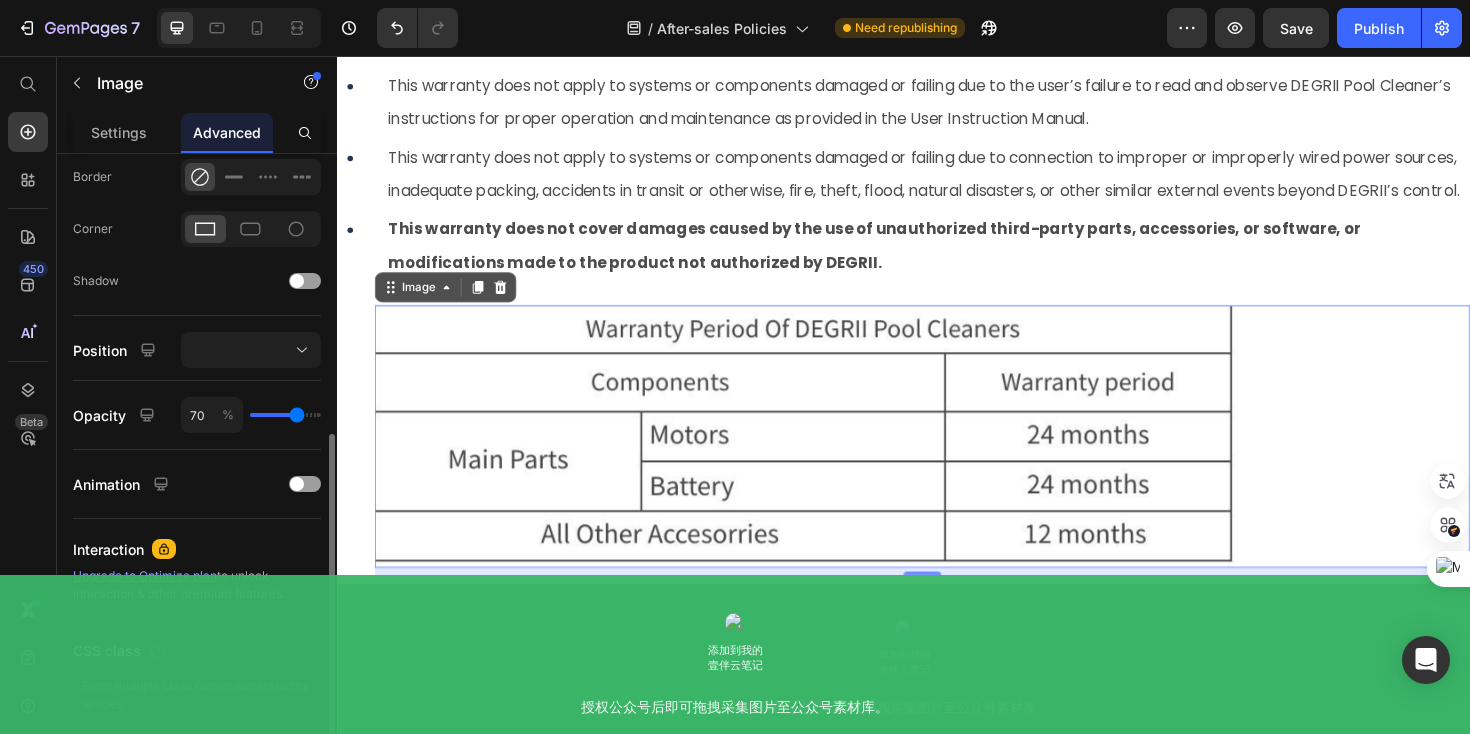type on "71" 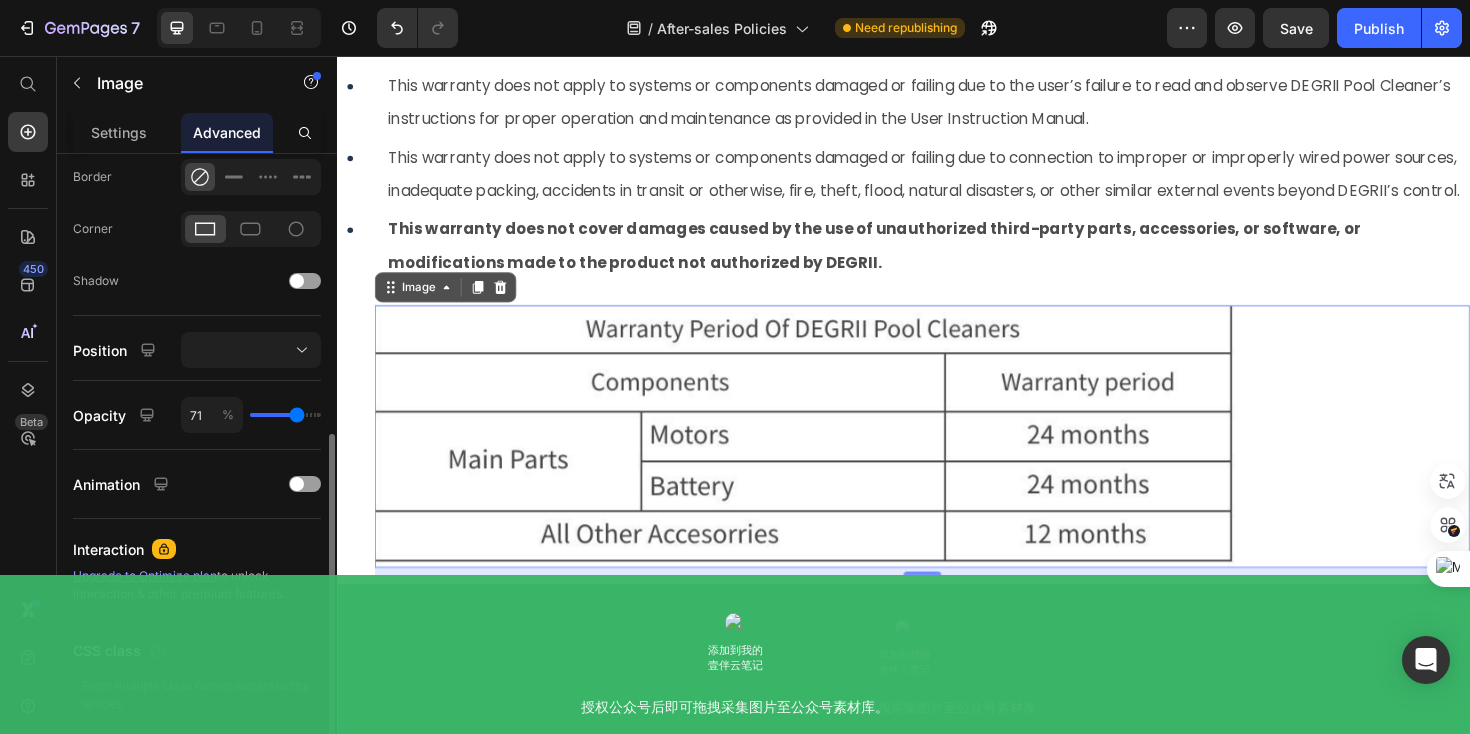 type on "70" 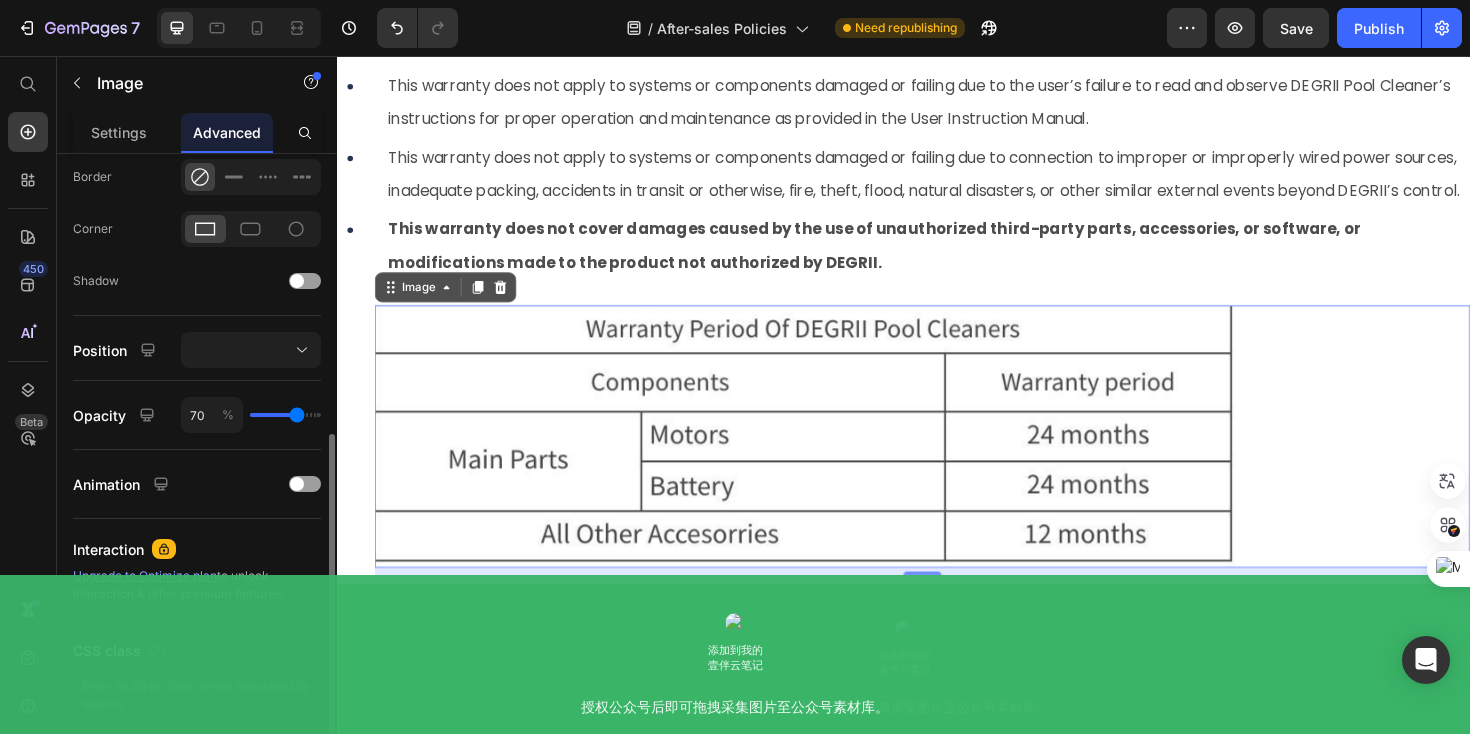 type on "69" 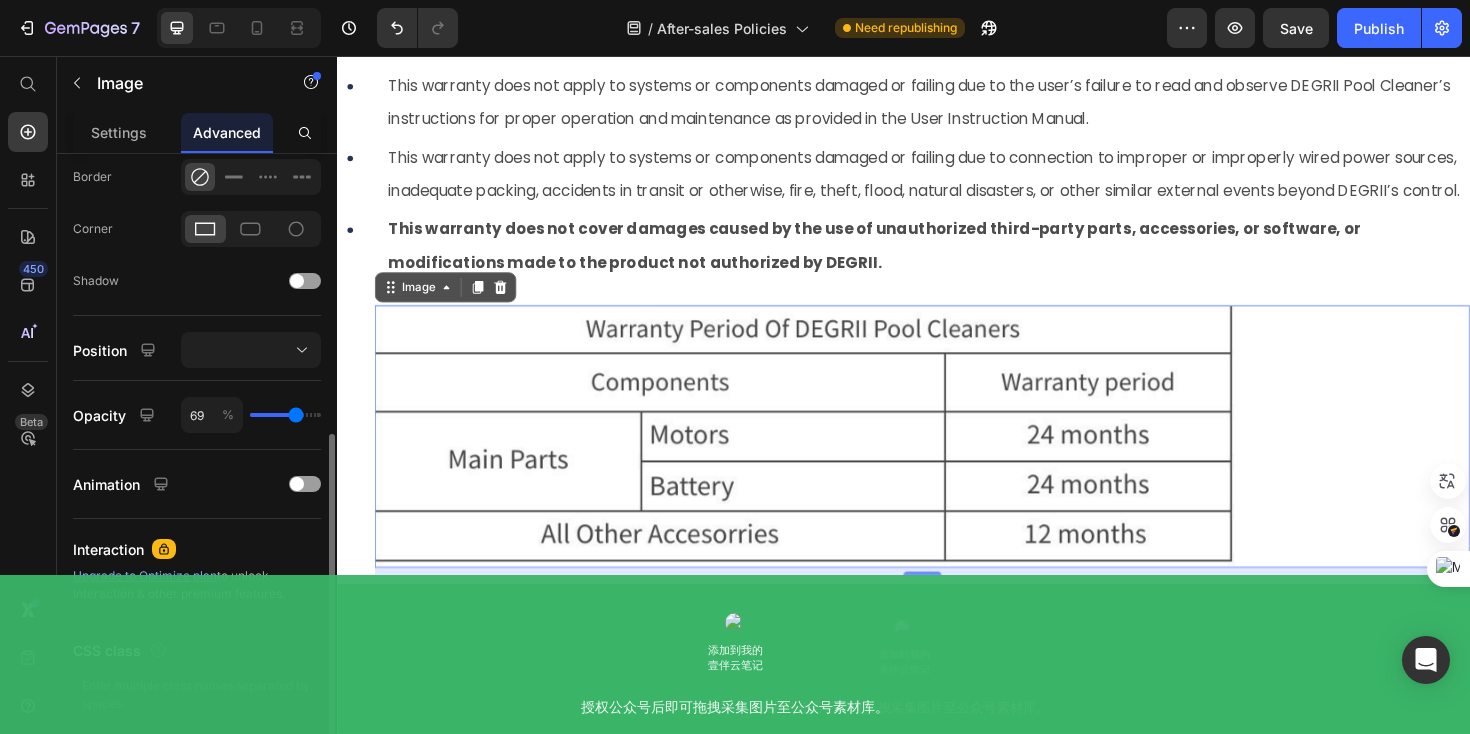 type on "68" 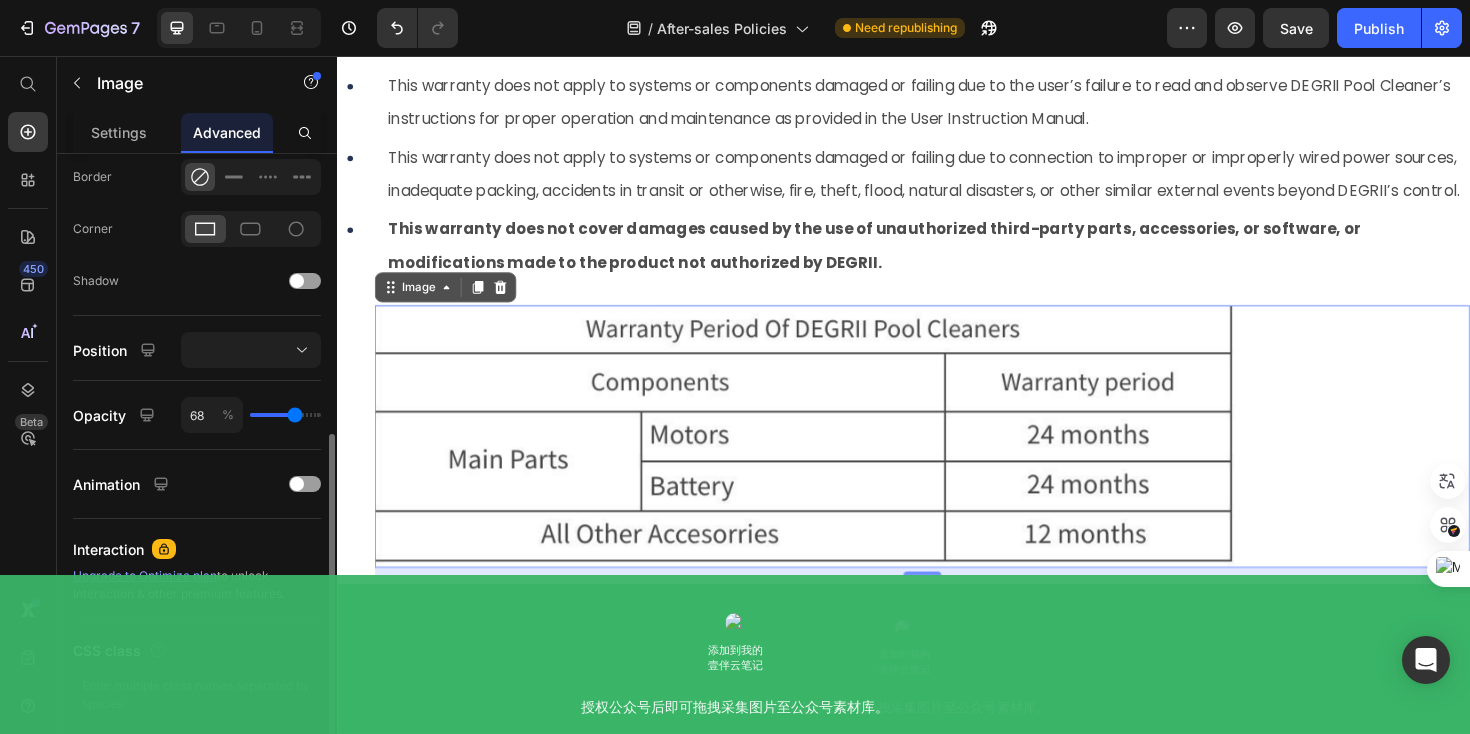 type on "68" 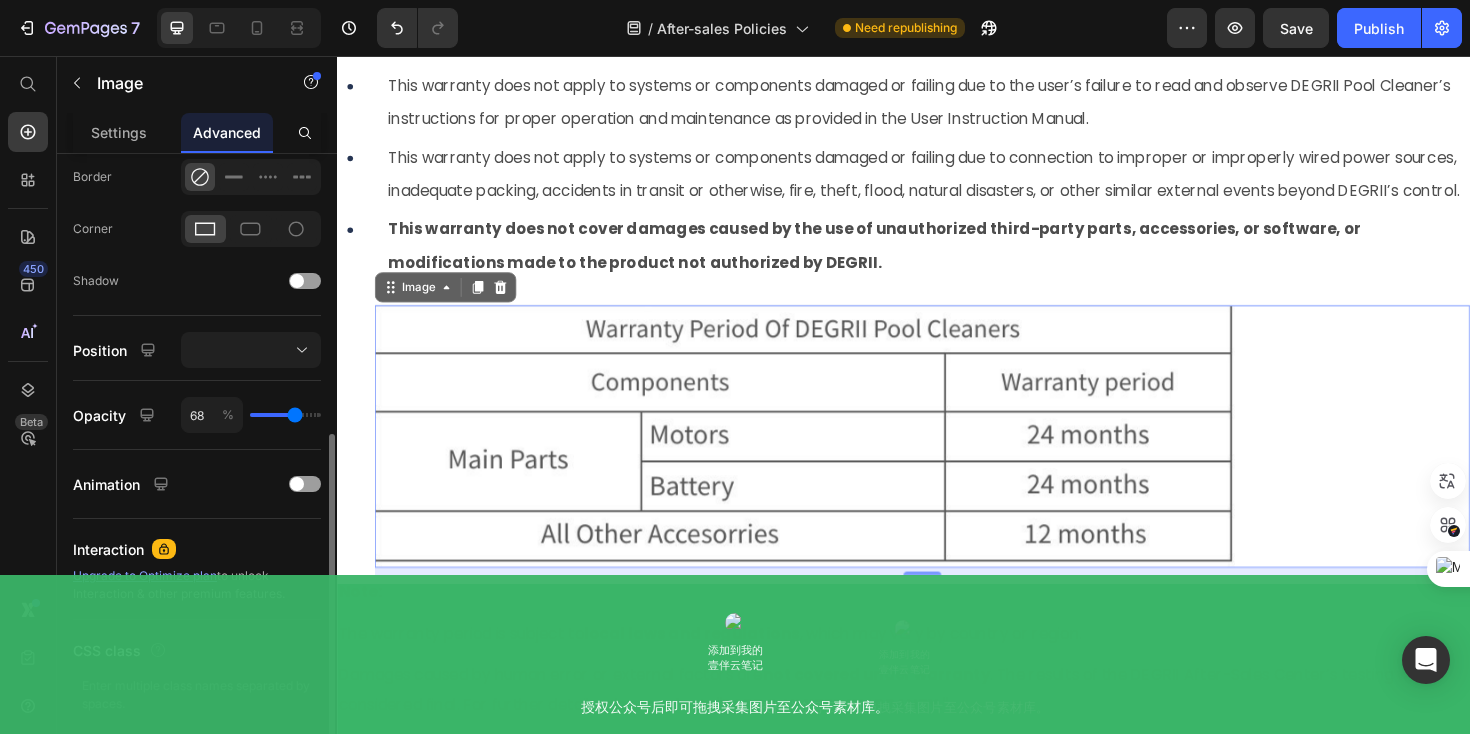 type on "69" 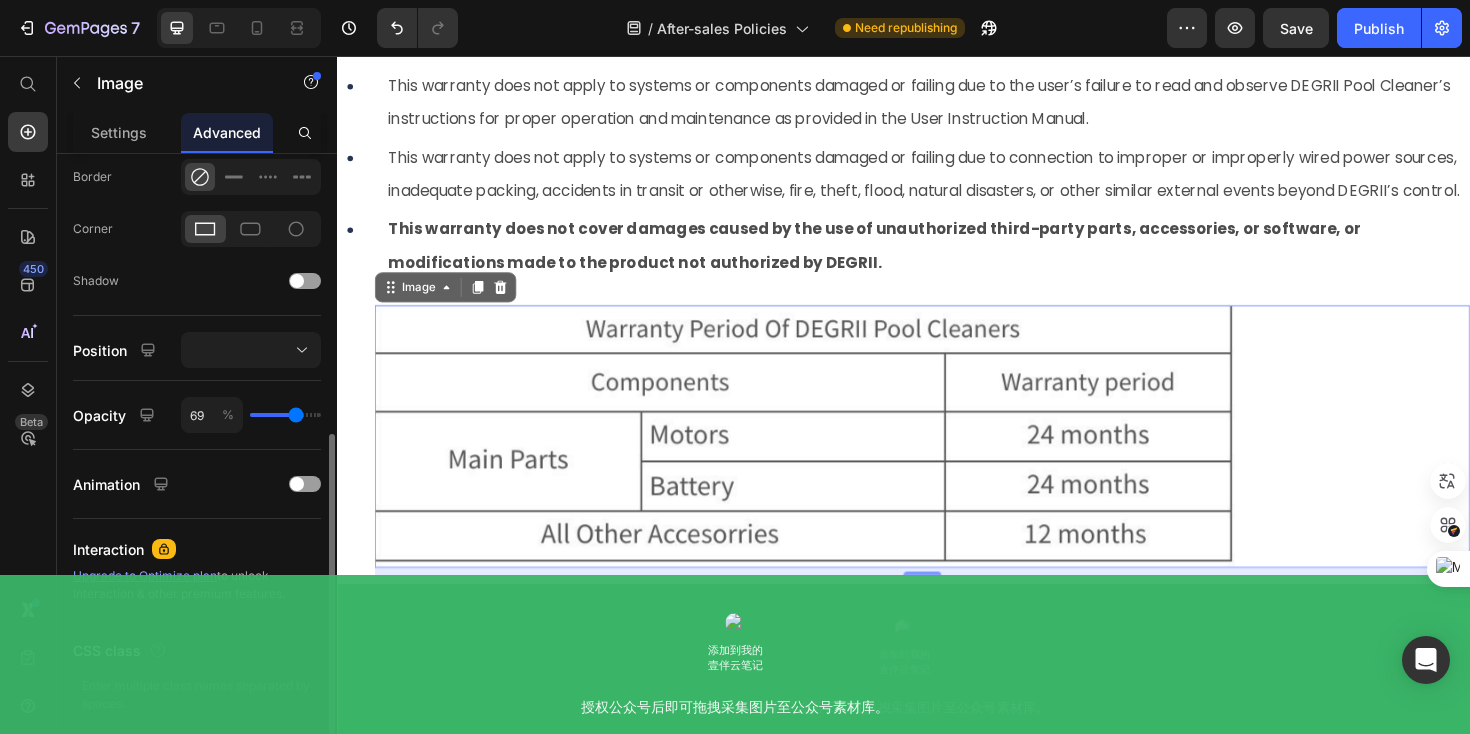 type on "74" 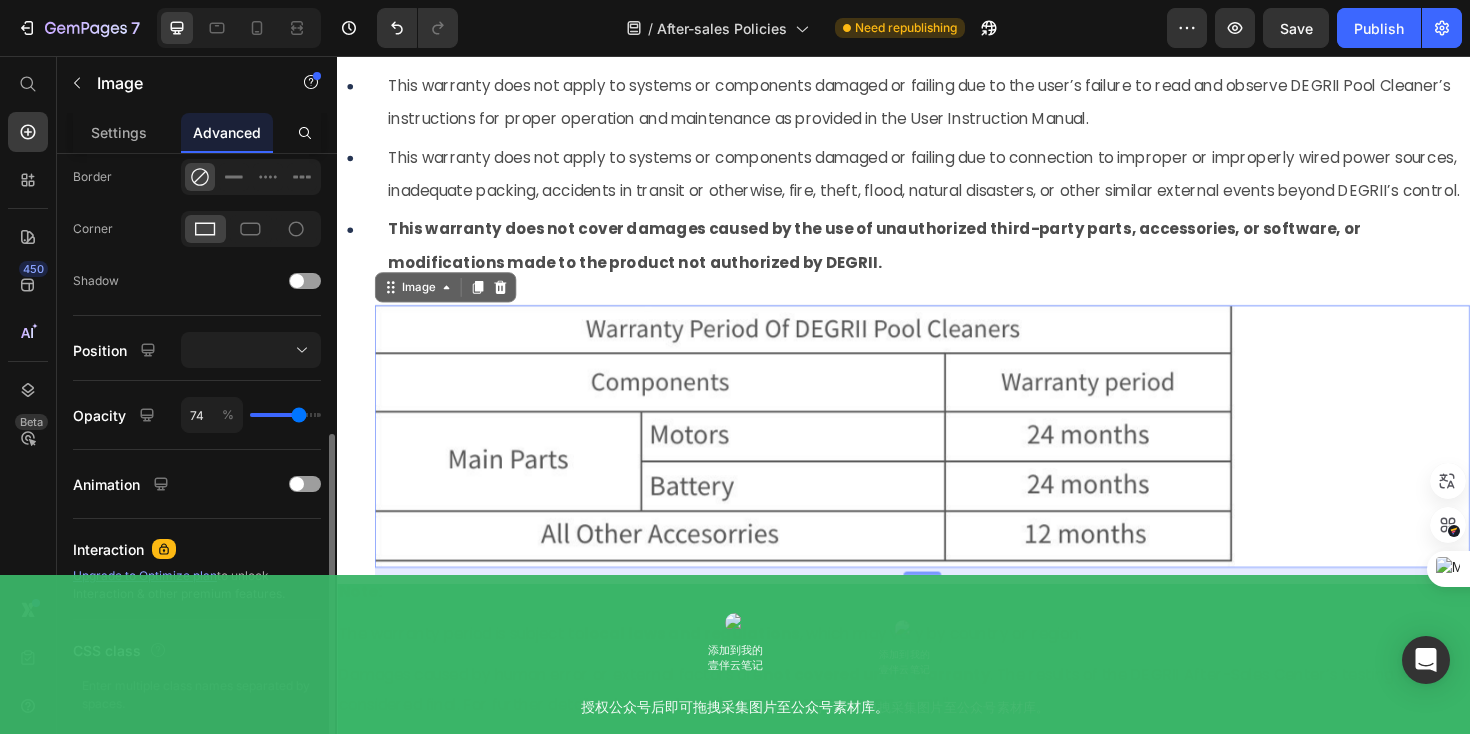 type on "85" 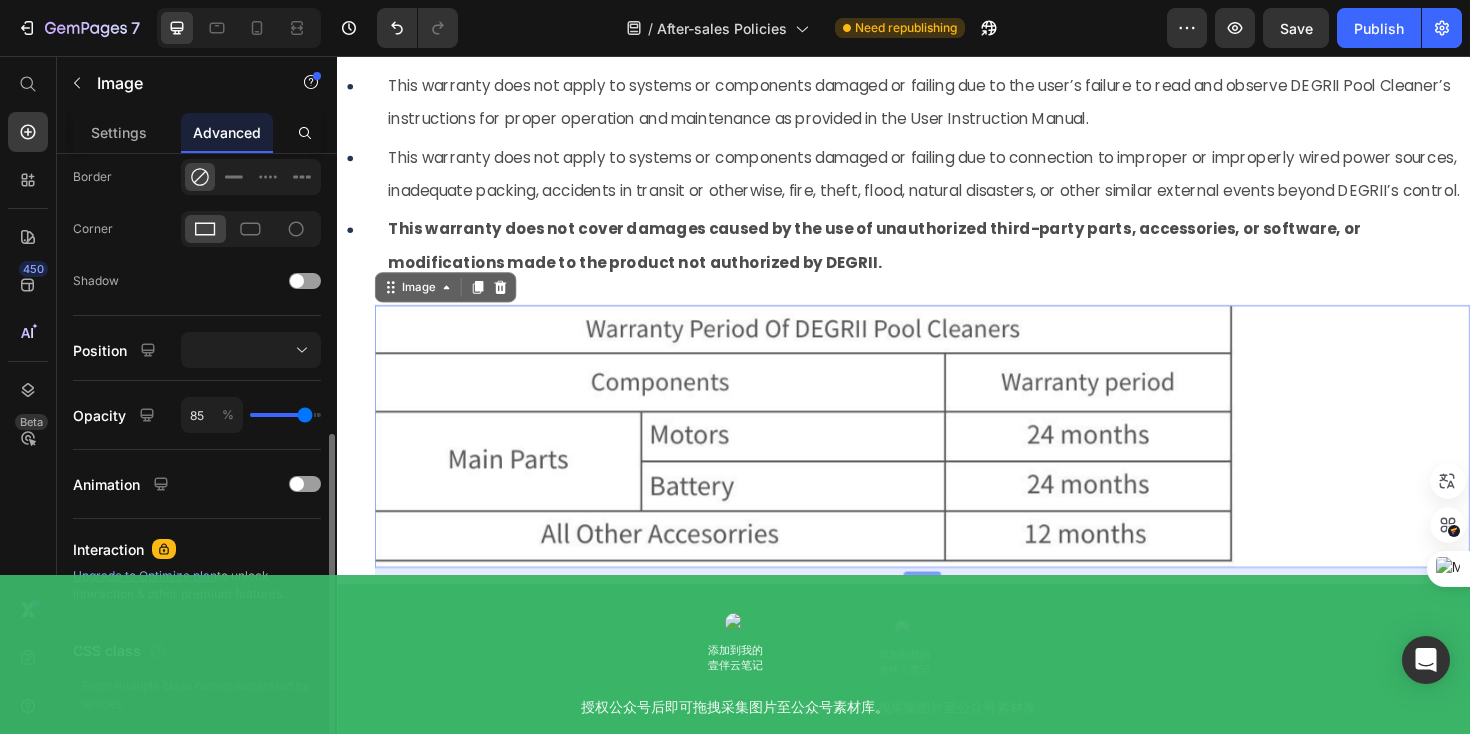type on "100" 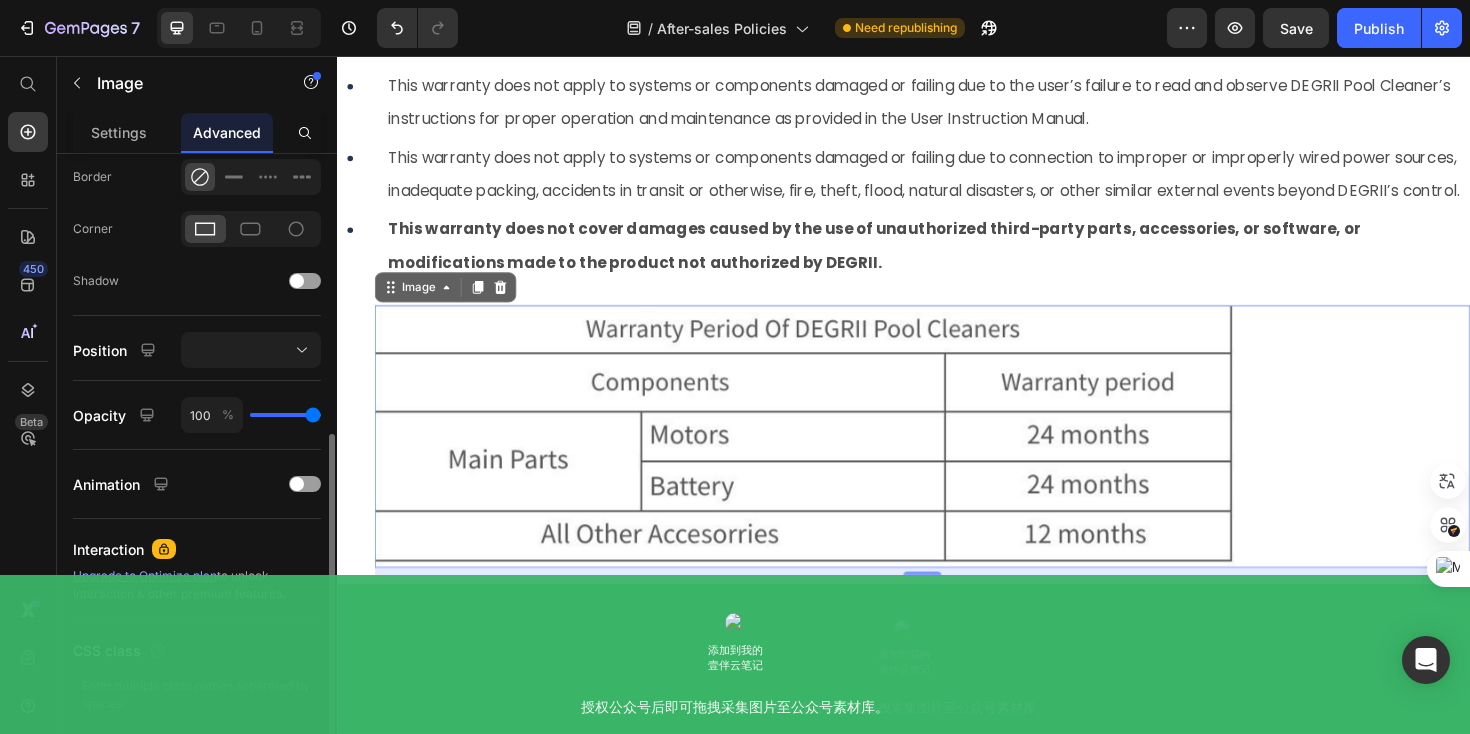 drag, startPoint x: 295, startPoint y: 419, endPoint x: 339, endPoint y: 419, distance: 44 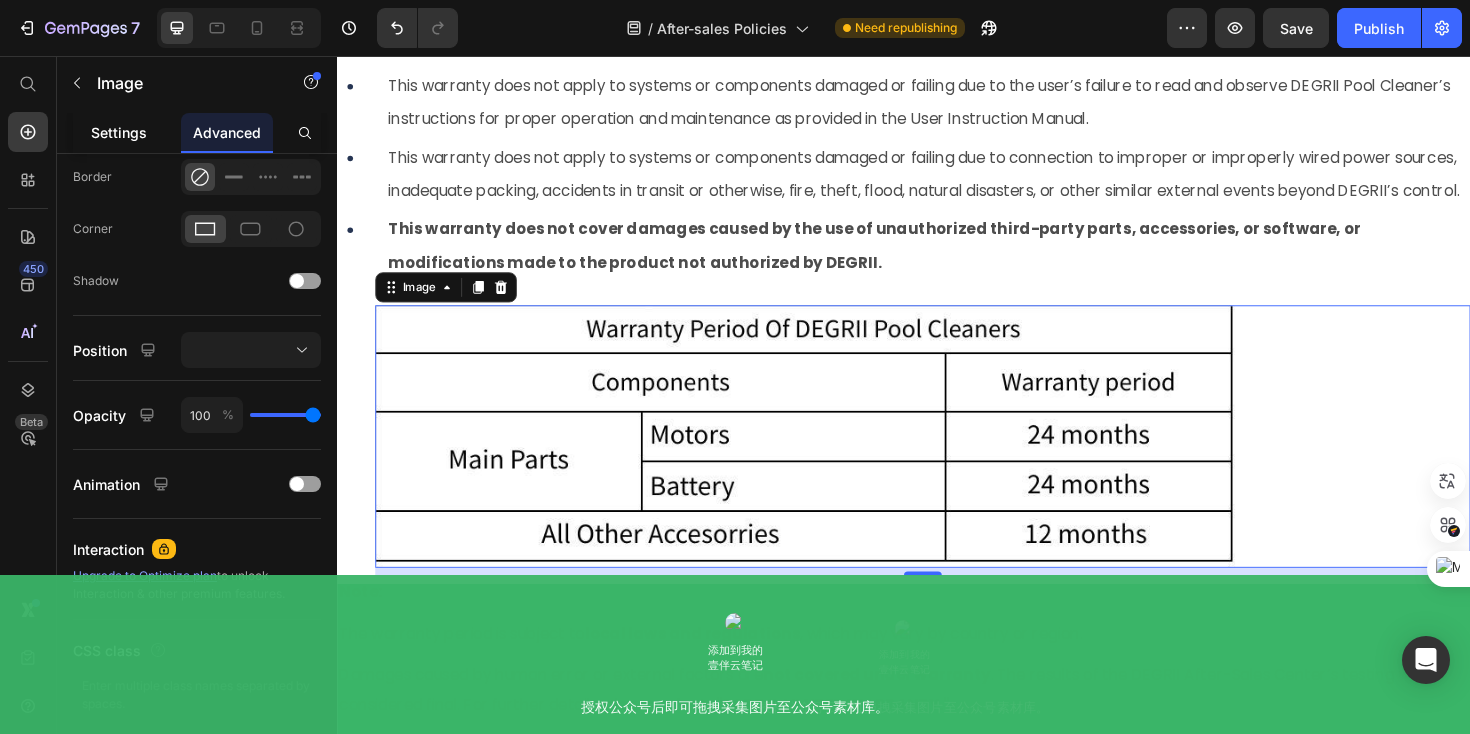 click on "Settings" at bounding box center [119, 132] 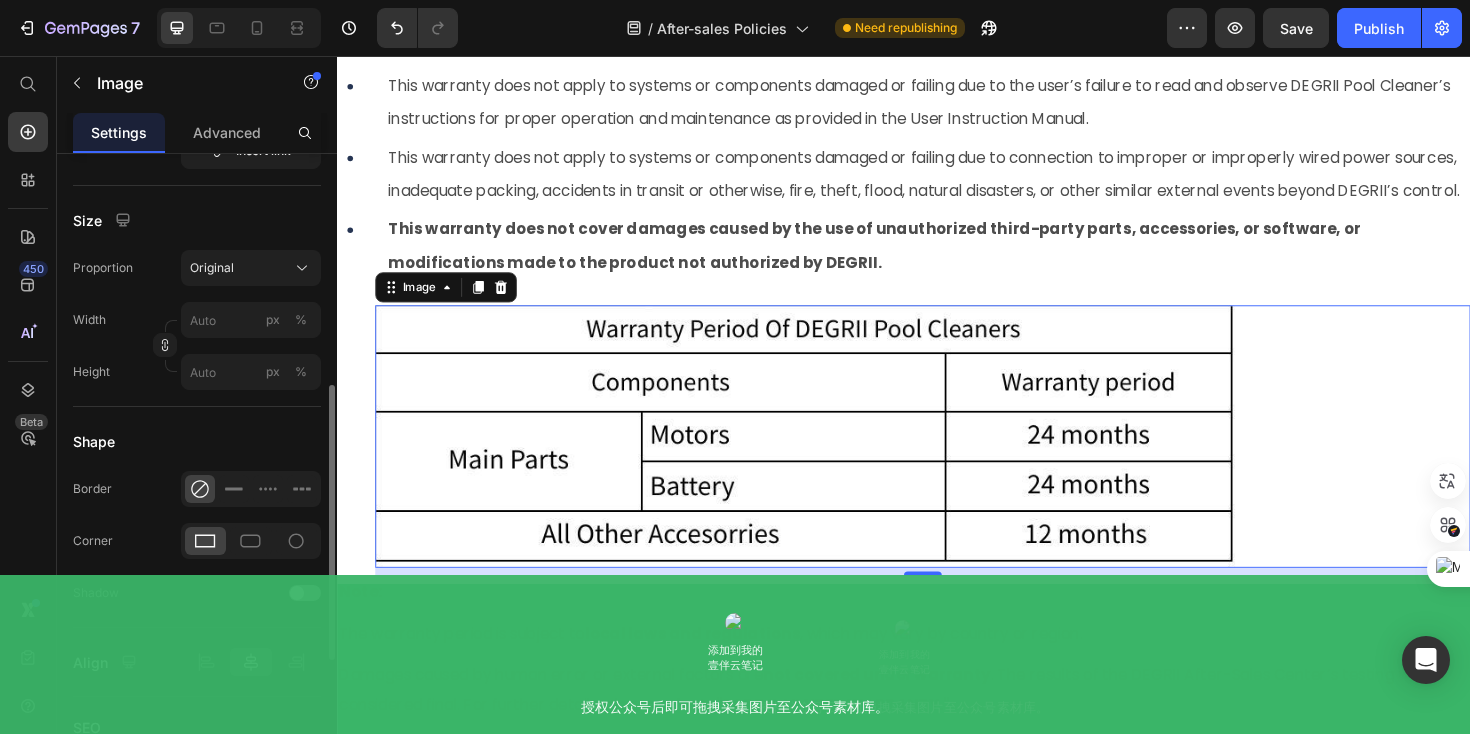 scroll, scrollTop: 537, scrollLeft: 0, axis: vertical 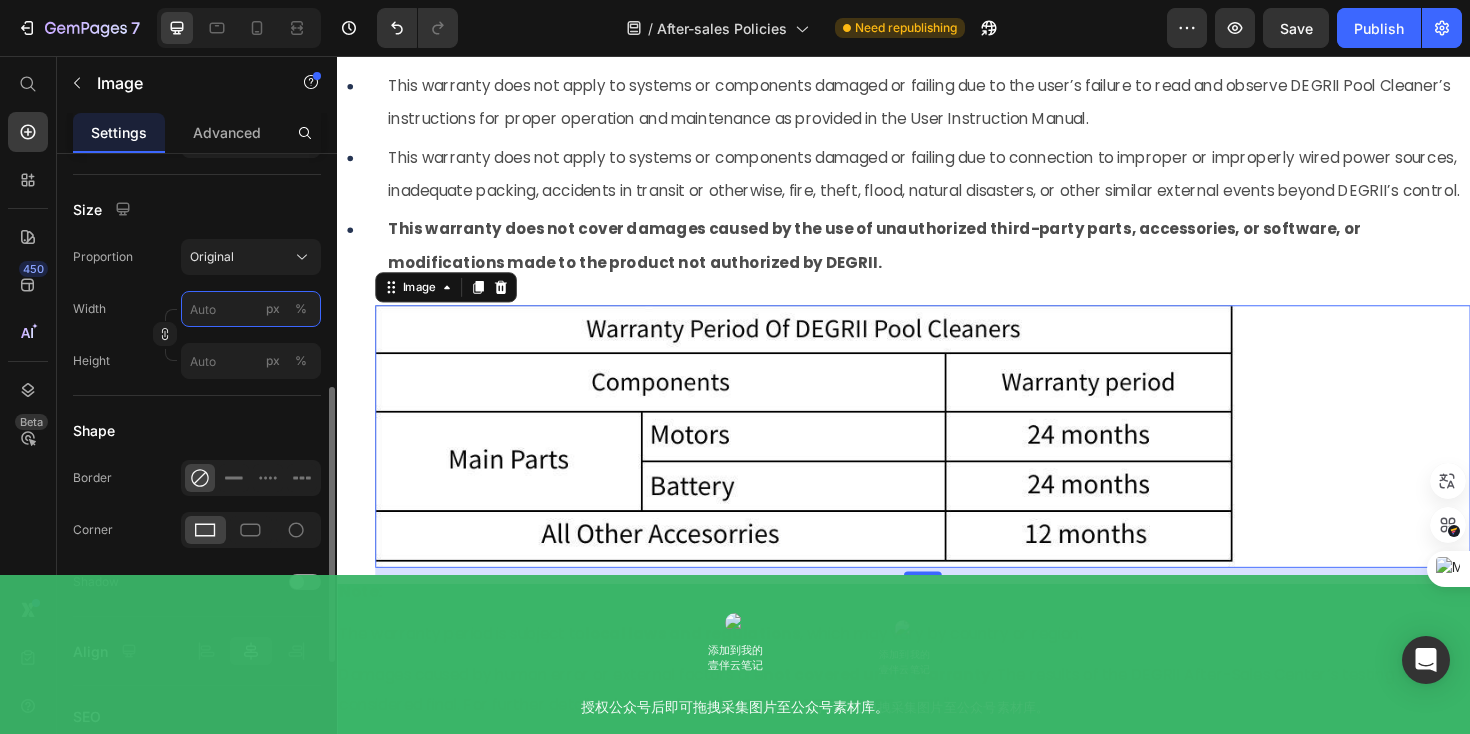 click on "px %" at bounding box center (251, 309) 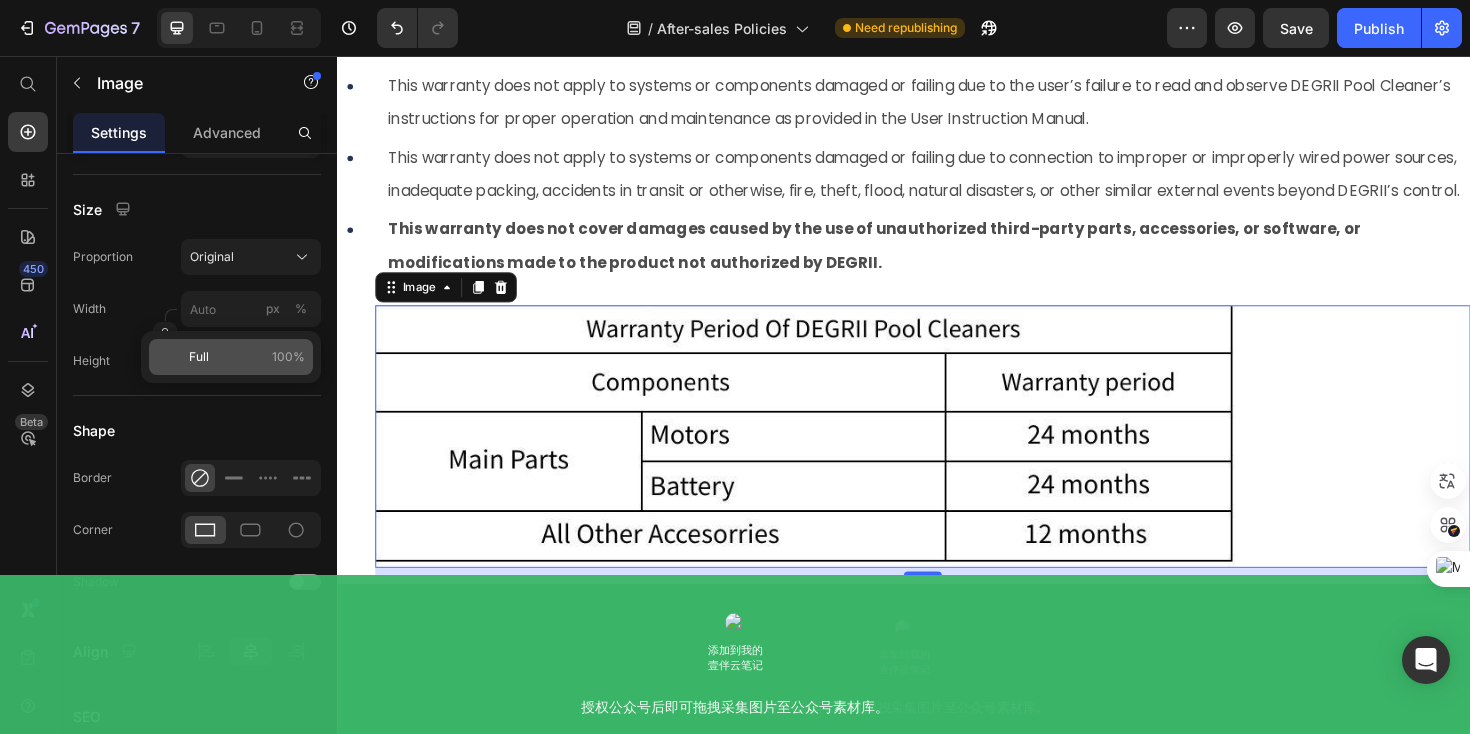click on "Full 100%" 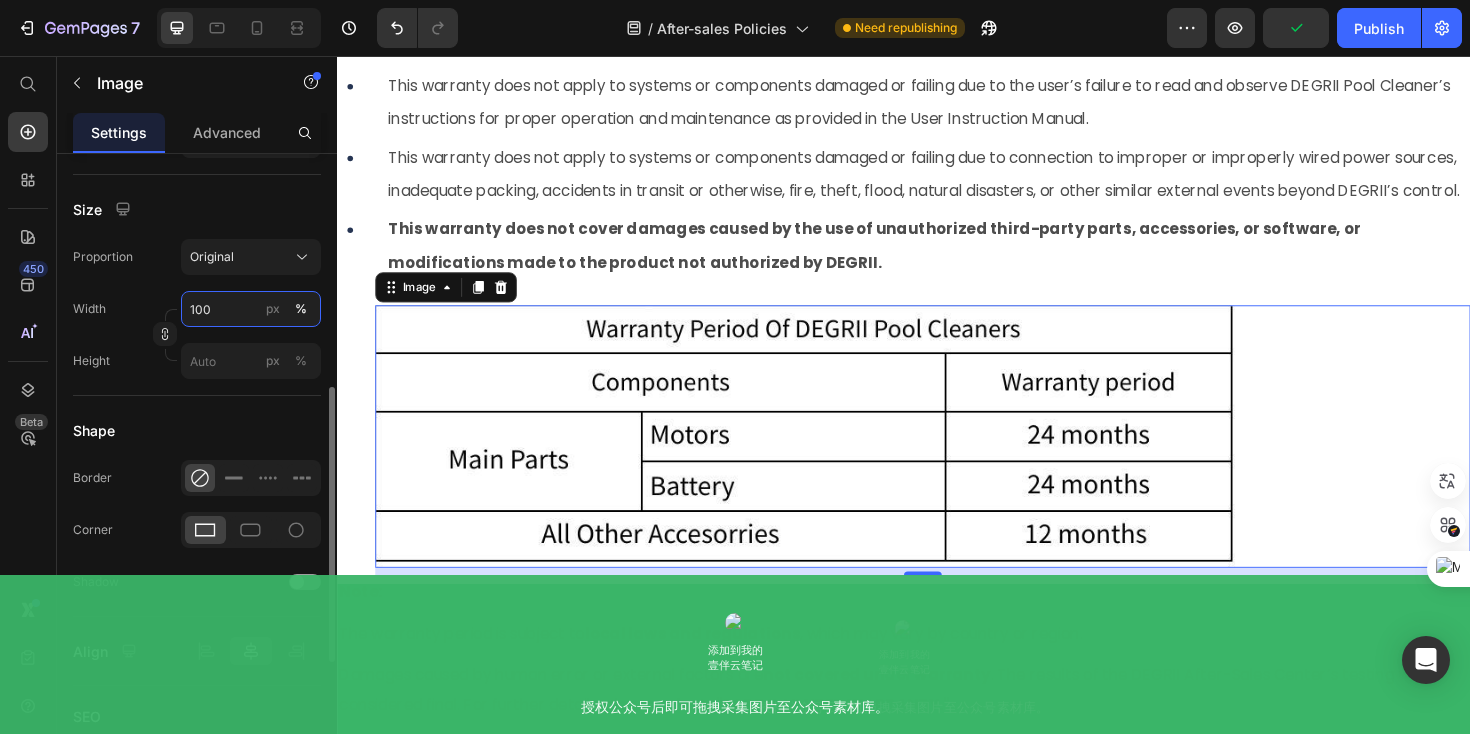 click on "100" at bounding box center [251, 309] 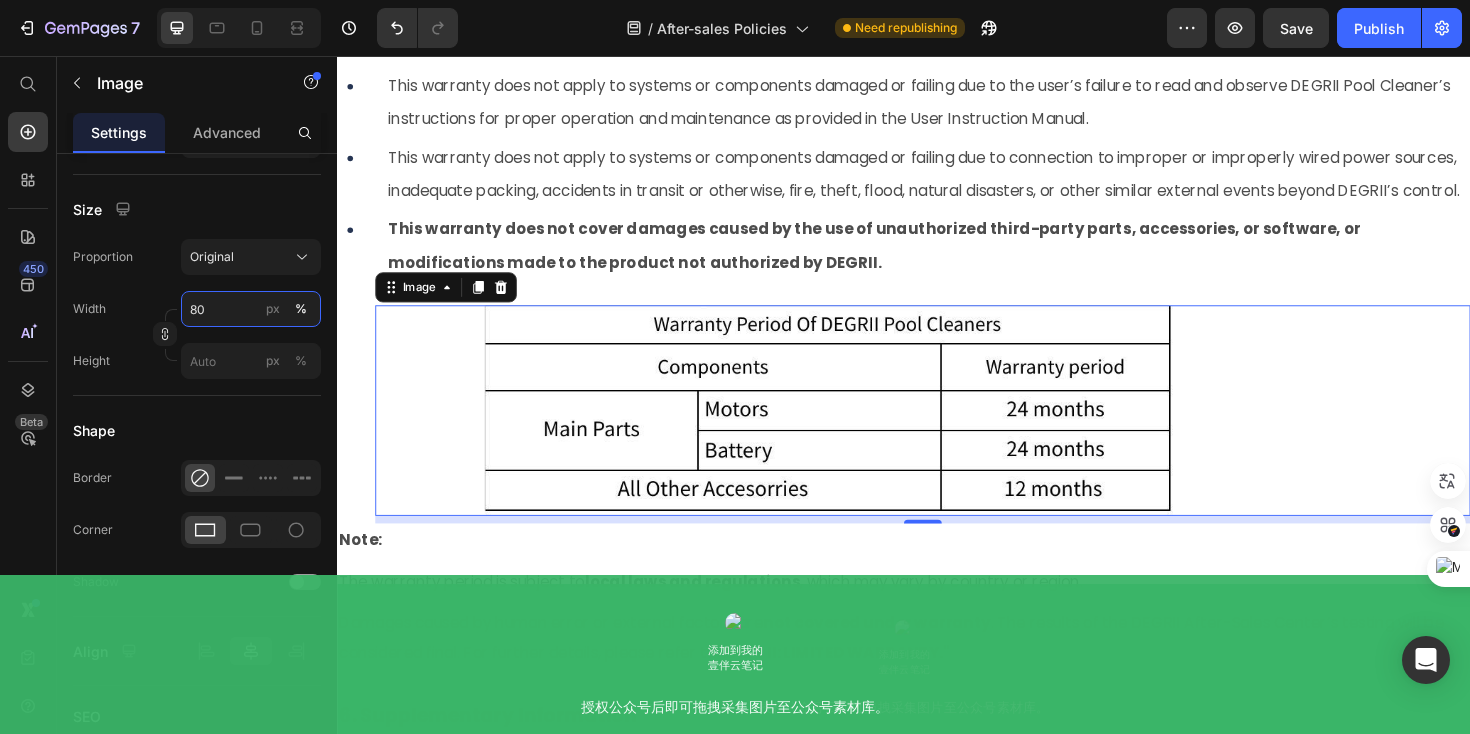 type on "80" 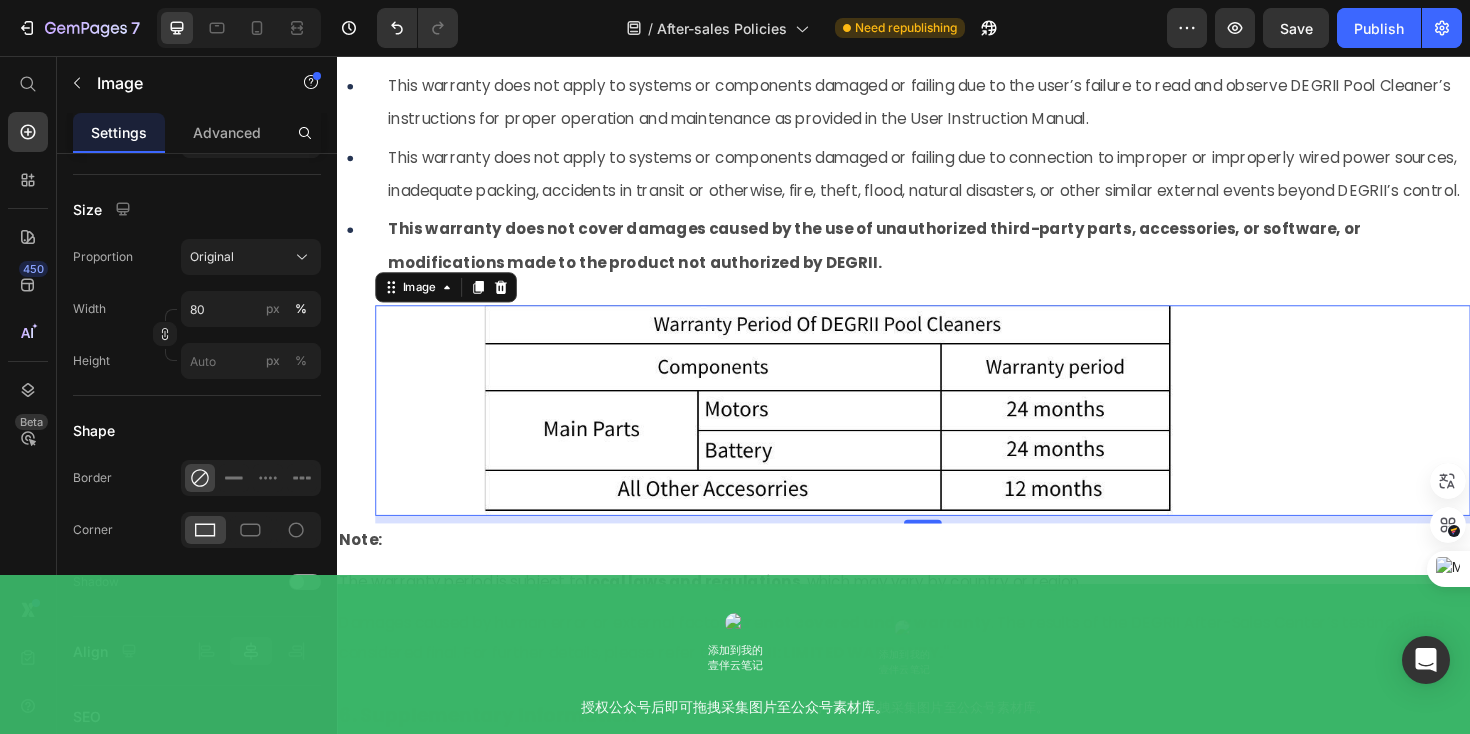 click at bounding box center (957, 431) 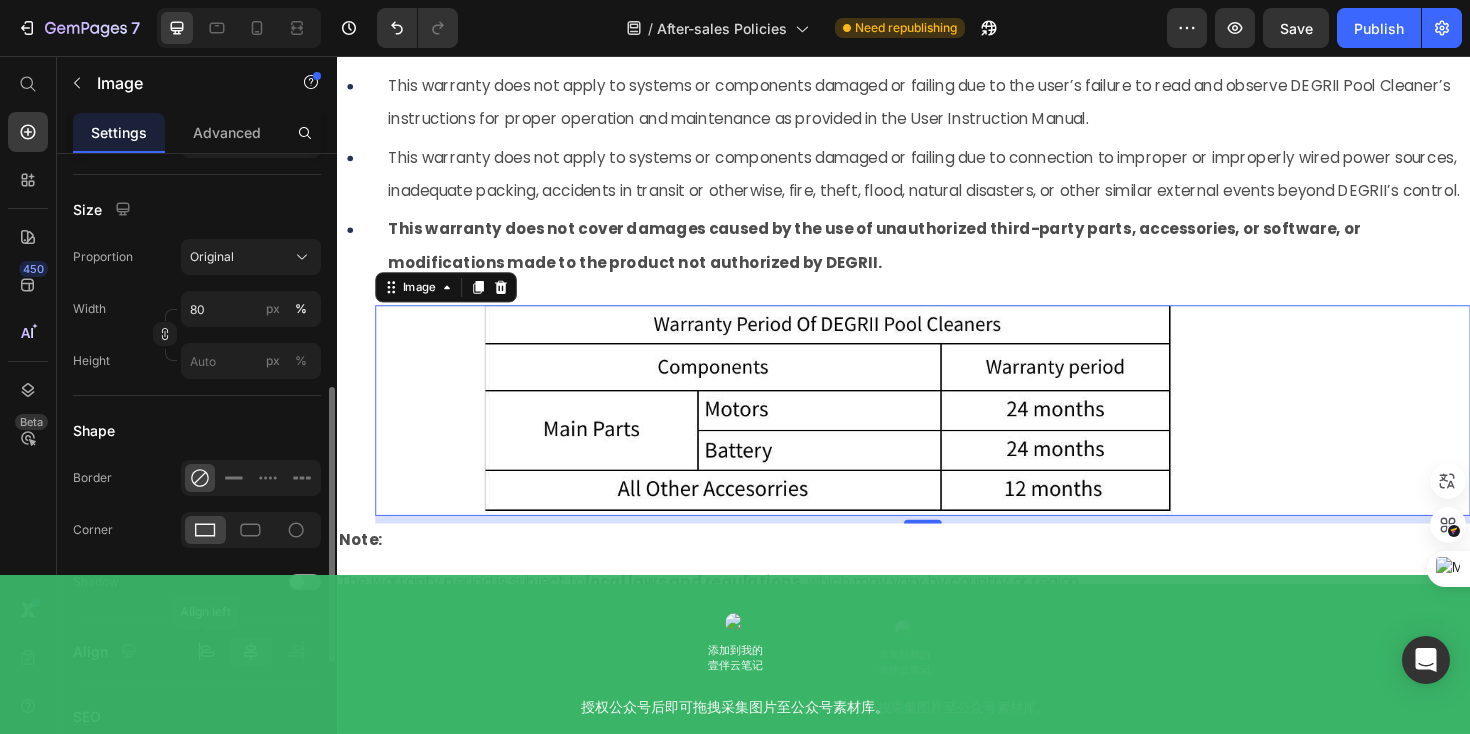 click 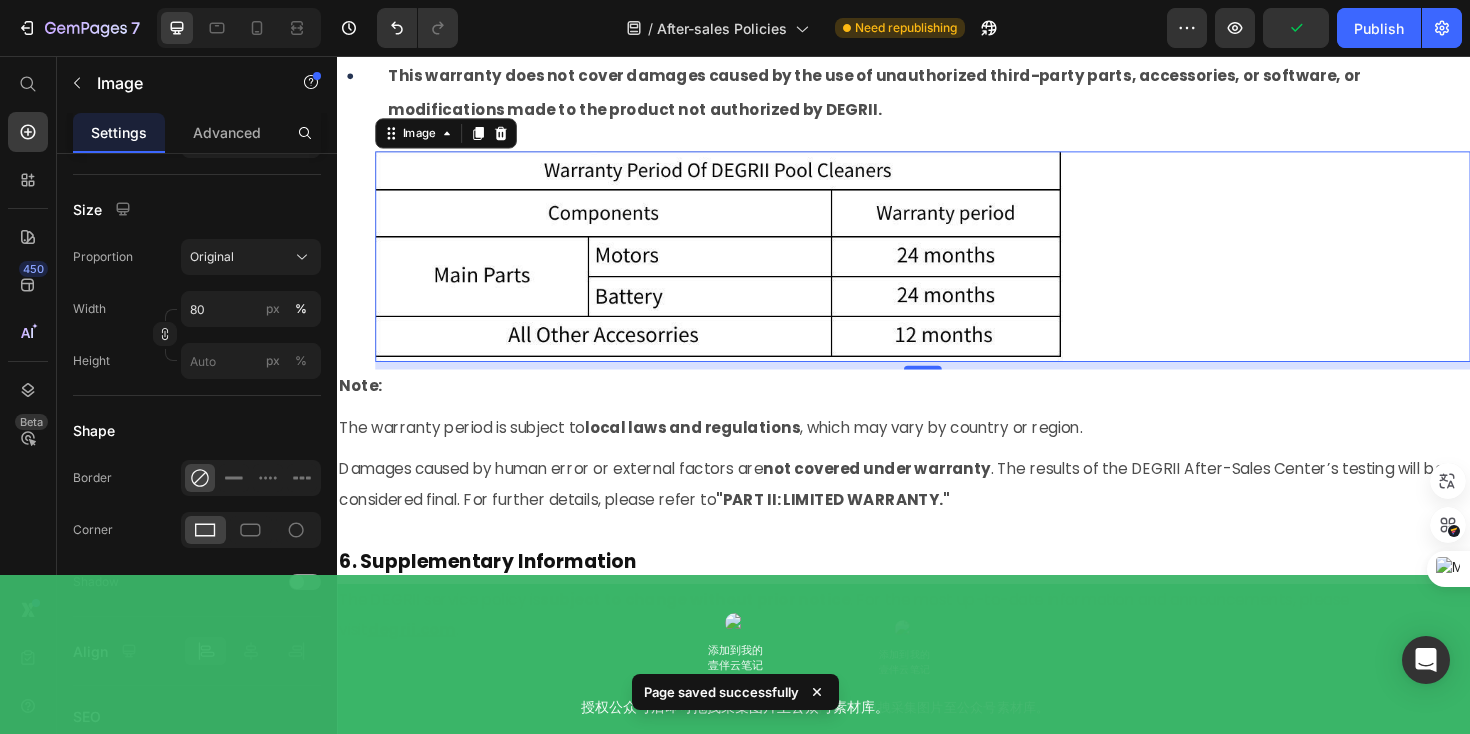 scroll, scrollTop: 10638, scrollLeft: 0, axis: vertical 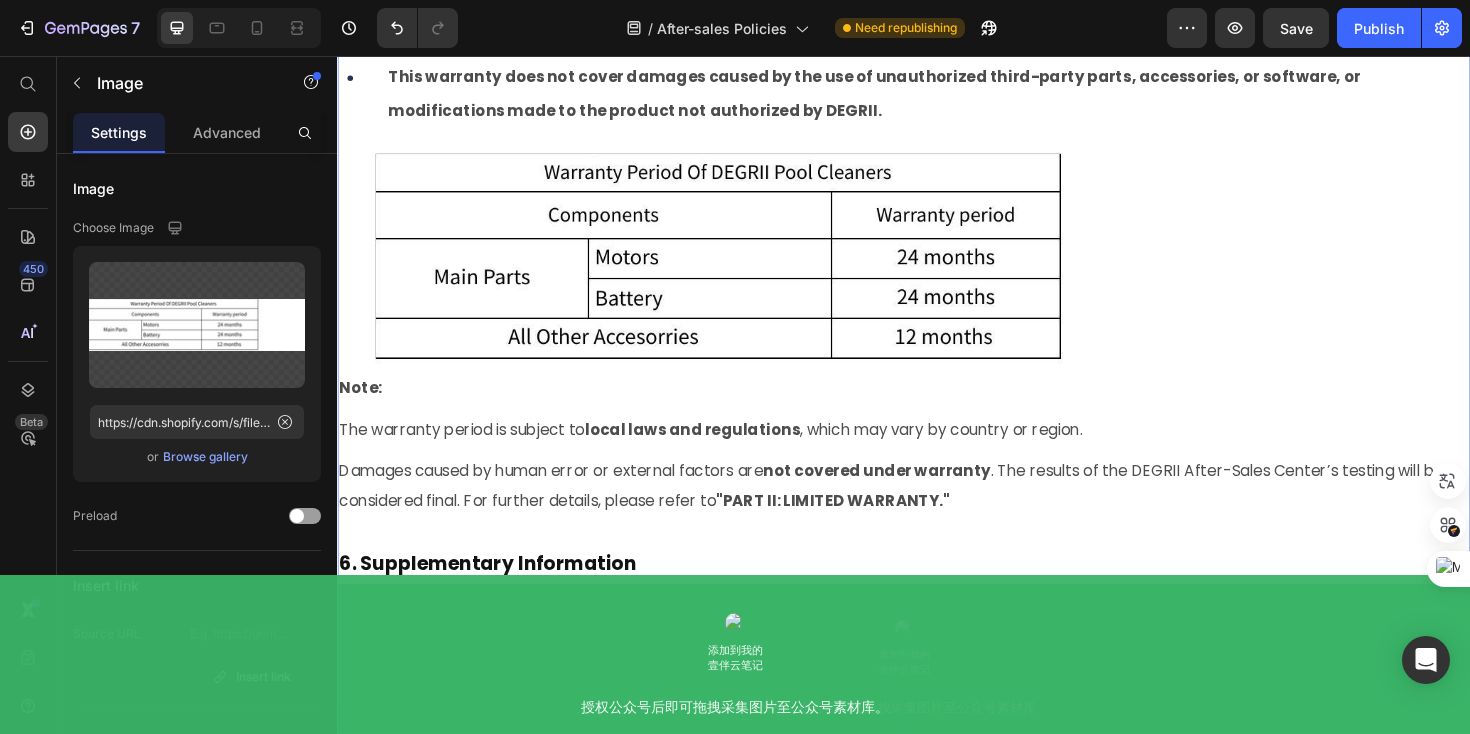 click on "After-sales Policies Heading PART I: General Service Provision Heading In addition to the product, DEGRII or an authorized DEGRII dealer may provide a comprehensive package of services tailored to meet customer needs and project plans. Customers can select services based on the specific circumstances and requirements in their region. Text Block To ensure swift and effective support, DEGRII will make every effort to diagnose and resolve issues through various communication channels, such as telephone, e-mail, or online chat. As part of the diagnostic process, DEGRII may guide you to download and install specific software updates designed to address the reported issue. Text Block If the issue cannot be resolved through remote troubleshooting or software updates, you may be required to deliver the product to DEGRII for further inspection.  Customers will receive clear instructions on how to package and ship their product to prevent additional damage during transit. Text Block Text Block Row Row 1. Service Flow" at bounding box center [937, -4885] 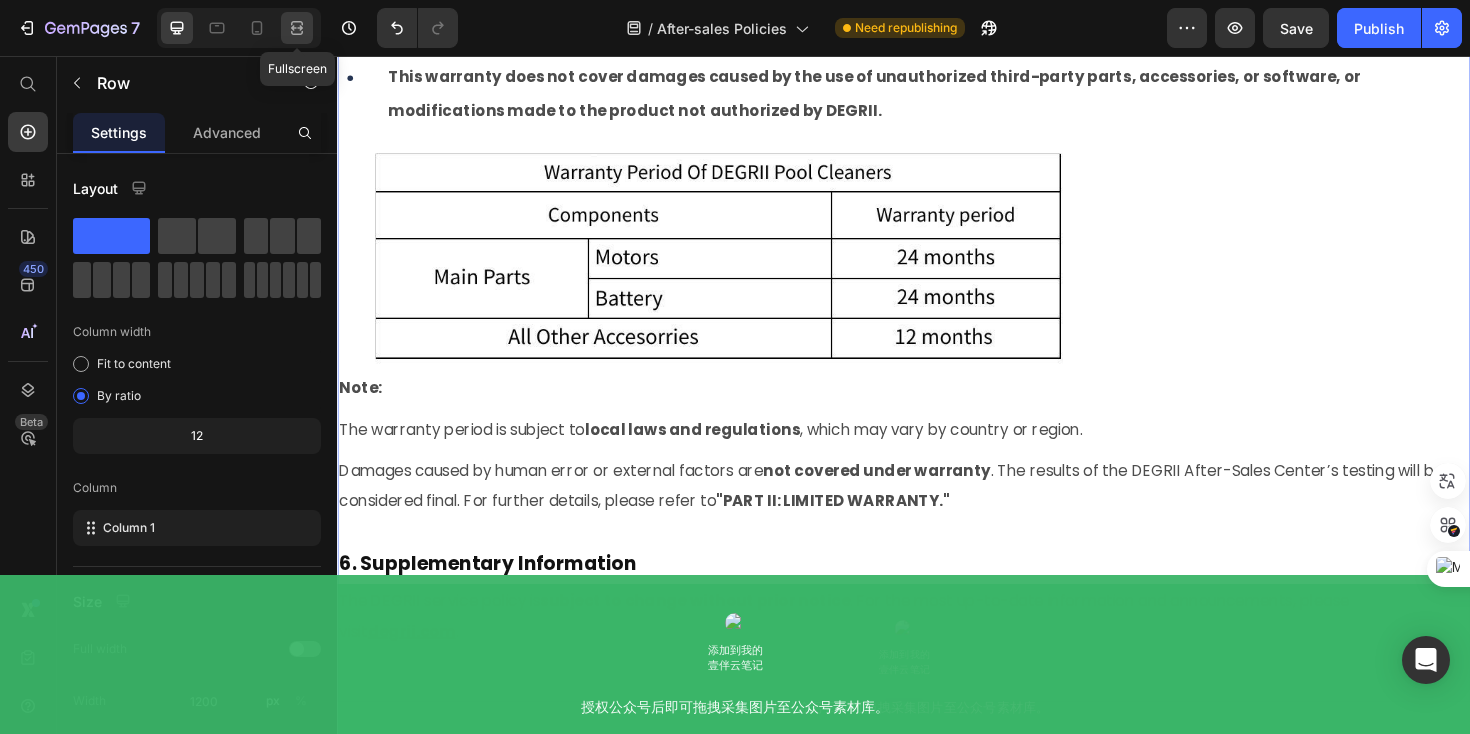 click 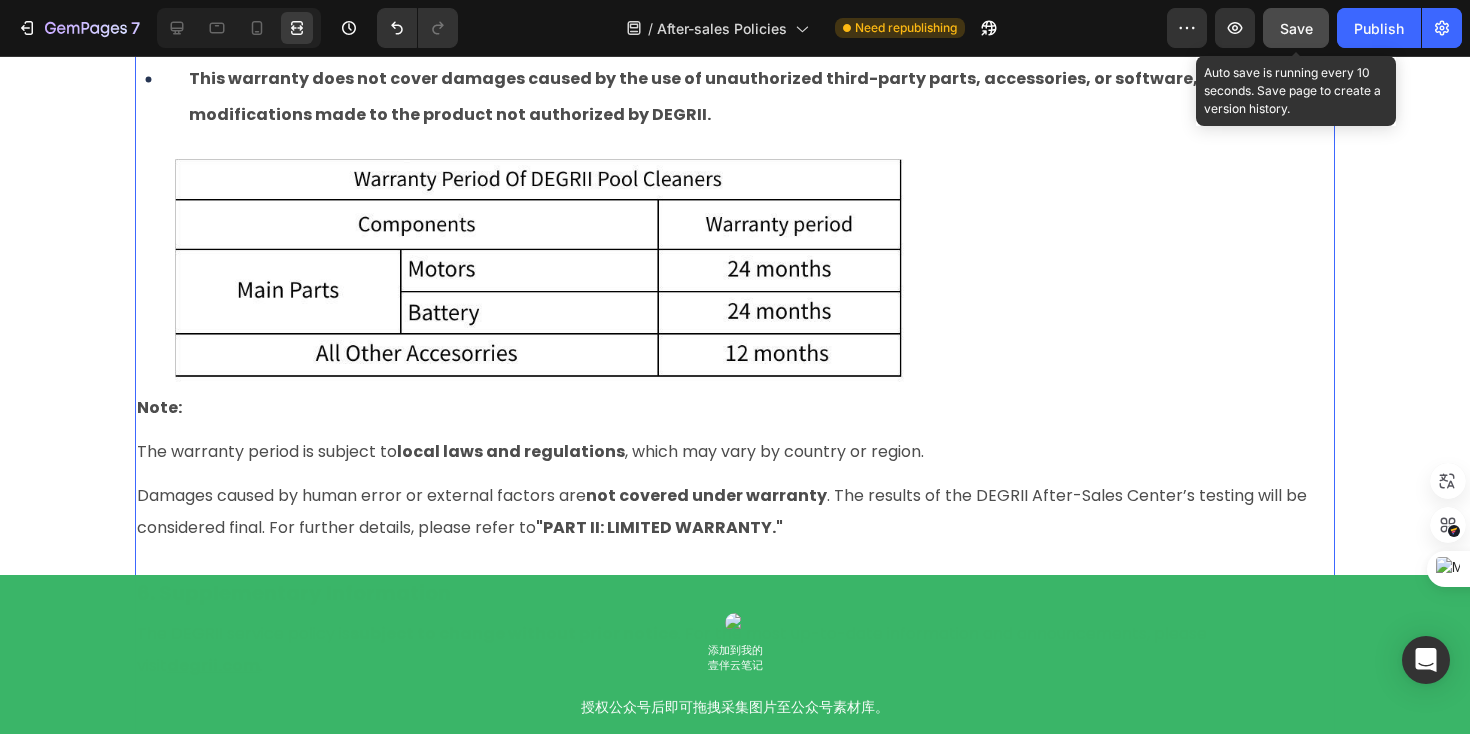 click on "Save" at bounding box center [1296, 28] 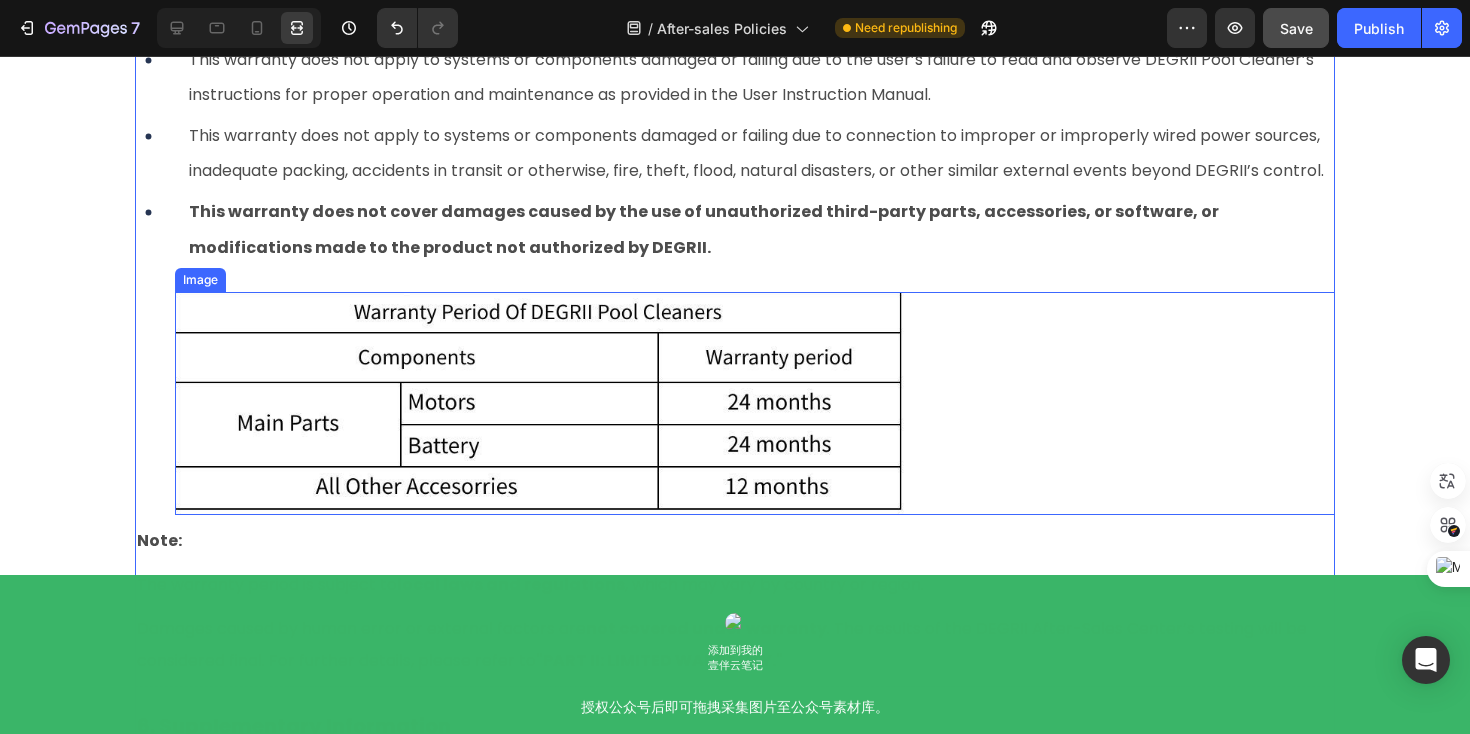 scroll, scrollTop: 10502, scrollLeft: 0, axis: vertical 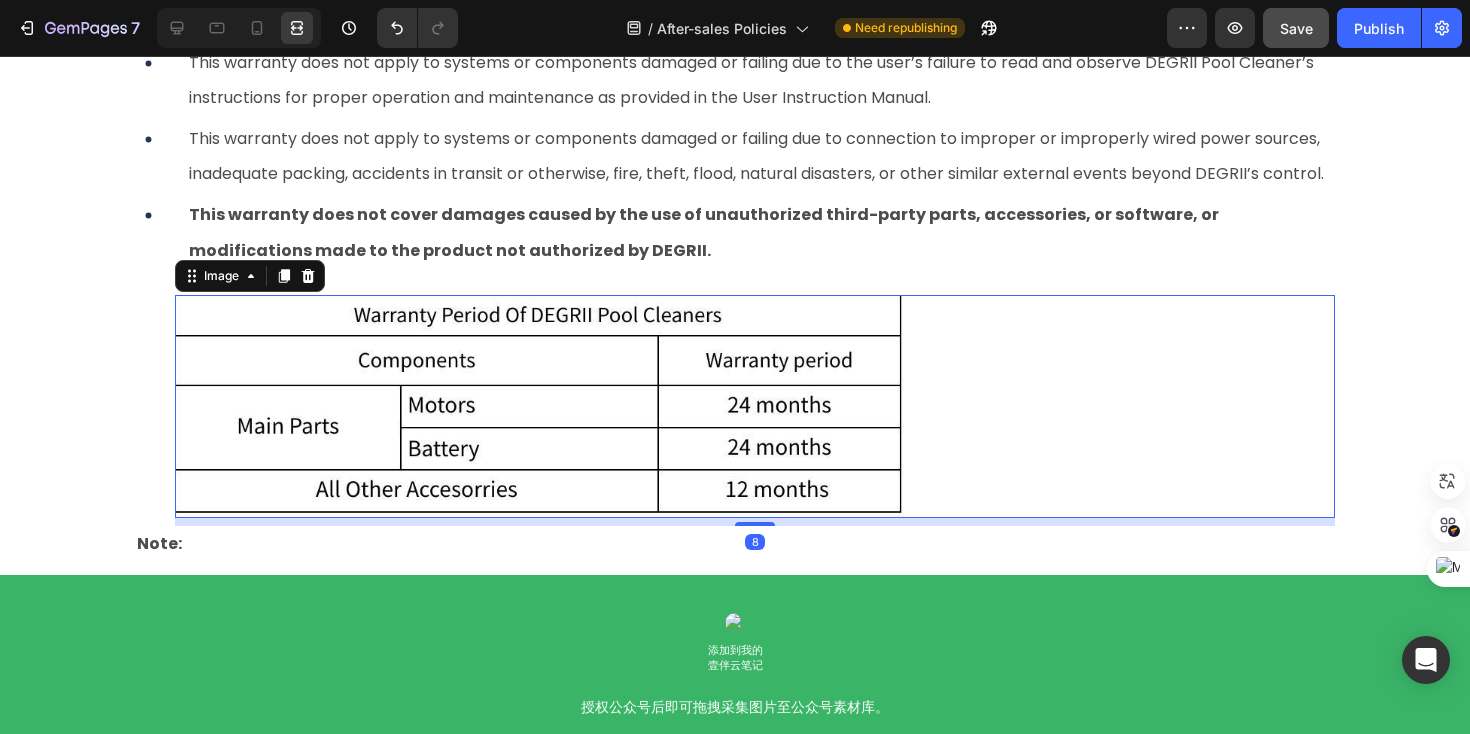 click at bounding box center (755, 406) 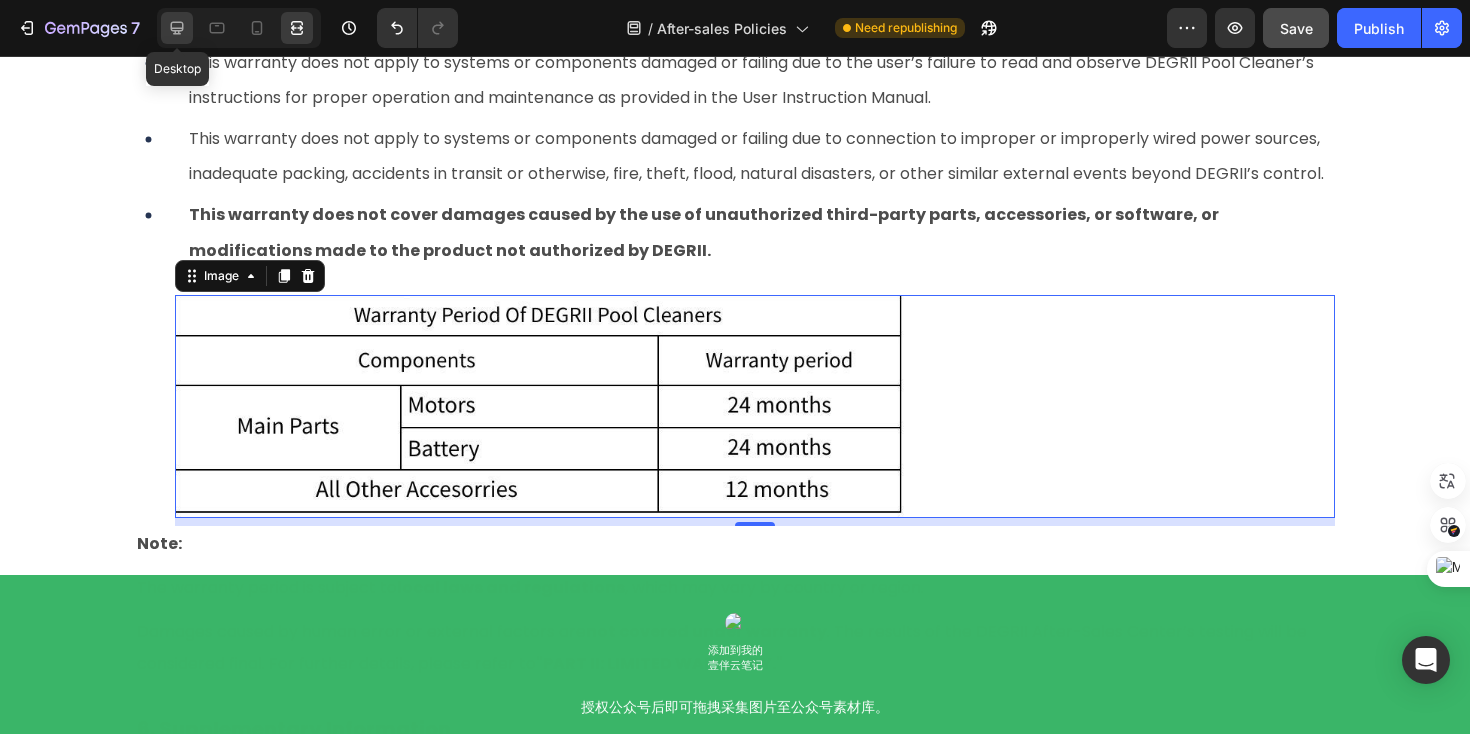 click 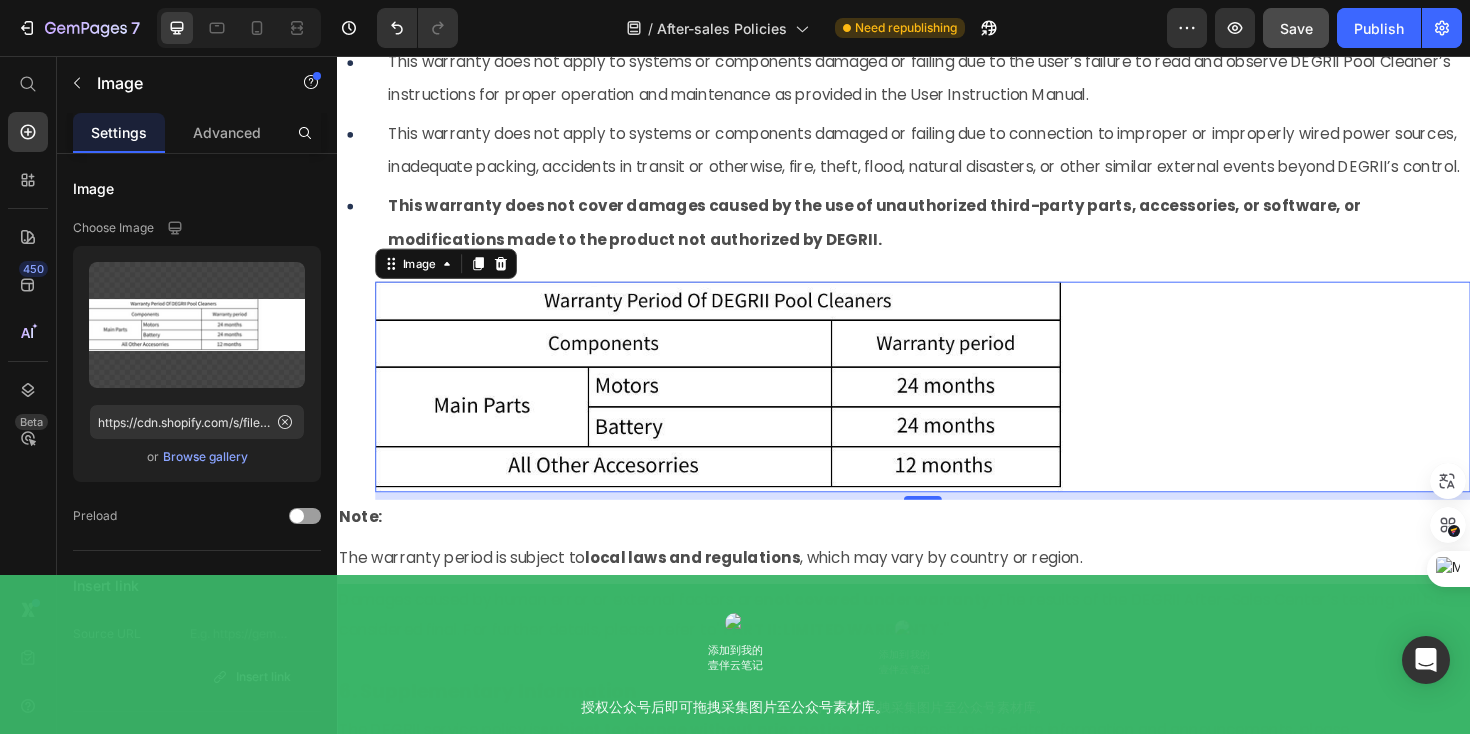 click at bounding box center (957, 406) 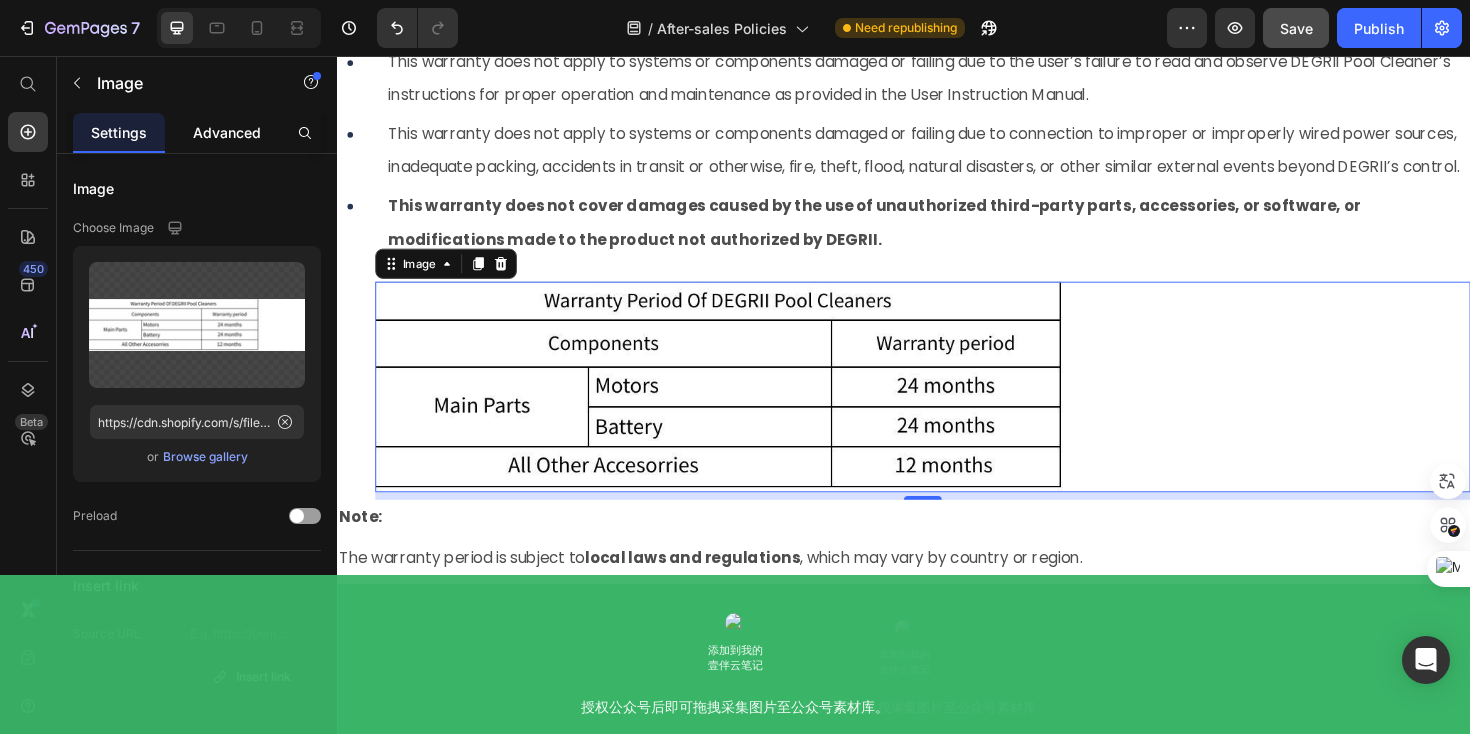 click on "Advanced" at bounding box center (227, 132) 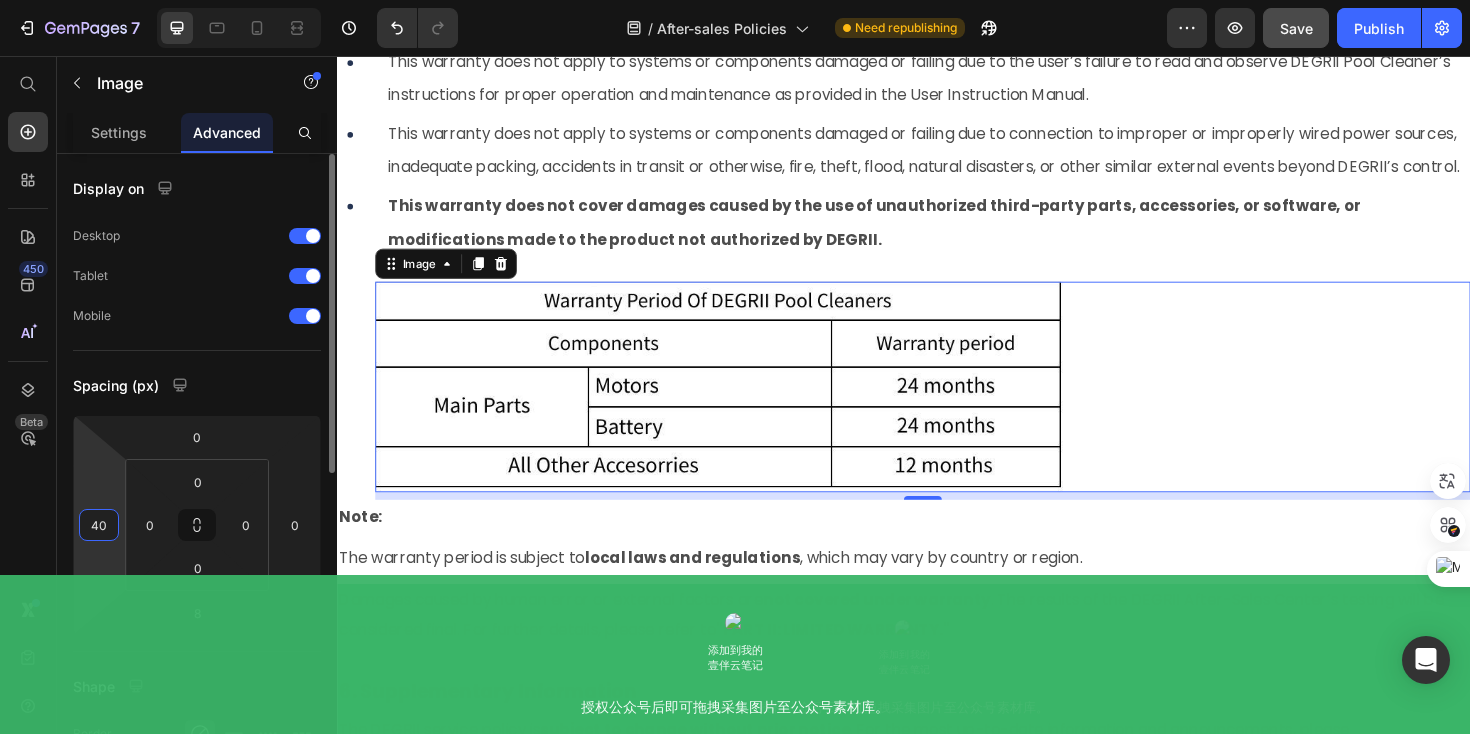 click on "40" at bounding box center [99, 525] 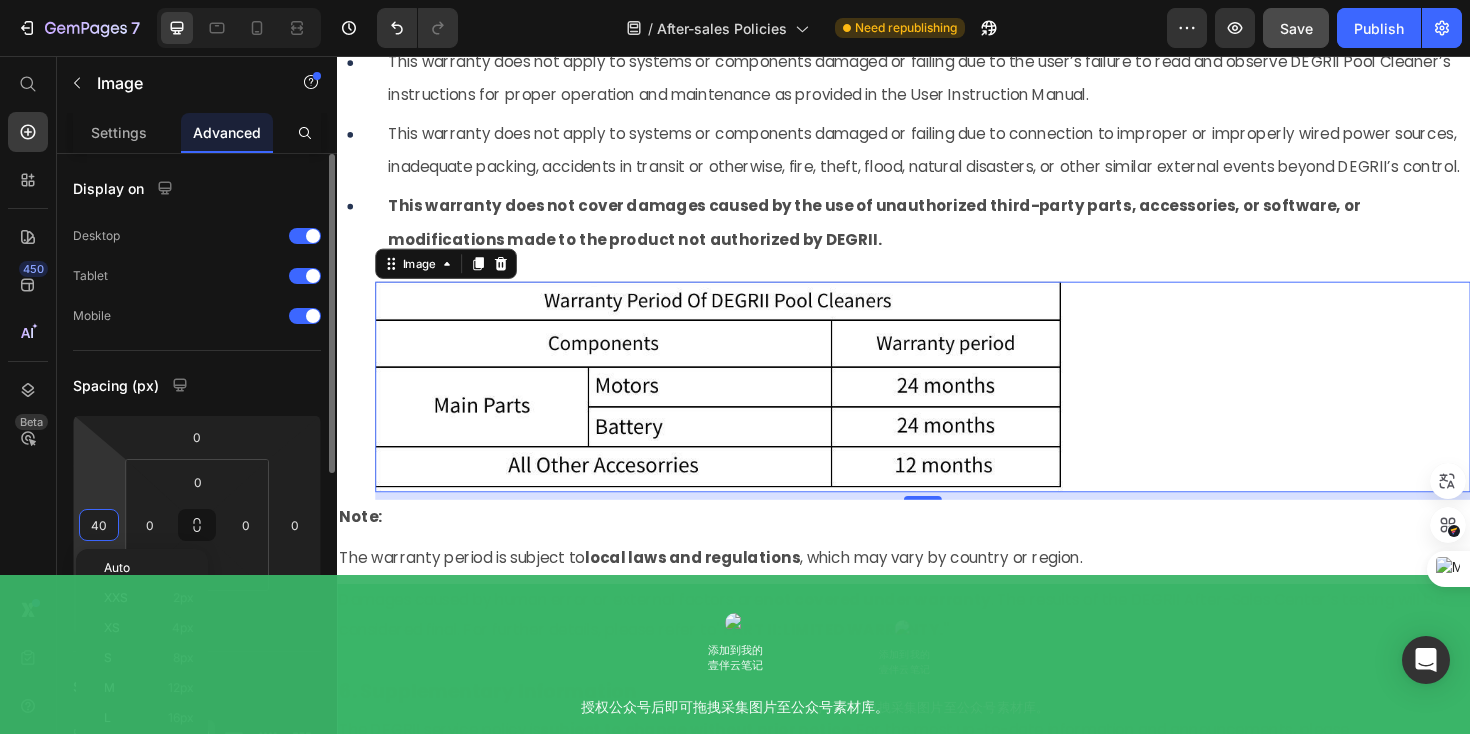 type on "0" 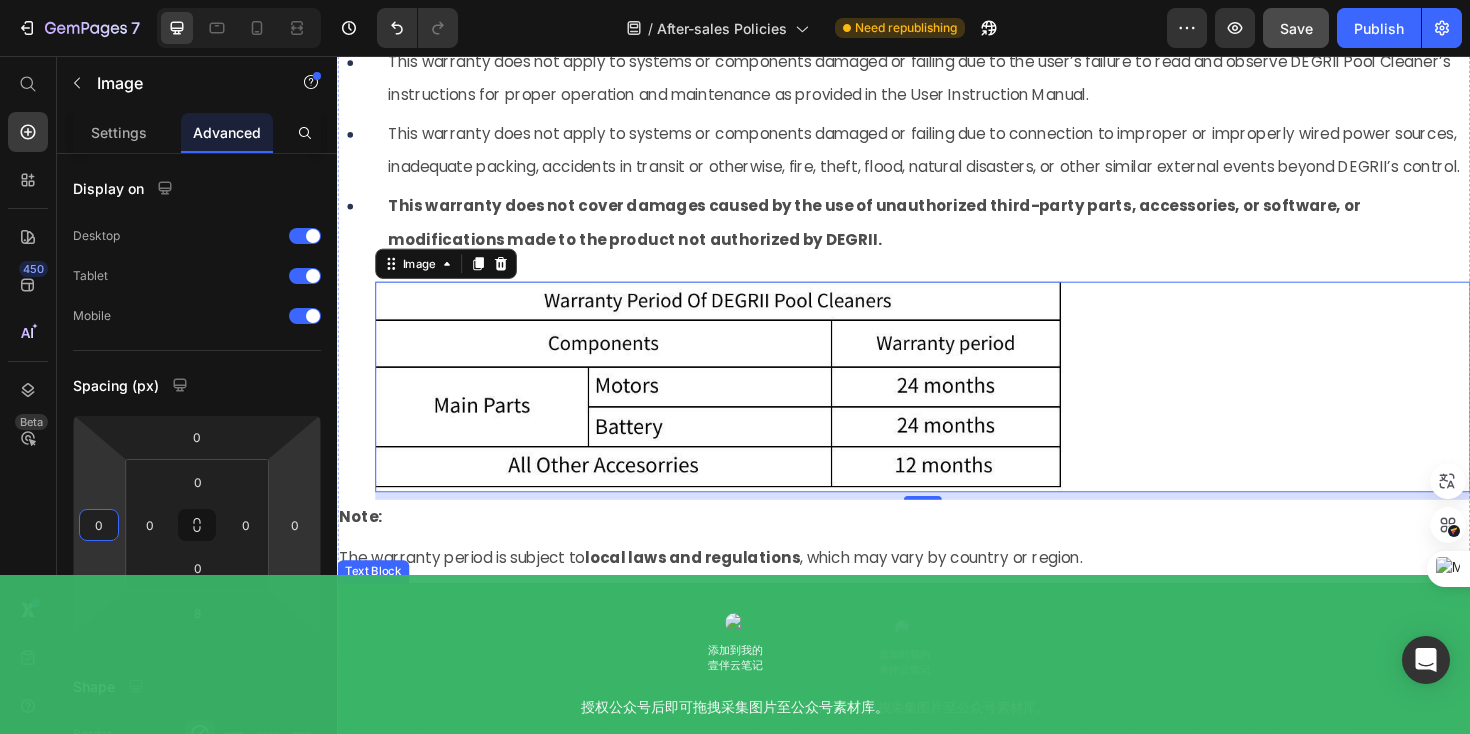 click on "5. Limitations and Exclusions Heading
Please ensure you have thoroughly studied the DEGRII Pool Cleaner product functions and precautions before first use.  Product failures caused by misuse or misoperation due to failure to understand product functions and precautions are not covered by this warranty.
This warranty does not apply to systems or components that are damaged or fail as a result of normal wear and tear, including but not limited to tethers, viewports, light domes, seals, gaskets, and other parts subject to routine wear.
This warranty does not apply to systems or components damaged or failing due to the user’s failure to read and observe DEGRII Pool Cleaner’s instructions for proper operation and maintenance as provided in the User Instruction Manual.
Item List Image   8 Note: Text Block The warranty period is subject to  local laws and regulations , which may vary by country or region. Text Block Text Block" at bounding box center (937, 270) 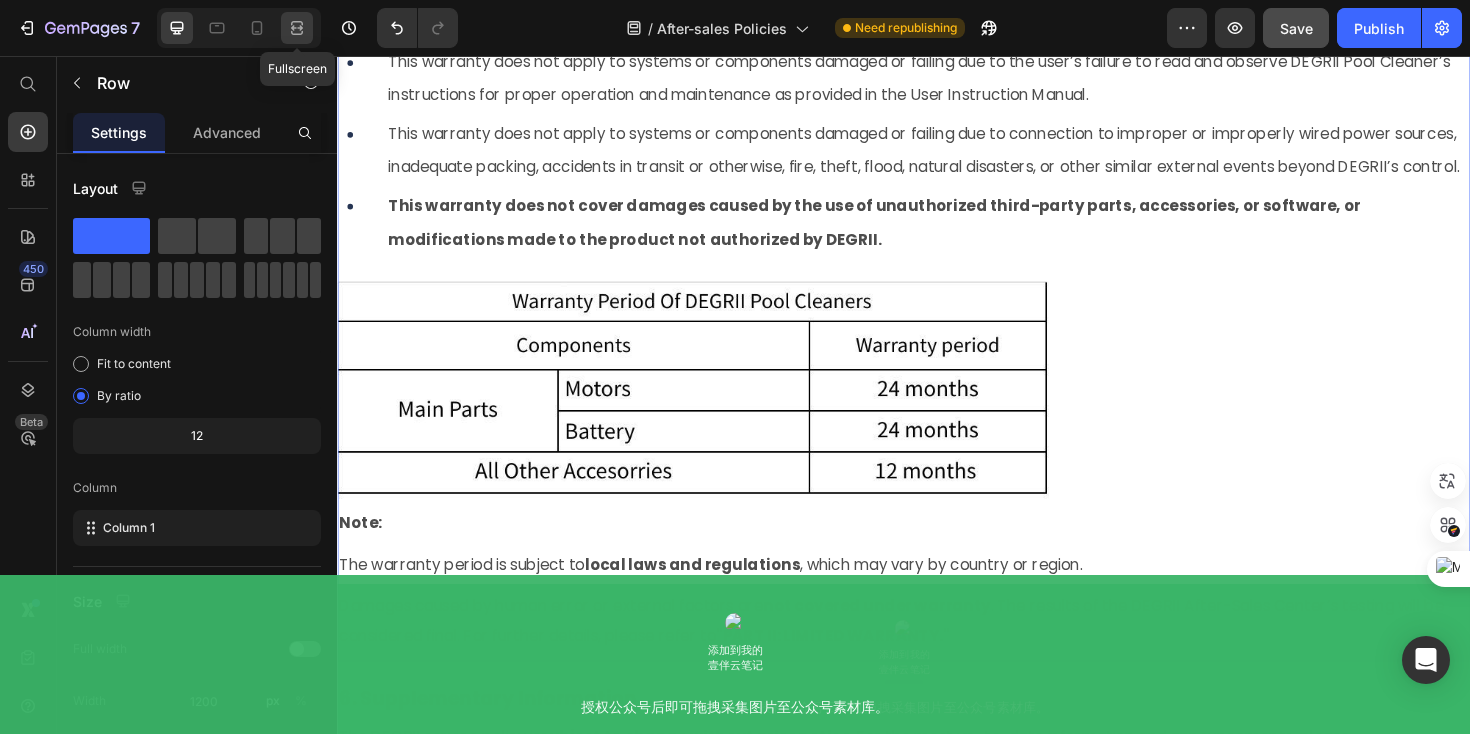 click 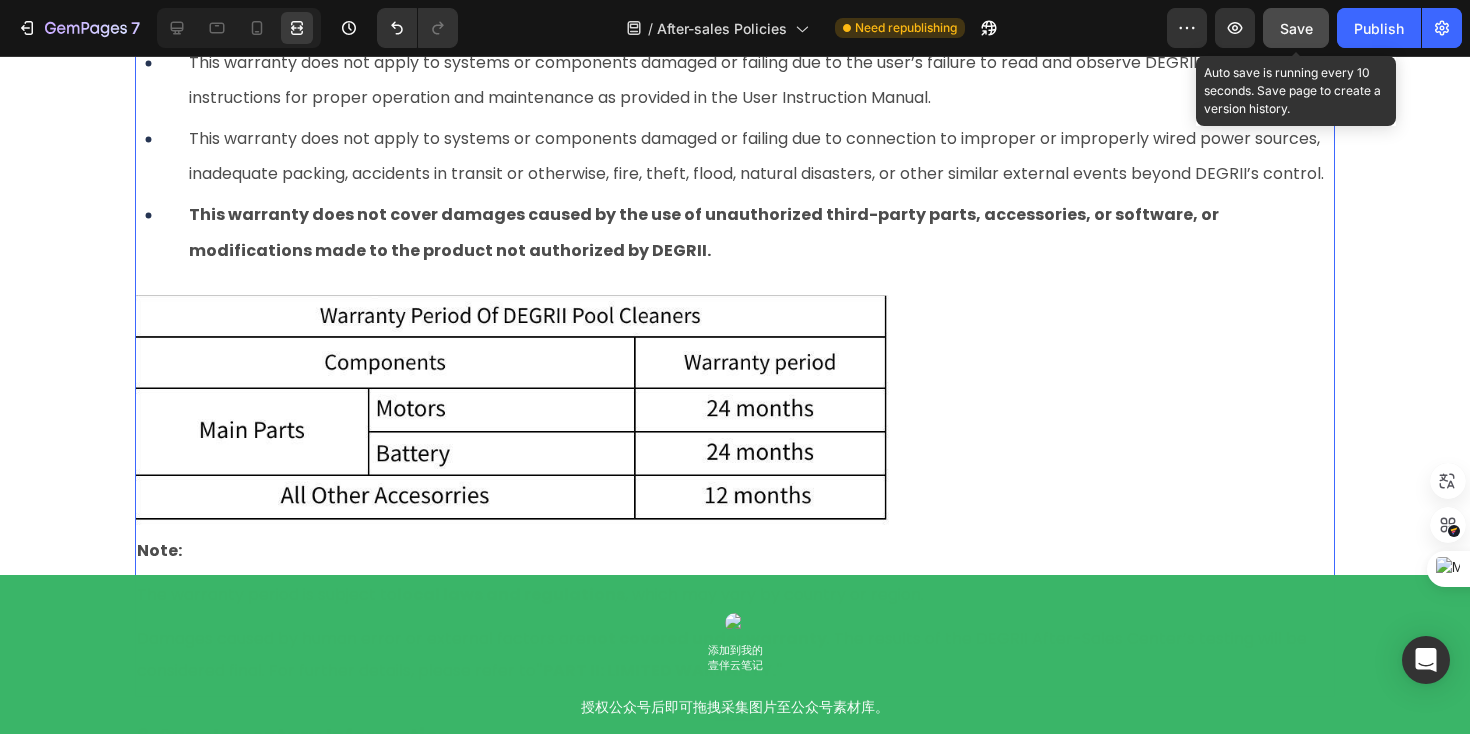click on "Save" at bounding box center [1296, 28] 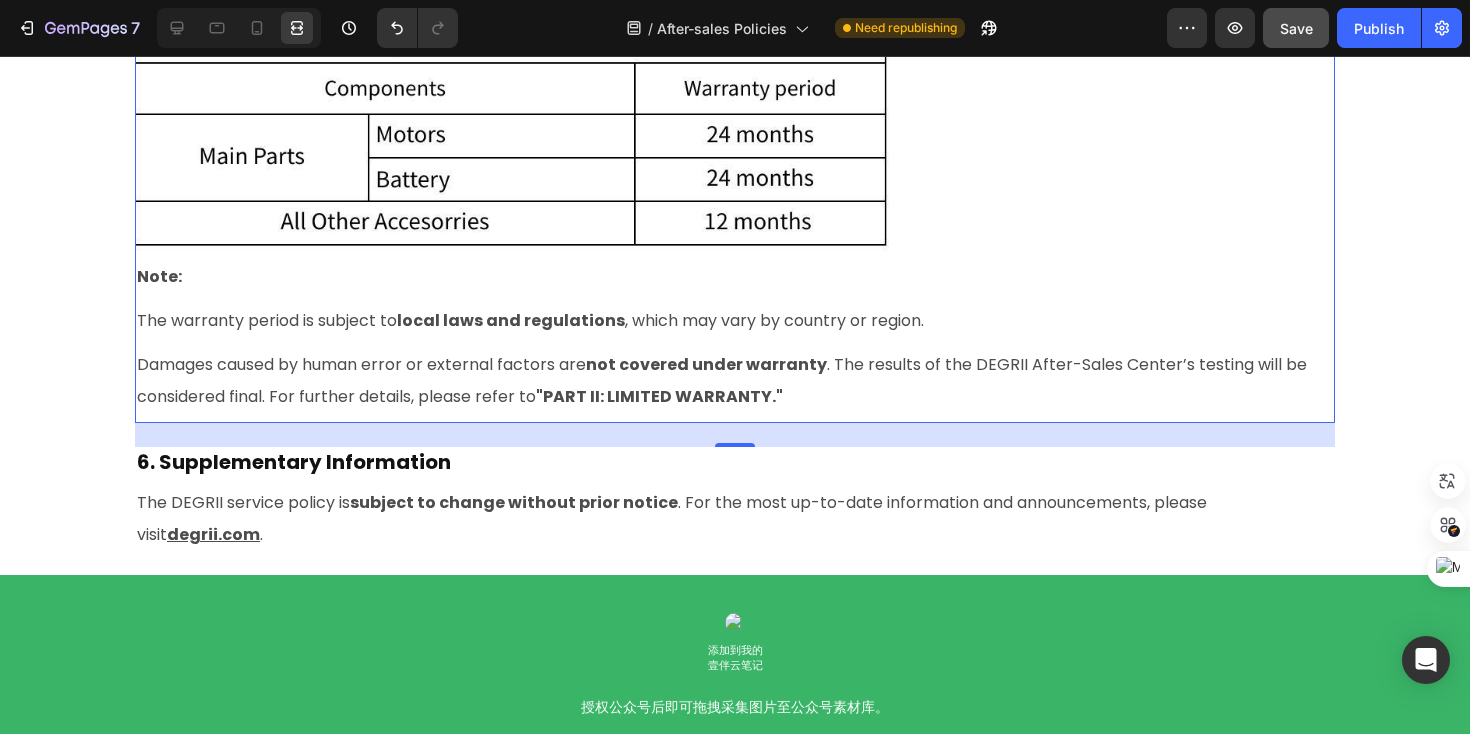 scroll, scrollTop: 10778, scrollLeft: 0, axis: vertical 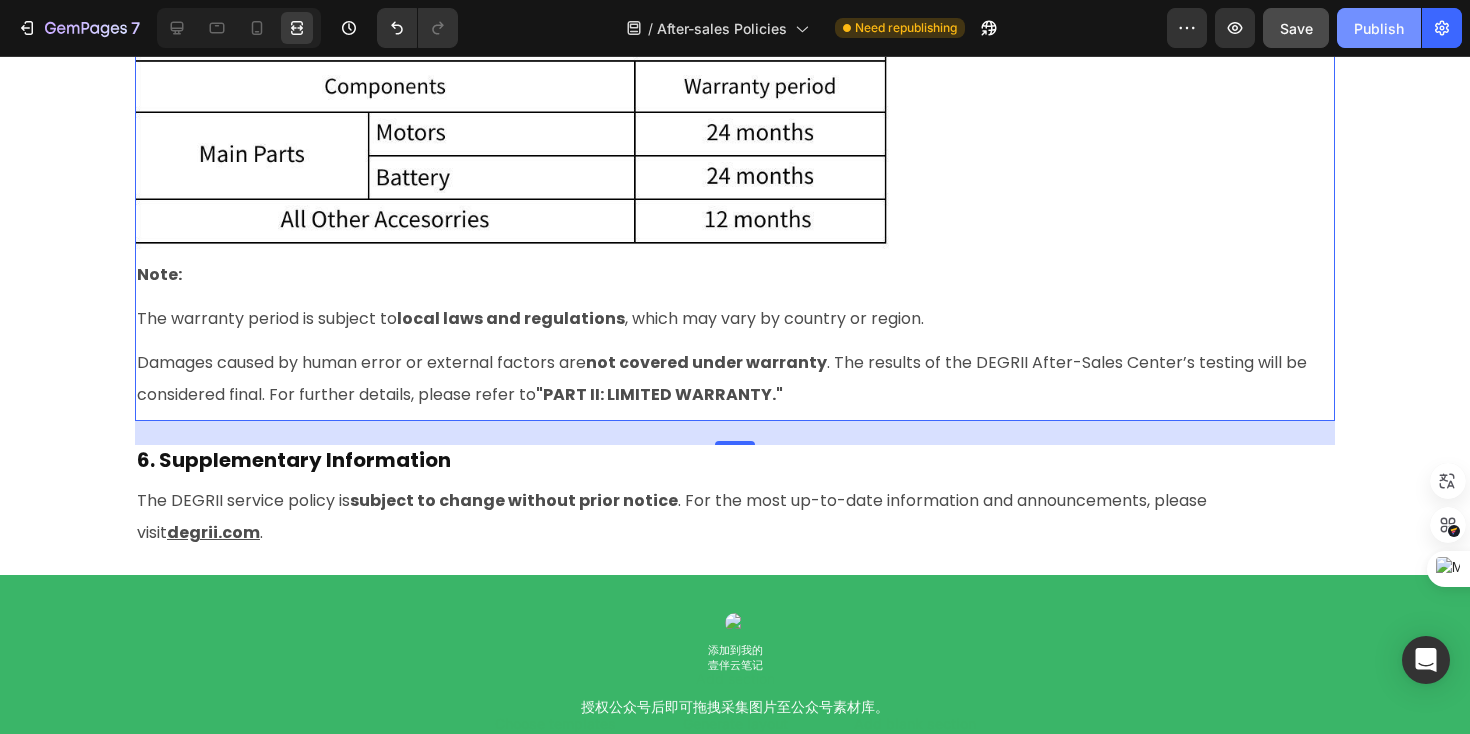 click on "Publish" at bounding box center [1379, 28] 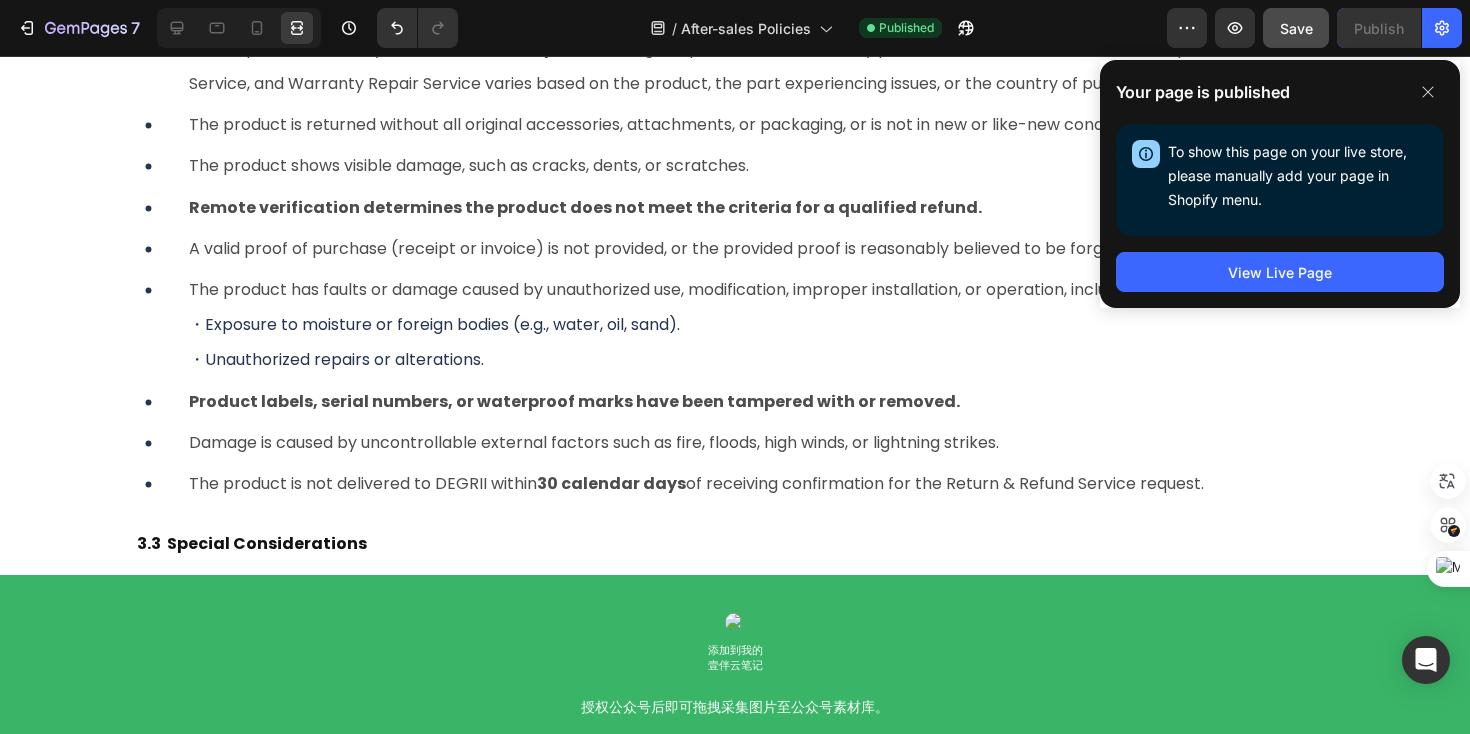 scroll, scrollTop: 2300, scrollLeft: 0, axis: vertical 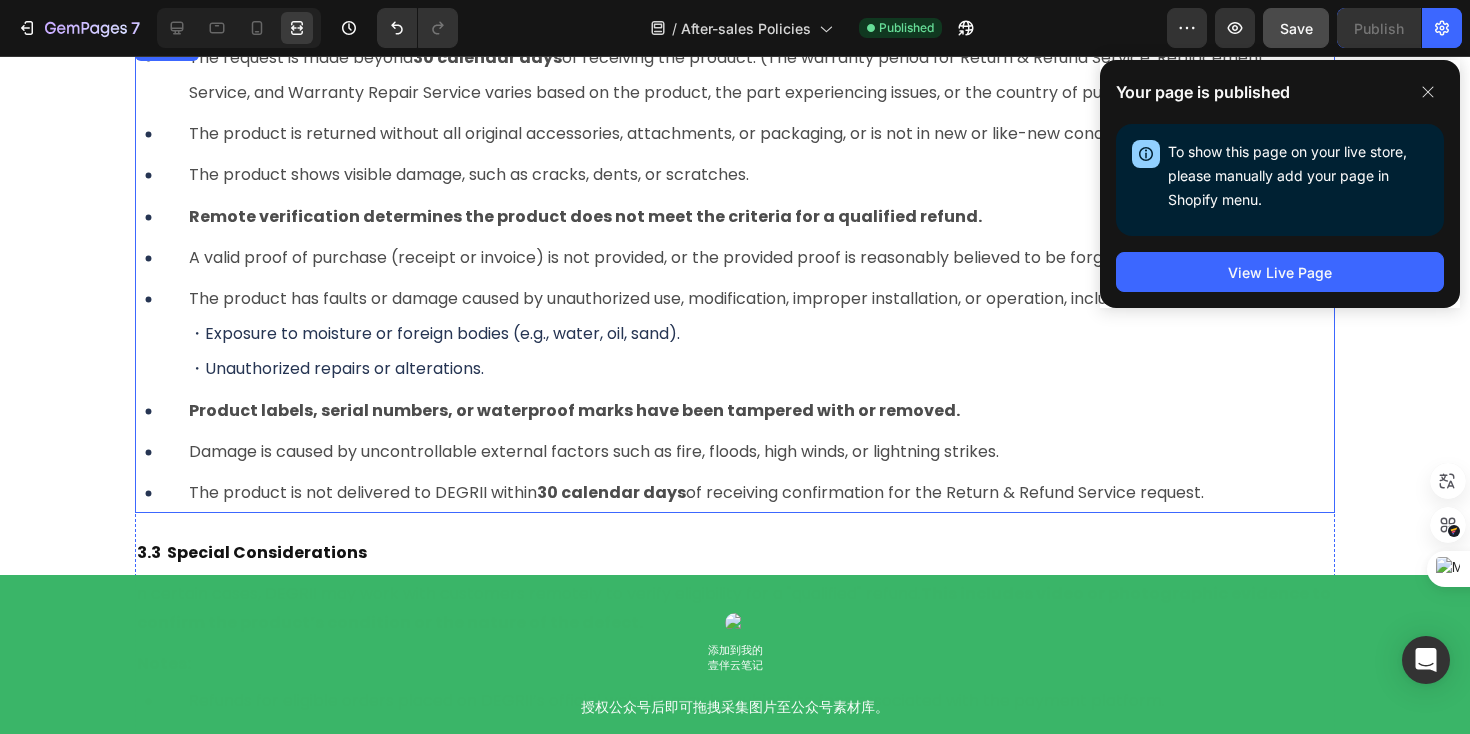 click on "・Exposure to moisture or foreign bodies (e.g., water, oil, sand)." at bounding box center [760, 333] 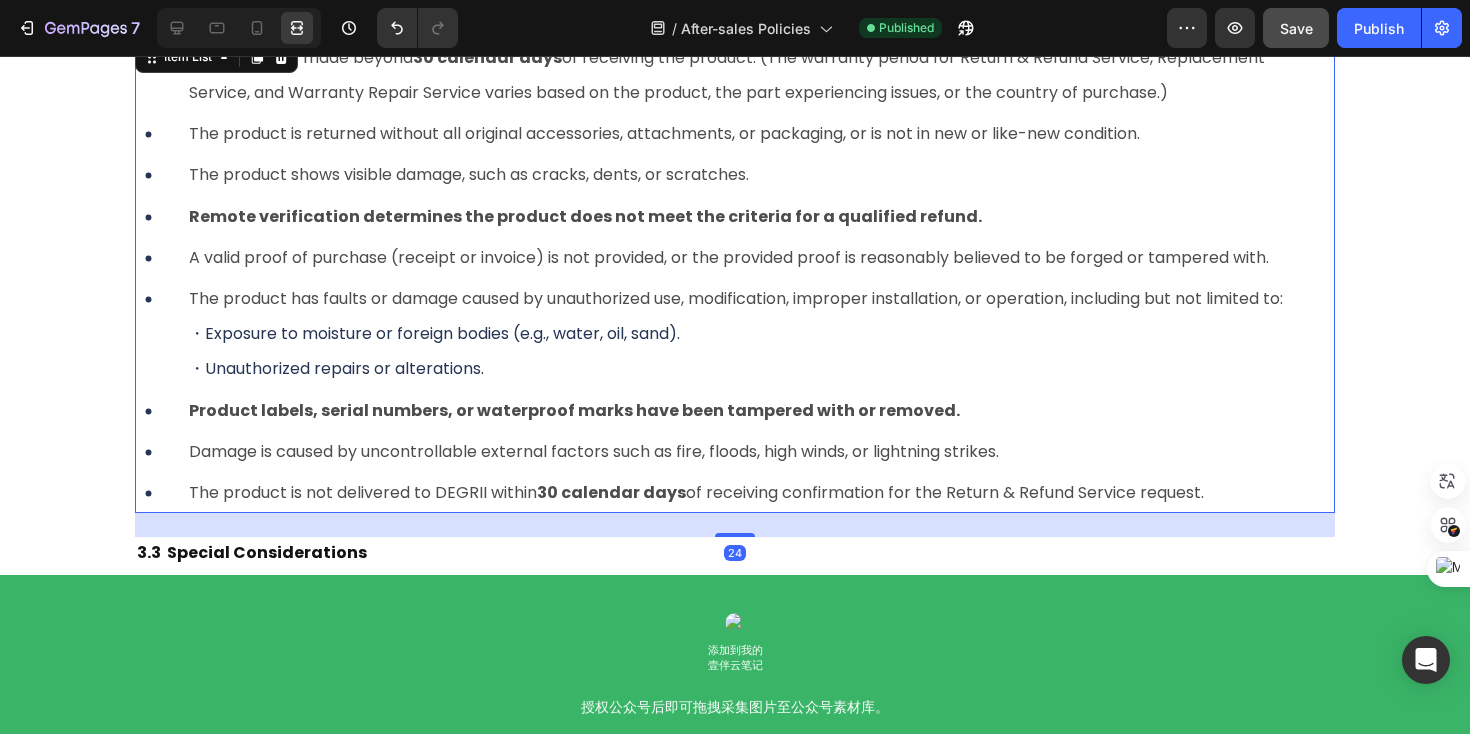 click on "・Exposure to moisture or foreign bodies (e.g., water, oil, sand)." at bounding box center [760, 333] 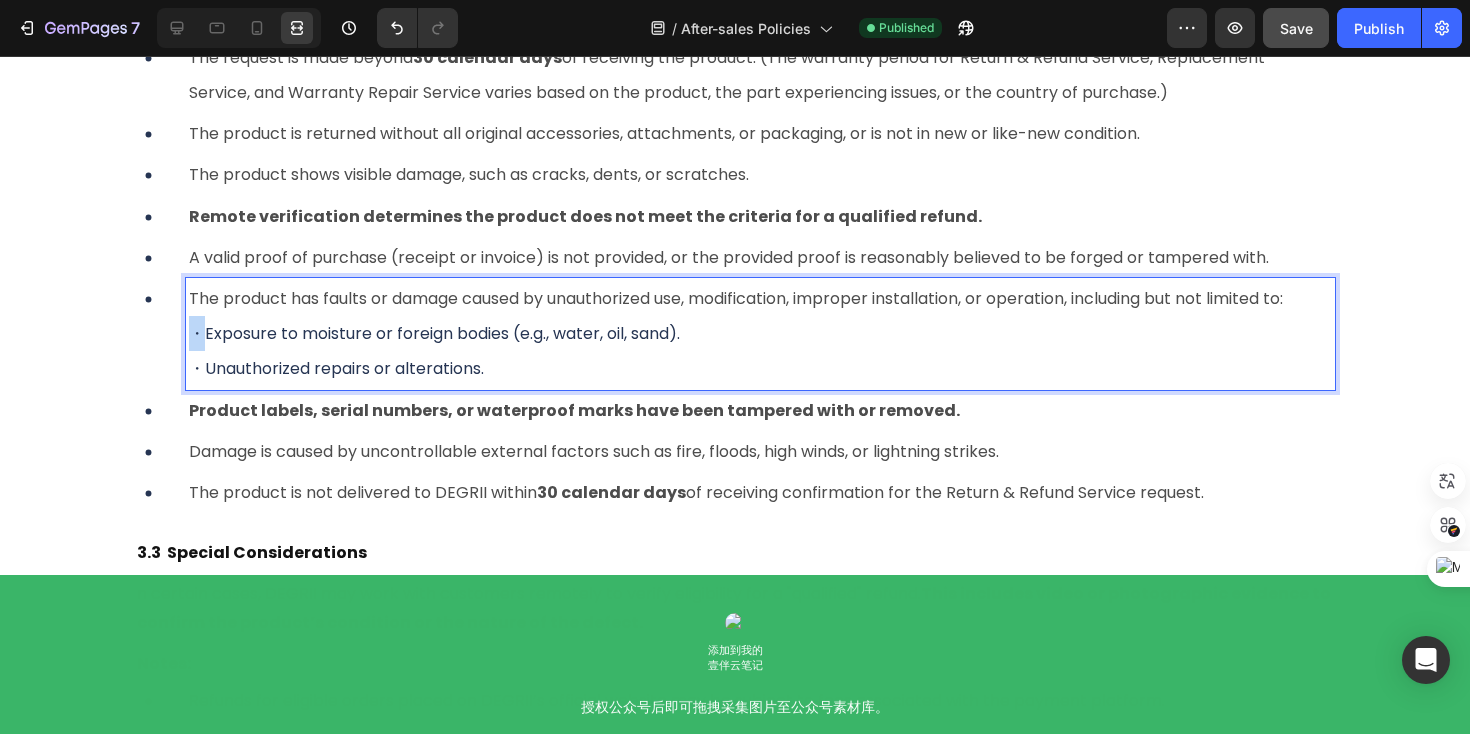 drag, startPoint x: 205, startPoint y: 330, endPoint x: 182, endPoint y: 330, distance: 23 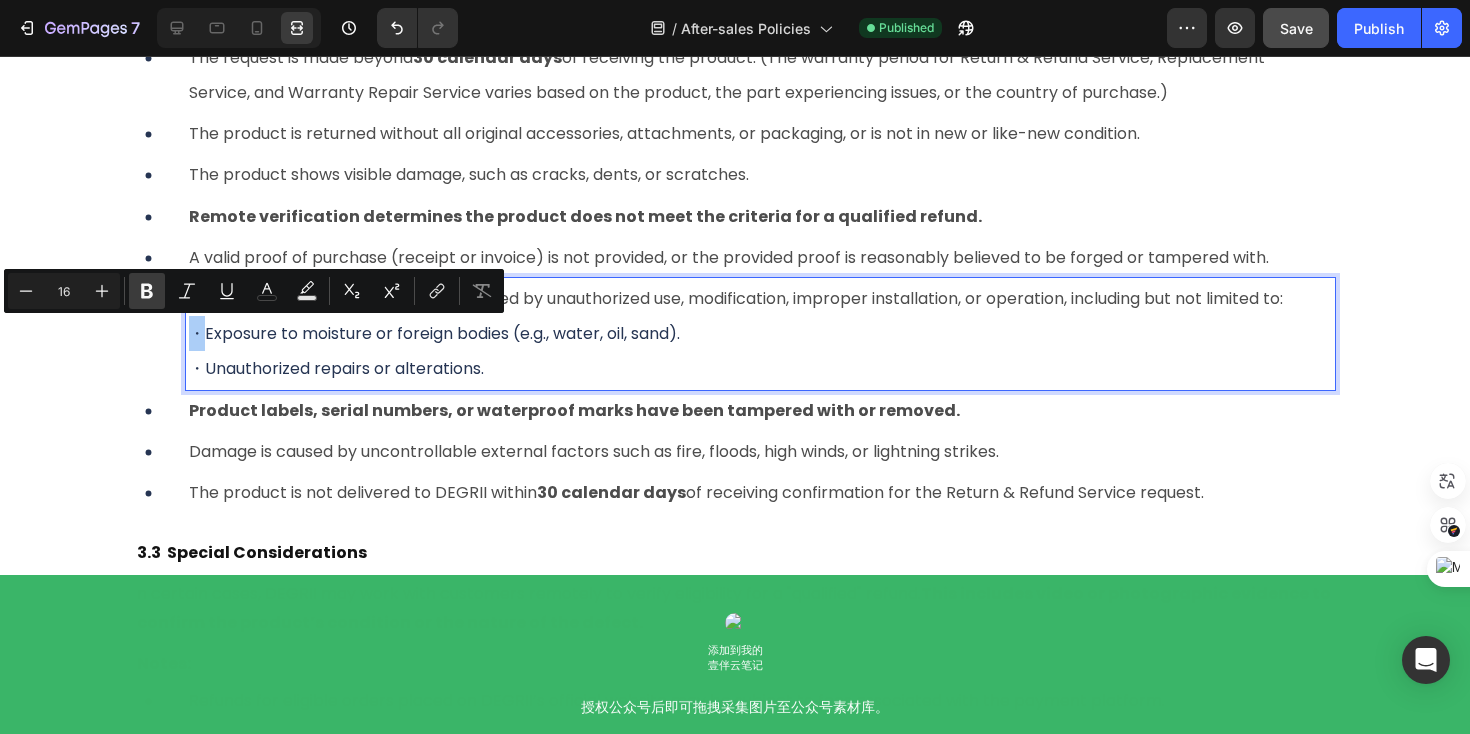 click 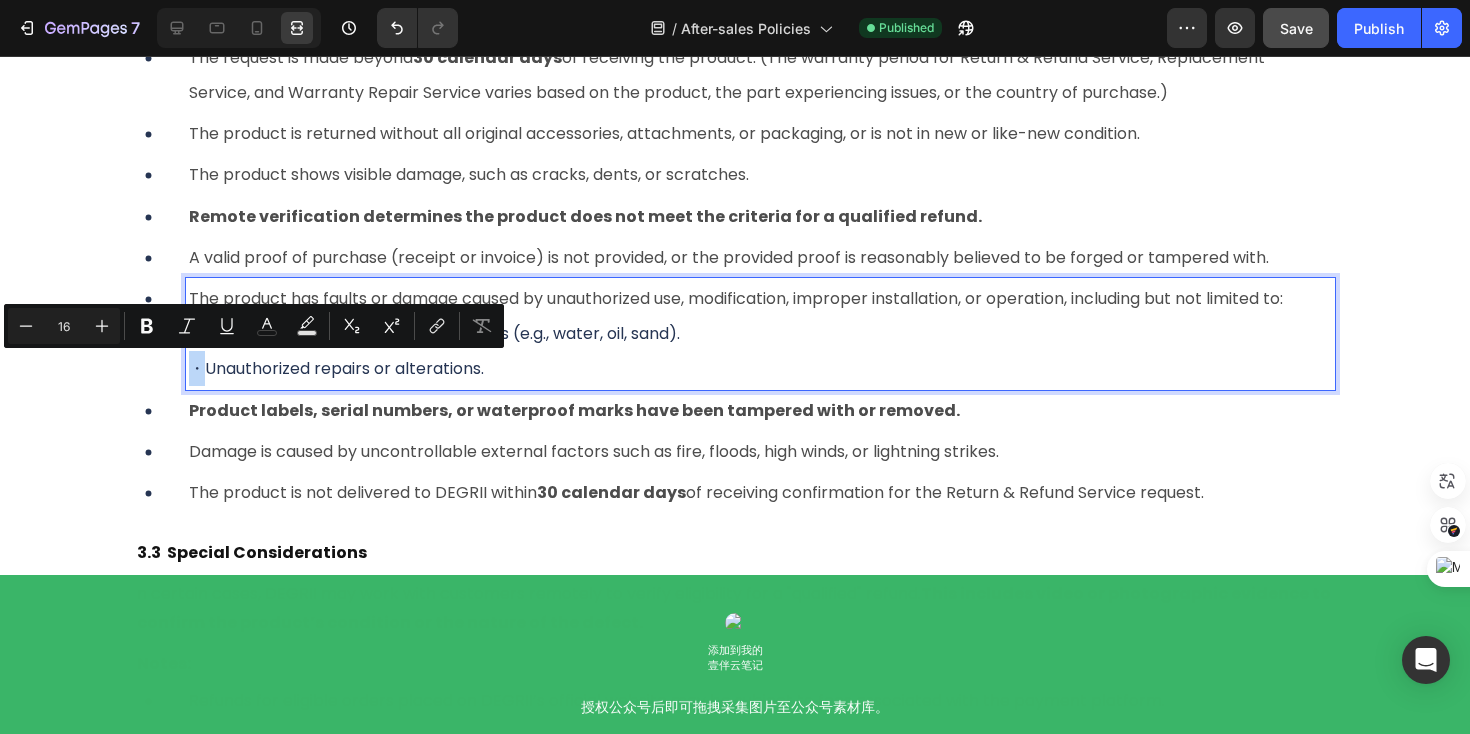 drag, startPoint x: 202, startPoint y: 370, endPoint x: 183, endPoint y: 370, distance: 19 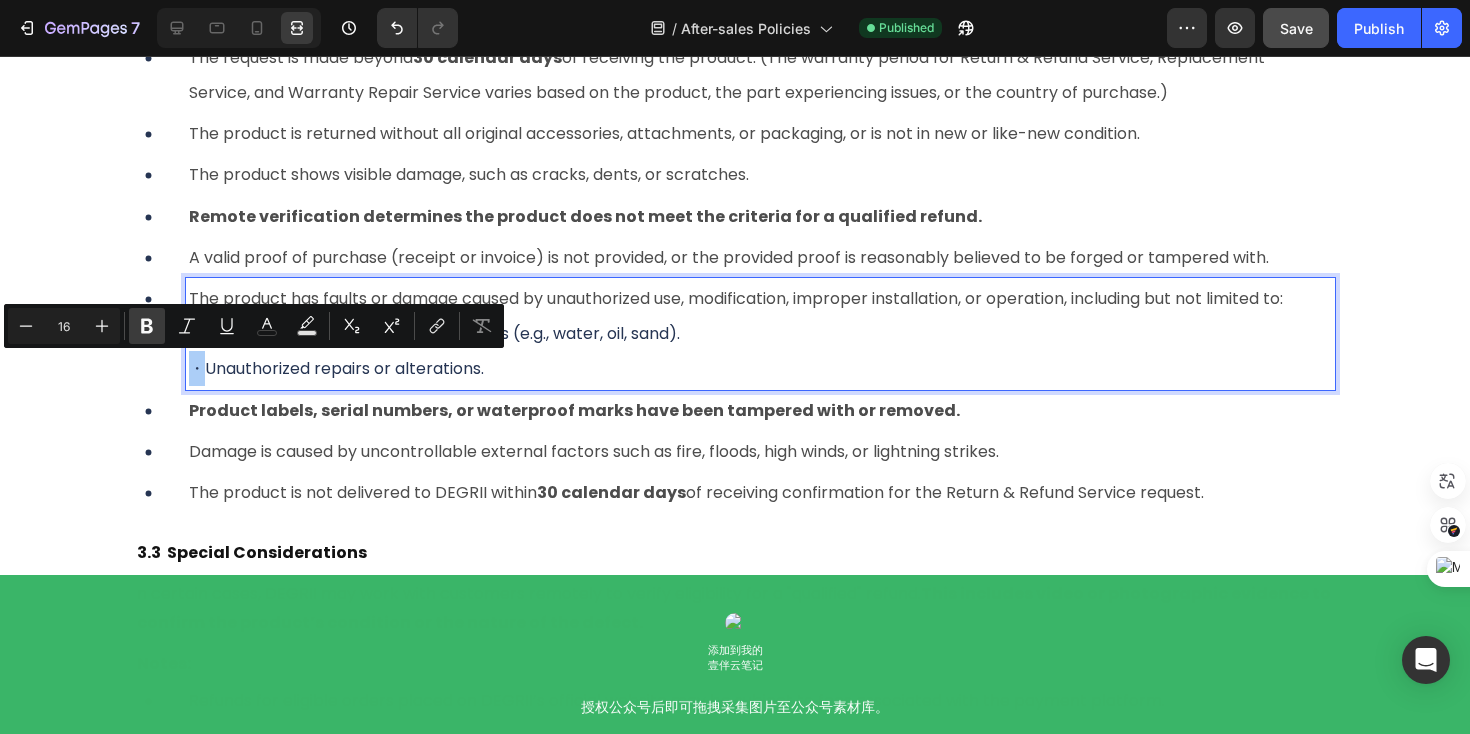 click 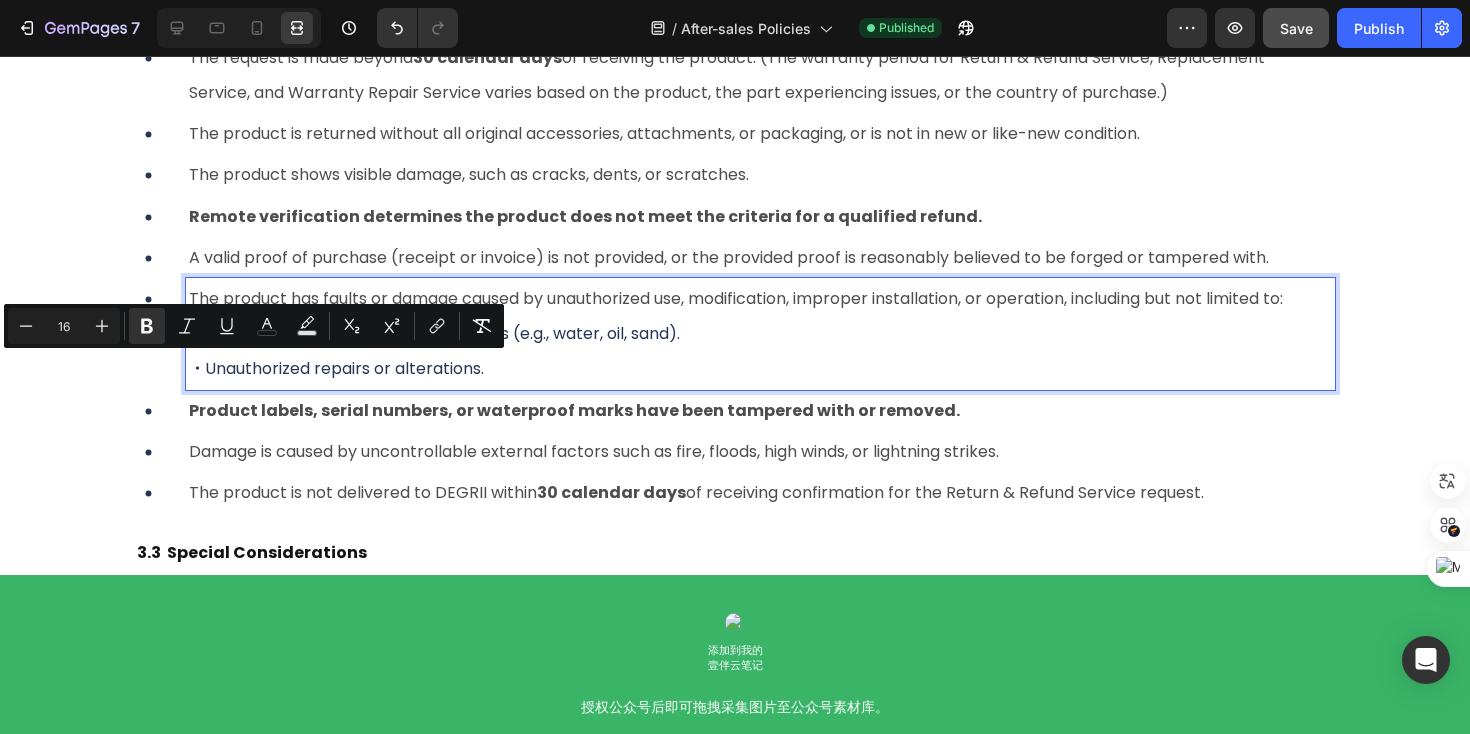 click on "Product labels, serial numbers, or waterproof marks have been tampered with or removed." at bounding box center (574, 410) 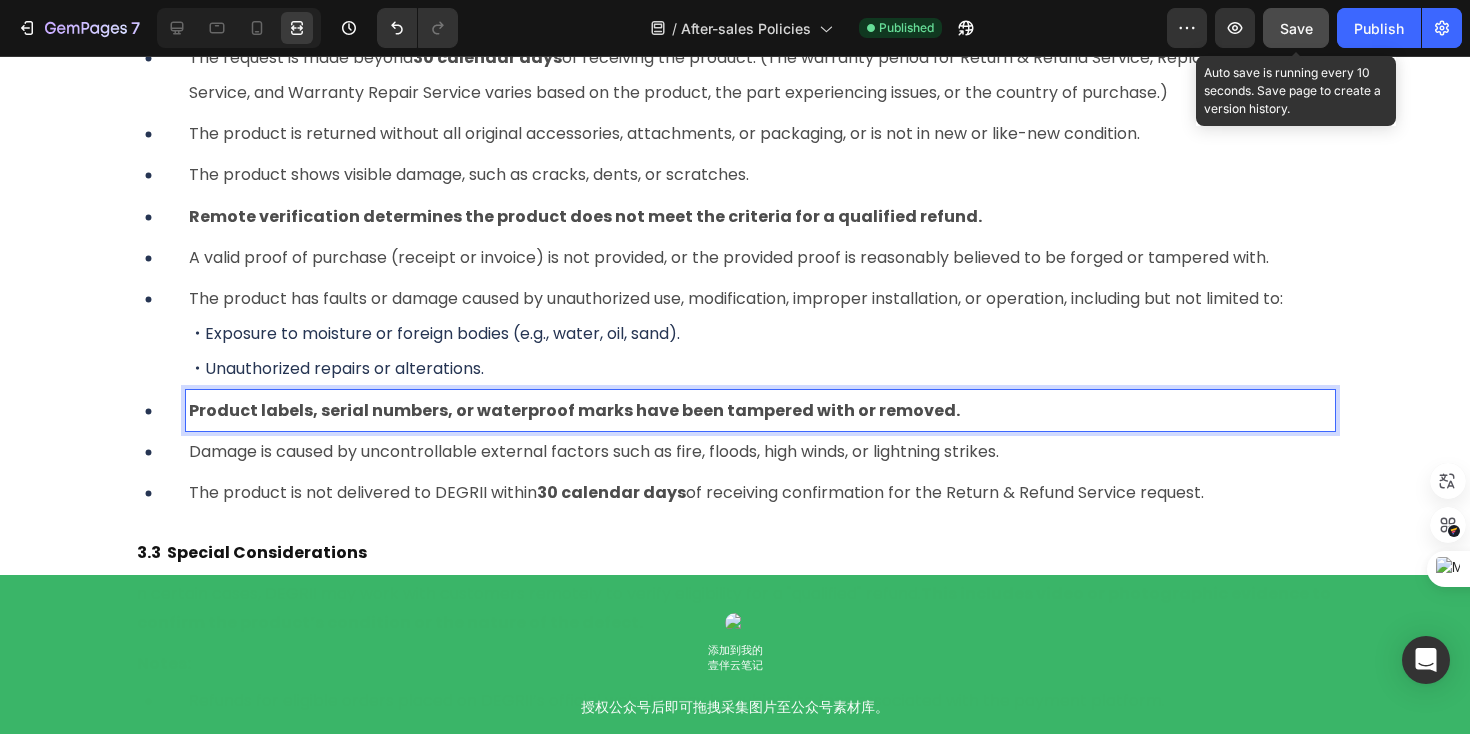 click on "Save" at bounding box center [1296, 28] 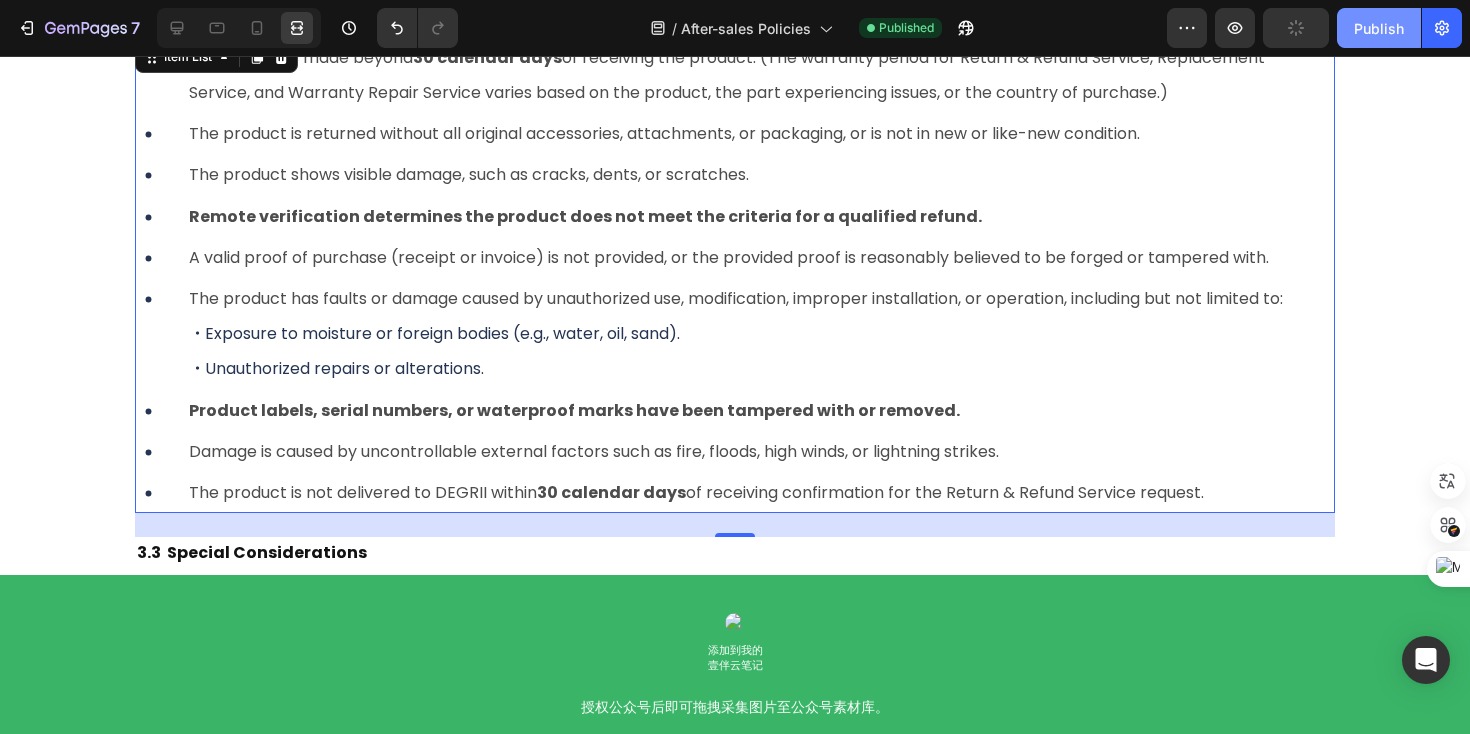 click on "Publish" at bounding box center [1379, 28] 